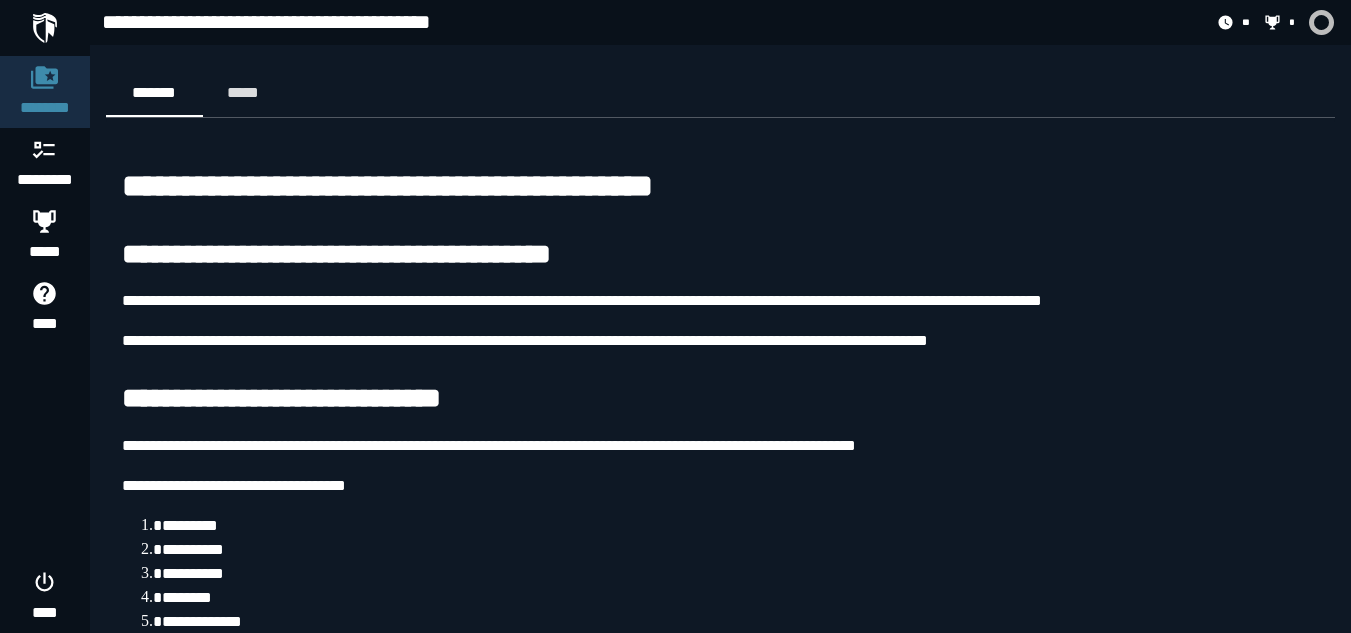 scroll, scrollTop: 4373, scrollLeft: 0, axis: vertical 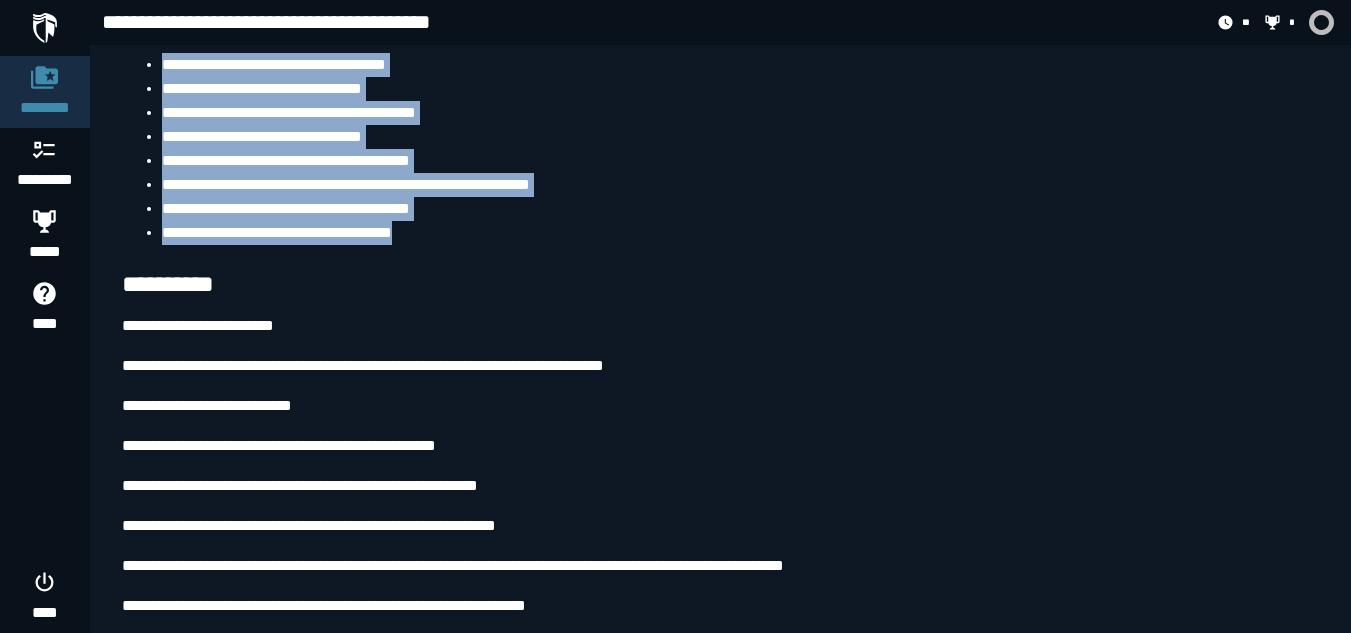 drag, startPoint x: 122, startPoint y: 138, endPoint x: 495, endPoint y: 229, distance: 383.9401 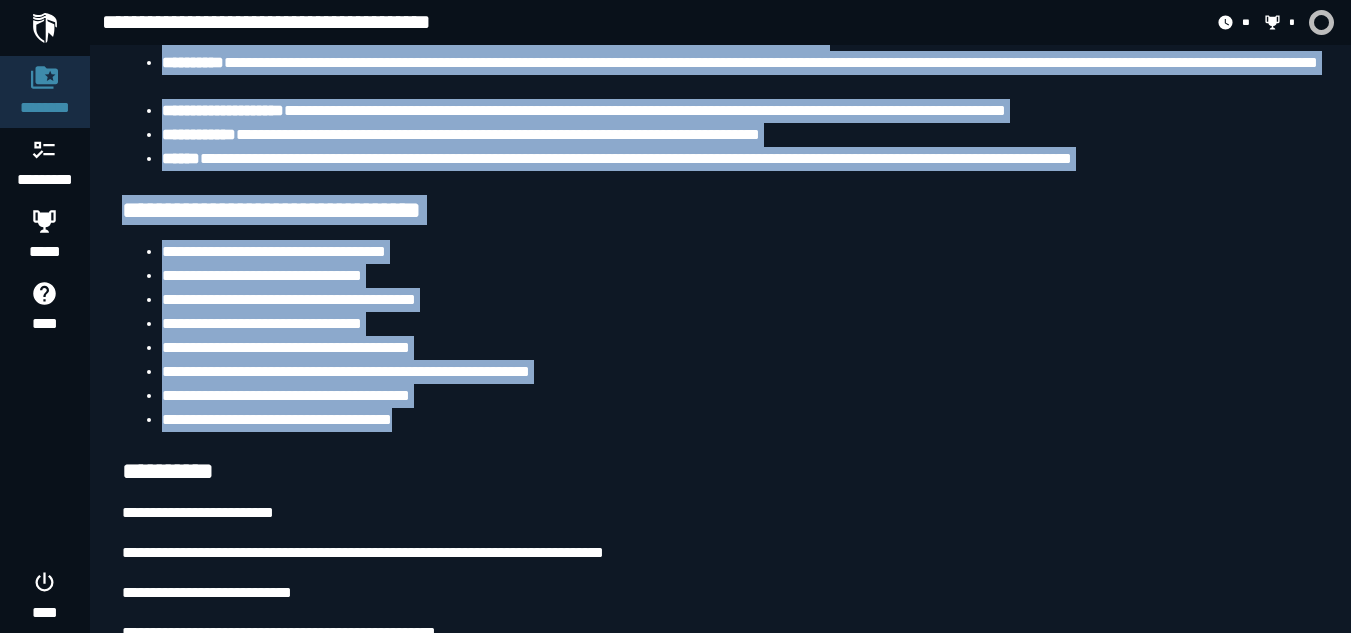 scroll, scrollTop: 6181, scrollLeft: 0, axis: vertical 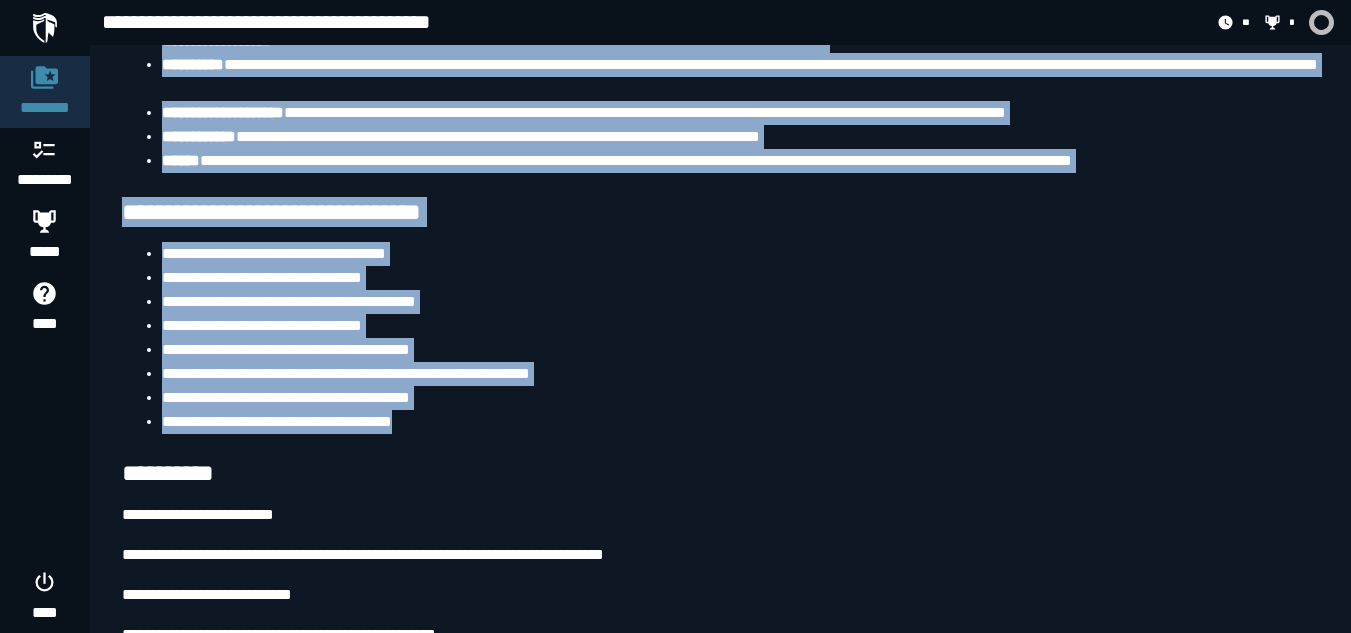 click on "**********" at bounding box center (740, 254) 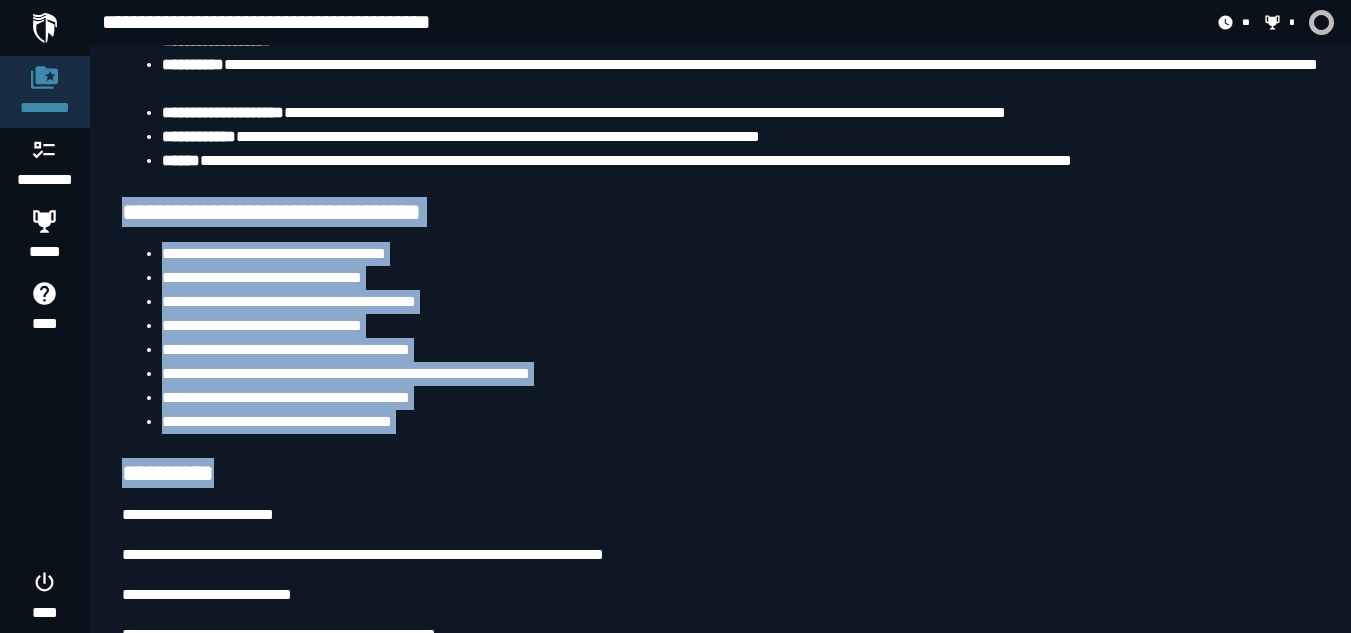 drag, startPoint x: 118, startPoint y: 208, endPoint x: 543, endPoint y: 472, distance: 500.3209 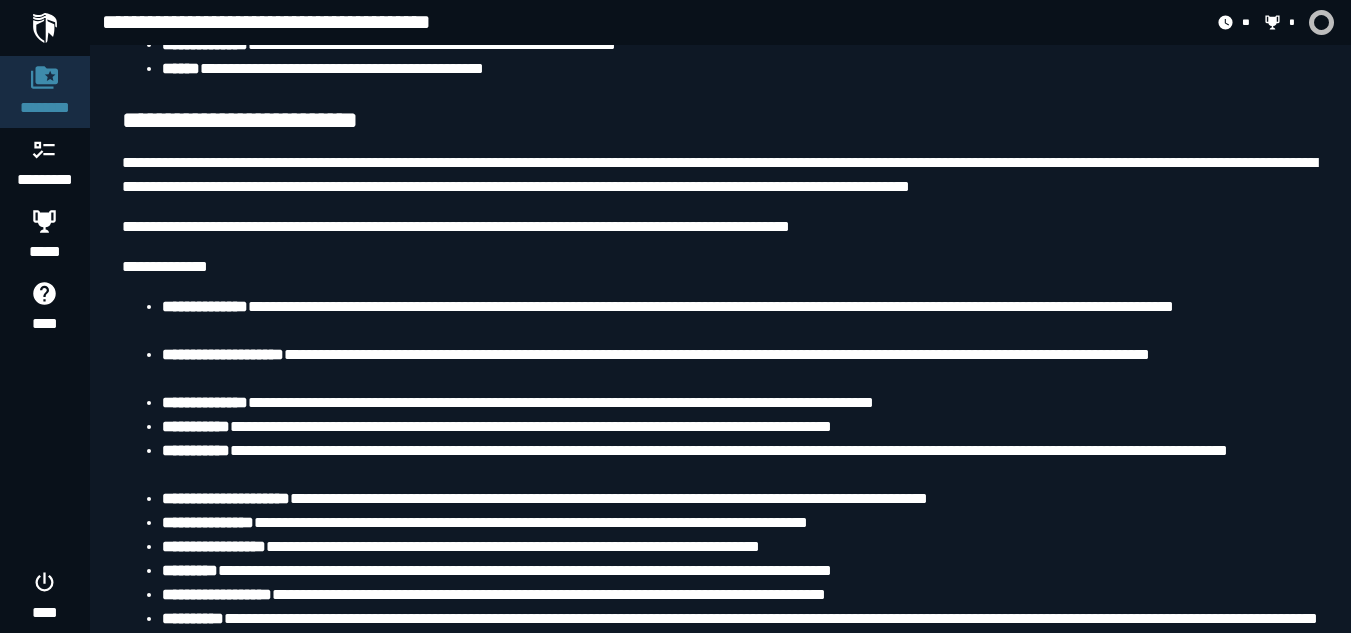 scroll, scrollTop: 5594, scrollLeft: 0, axis: vertical 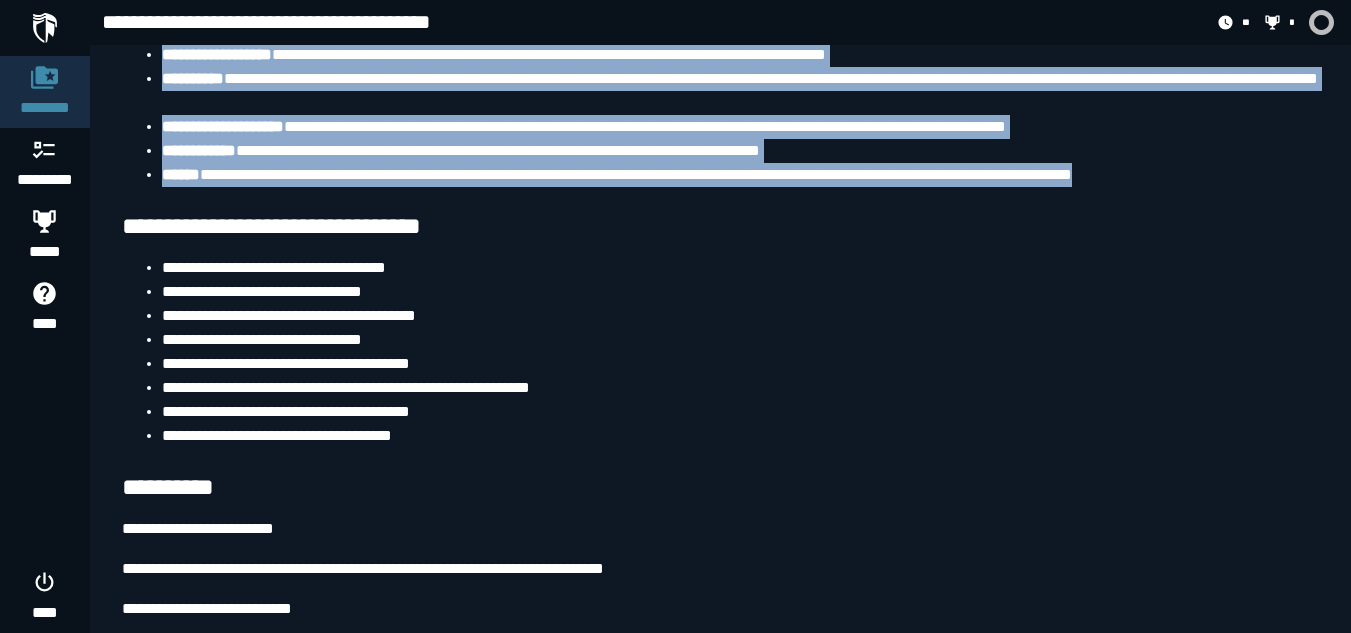 drag, startPoint x: 126, startPoint y: 138, endPoint x: 1236, endPoint y: 175, distance: 1110.6165 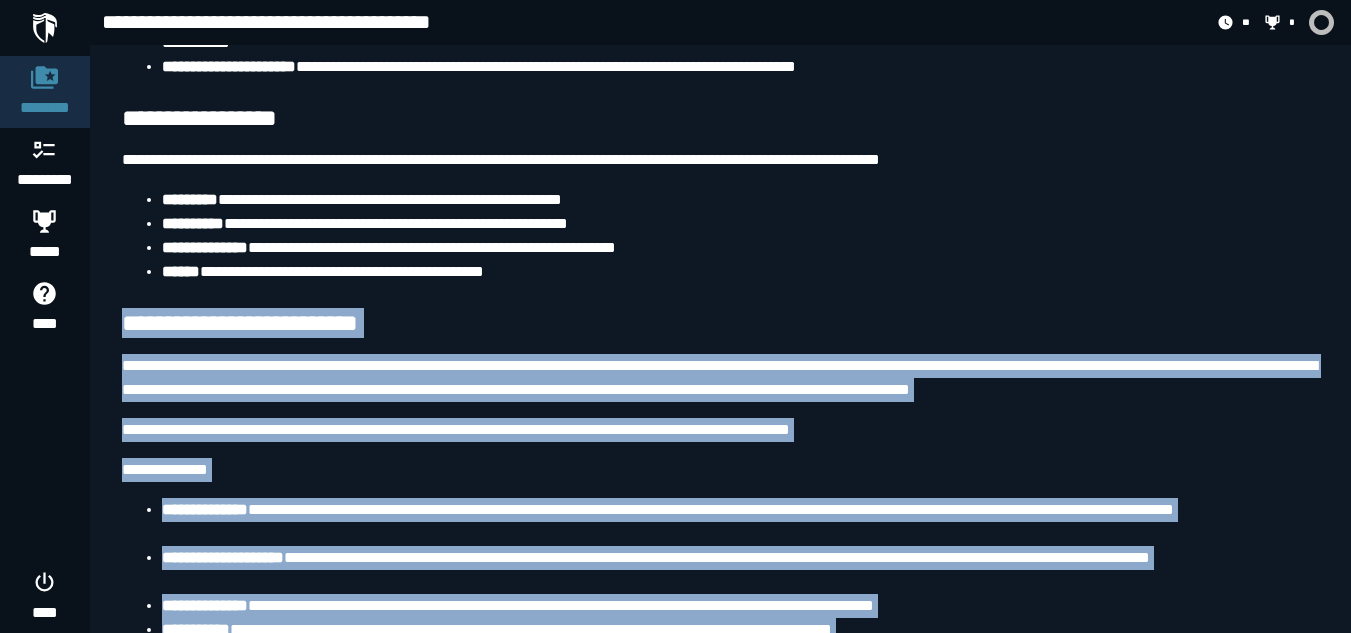 scroll, scrollTop: 5422, scrollLeft: 0, axis: vertical 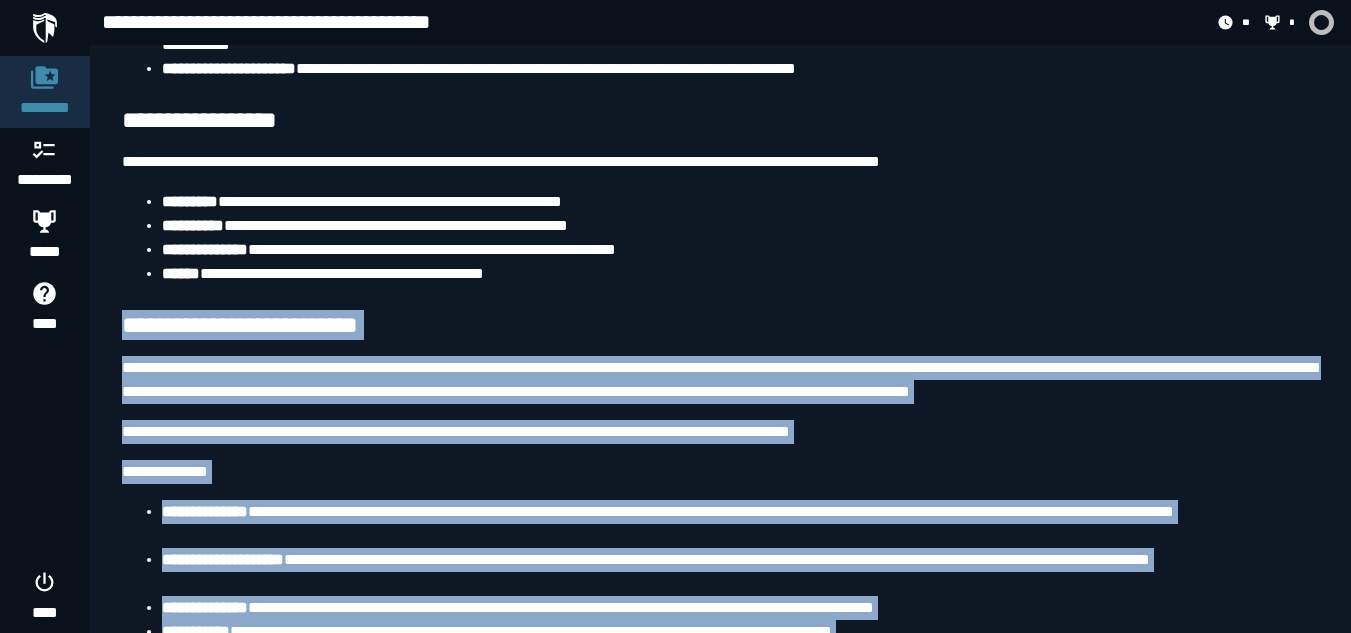 click on "**********" at bounding box center [720, 326] 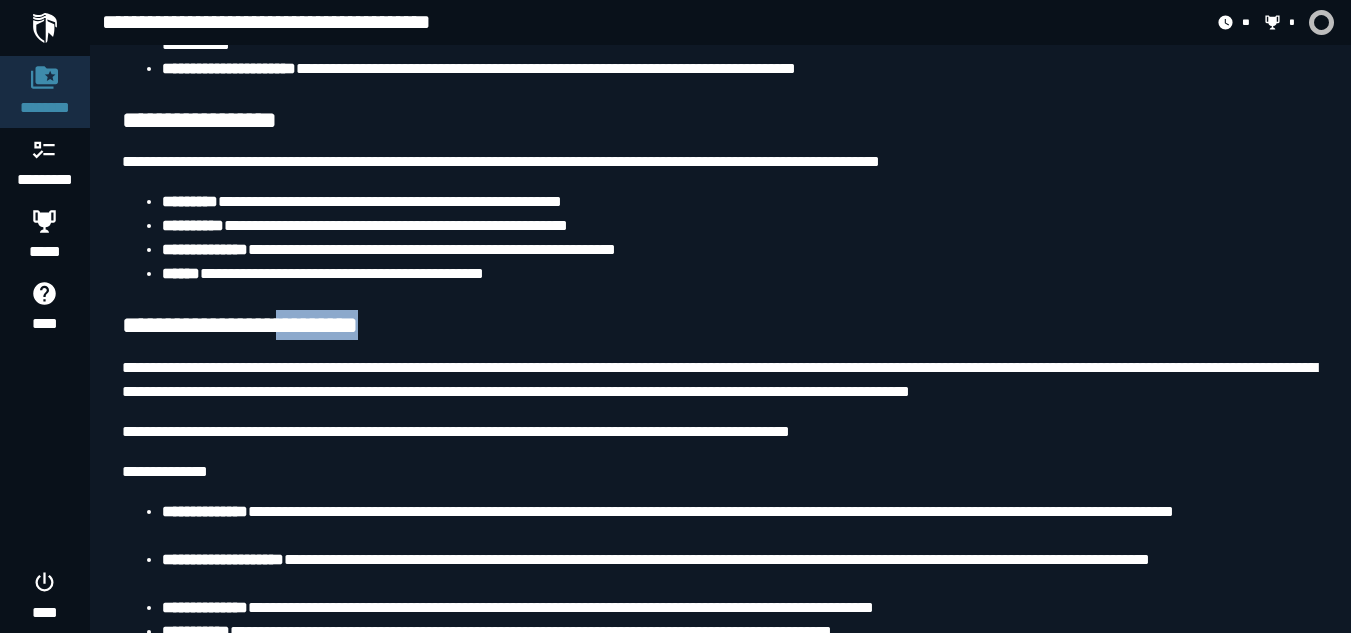 click on "**********" at bounding box center [720, 326] 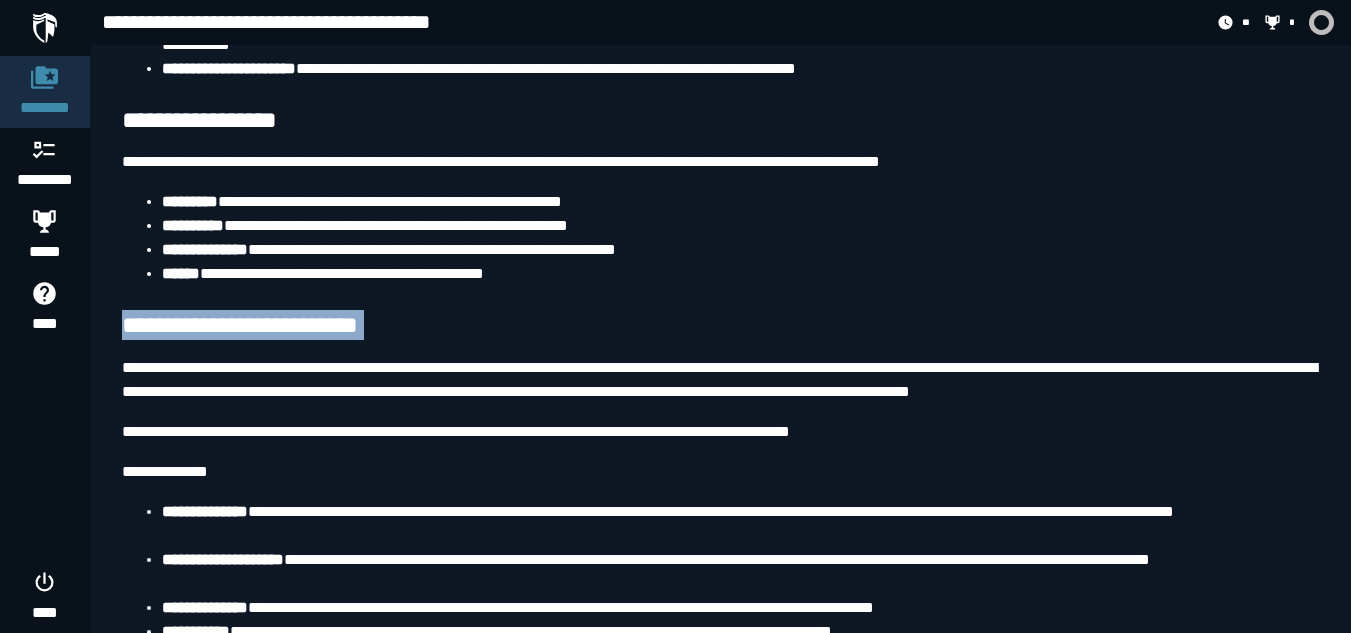 click on "**********" at bounding box center (720, 326) 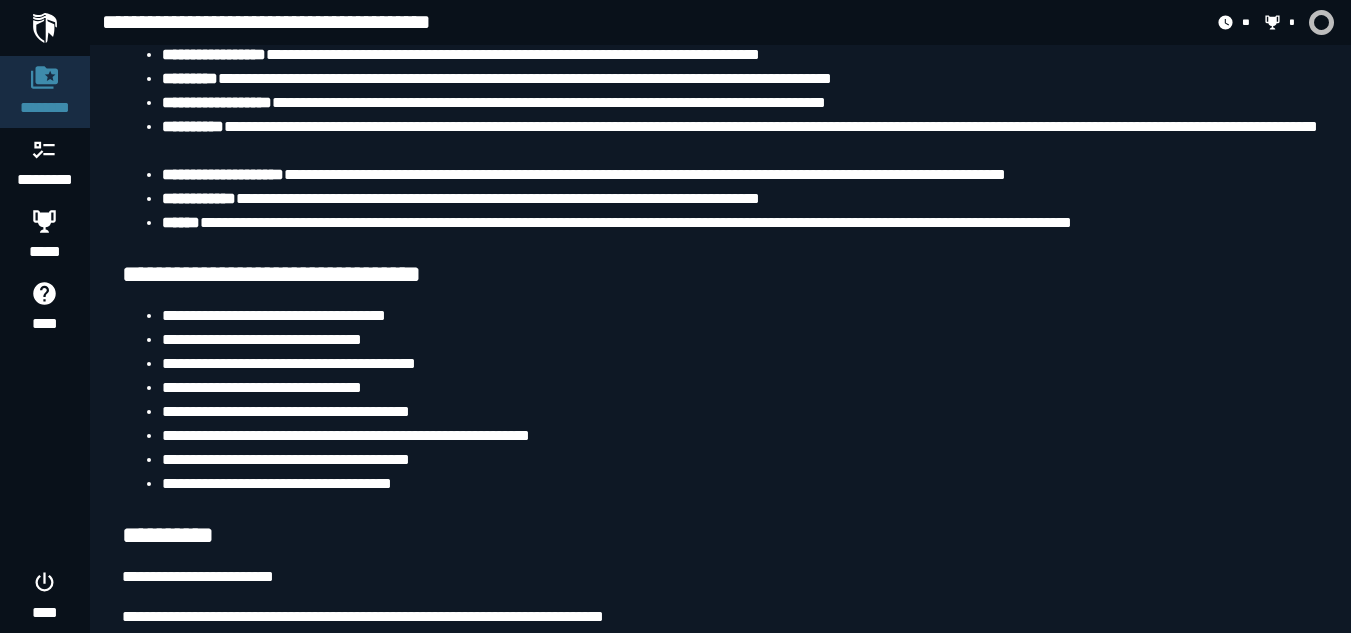 scroll, scrollTop: 6117, scrollLeft: 0, axis: vertical 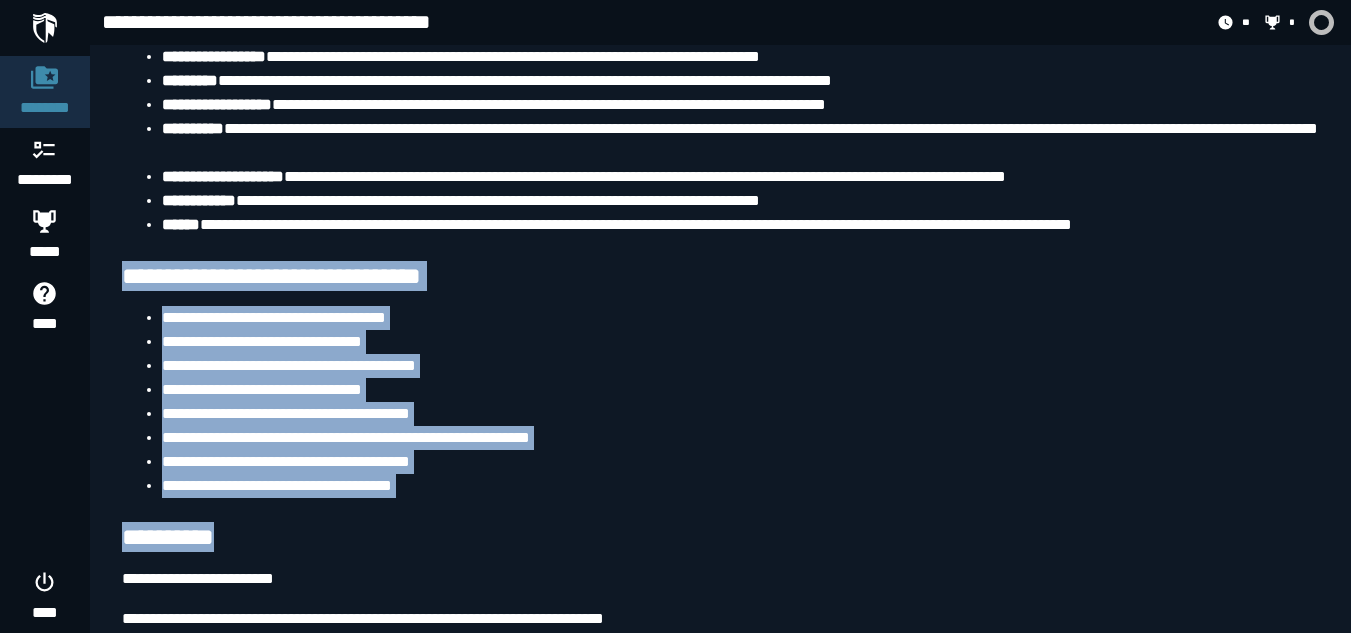drag, startPoint x: 121, startPoint y: 263, endPoint x: 474, endPoint y: 541, distance: 449.32504 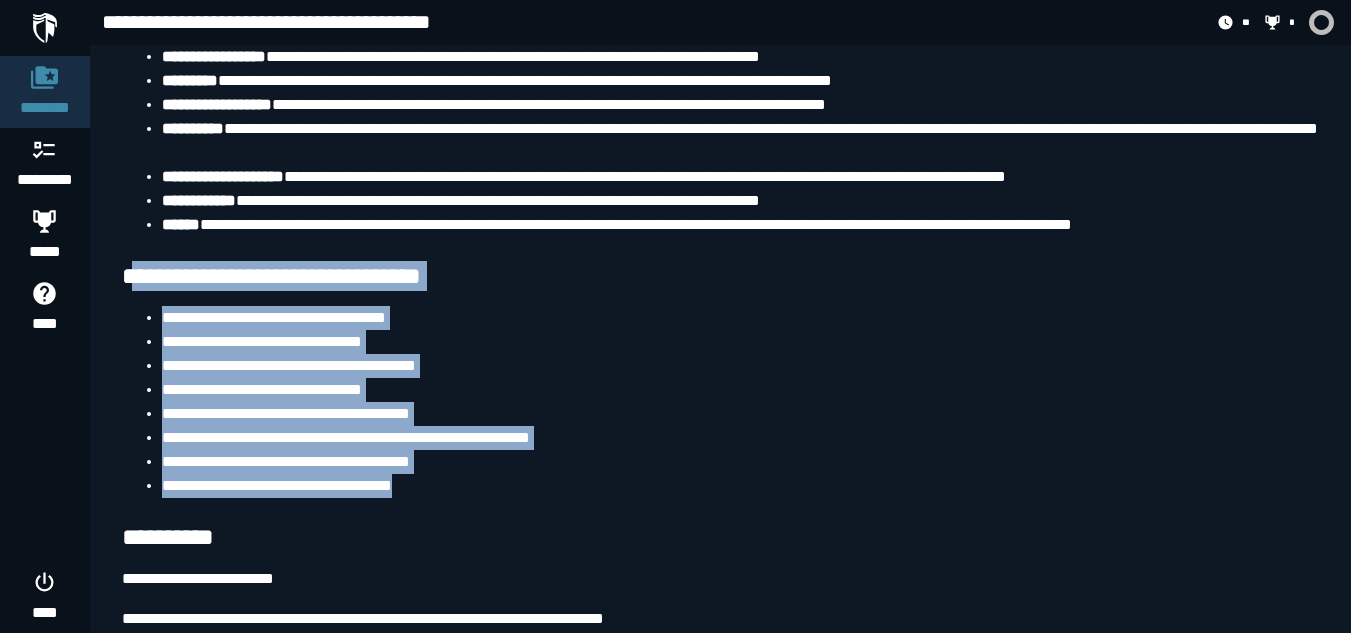 drag, startPoint x: 129, startPoint y: 258, endPoint x: 438, endPoint y: 483, distance: 382.23816 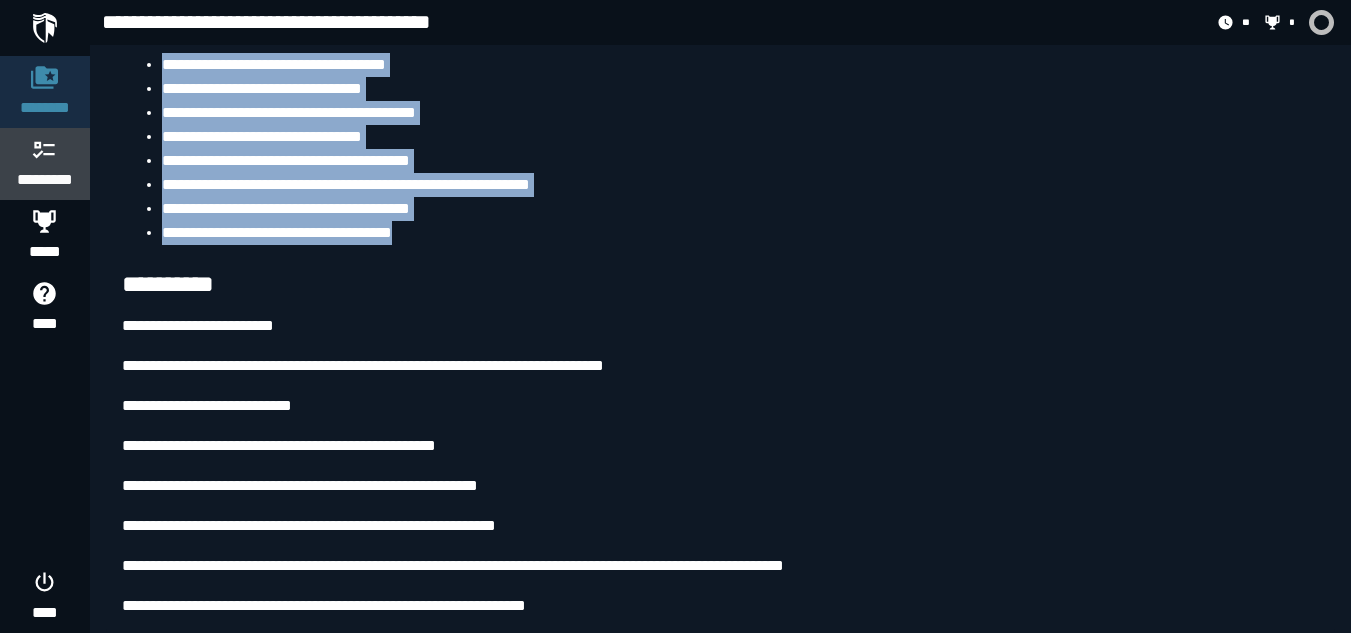 click 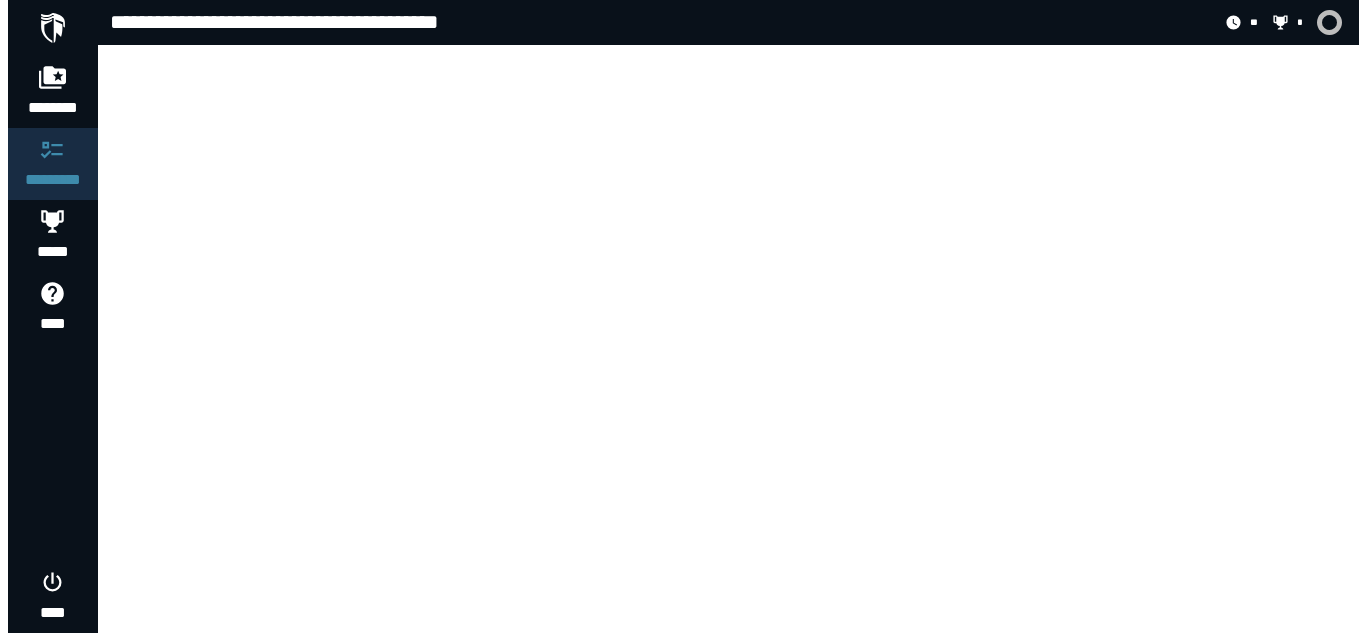 scroll, scrollTop: 0, scrollLeft: 0, axis: both 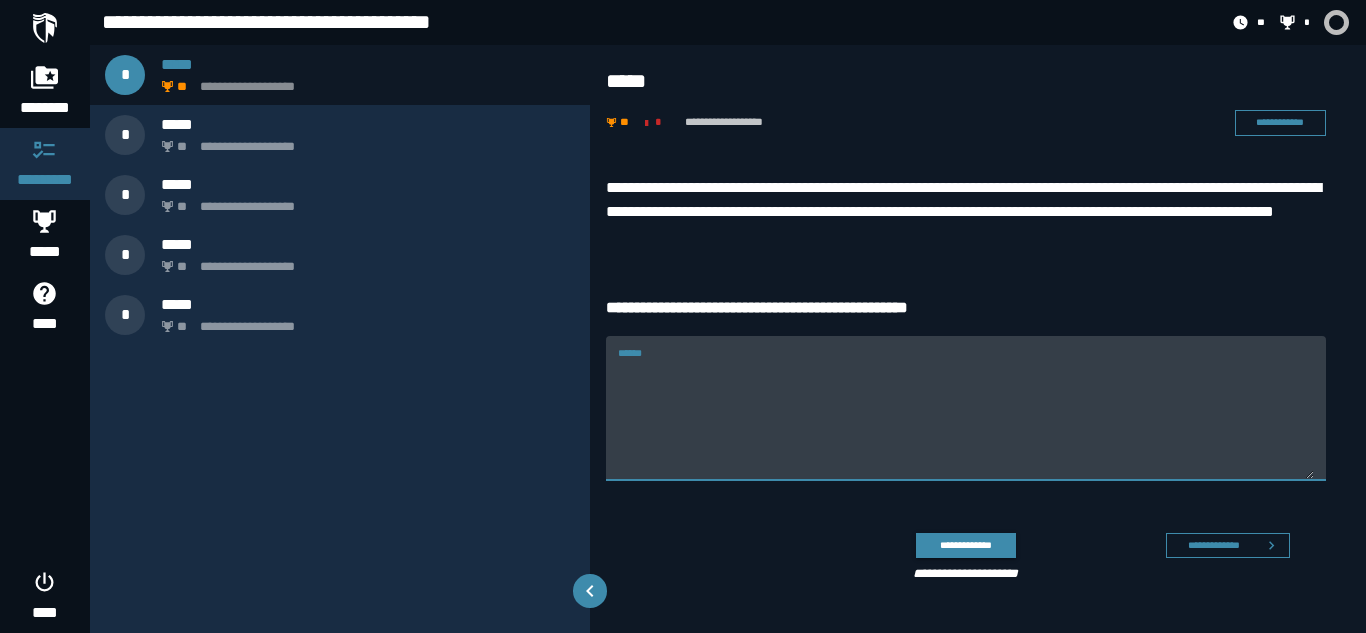 click on "******" at bounding box center [966, 408] 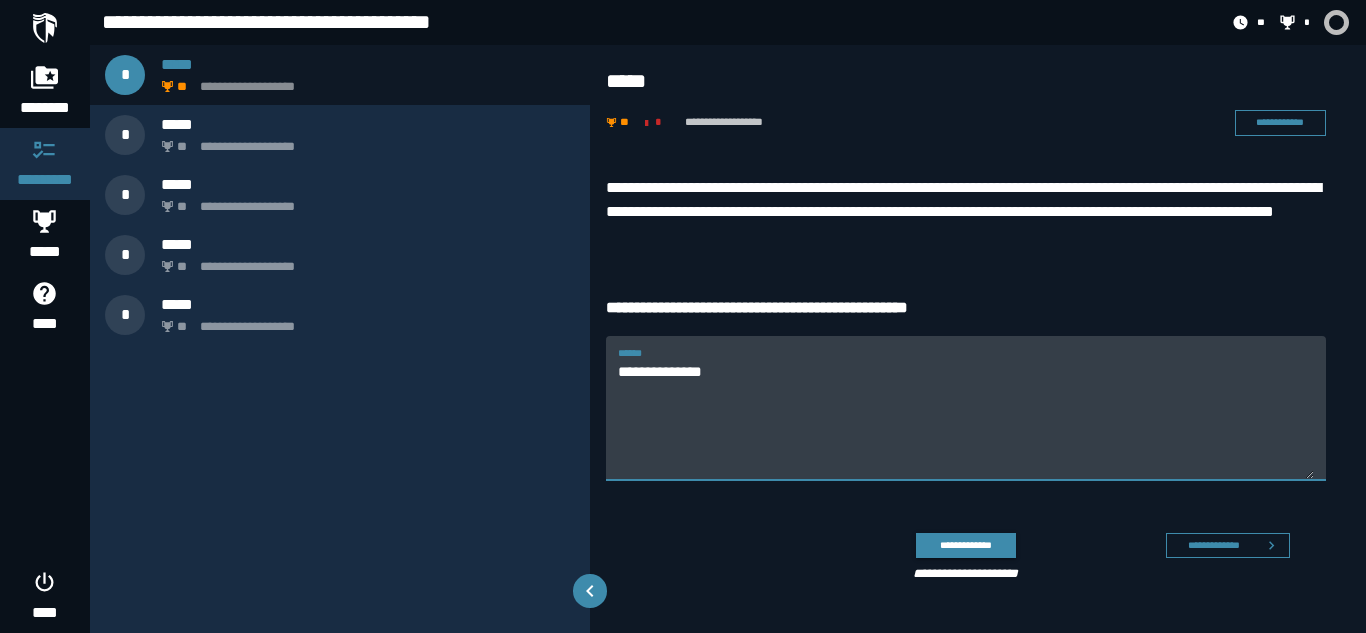 click on "**********" at bounding box center [966, 420] 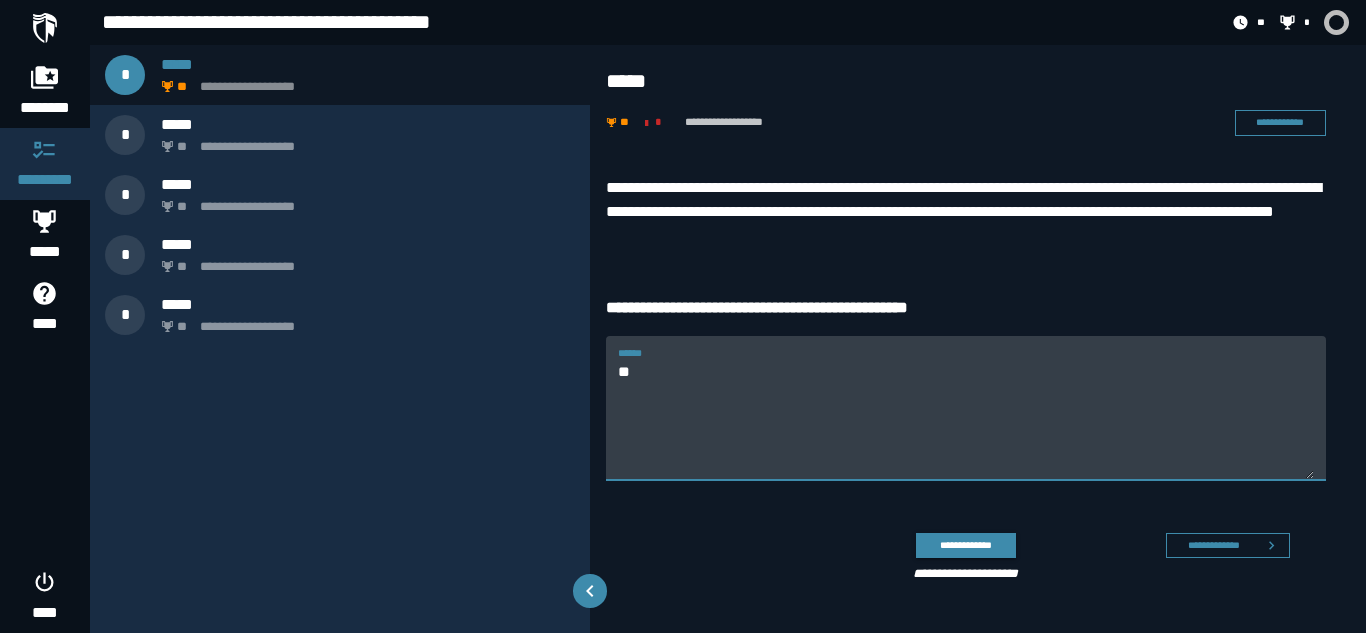 type on "*" 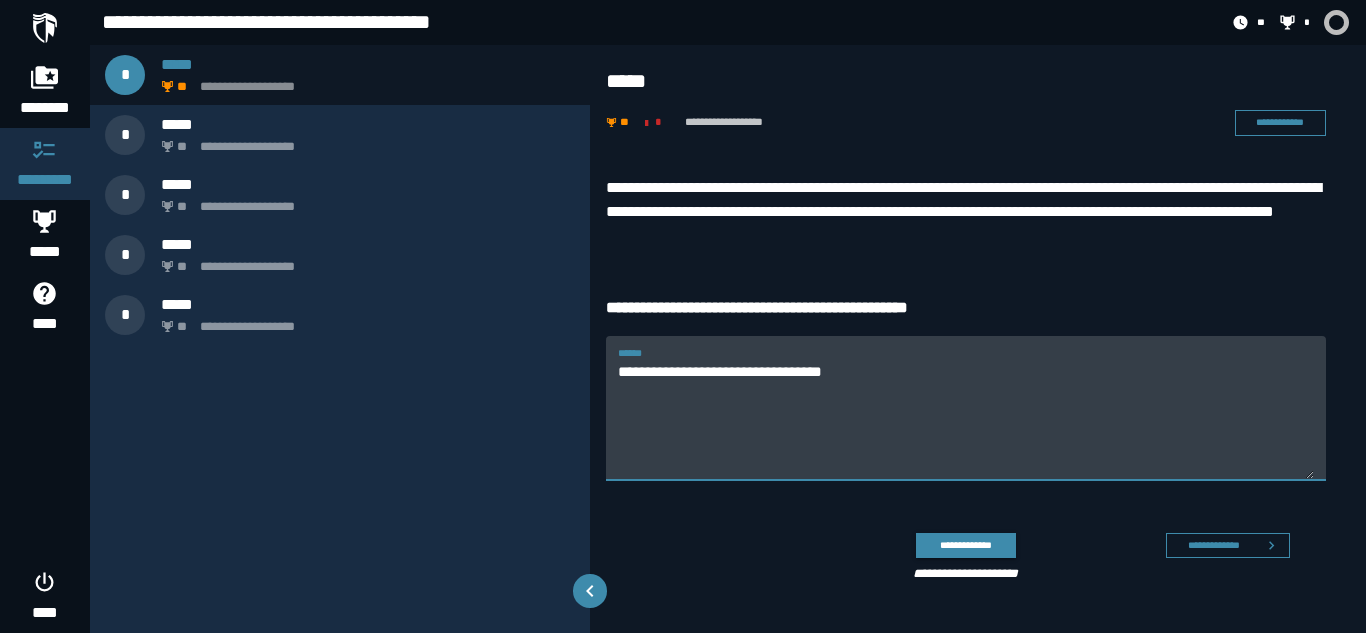 click on "**********" at bounding box center [966, 420] 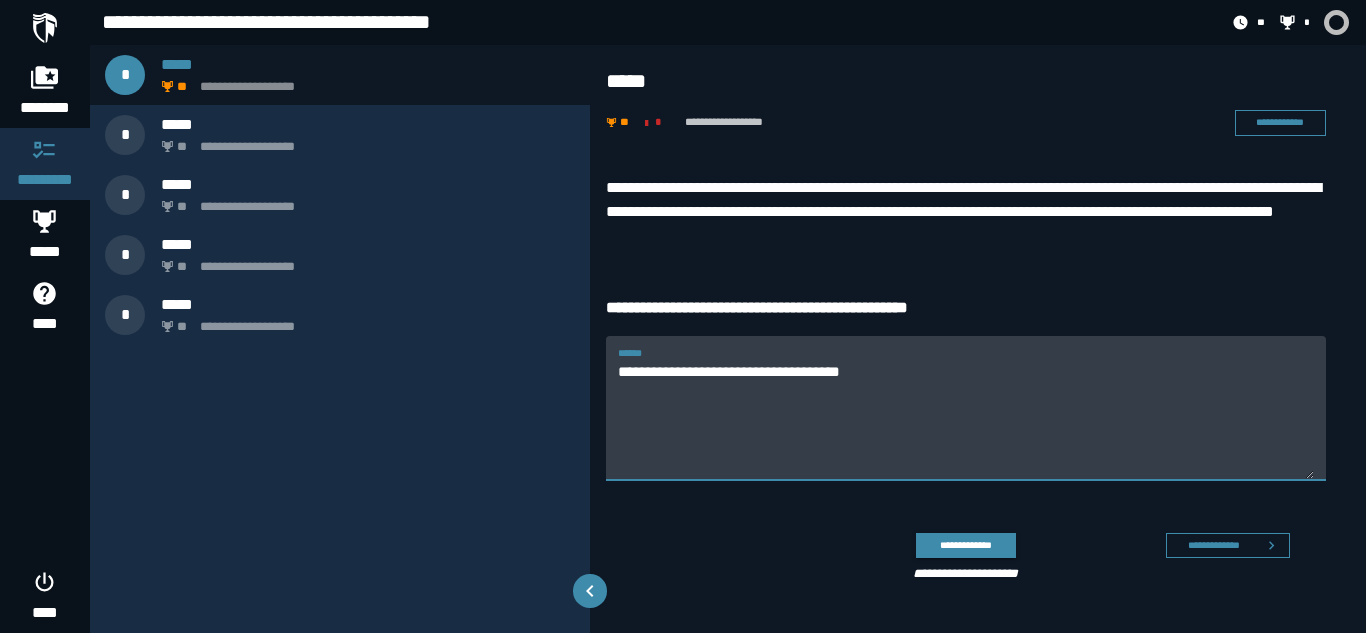 click on "**********" at bounding box center [966, 420] 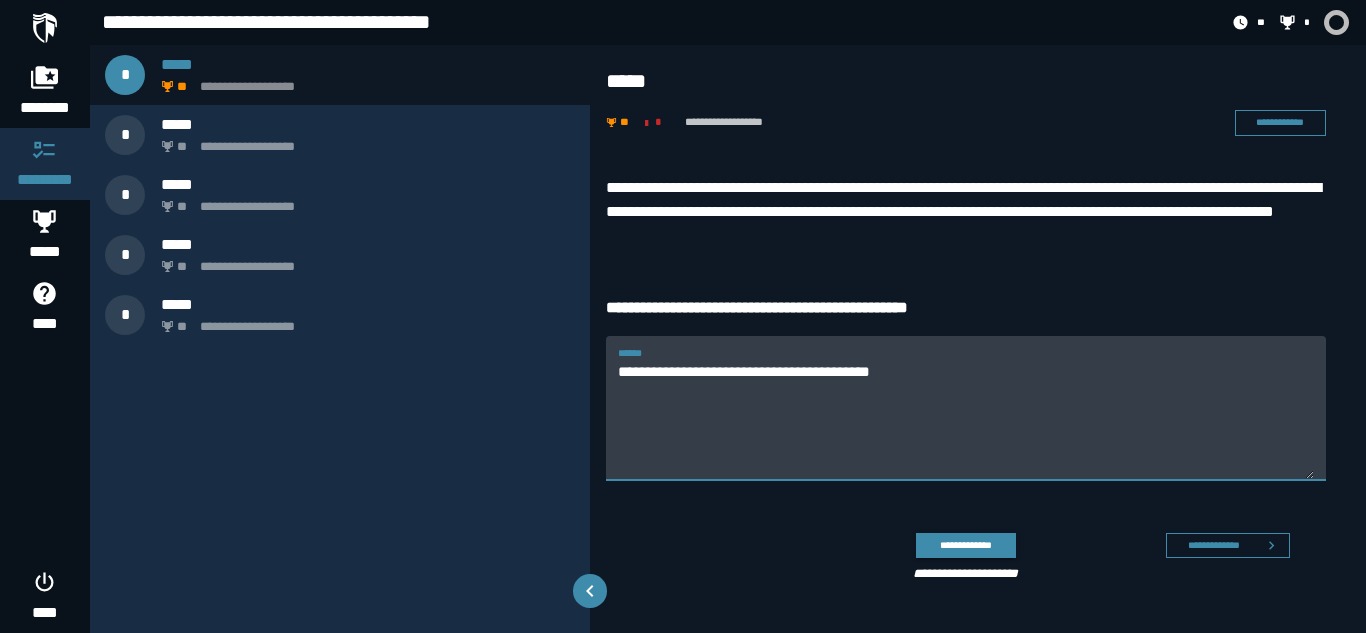 click on "**********" at bounding box center (966, 420) 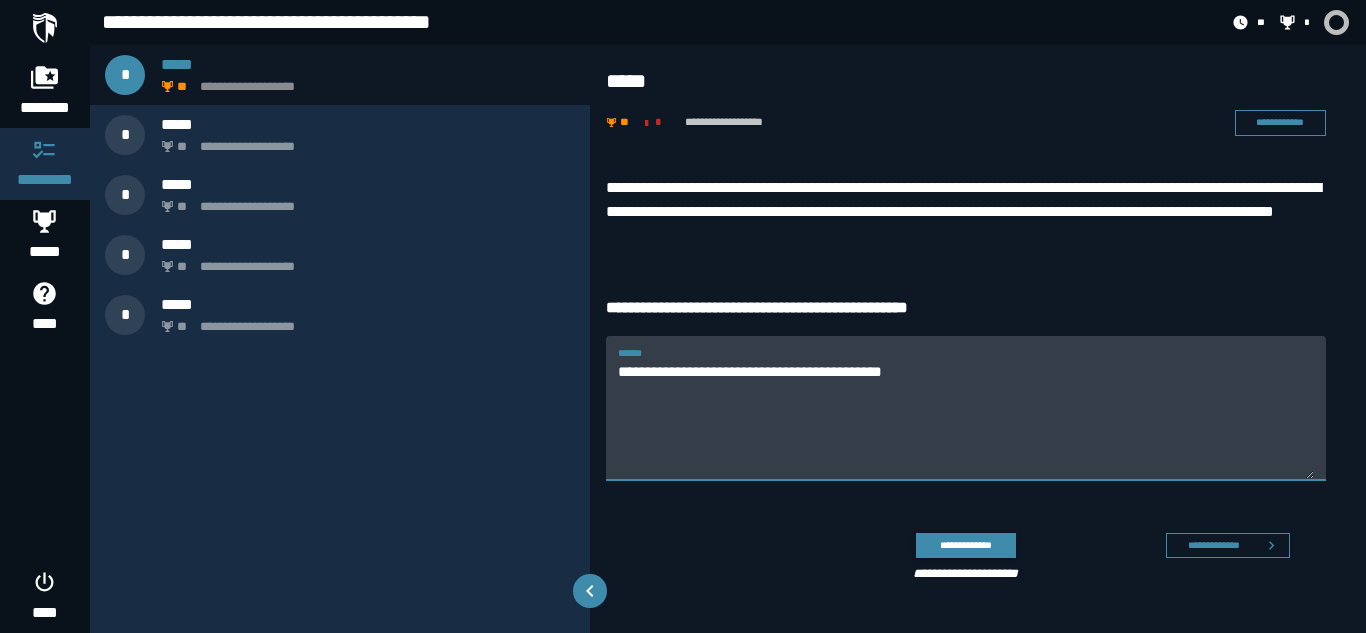 click on "**********" at bounding box center (966, 420) 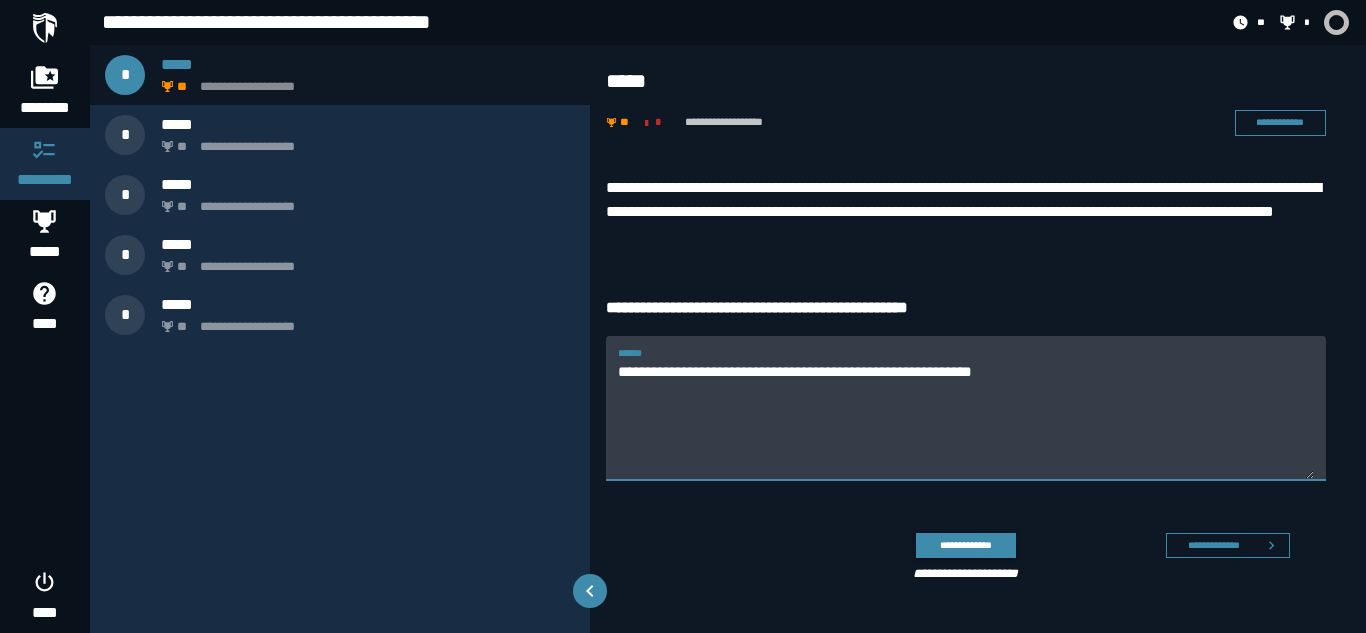 paste on "********" 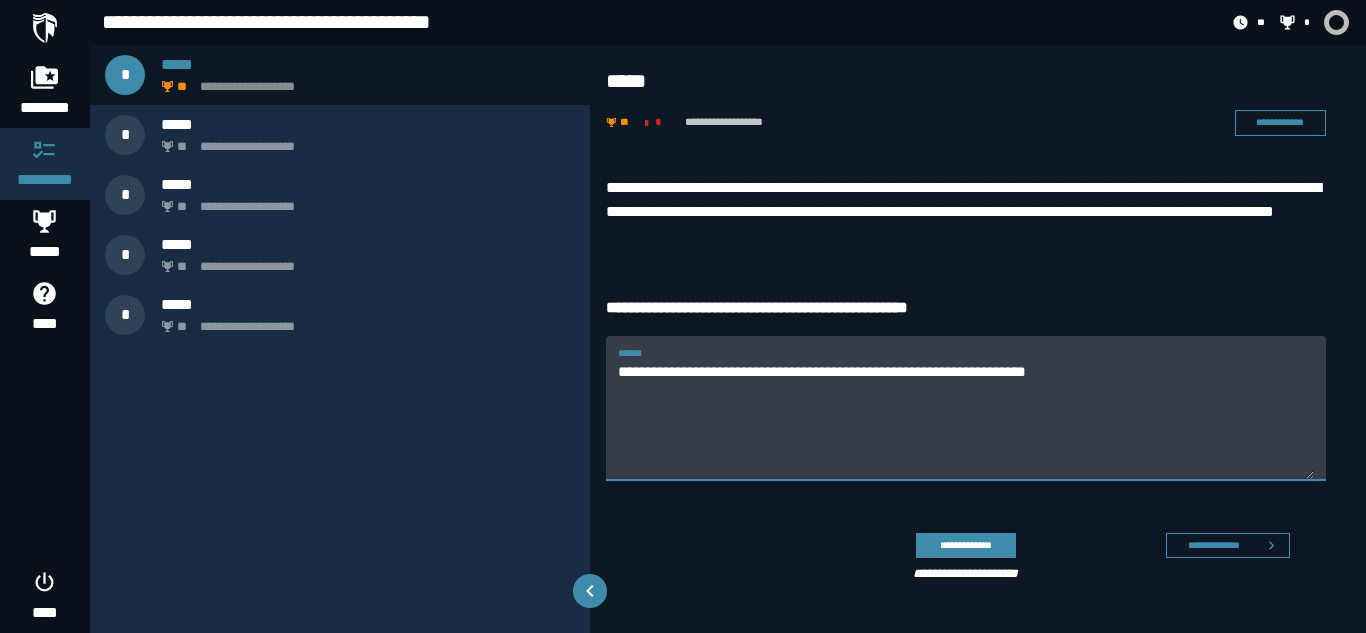 click on "**********" at bounding box center (966, 420) 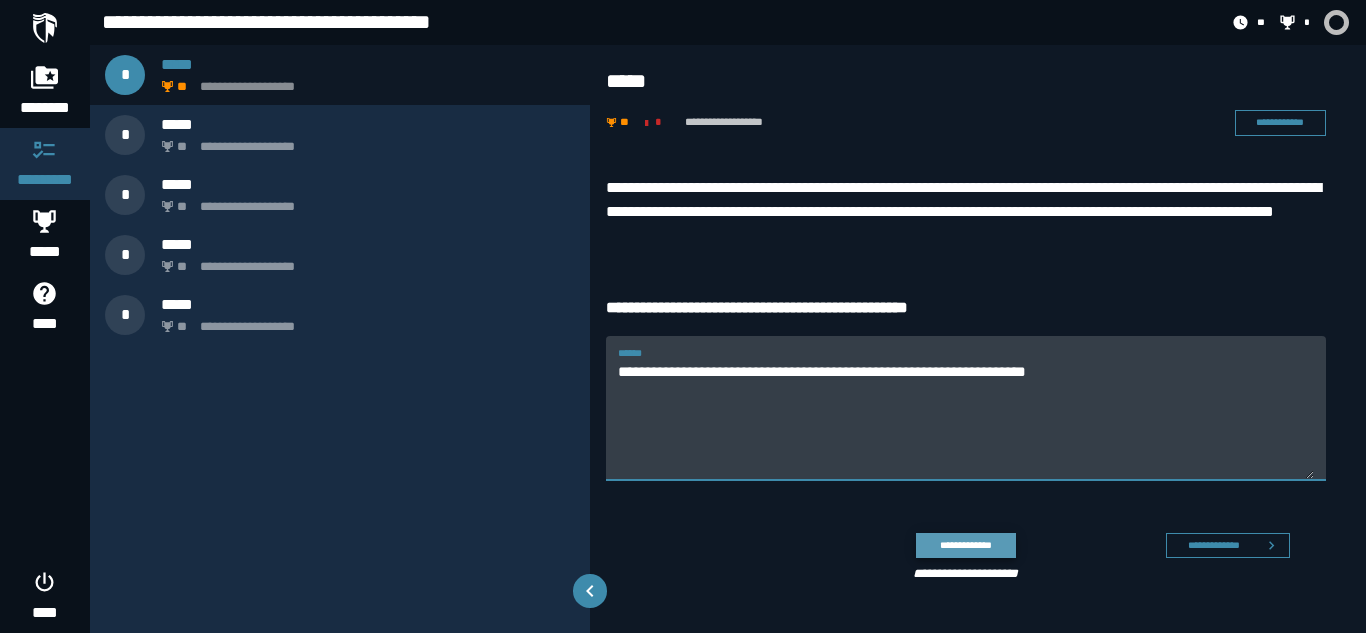 click on "**********" at bounding box center [965, 545] 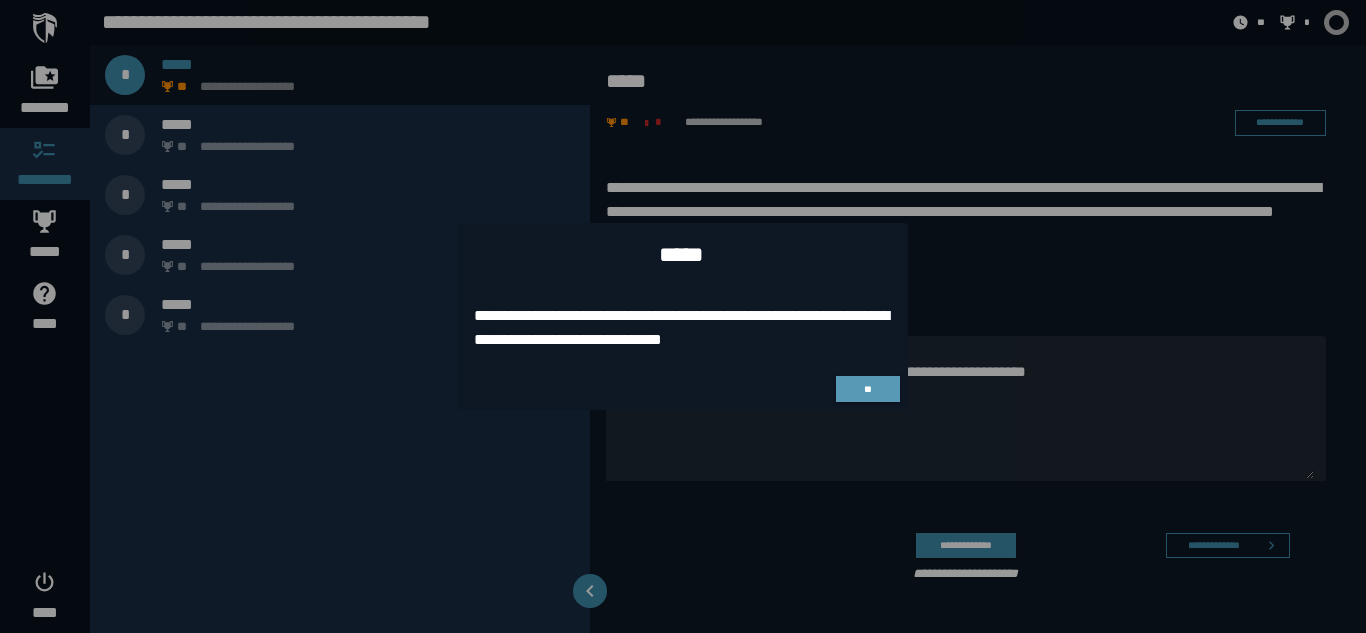 click on "**" at bounding box center (867, 389) 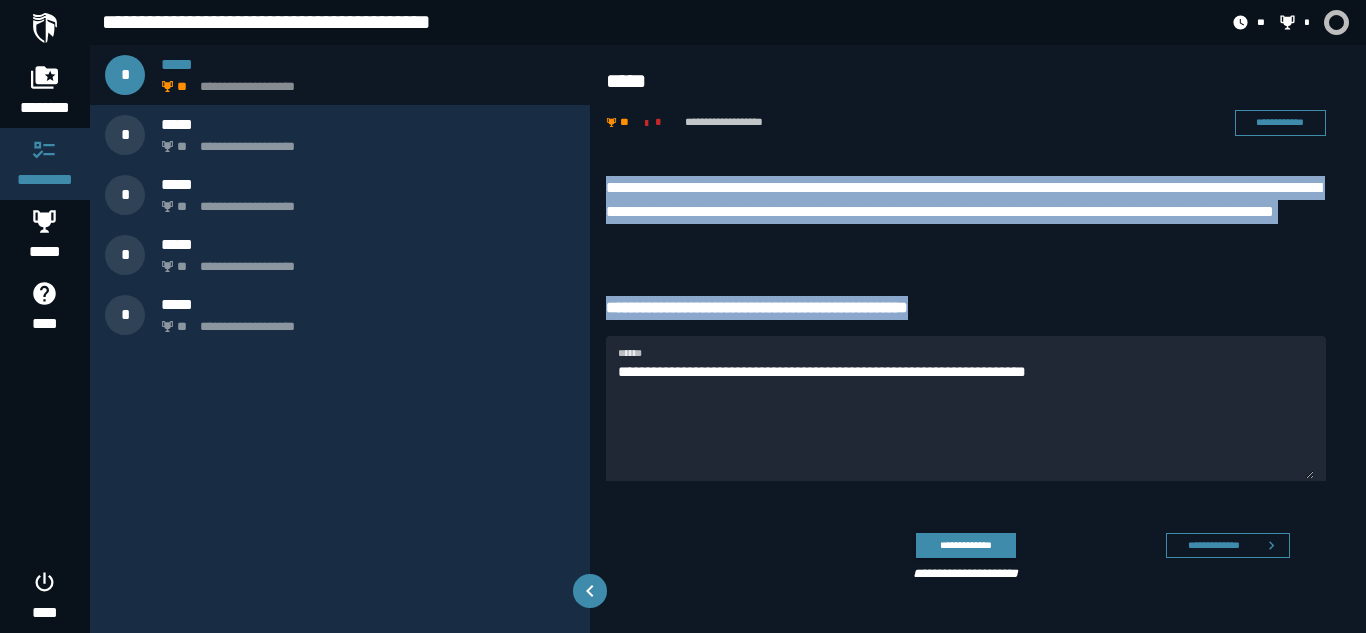 drag, startPoint x: 608, startPoint y: 182, endPoint x: 1005, endPoint y: 315, distance: 418.68604 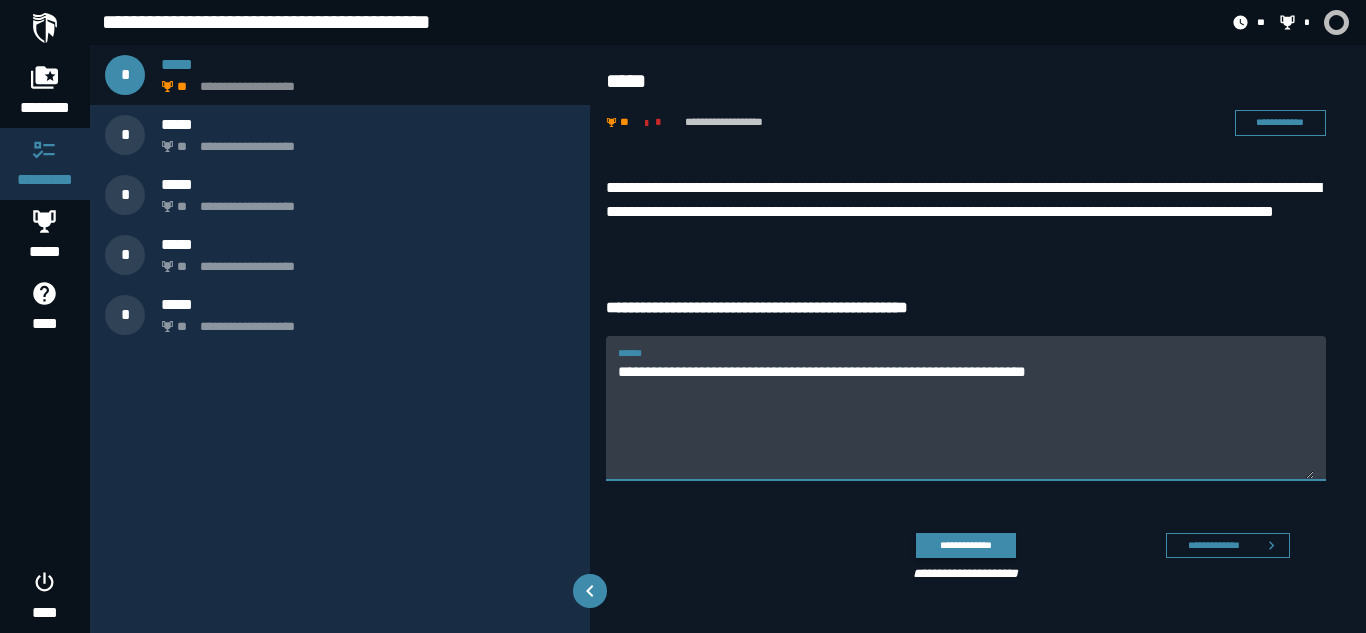drag, startPoint x: 919, startPoint y: 363, endPoint x: 942, endPoint y: 377, distance: 26.925823 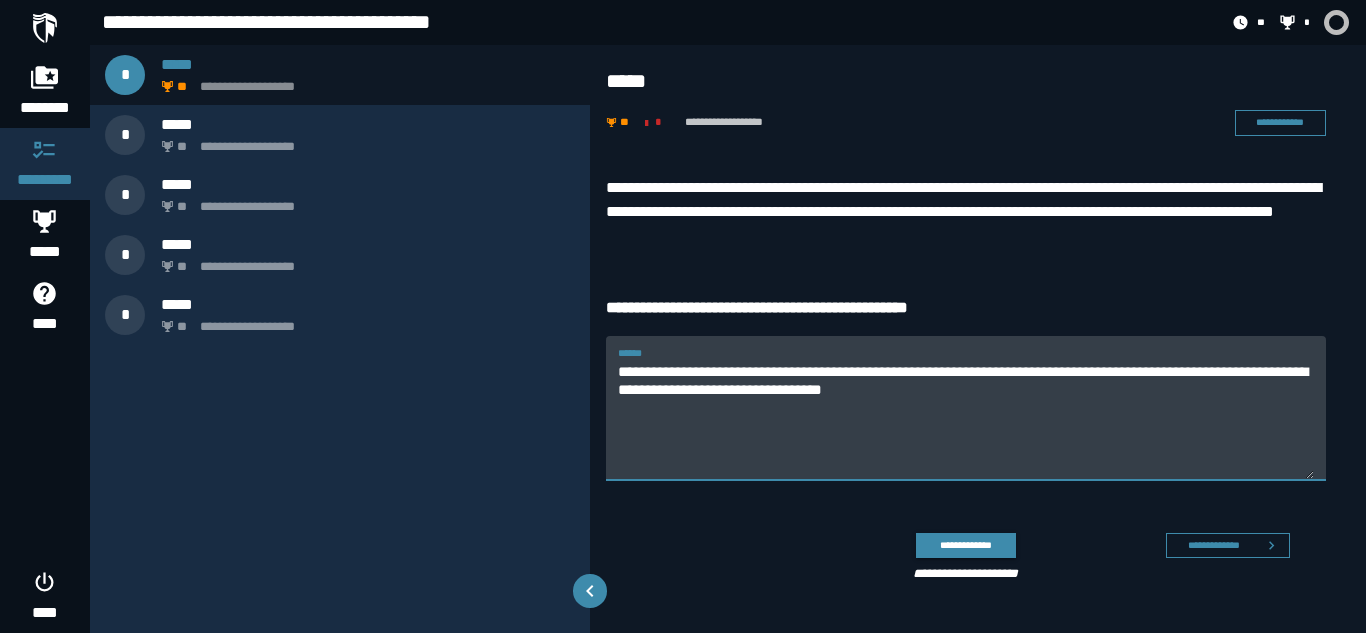 click on "**********" at bounding box center (966, 420) 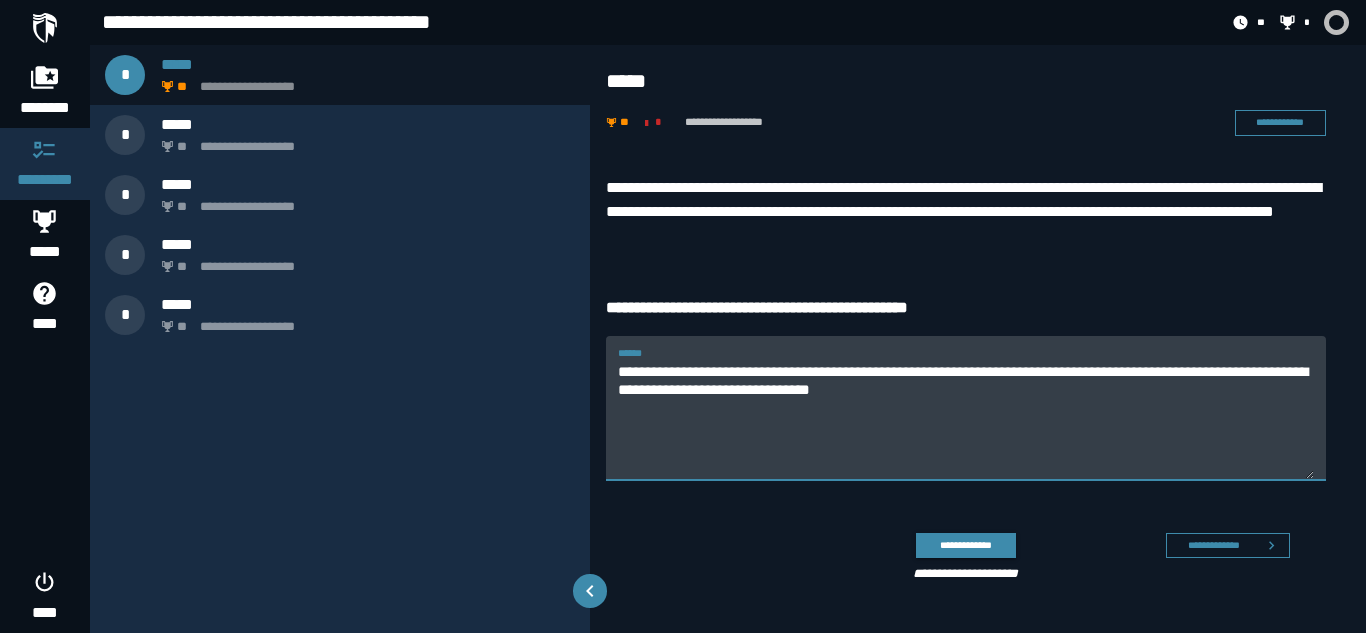 drag, startPoint x: 932, startPoint y: 394, endPoint x: 827, endPoint y: 396, distance: 105.01904 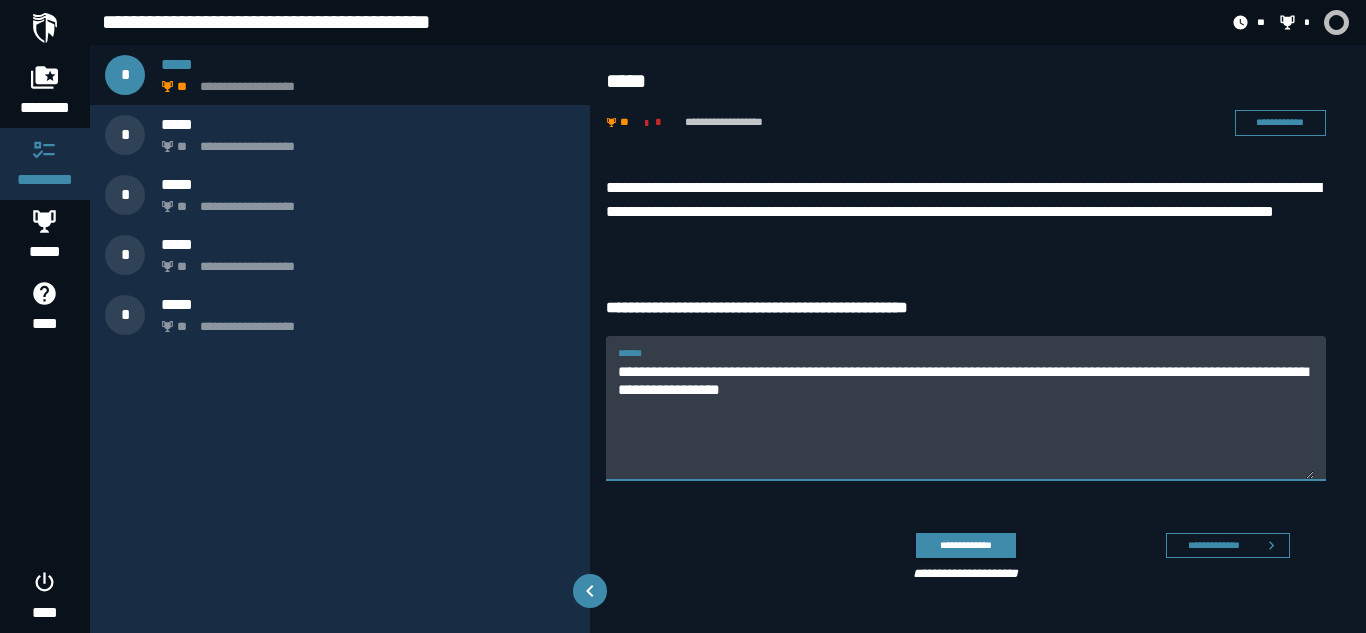 click on "**********" at bounding box center (966, 420) 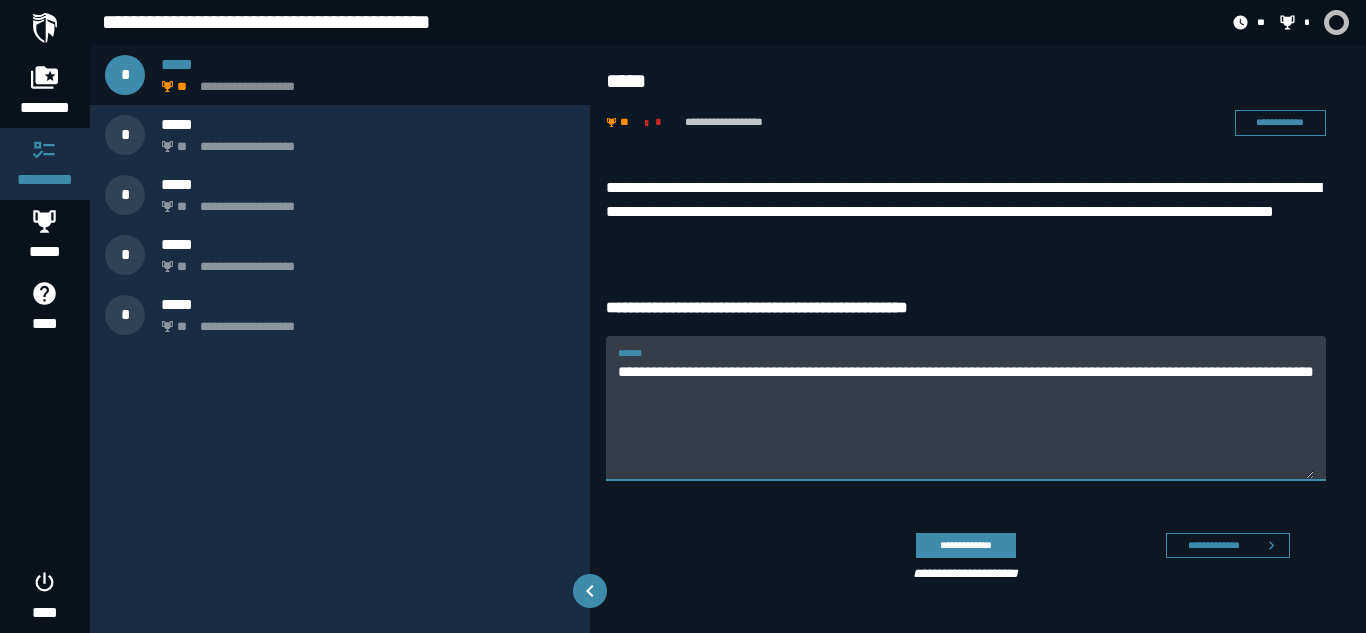 drag, startPoint x: 1225, startPoint y: 374, endPoint x: 1119, endPoint y: 379, distance: 106.11786 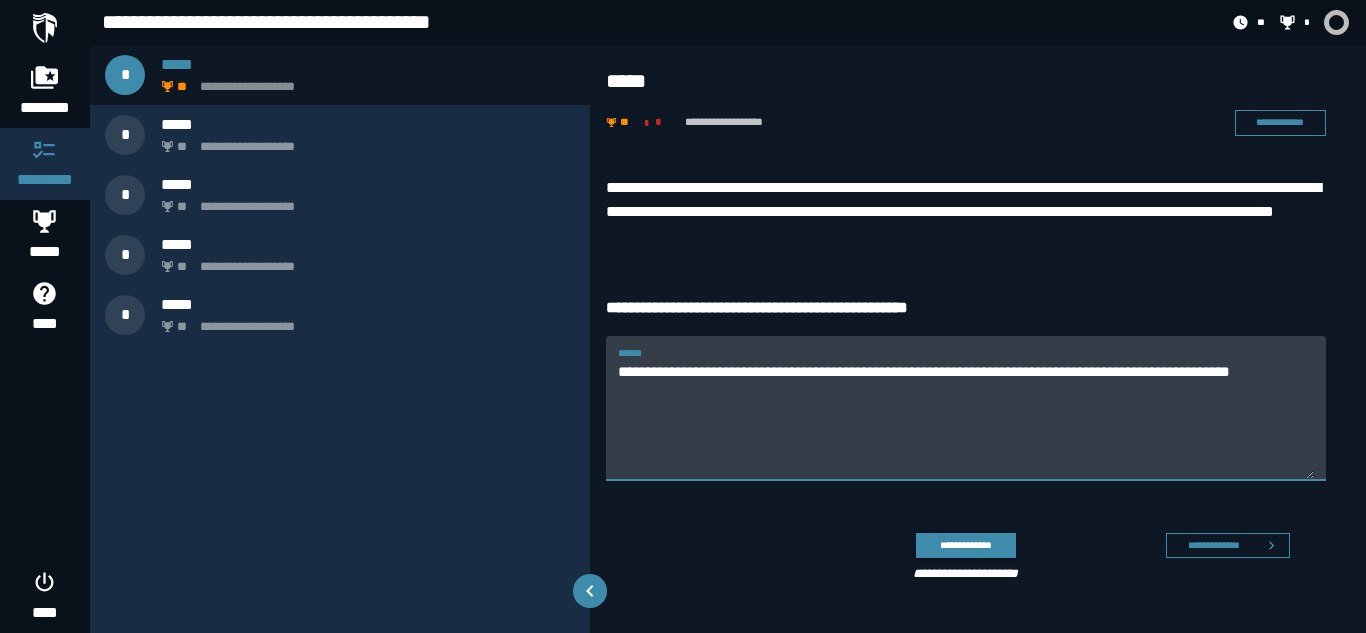 click on "**********" at bounding box center [966, 420] 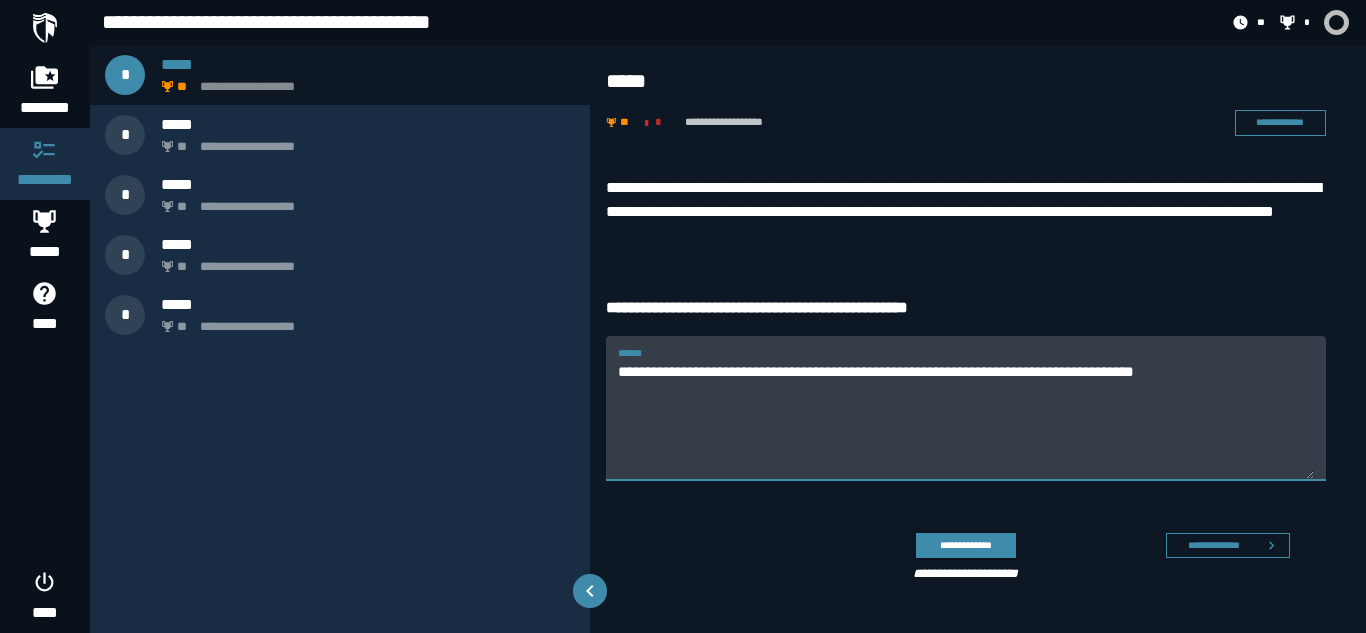 drag, startPoint x: 721, startPoint y: 370, endPoint x: 590, endPoint y: 360, distance: 131.38112 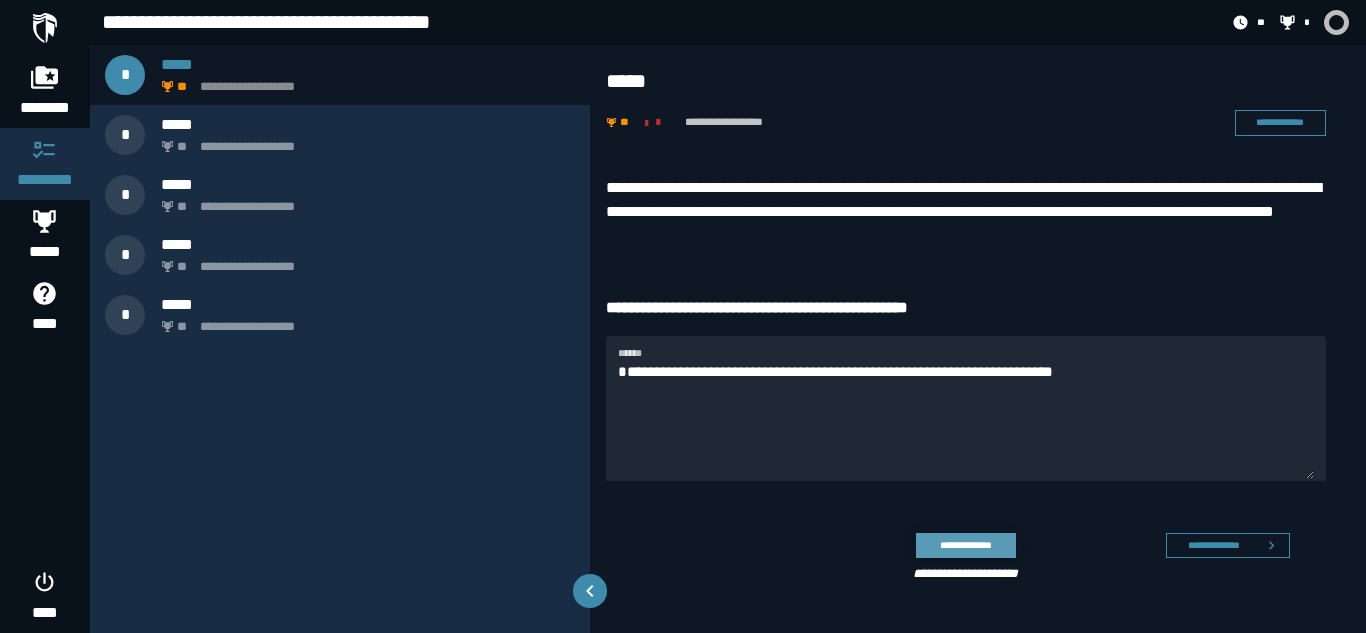 click on "**********" at bounding box center [965, 545] 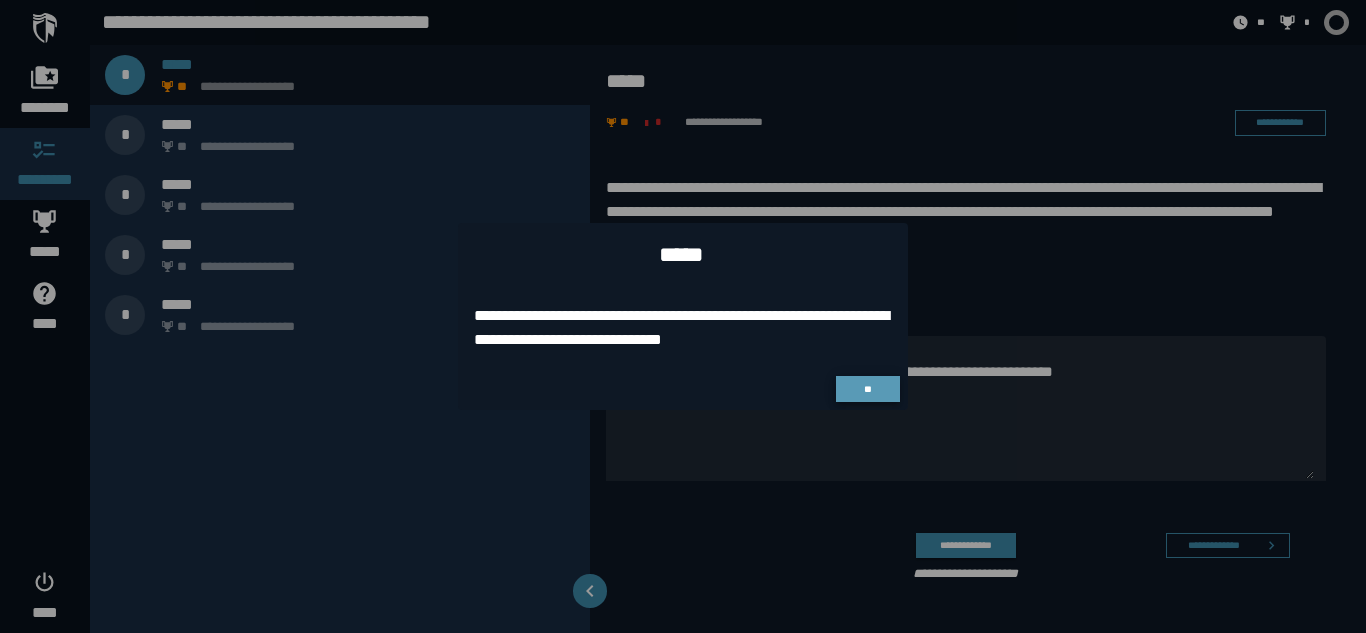 click on "**" at bounding box center [868, 389] 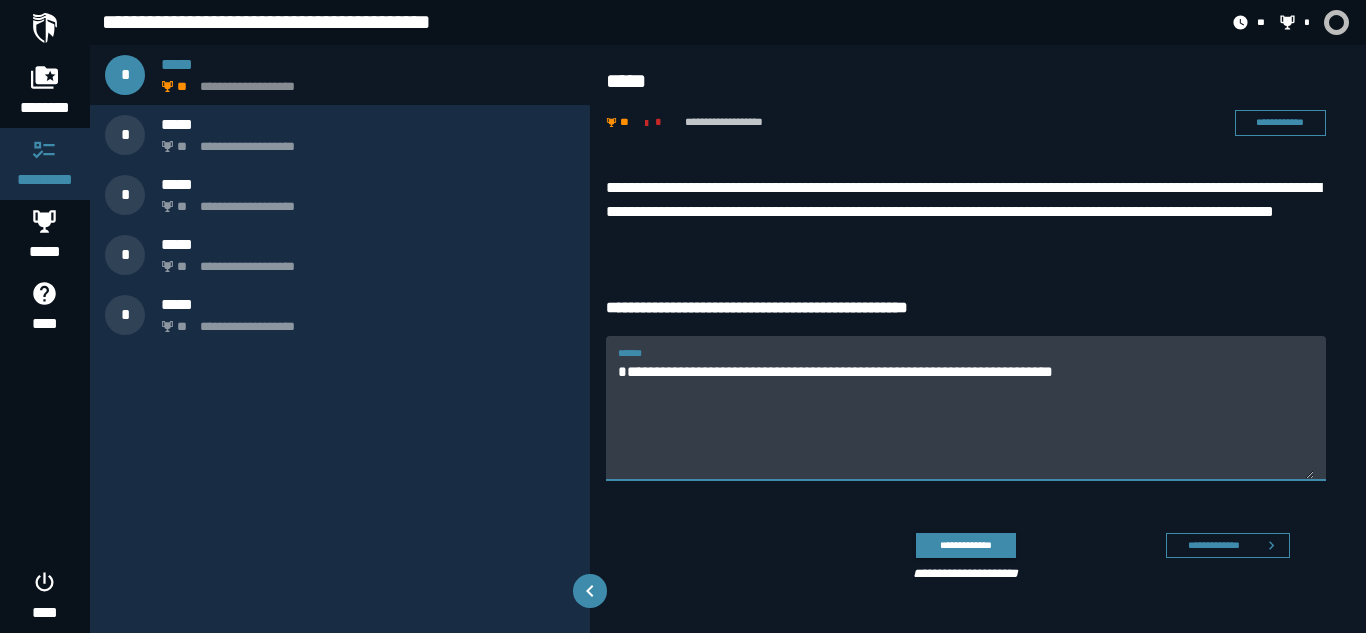 click on "**********" at bounding box center (966, 420) 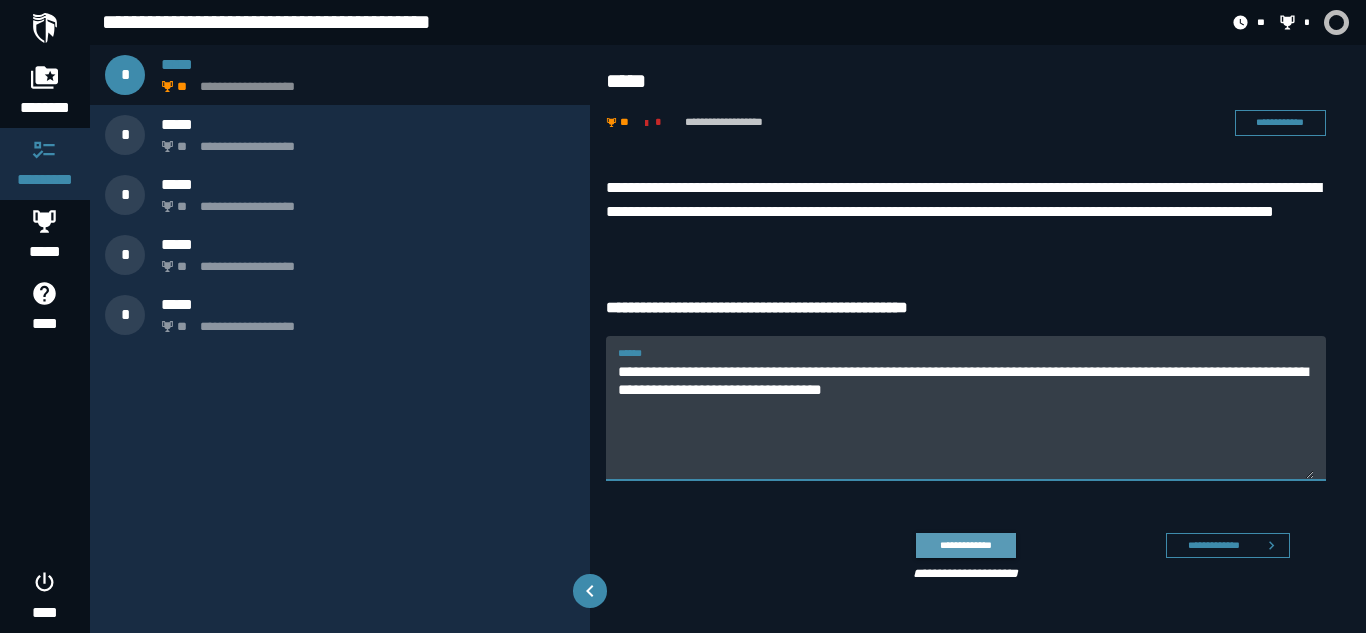type on "**********" 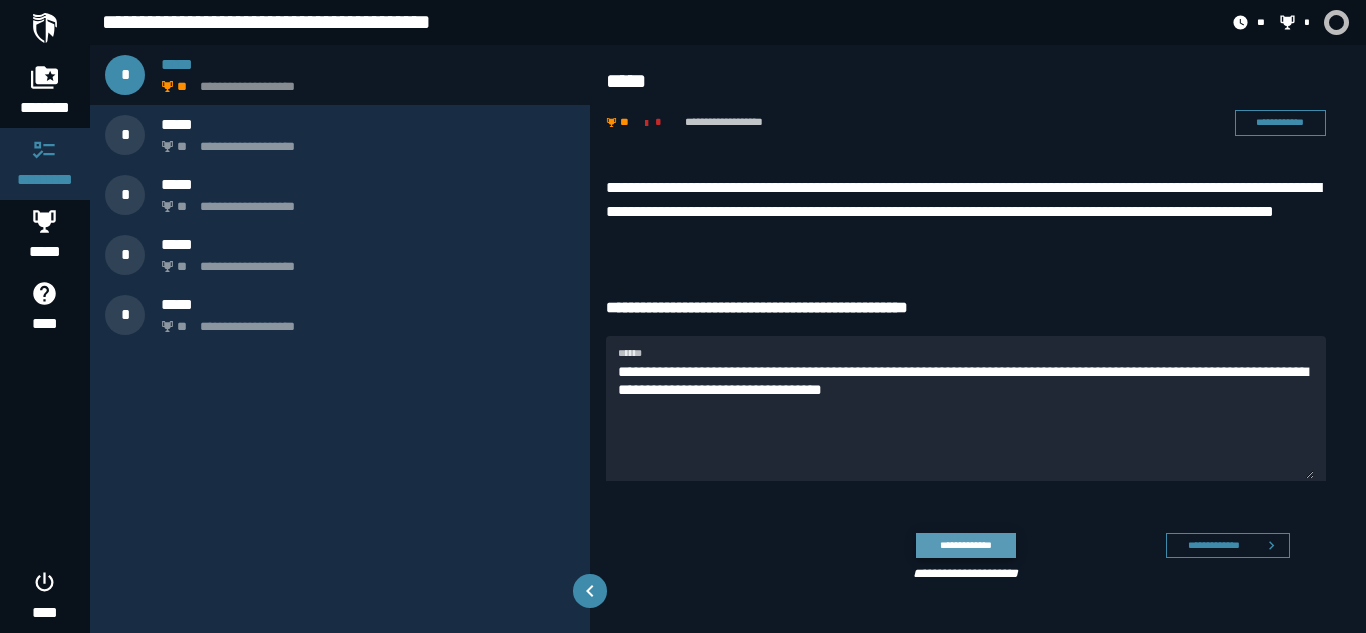 click on "**********" at bounding box center (965, 545) 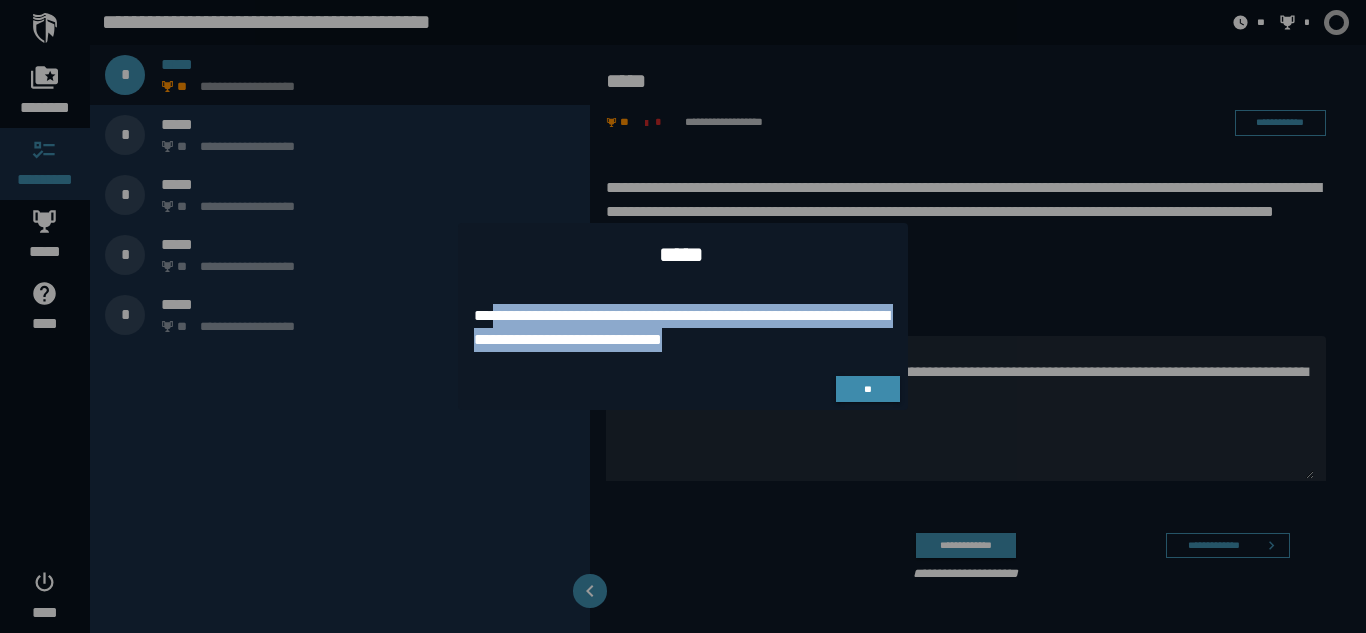 drag, startPoint x: 503, startPoint y: 325, endPoint x: 797, endPoint y: 344, distance: 294.6133 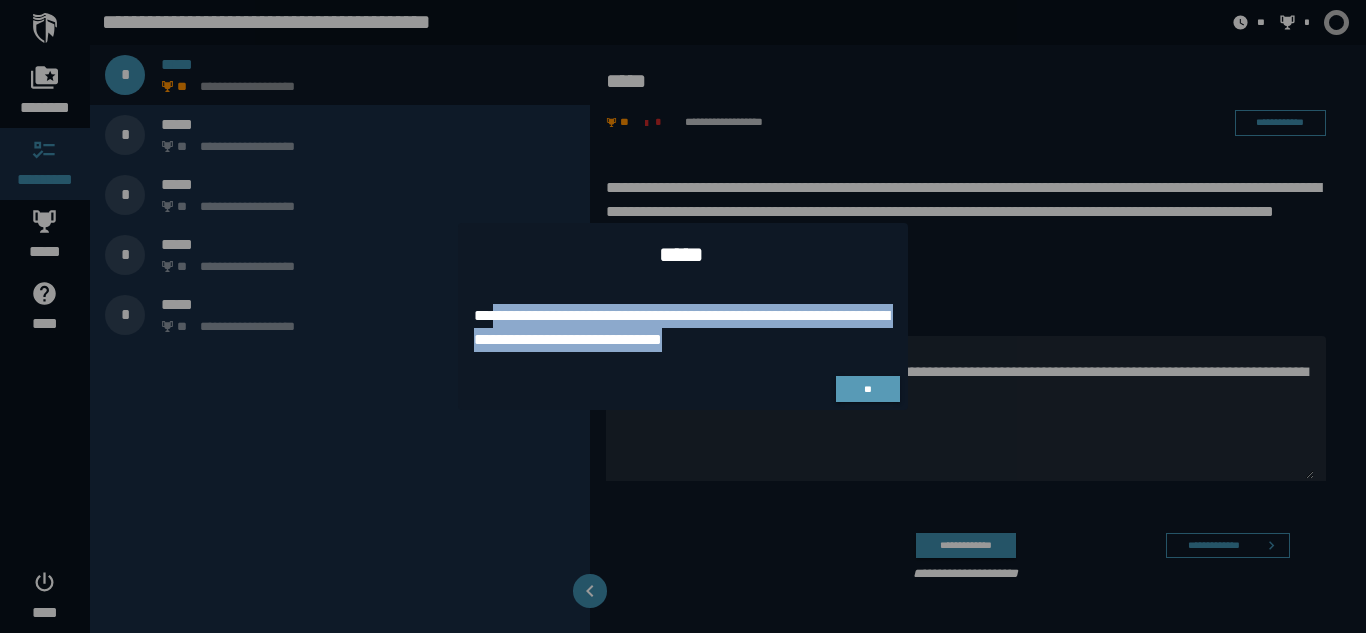 click on "**" at bounding box center (868, 389) 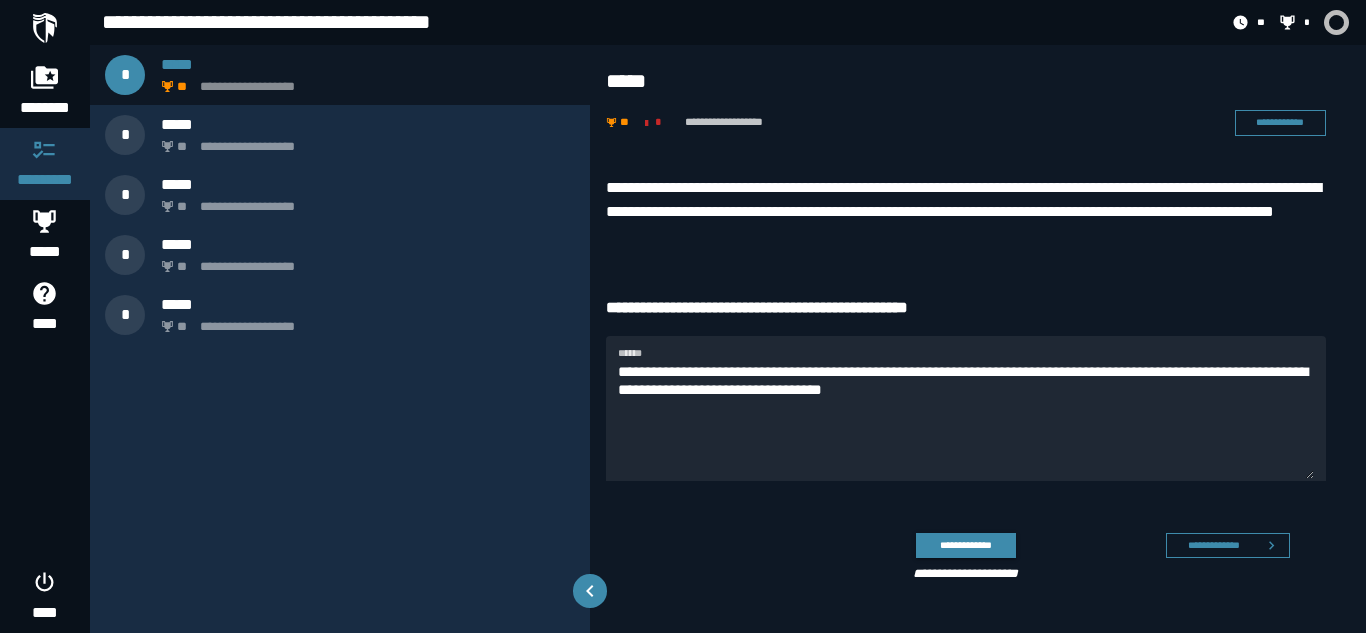 click on "**********" 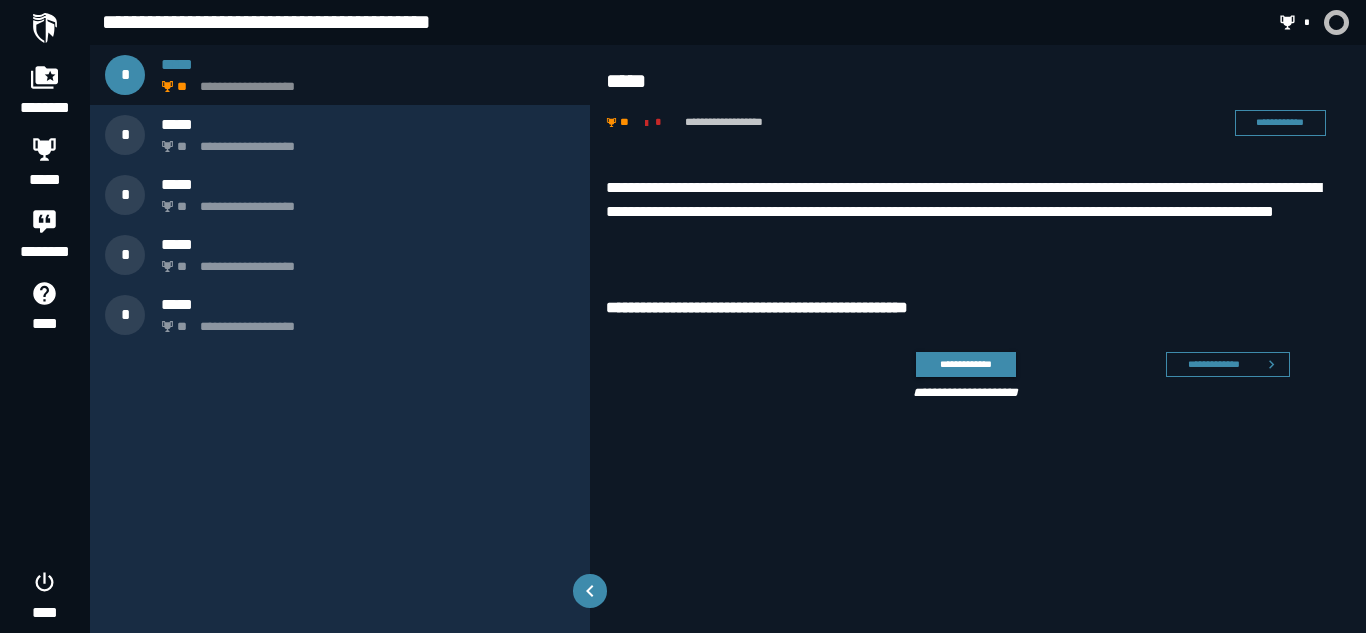 scroll, scrollTop: 0, scrollLeft: 0, axis: both 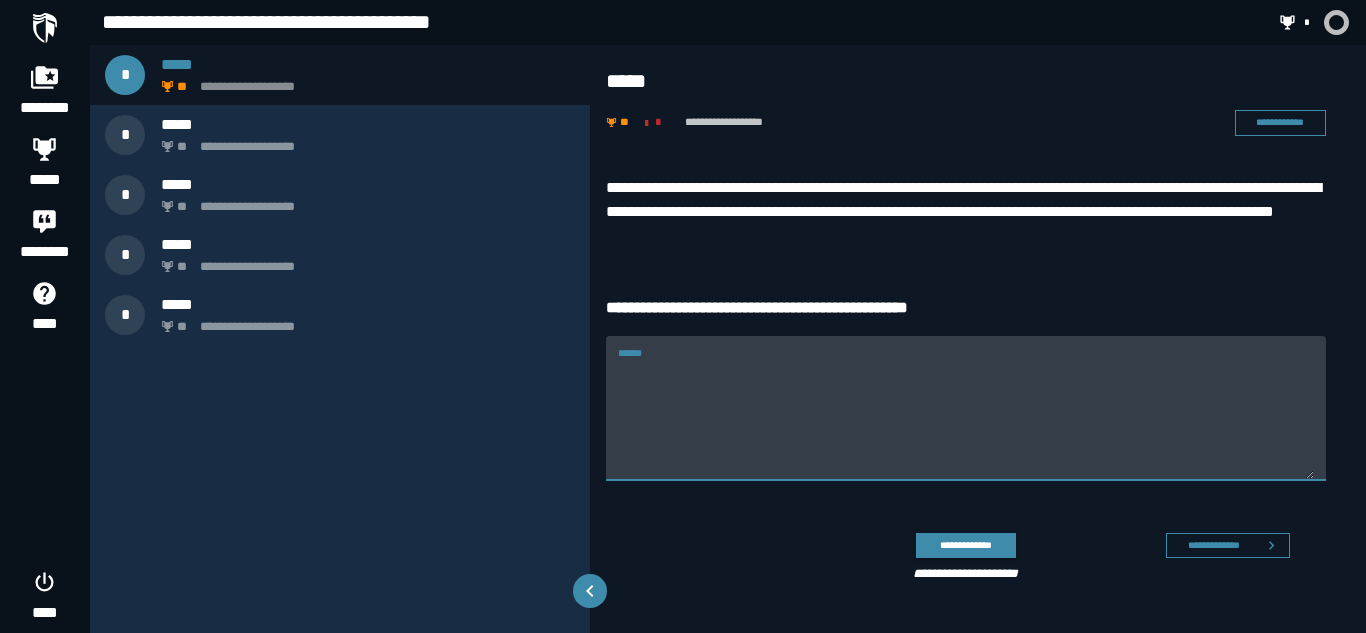 click on "******" at bounding box center [966, 420] 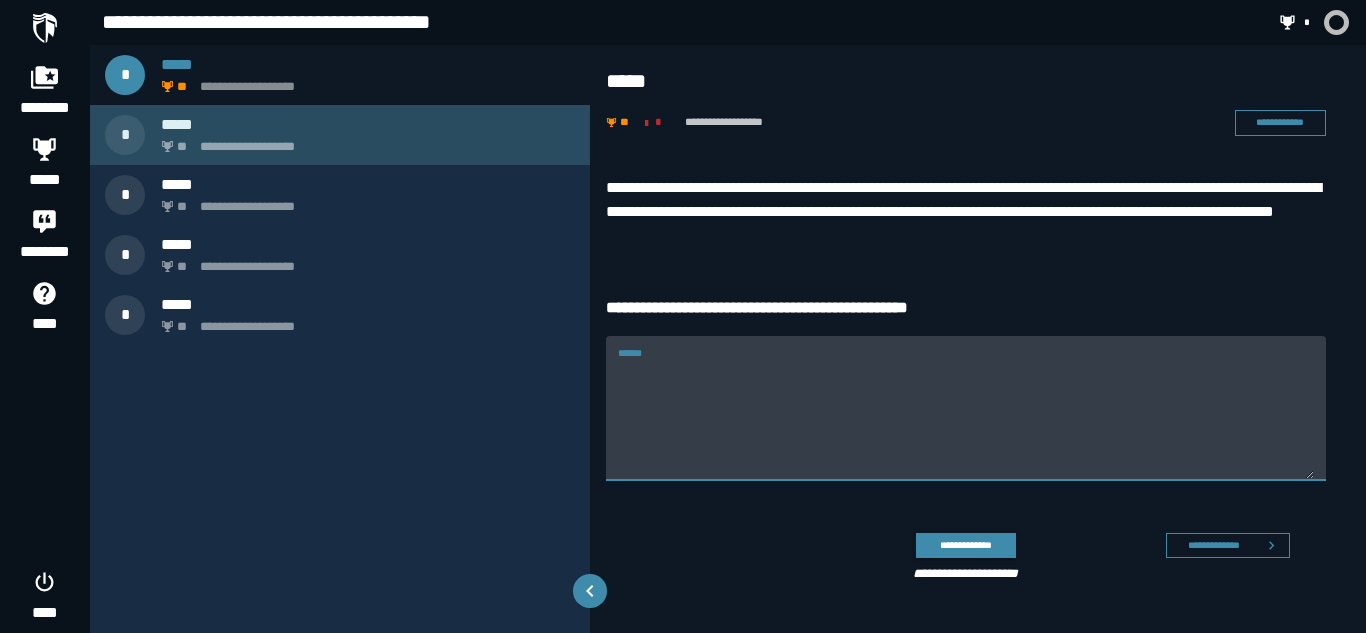 click on "**********" 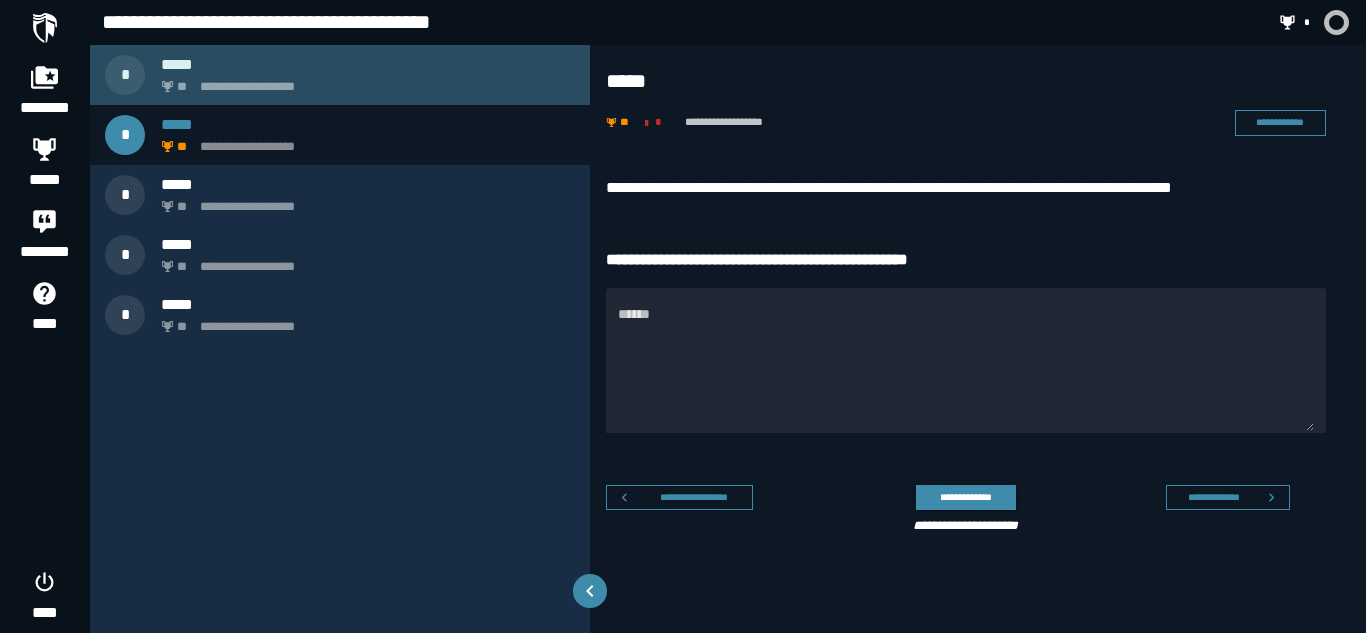 click on "**********" at bounding box center (340, 75) 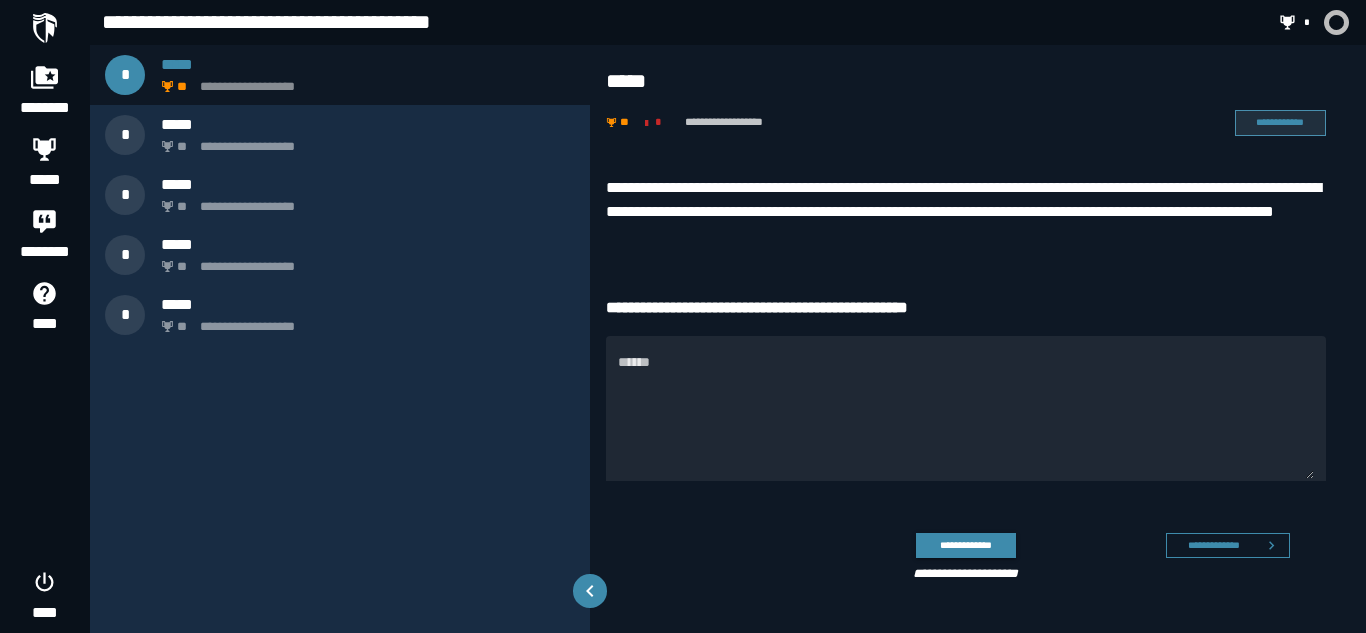 click on "**********" at bounding box center (1280, 122) 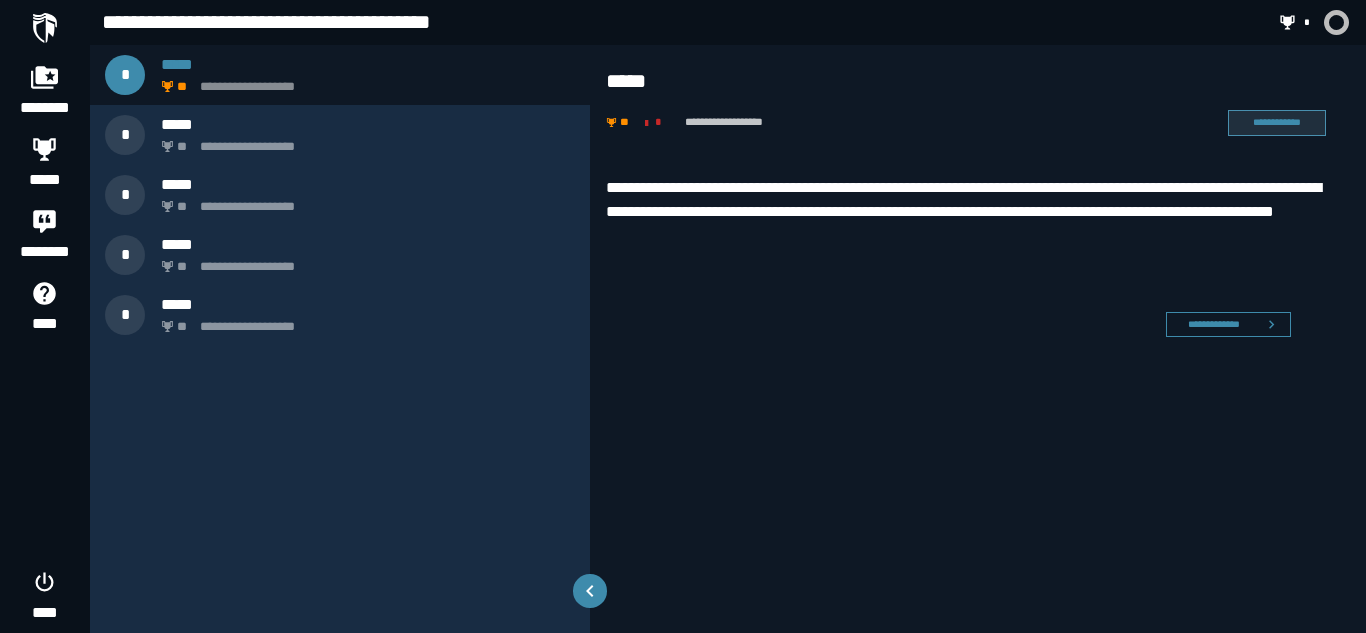 click on "**********" at bounding box center (1277, 122) 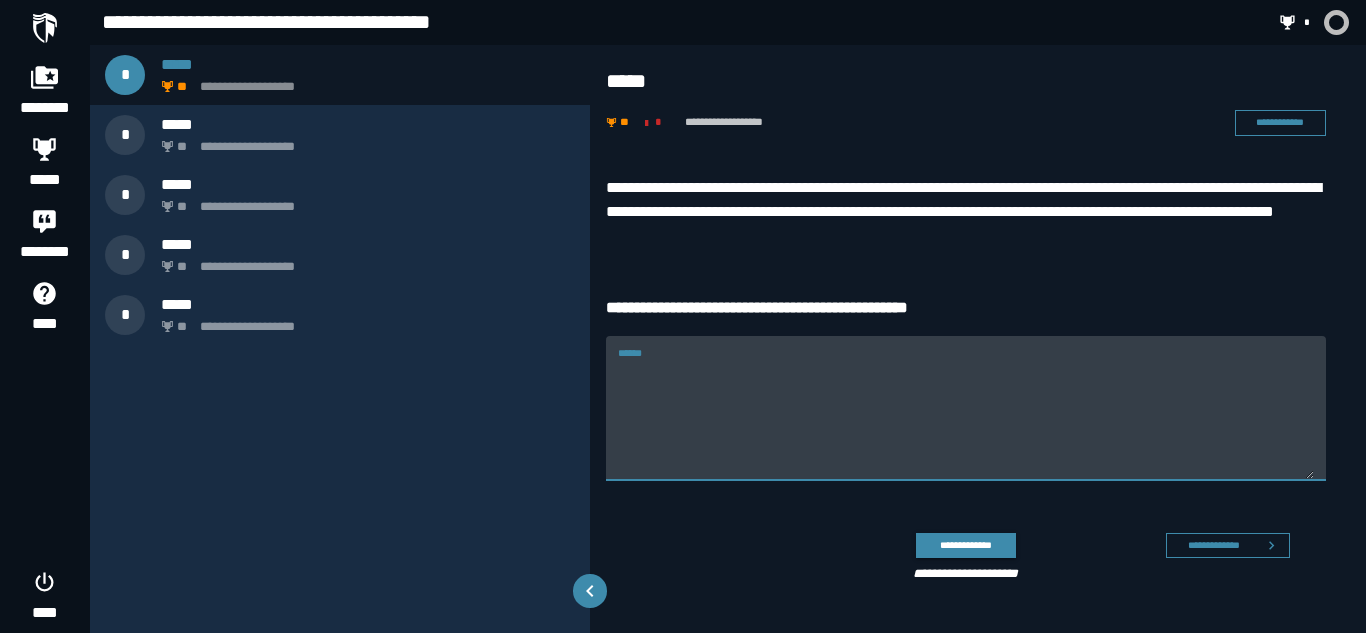 click on "******" at bounding box center (966, 420) 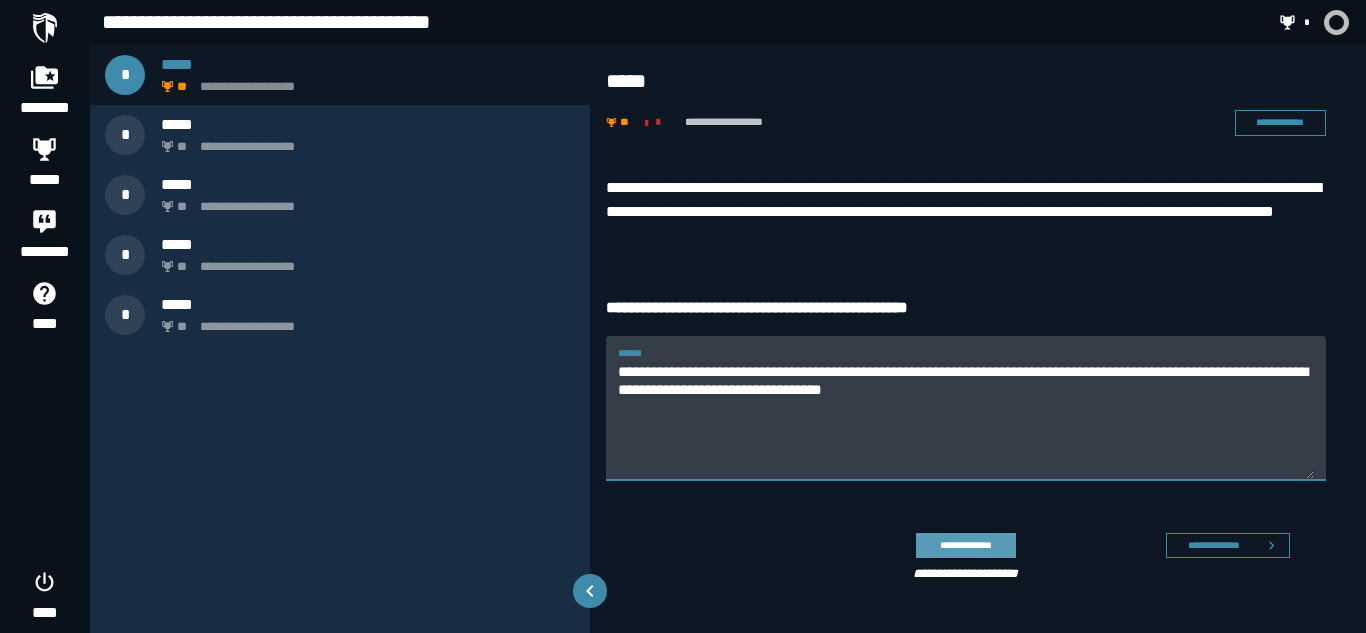 type on "**********" 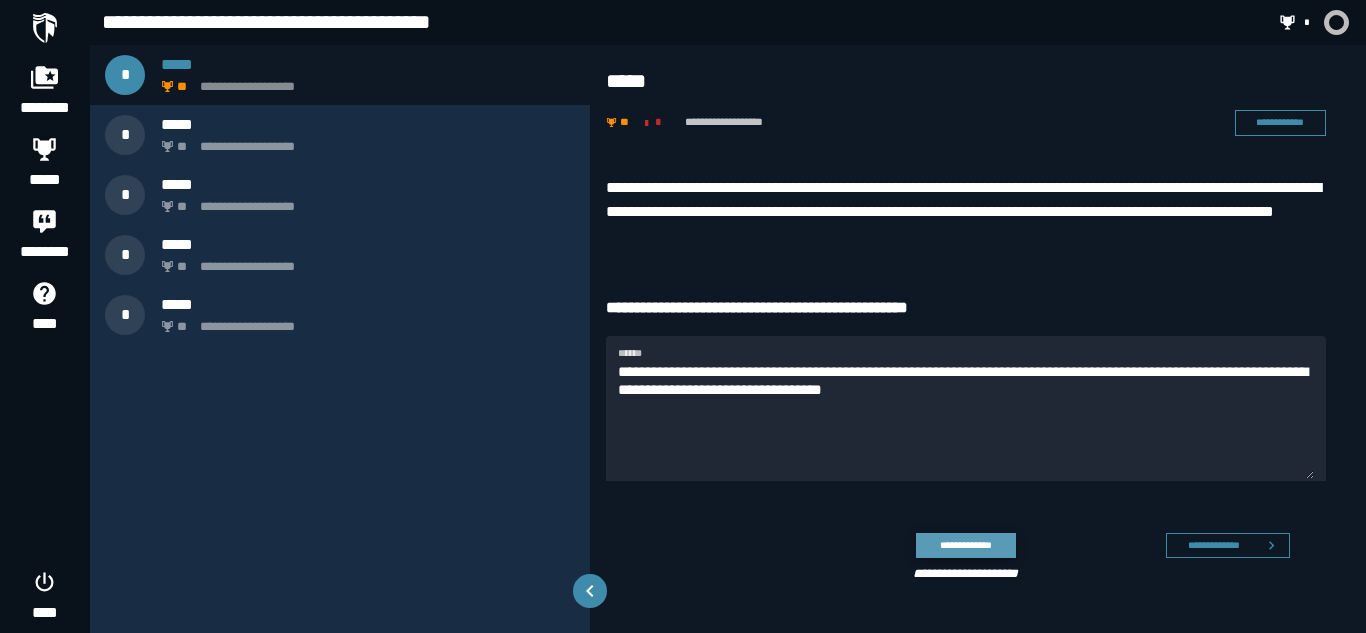 click on "**********" at bounding box center [965, 545] 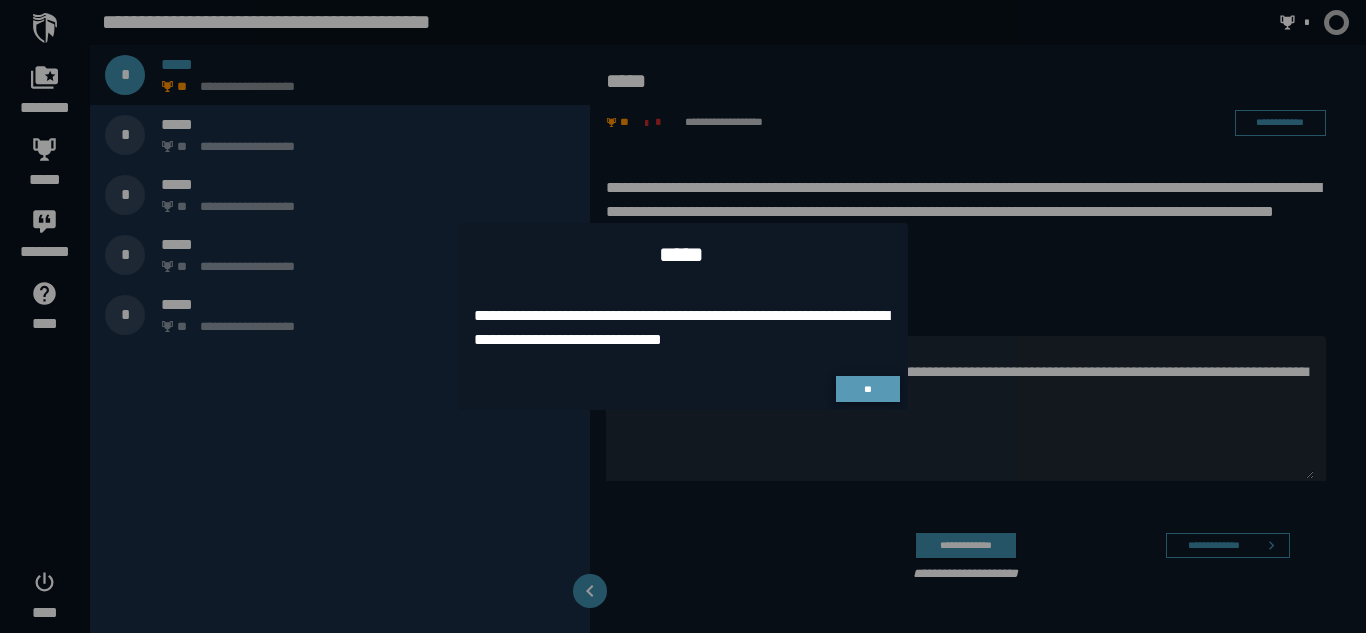 click on "**" at bounding box center [868, 389] 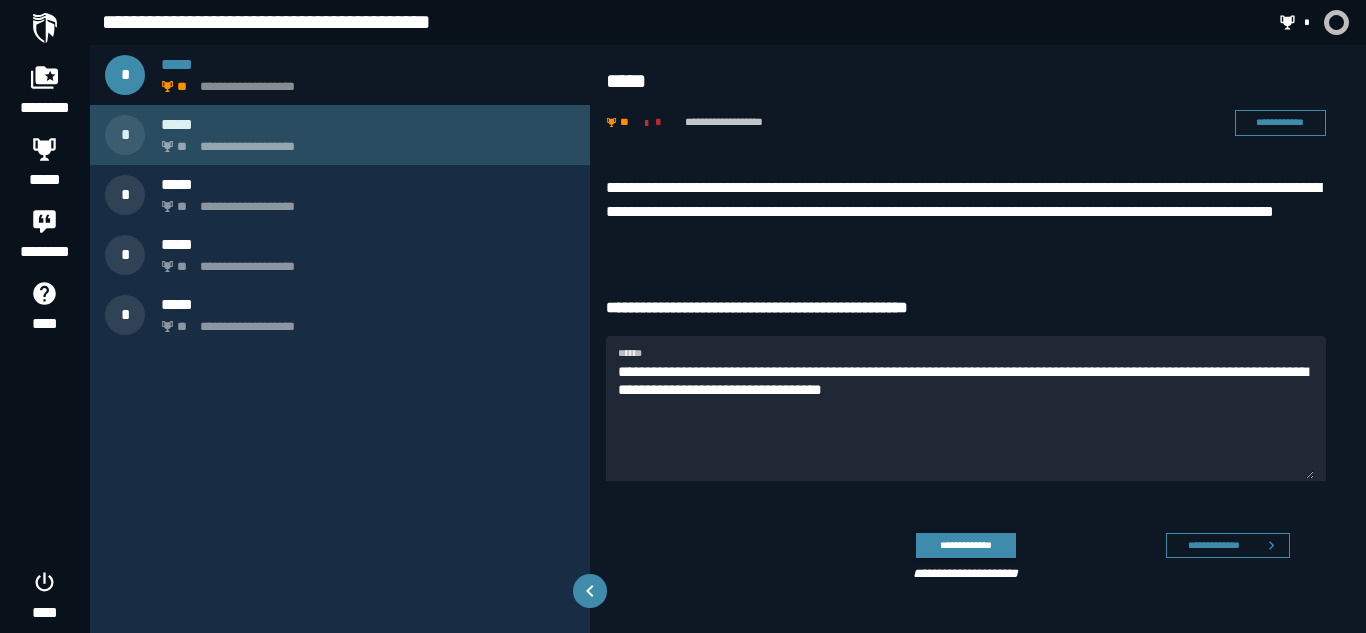 click on "**********" at bounding box center (340, 135) 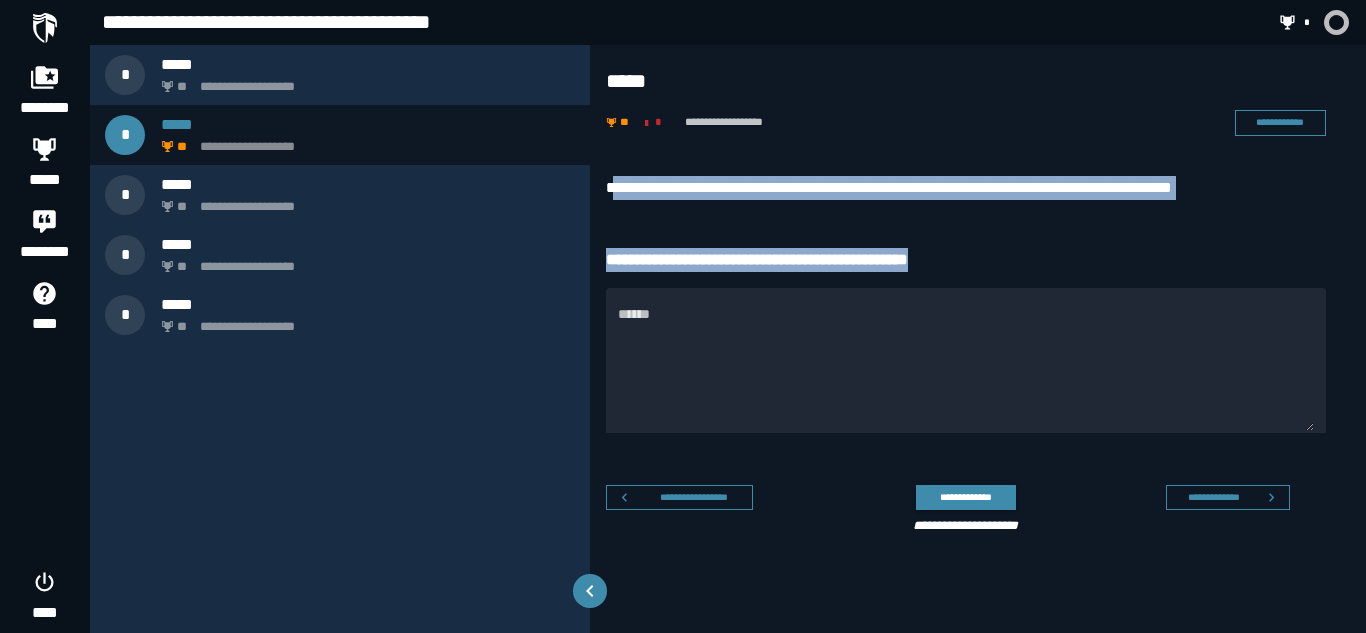 drag, startPoint x: 614, startPoint y: 183, endPoint x: 994, endPoint y: 256, distance: 386.9483 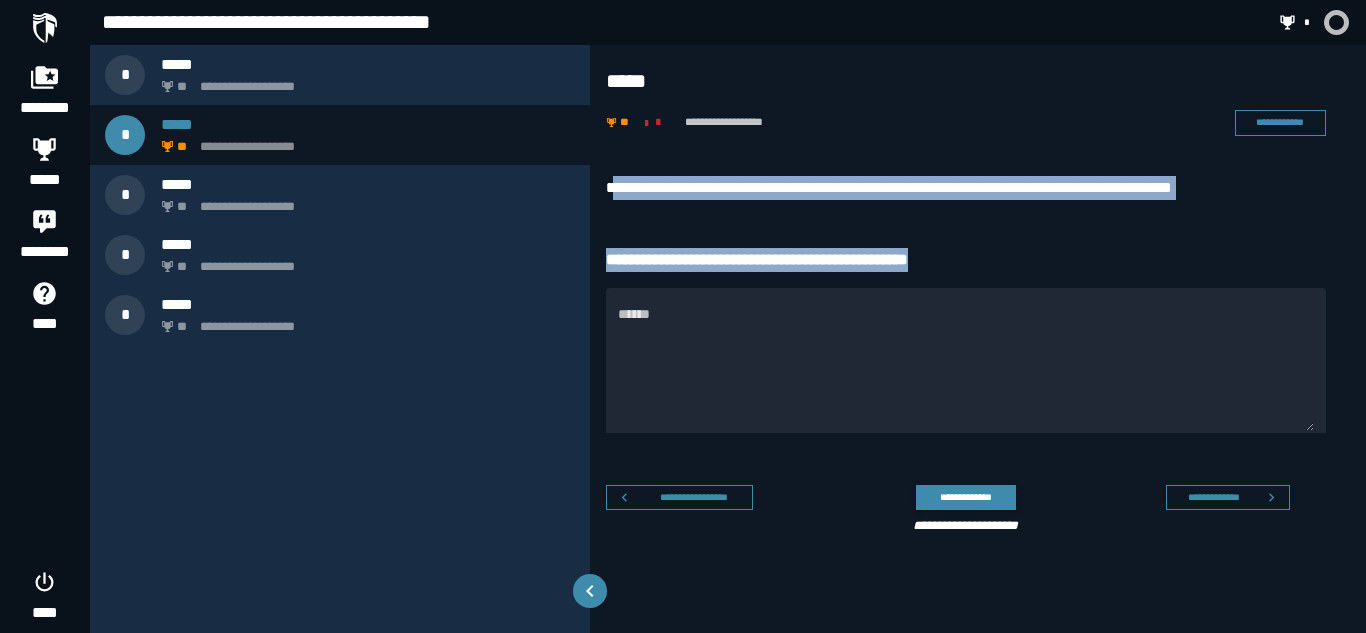 copy on "**********" 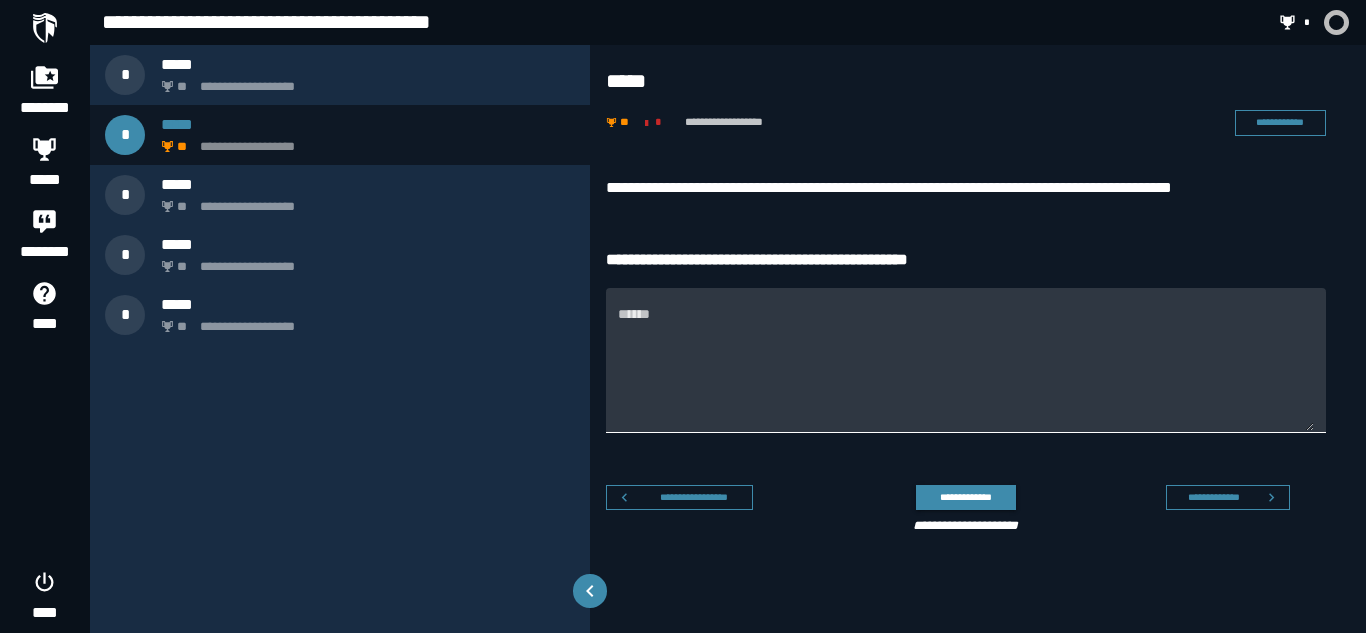 click on "******" at bounding box center [966, 372] 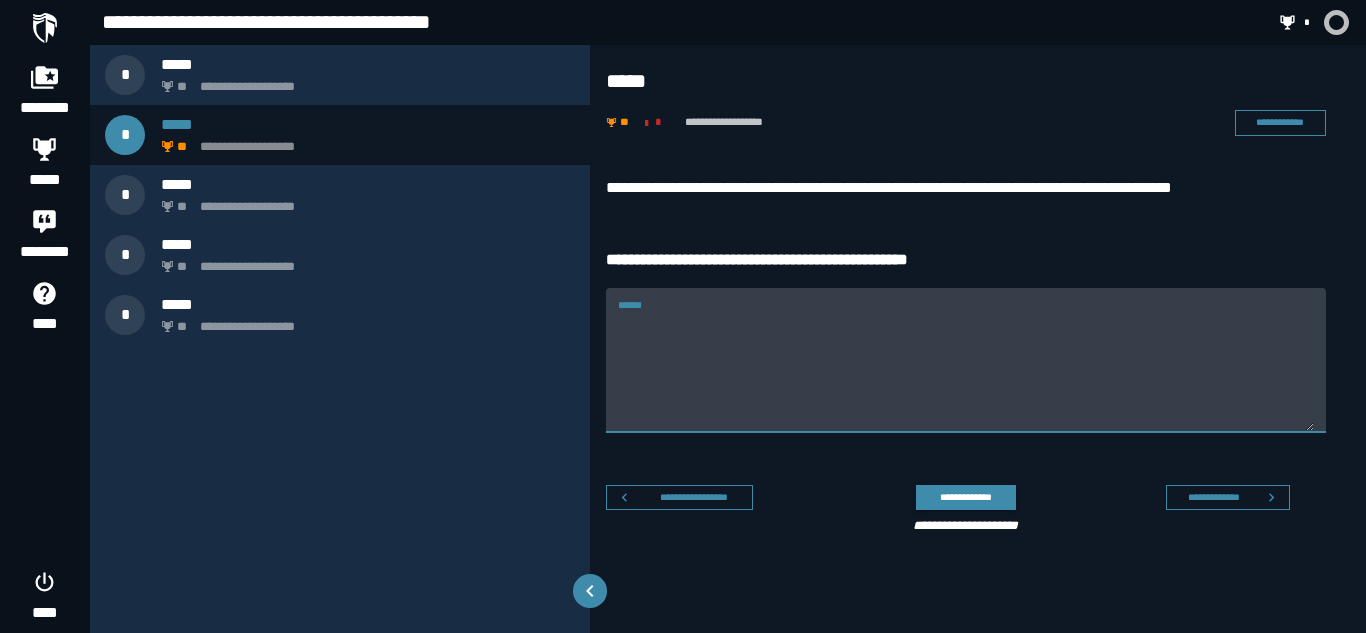 paste on "**********" 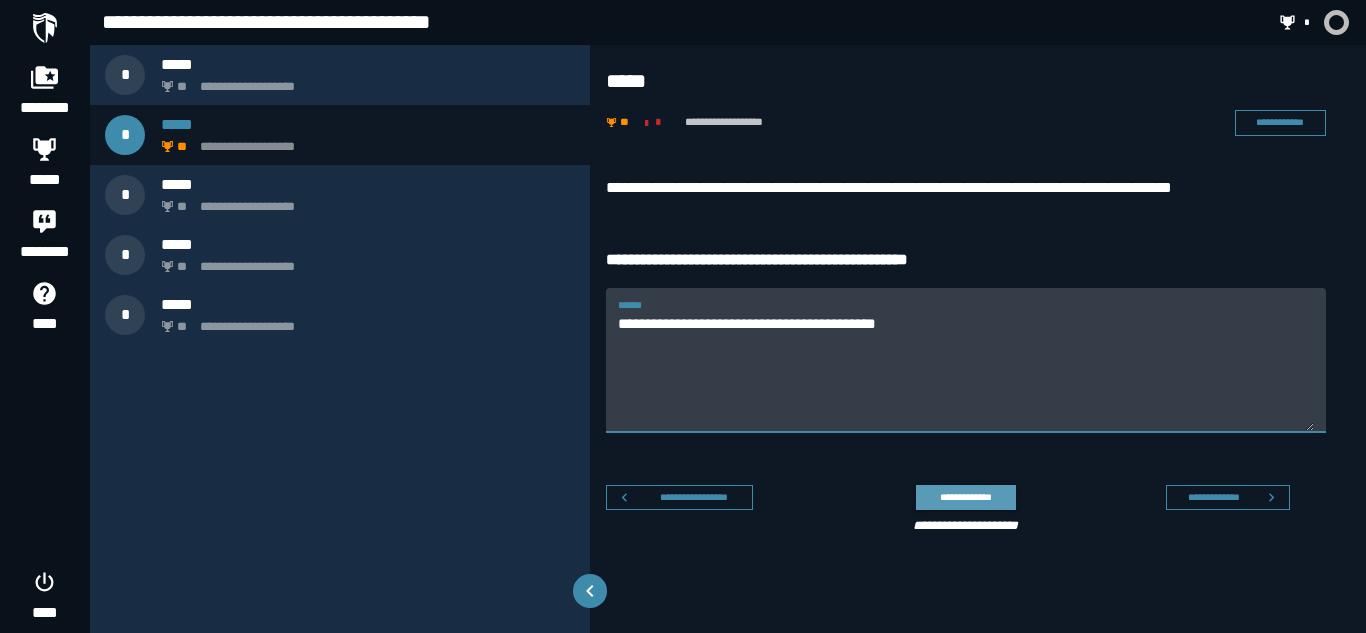 type on "**********" 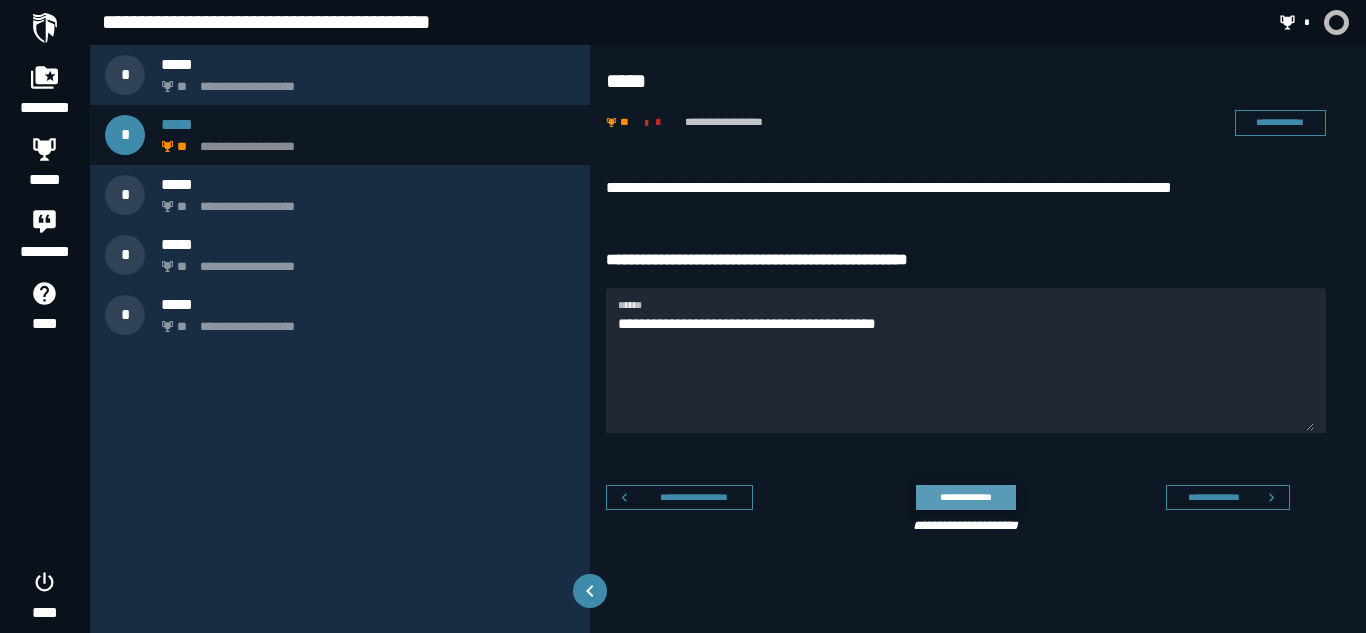 click on "**********" at bounding box center [965, 497] 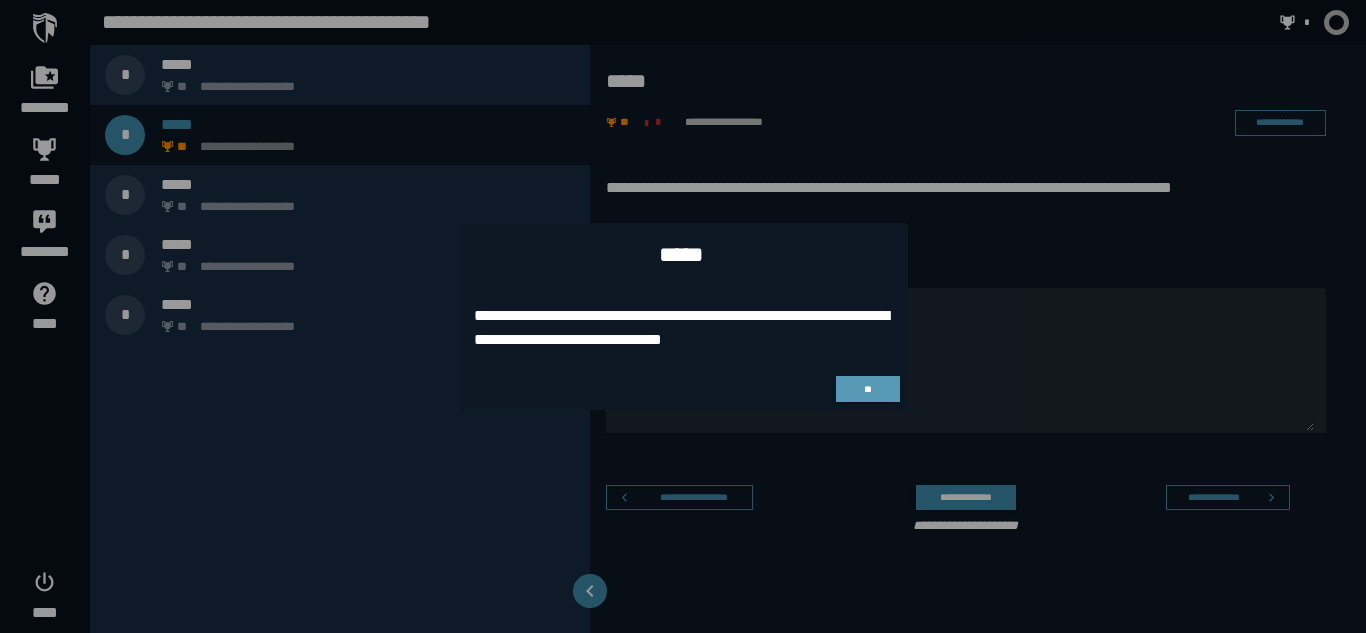 click on "**" at bounding box center [868, 389] 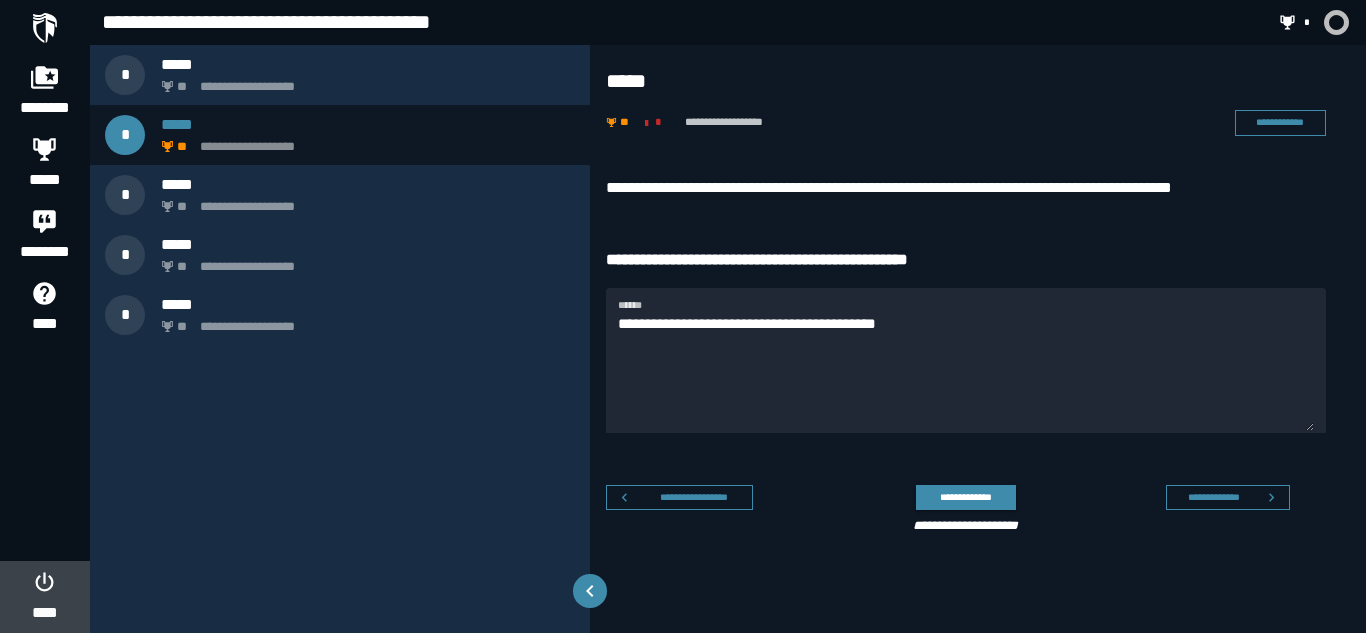 click on "****" 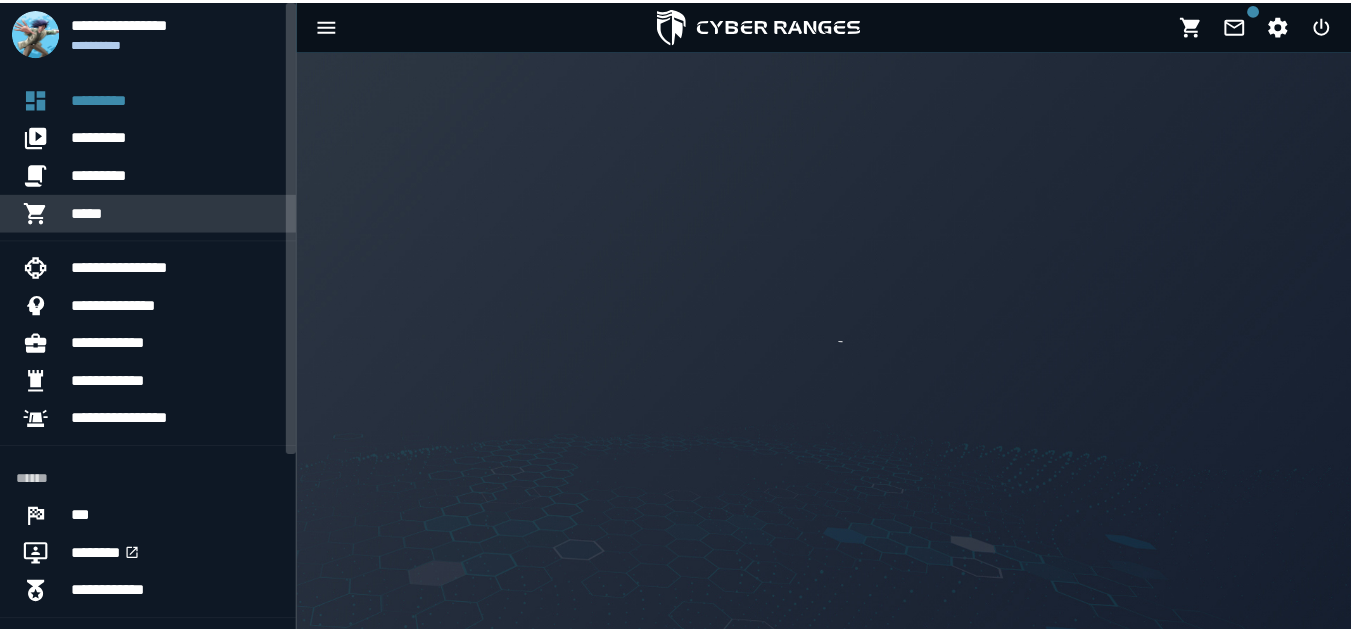 scroll, scrollTop: 0, scrollLeft: 0, axis: both 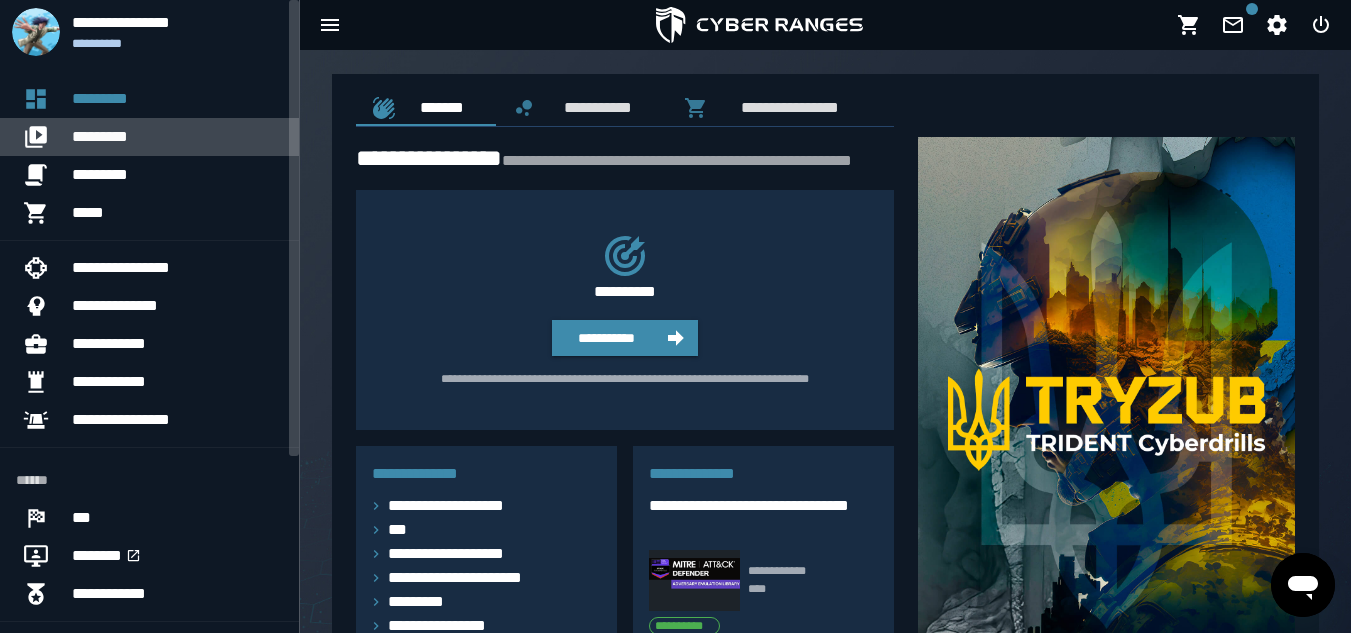 click on "*********" at bounding box center (177, 137) 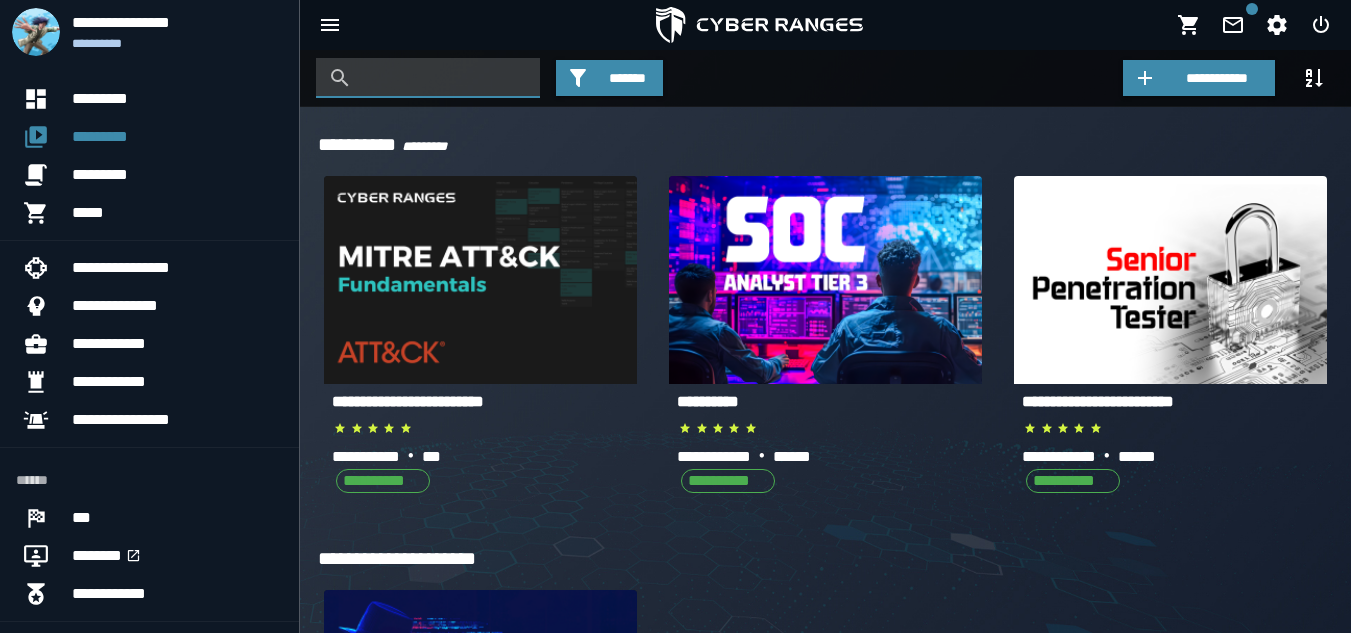 click at bounding box center (443, 78) 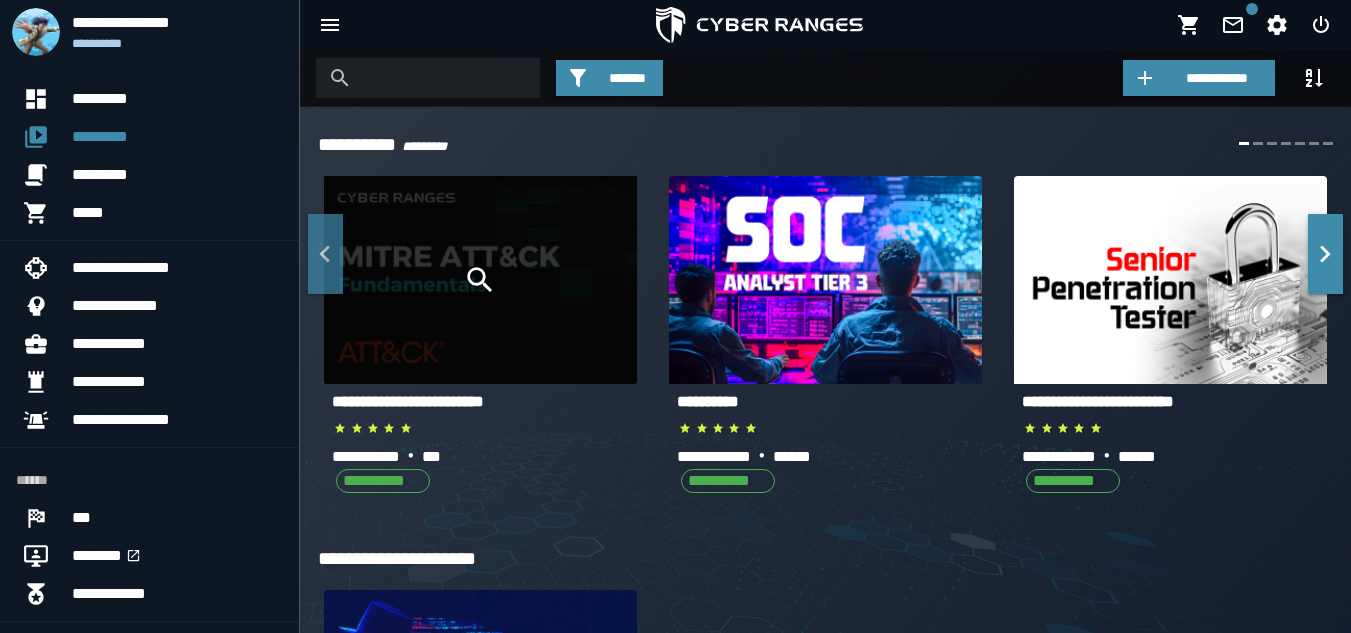 click 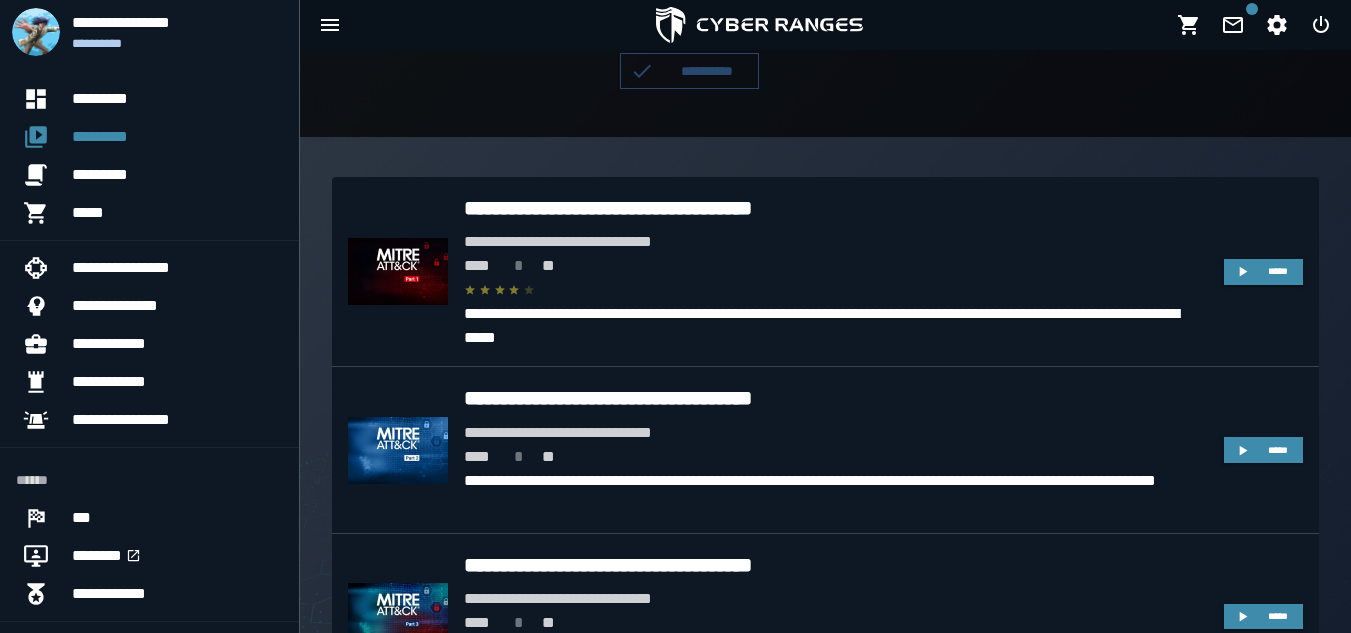 scroll, scrollTop: 0, scrollLeft: 0, axis: both 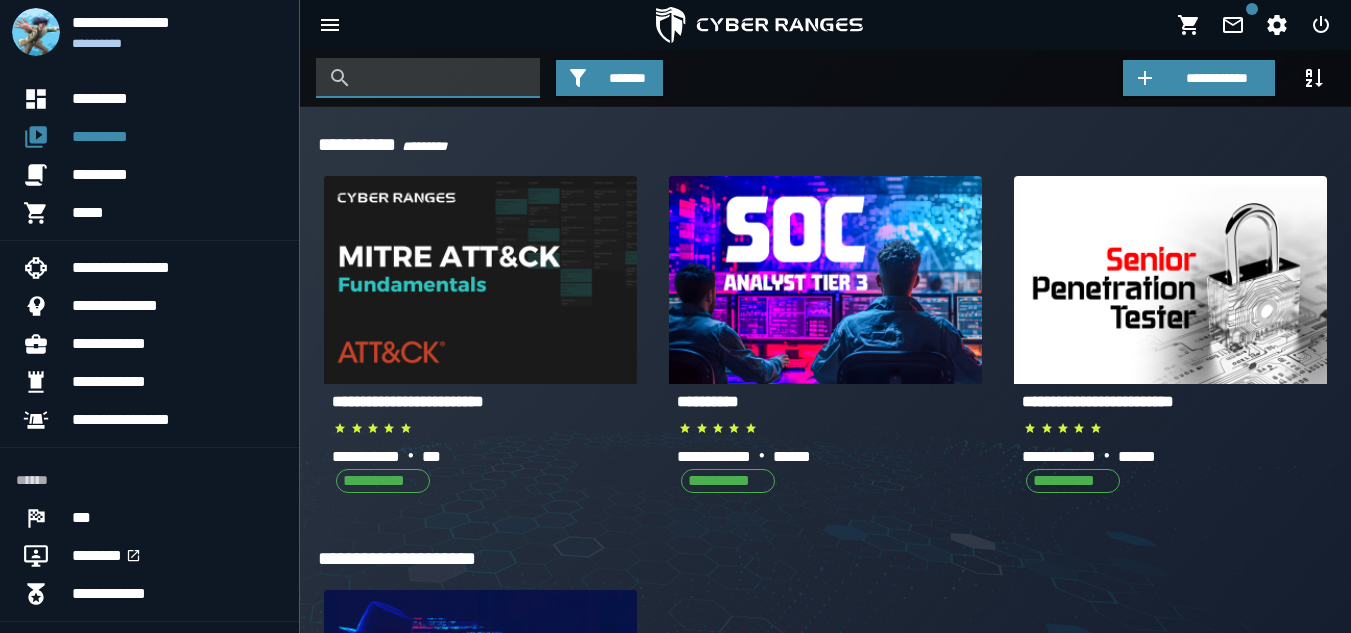 click at bounding box center [443, 78] 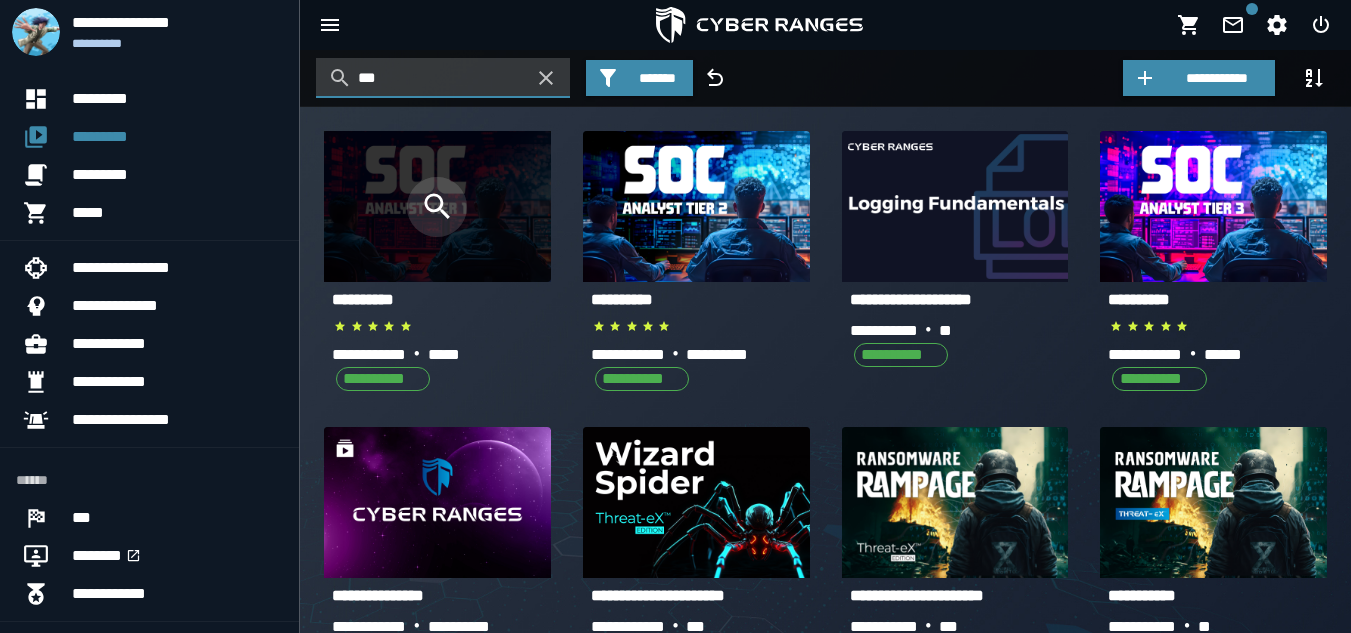 type on "***" 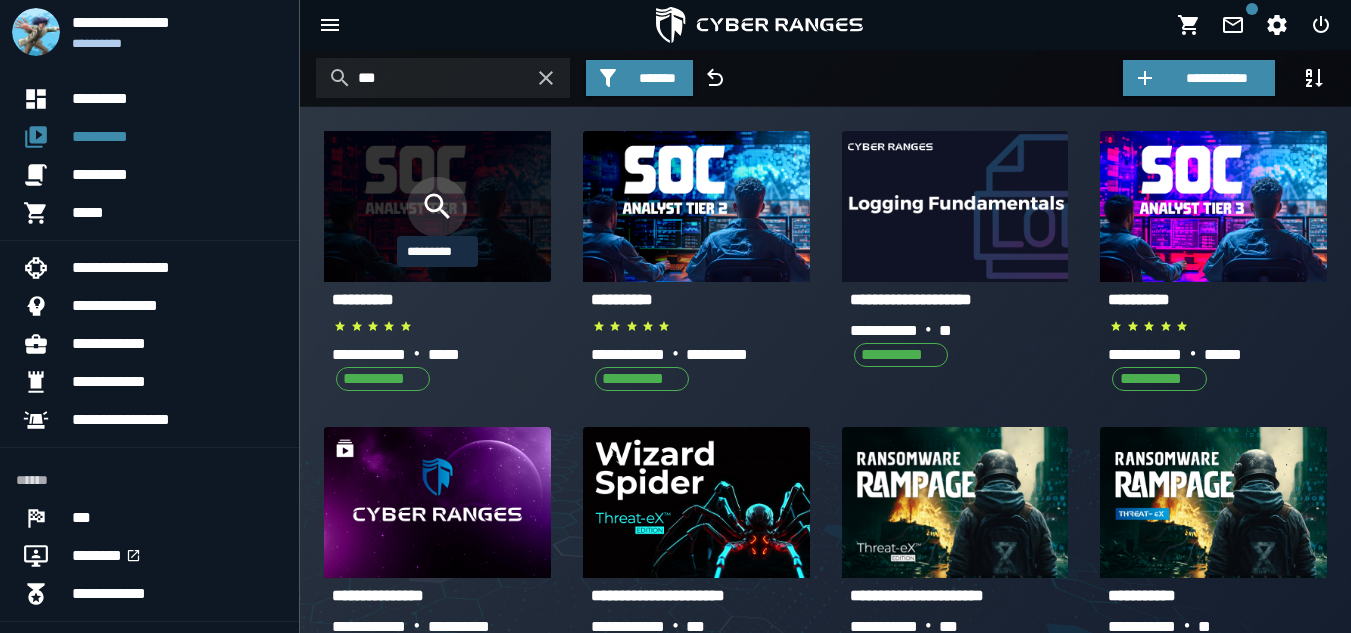 click at bounding box center [437, 207] 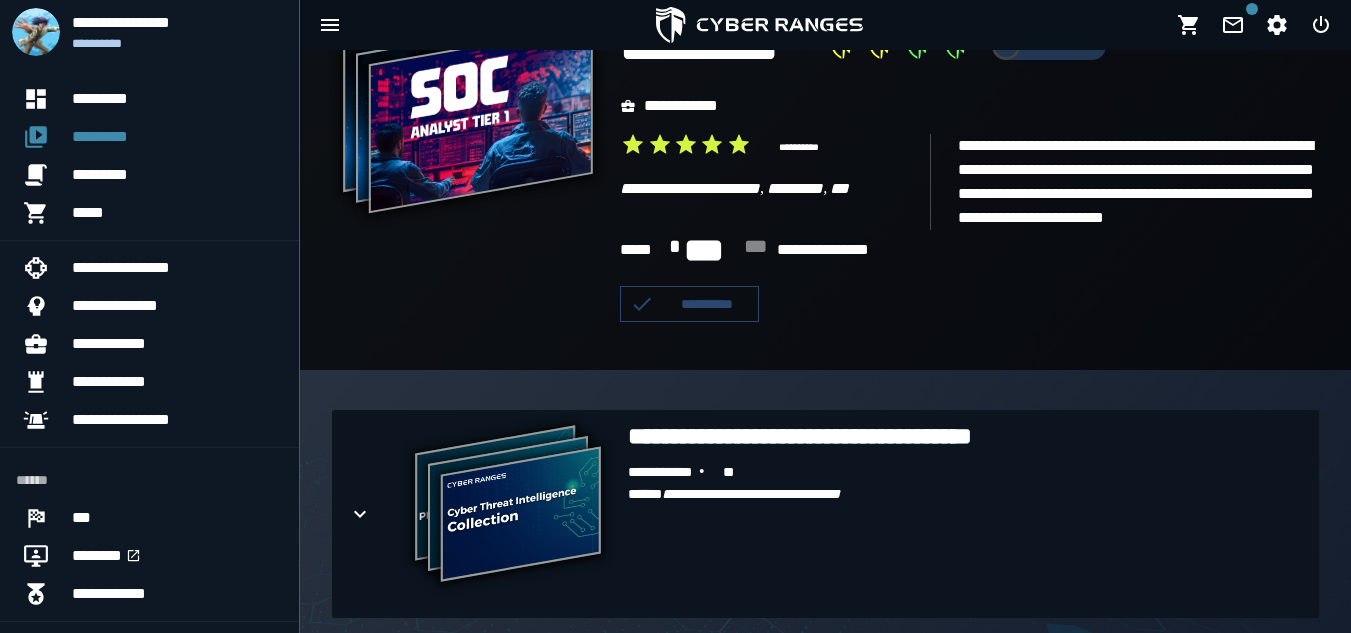 scroll, scrollTop: 166, scrollLeft: 0, axis: vertical 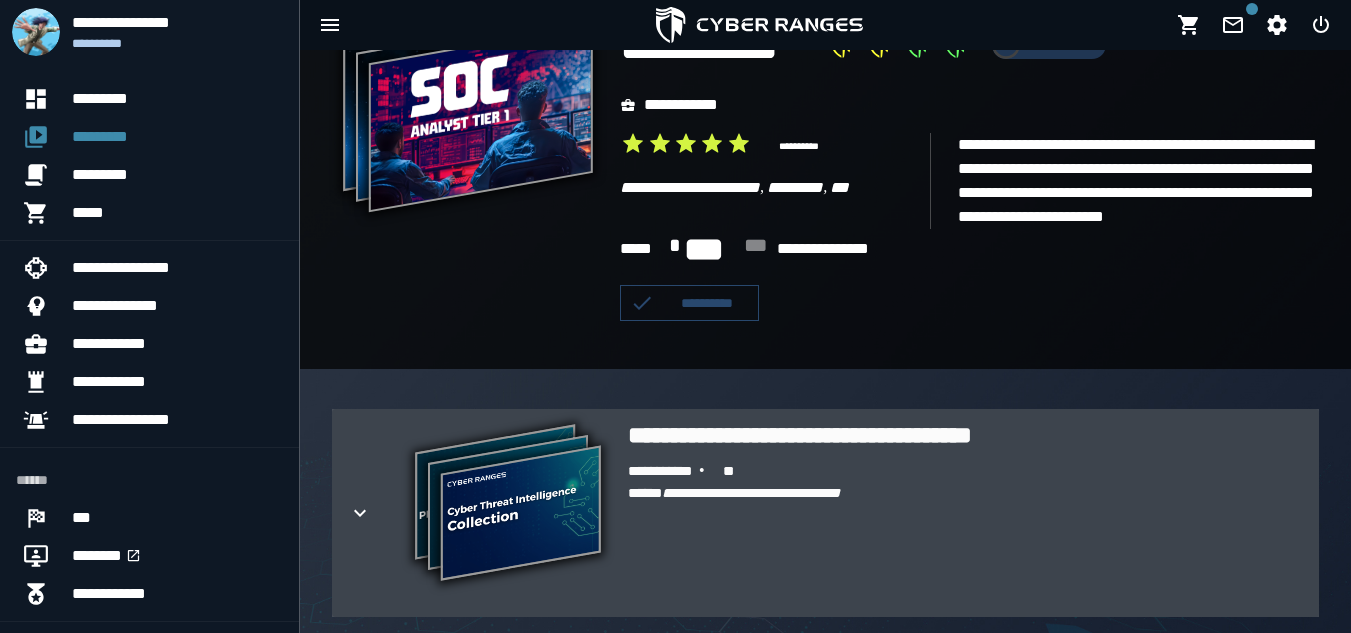 click on "**********" at bounding box center [675, 472] 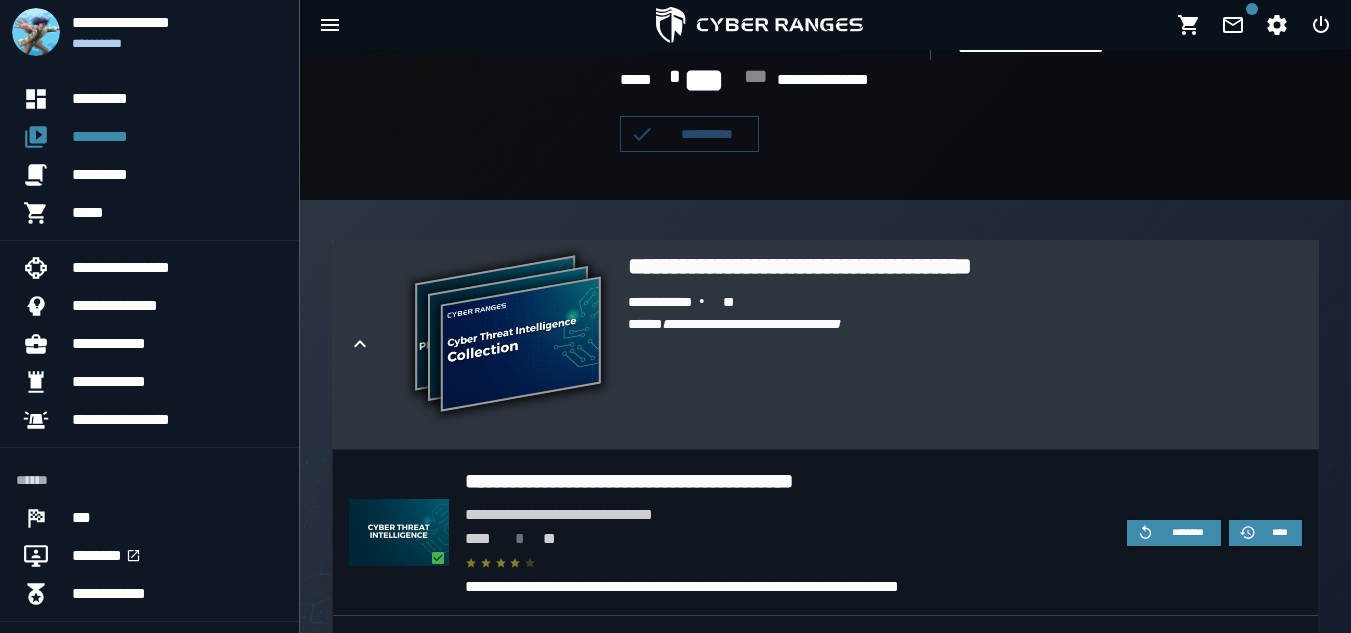 scroll, scrollTop: 373, scrollLeft: 0, axis: vertical 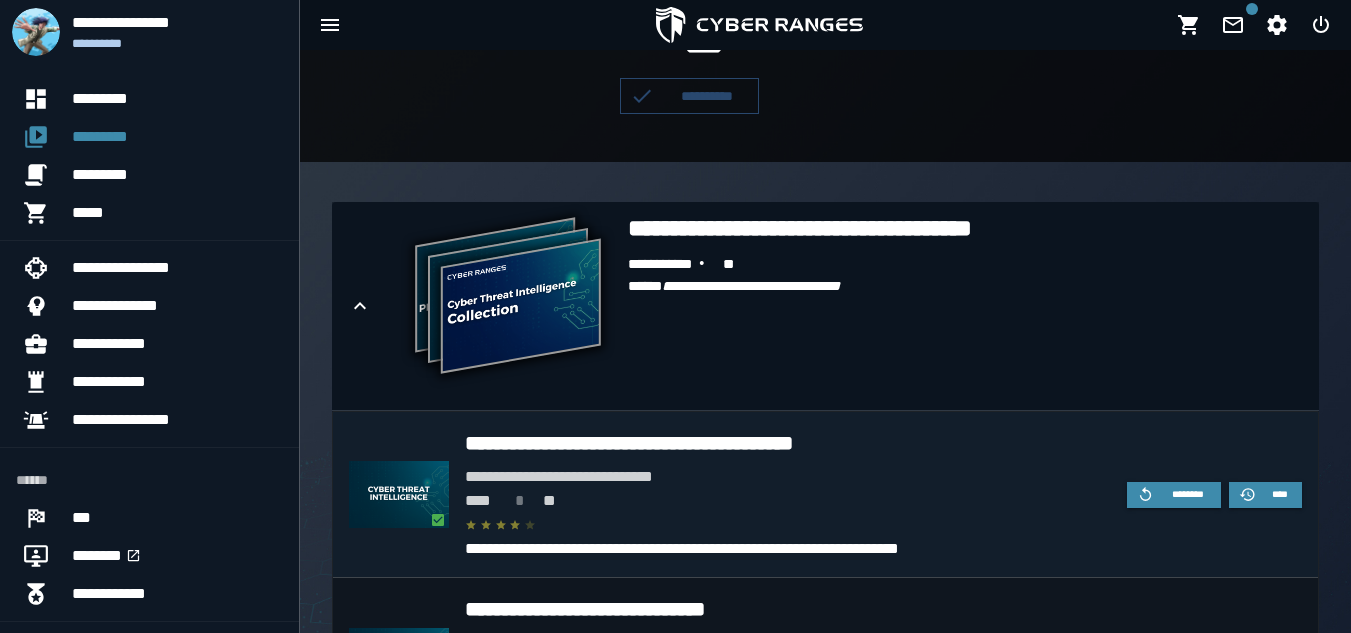 click on "**********" at bounding box center [788, 477] 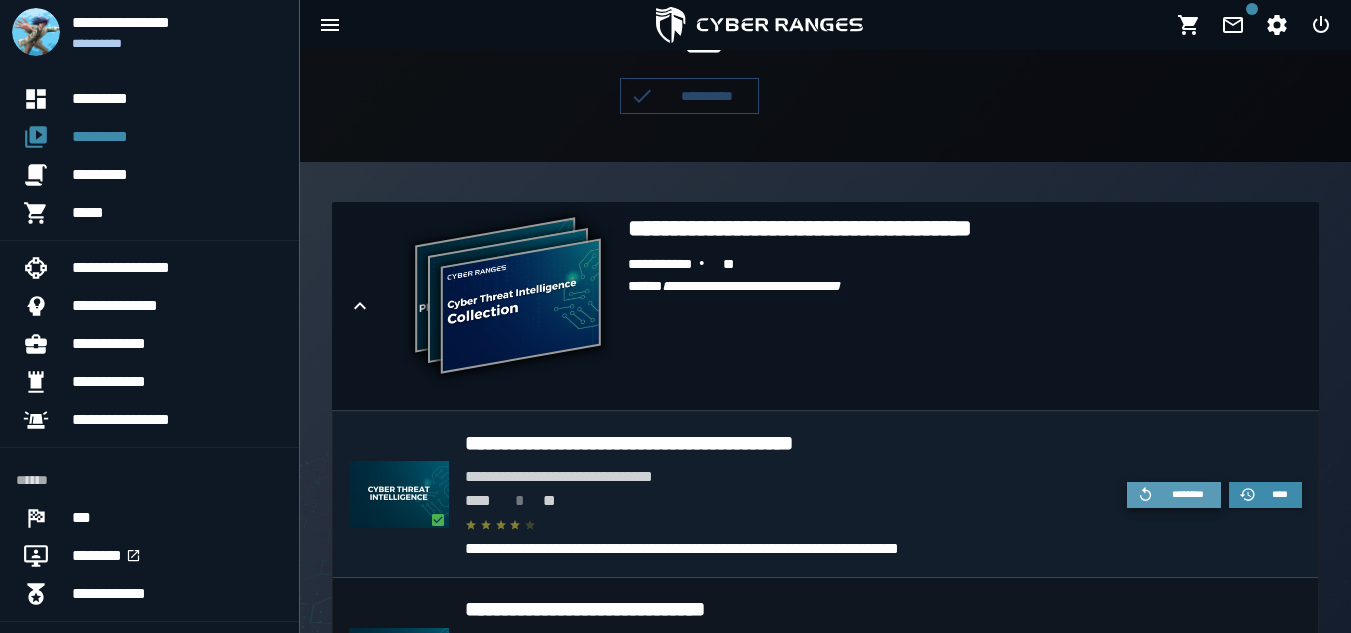 click on "********" at bounding box center (1174, 495) 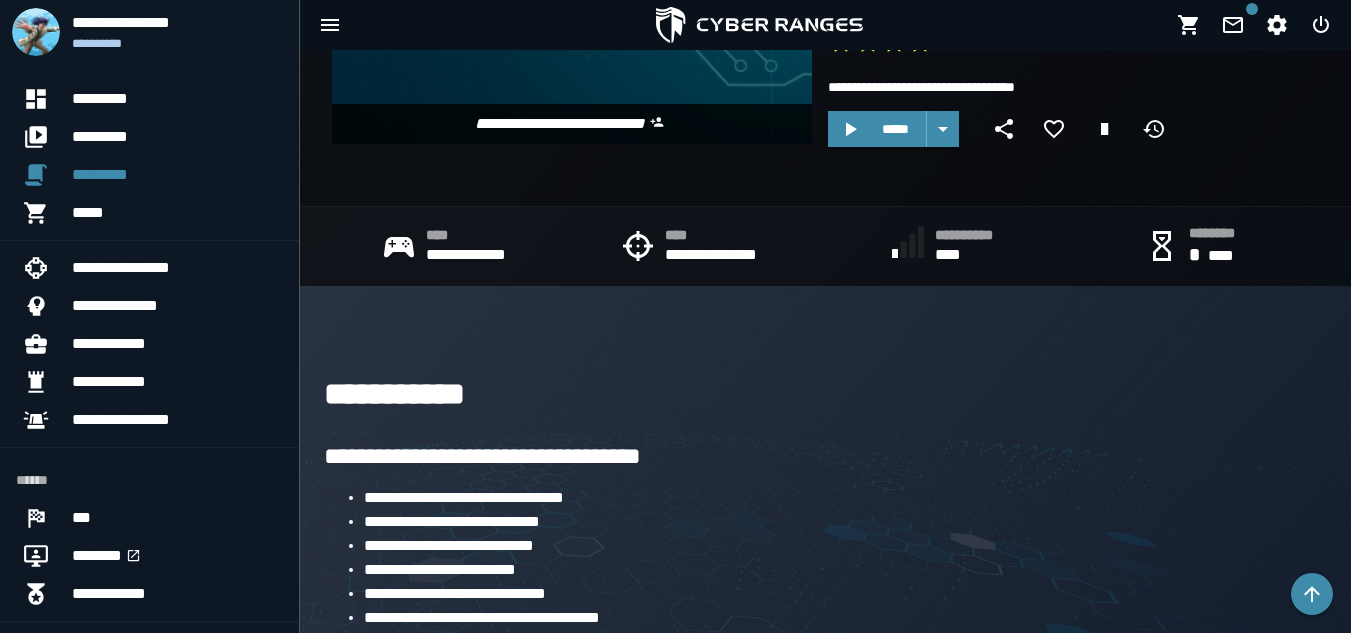 scroll, scrollTop: 247, scrollLeft: 0, axis: vertical 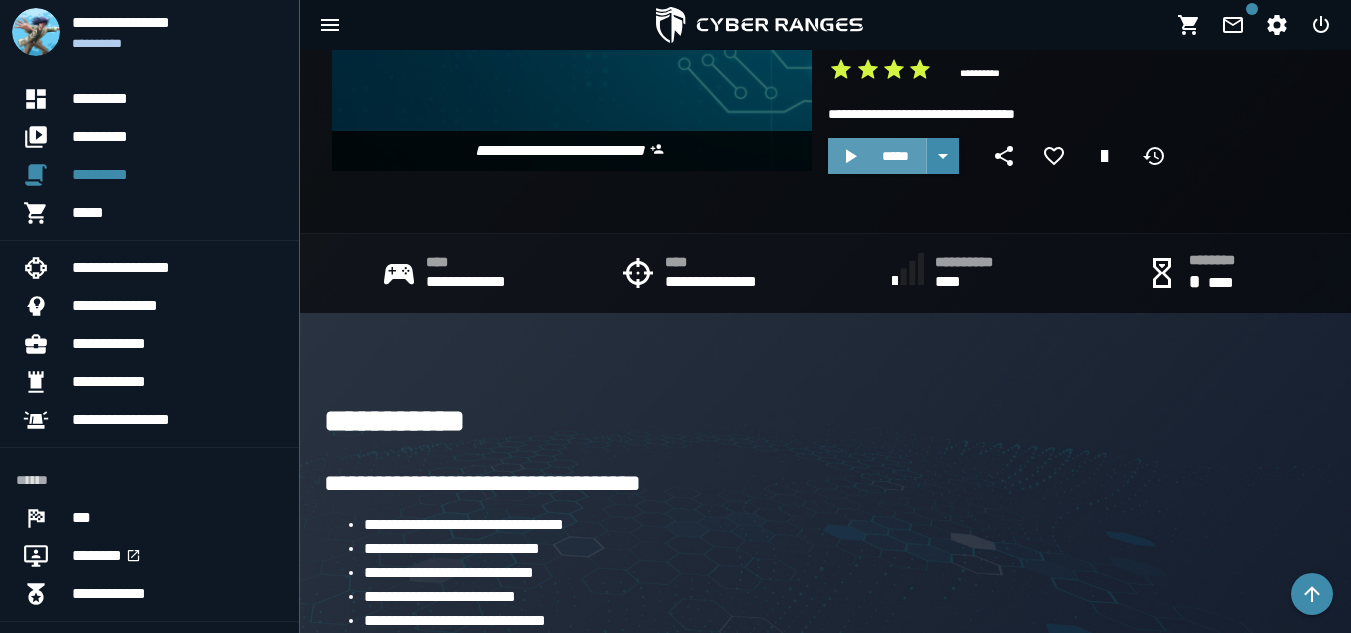 click on "*****" at bounding box center (895, 156) 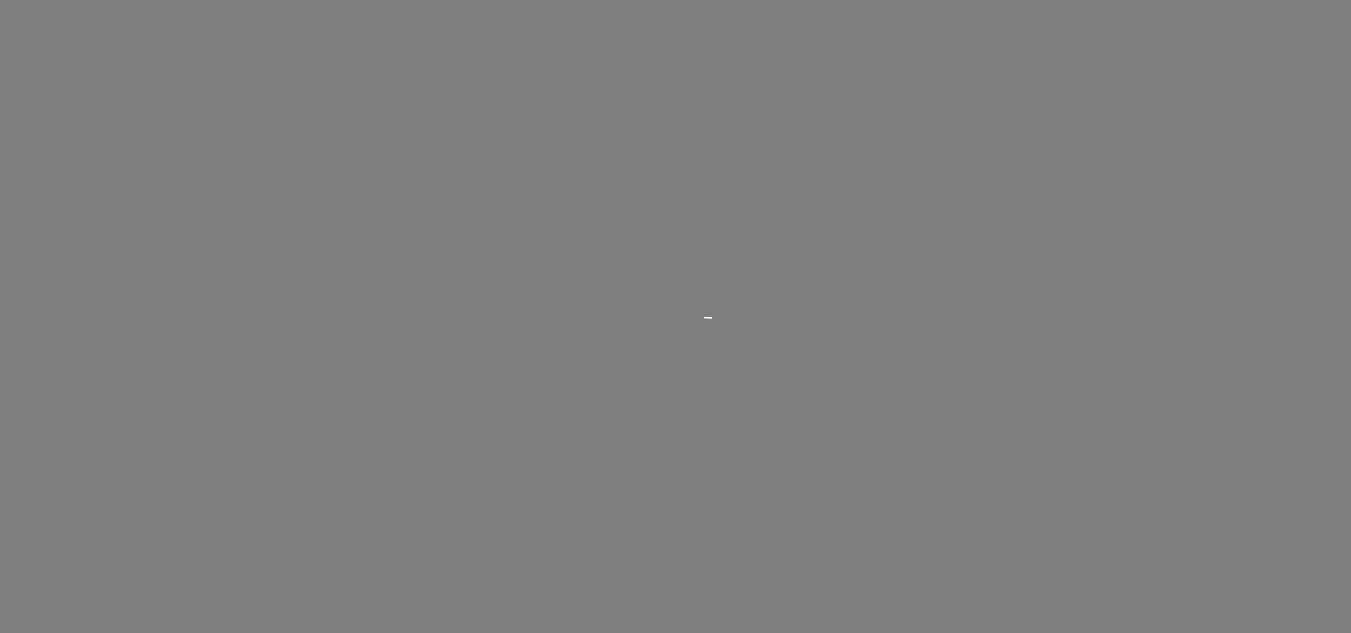 scroll, scrollTop: 0, scrollLeft: 0, axis: both 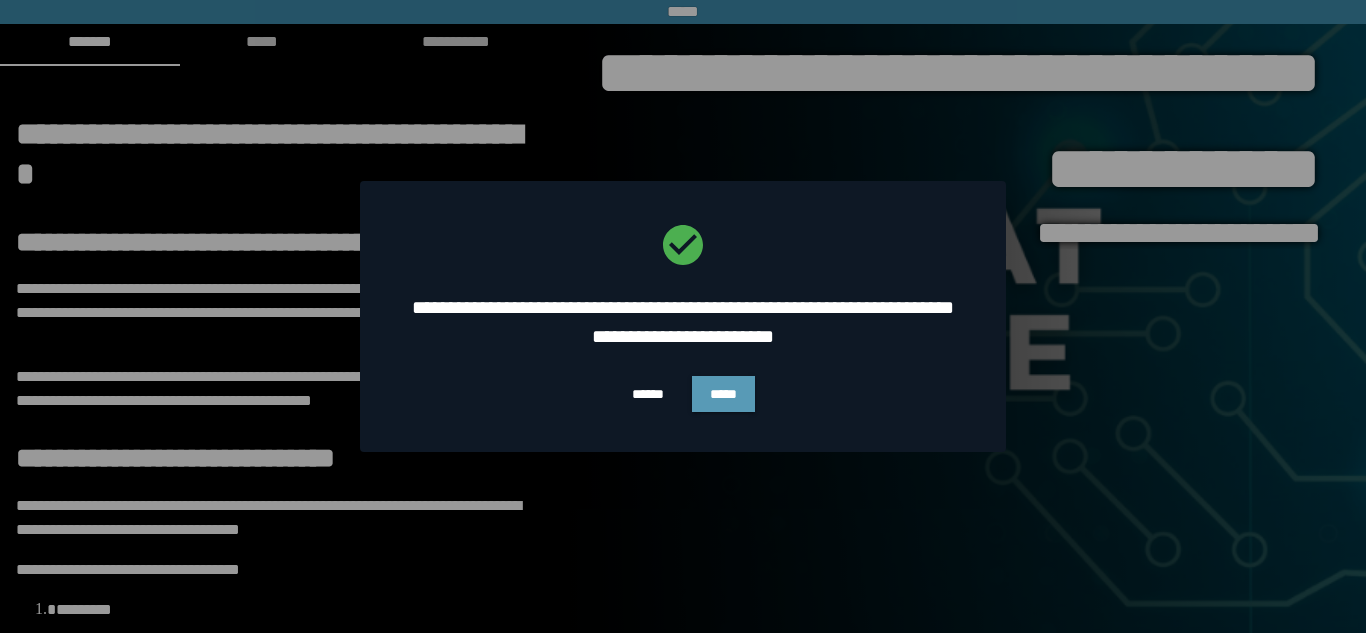 click on "*****" at bounding box center [723, 394] 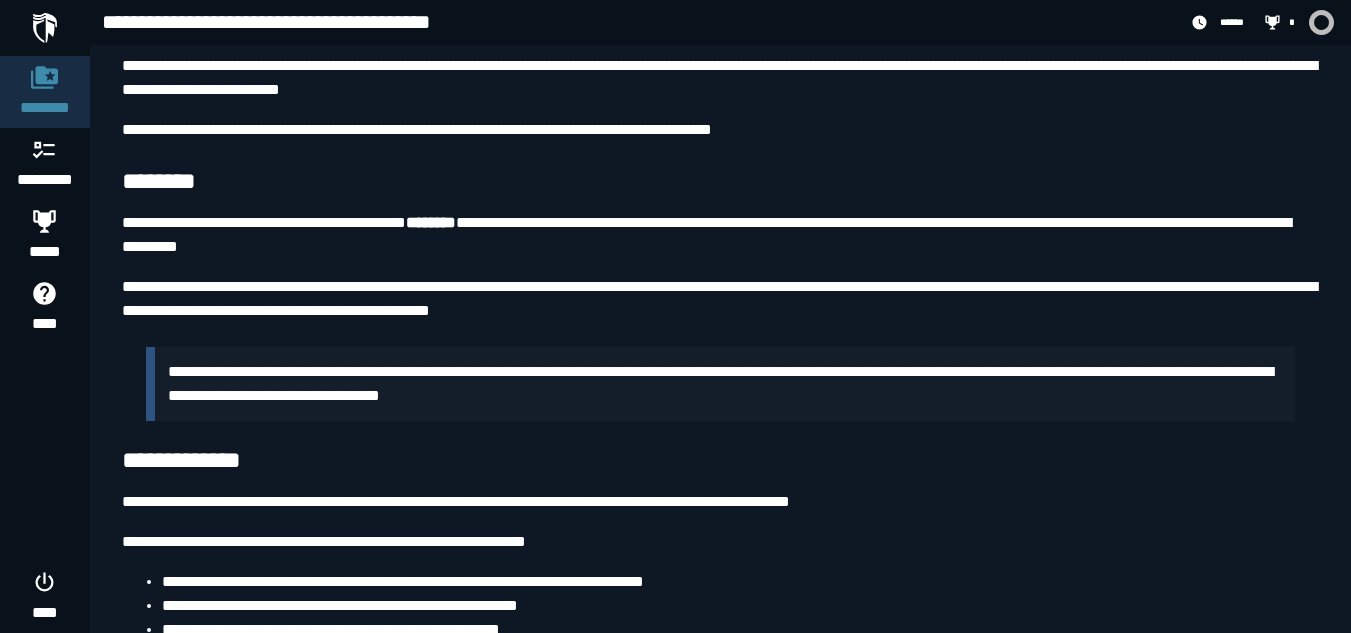 scroll, scrollTop: 1993, scrollLeft: 0, axis: vertical 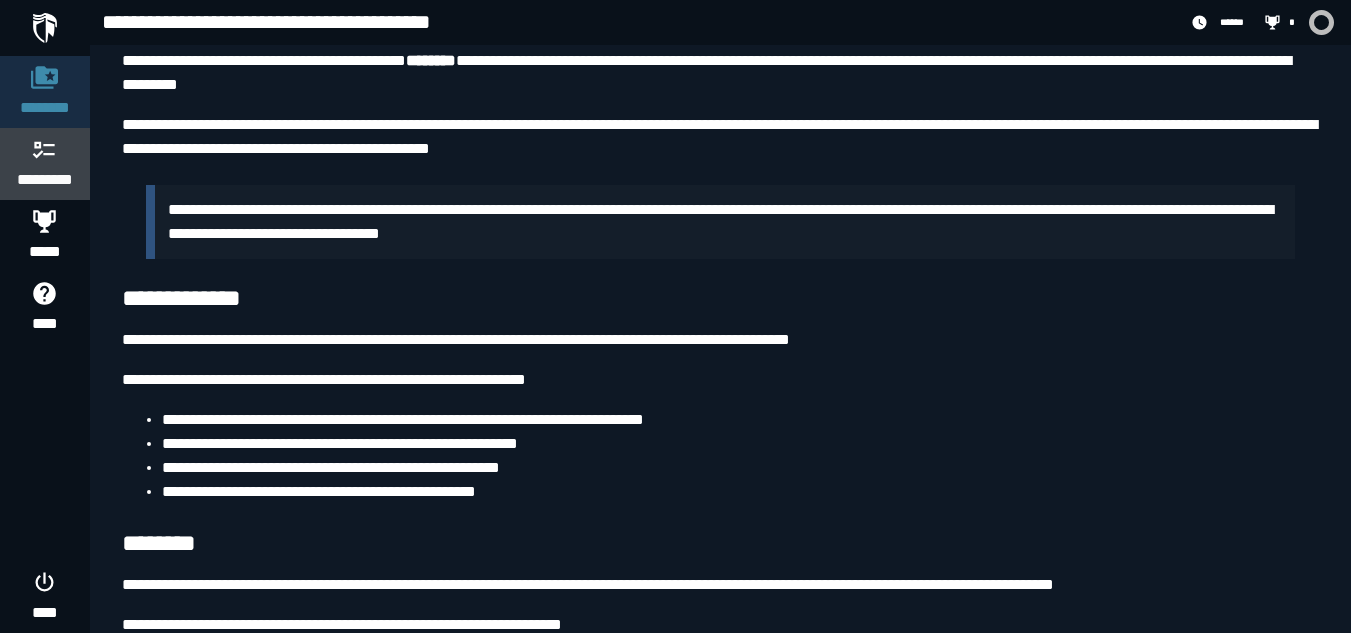 click on "*********" at bounding box center [45, 180] 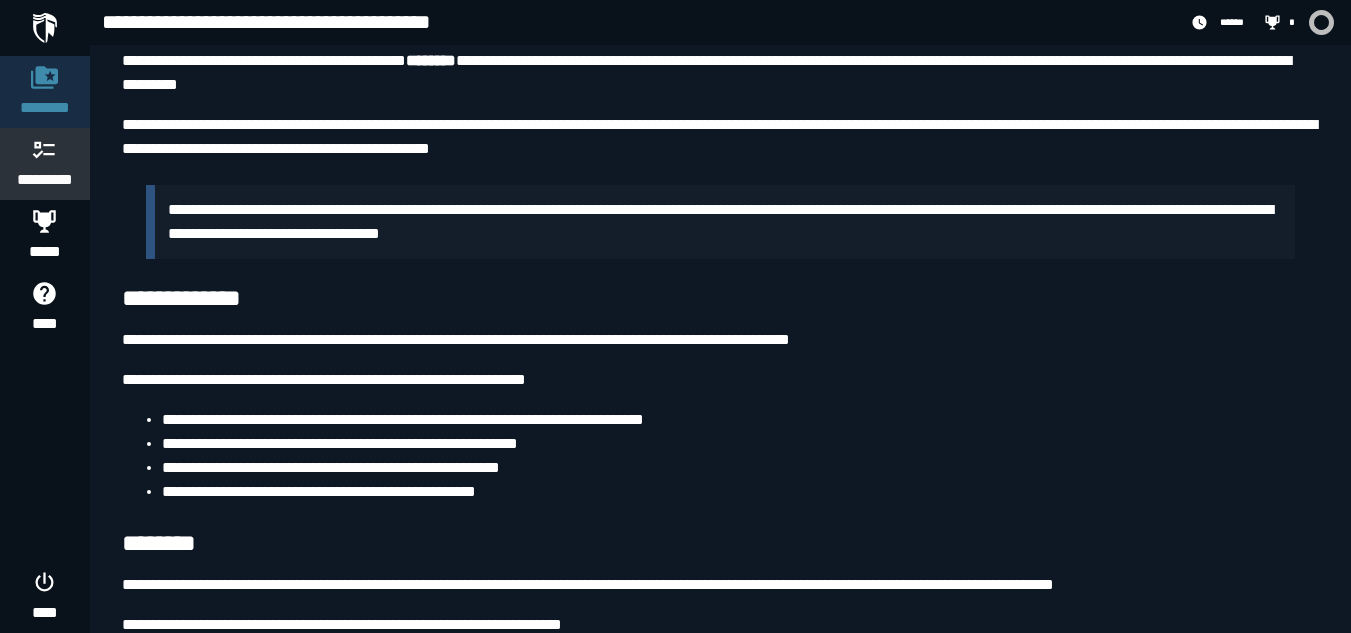 scroll, scrollTop: 0, scrollLeft: 0, axis: both 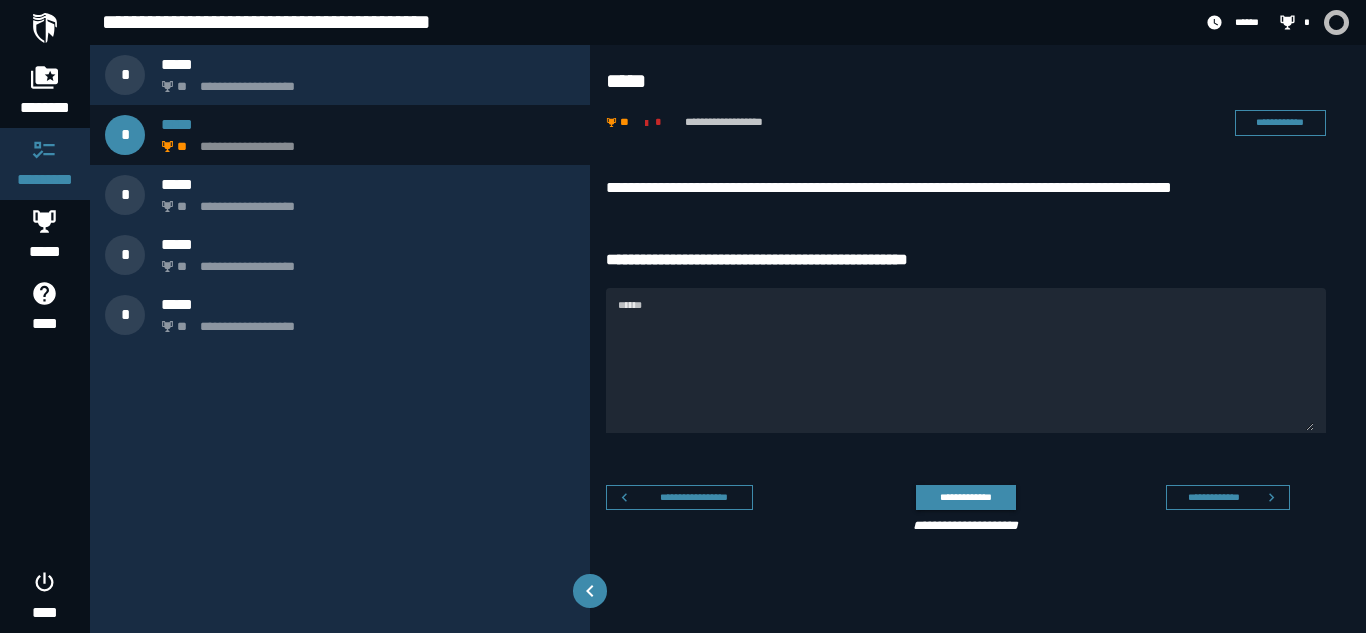 click on "**********" at bounding box center [966, 514] 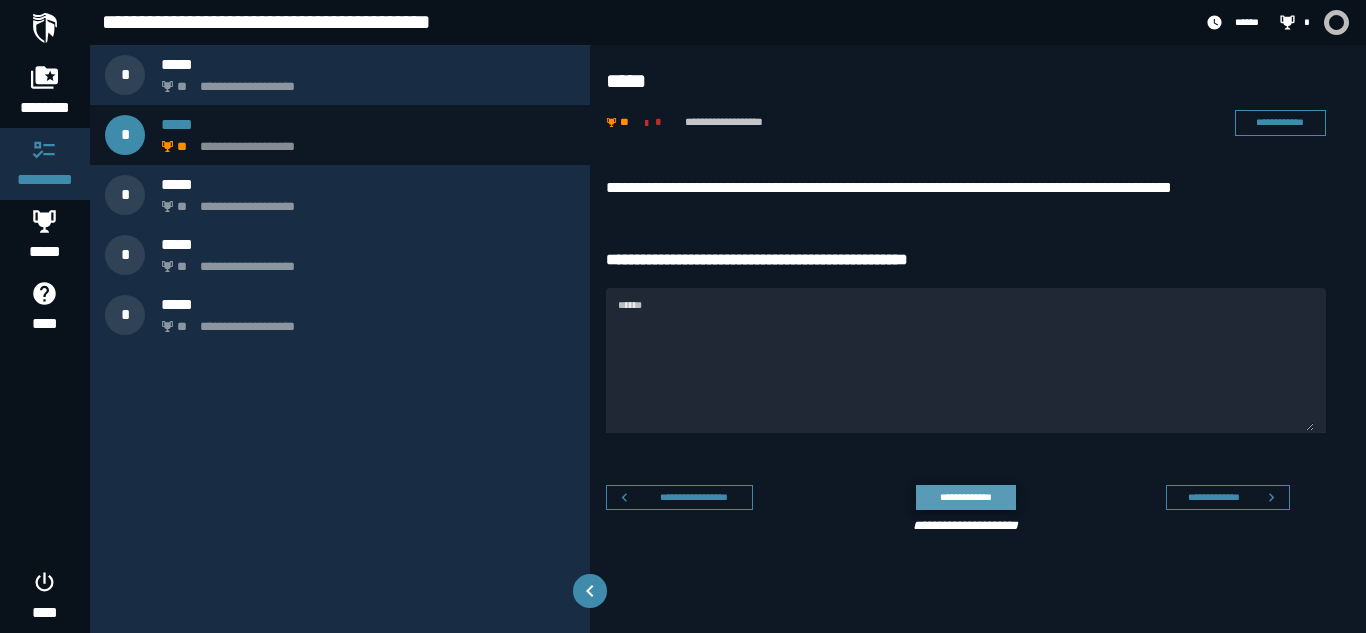 click on "**********" at bounding box center (965, 497) 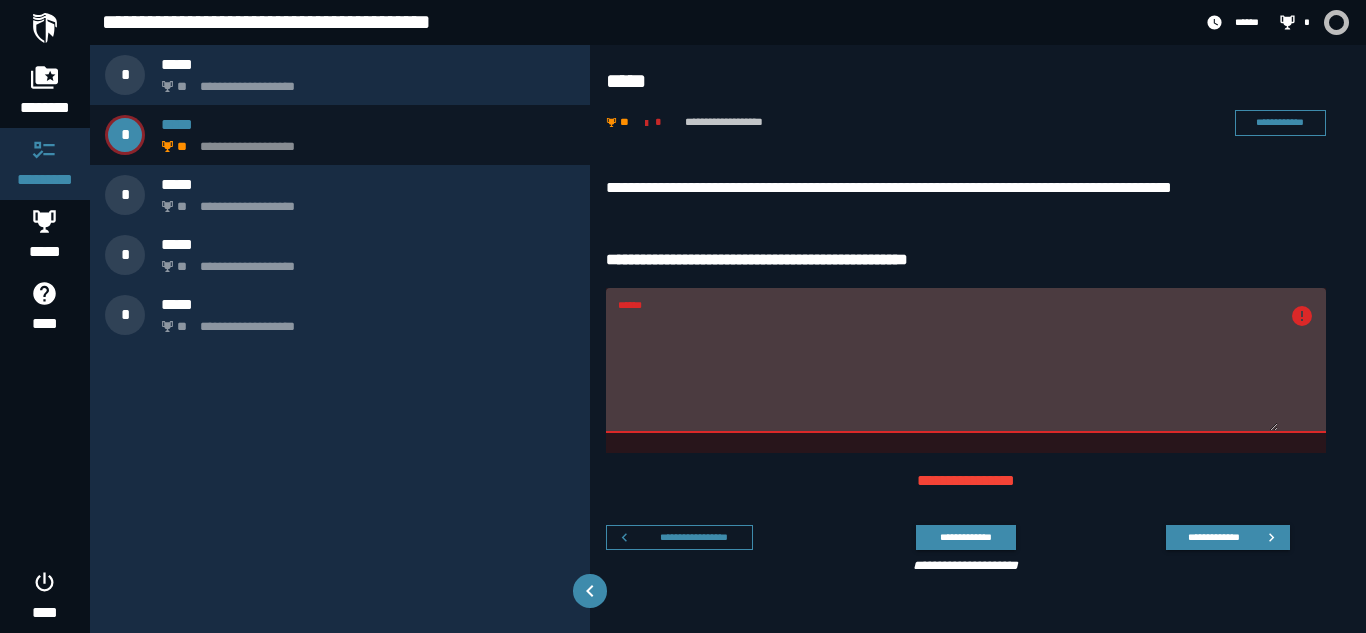 click on "**********" at bounding box center [958, 546] 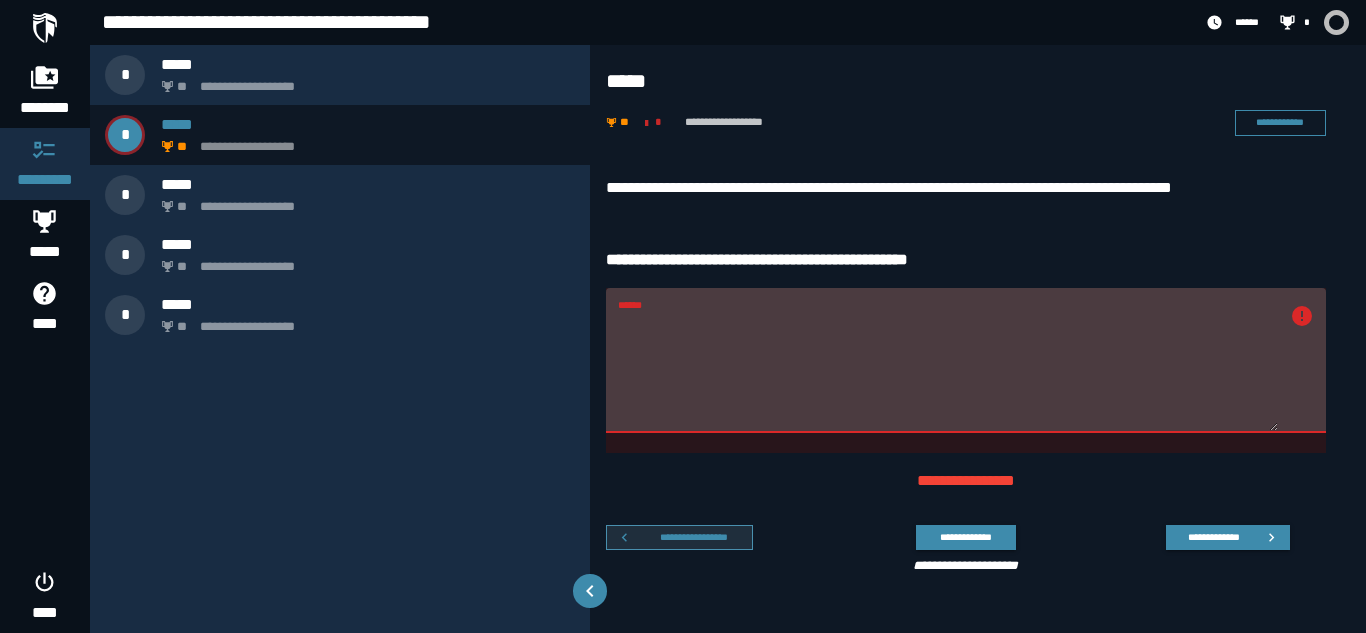 click on "**********" at bounding box center [694, 537] 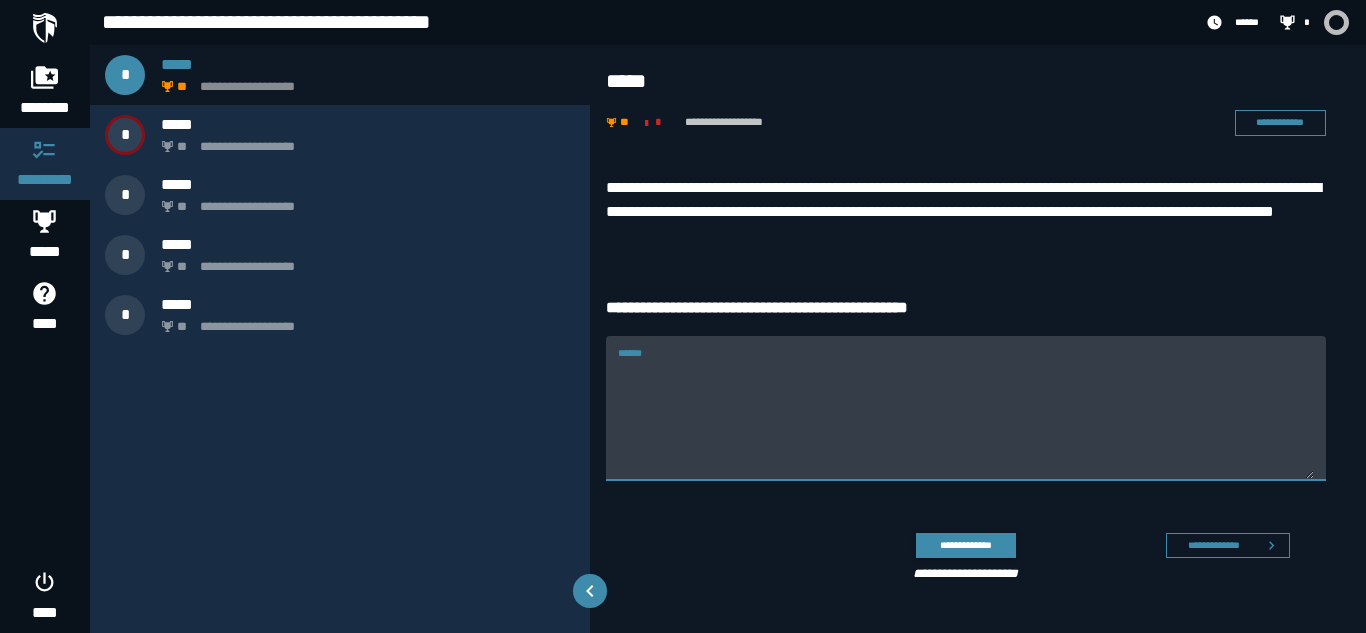 click on "******" at bounding box center (966, 420) 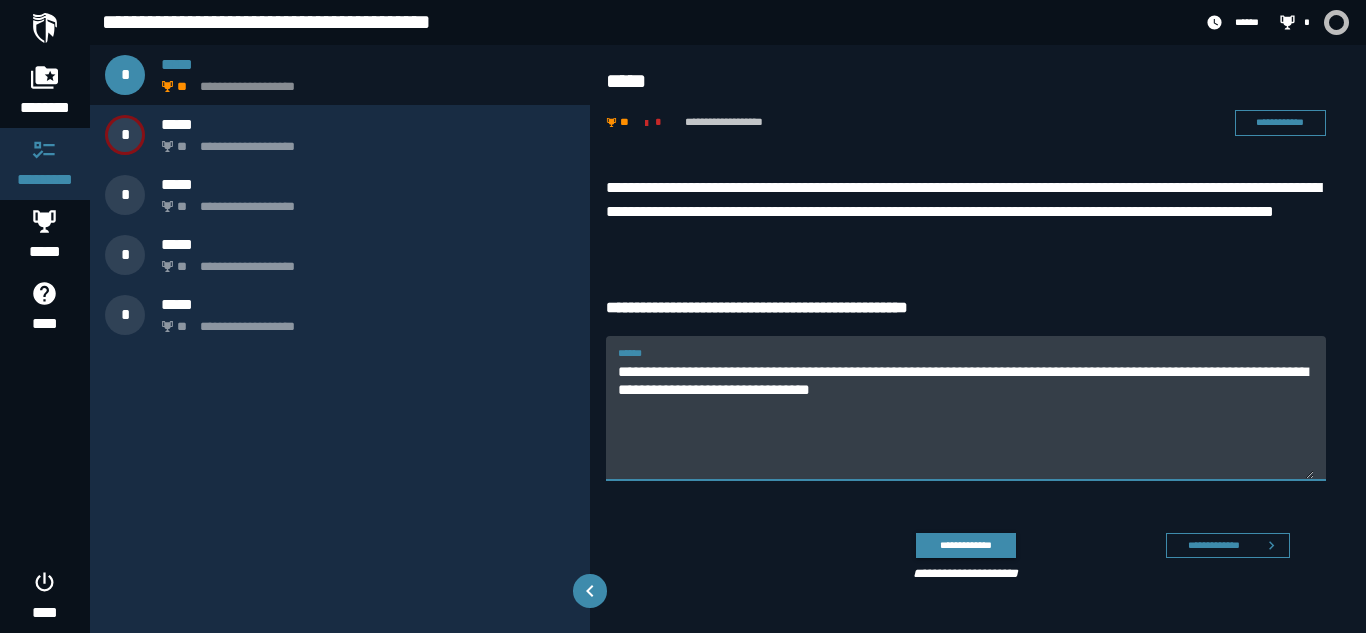 drag, startPoint x: 932, startPoint y: 392, endPoint x: 831, endPoint y: 397, distance: 101.12369 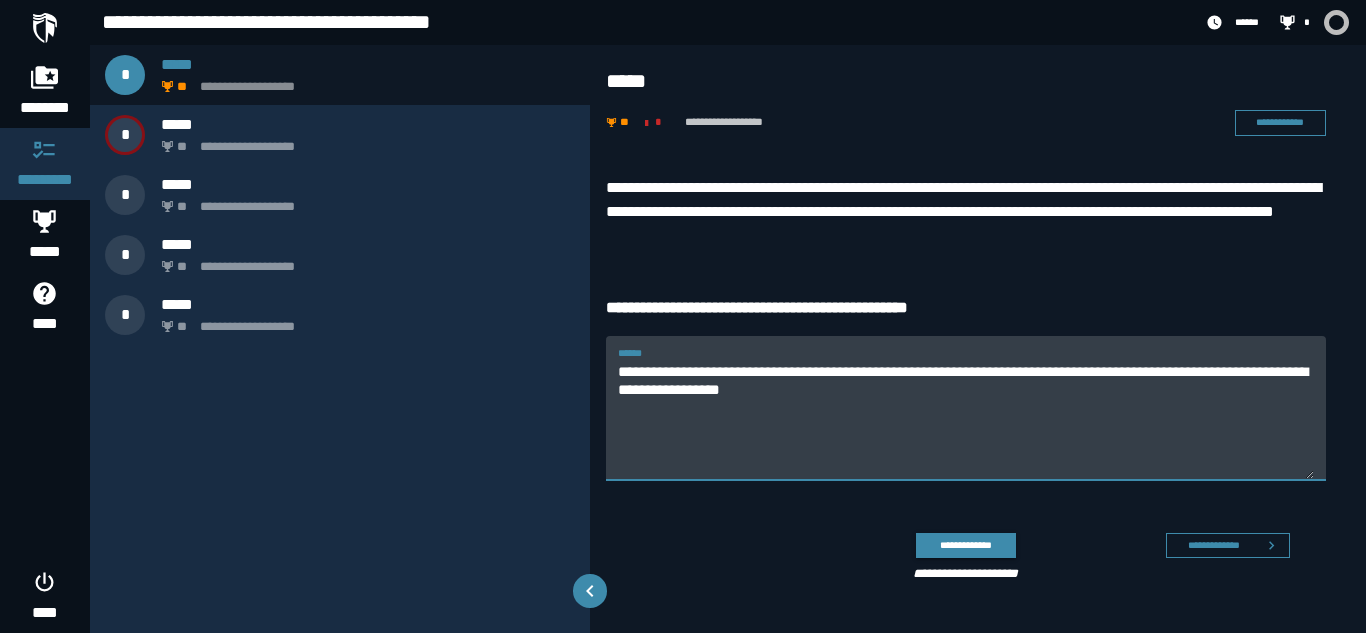 drag, startPoint x: 822, startPoint y: 395, endPoint x: 719, endPoint y: 392, distance: 103.04368 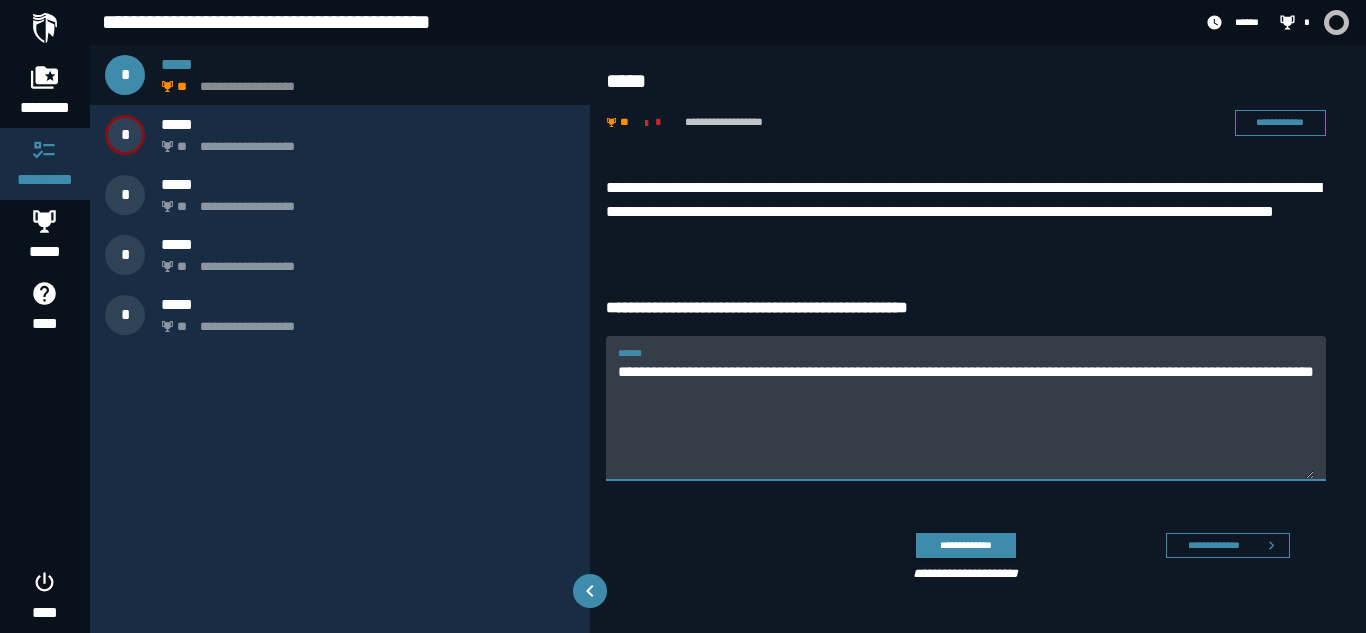 drag, startPoint x: 782, startPoint y: 370, endPoint x: 697, endPoint y: 373, distance: 85.052925 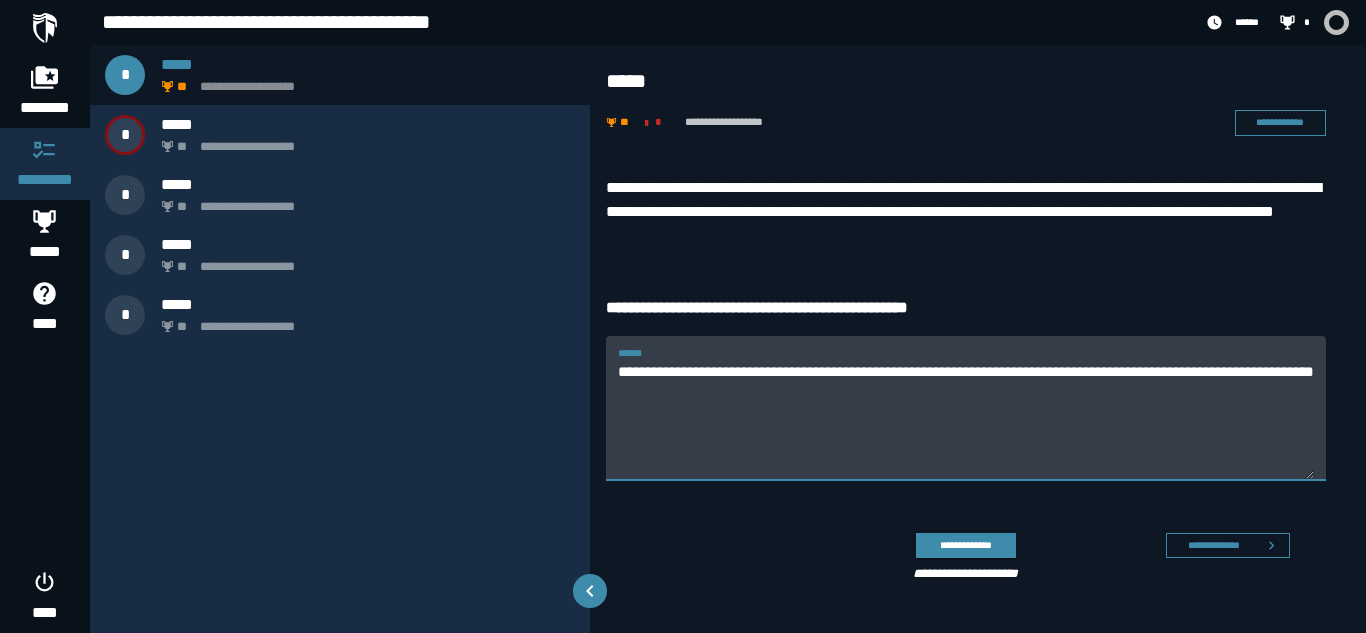 drag, startPoint x: 724, startPoint y: 375, endPoint x: 602, endPoint y: 377, distance: 122.016396 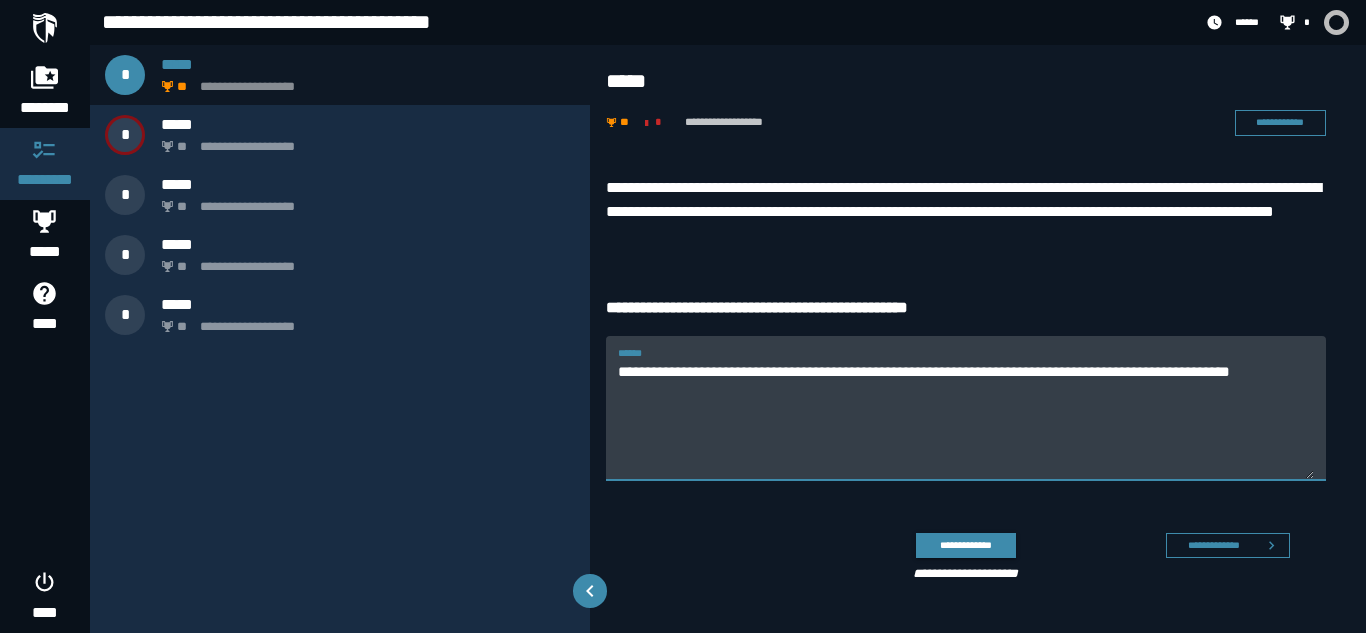 drag, startPoint x: 949, startPoint y: 374, endPoint x: 833, endPoint y: 374, distance: 116 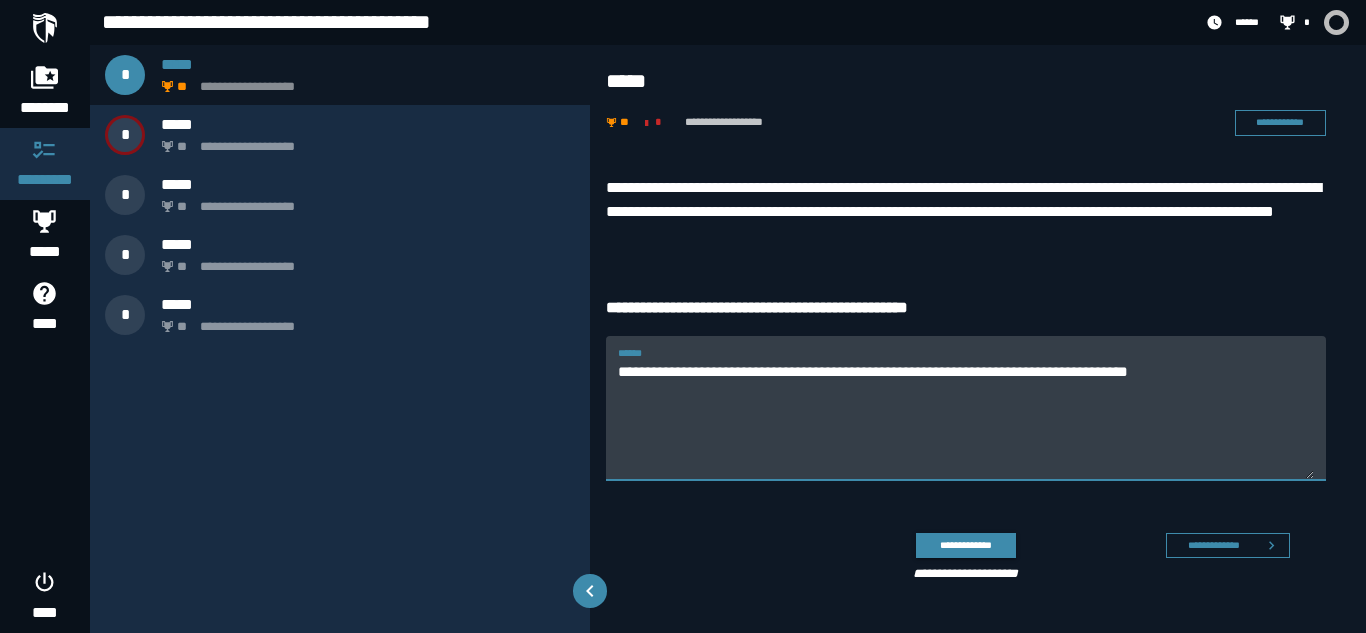 drag, startPoint x: 1010, startPoint y: 371, endPoint x: 914, endPoint y: 375, distance: 96.0833 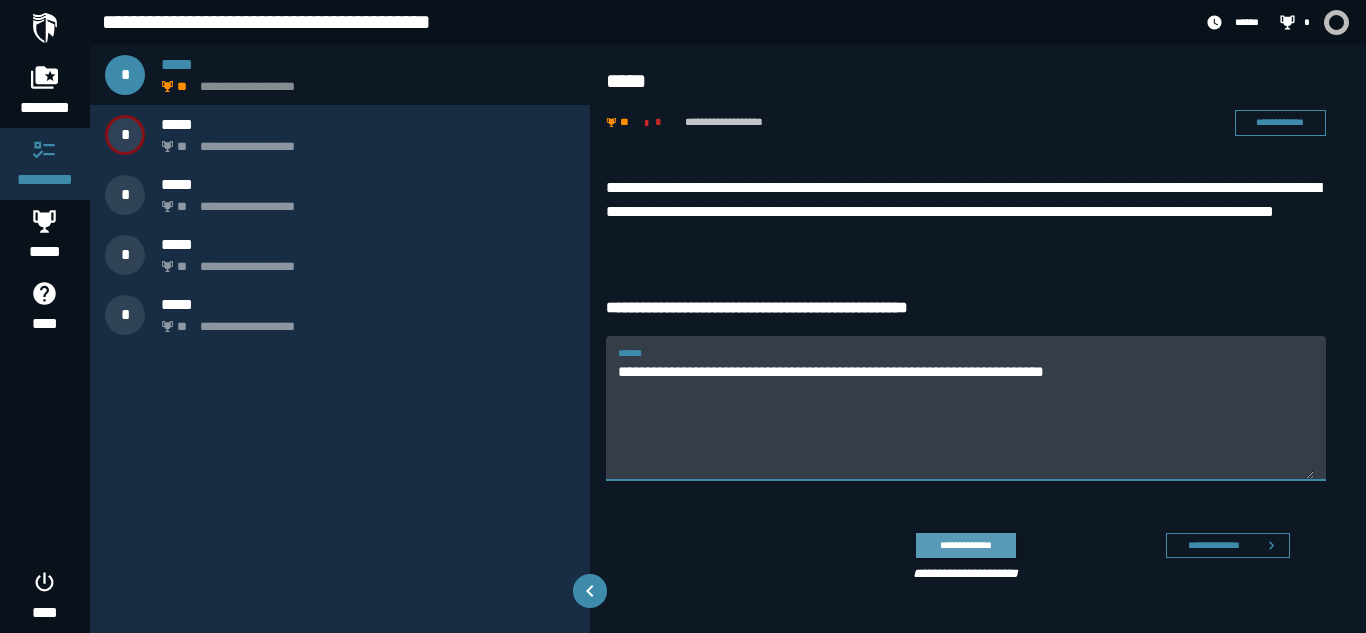 type on "**********" 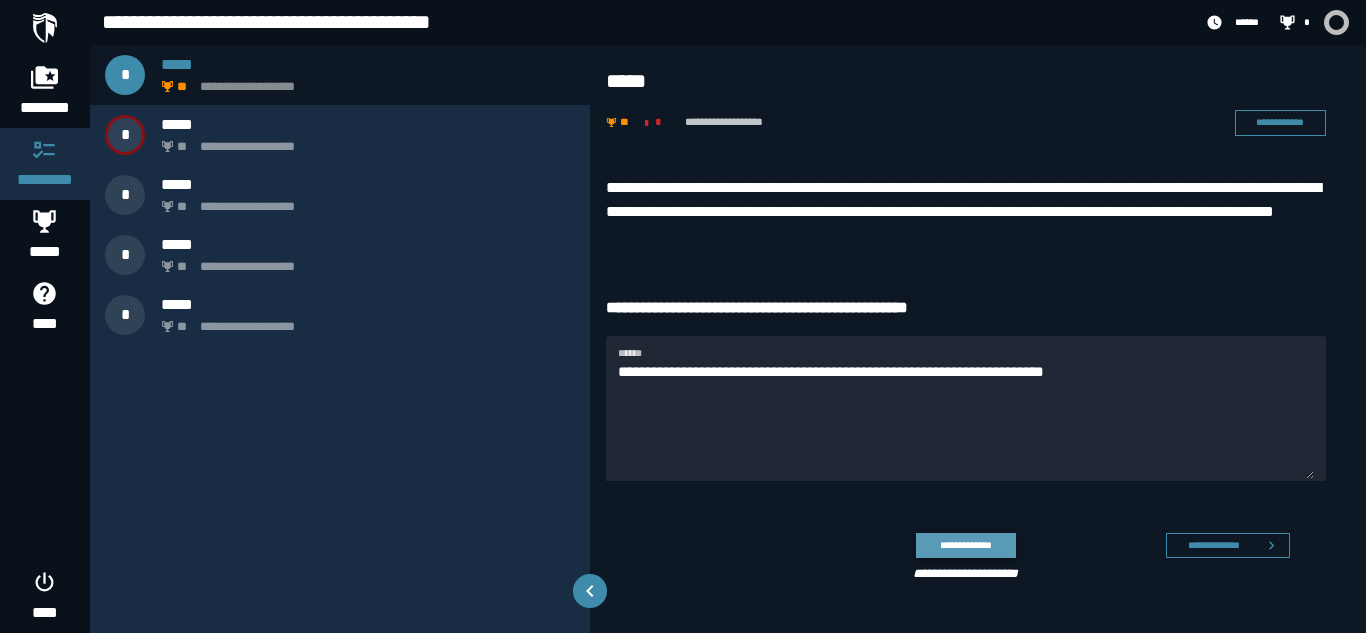 click on "**********" at bounding box center [965, 545] 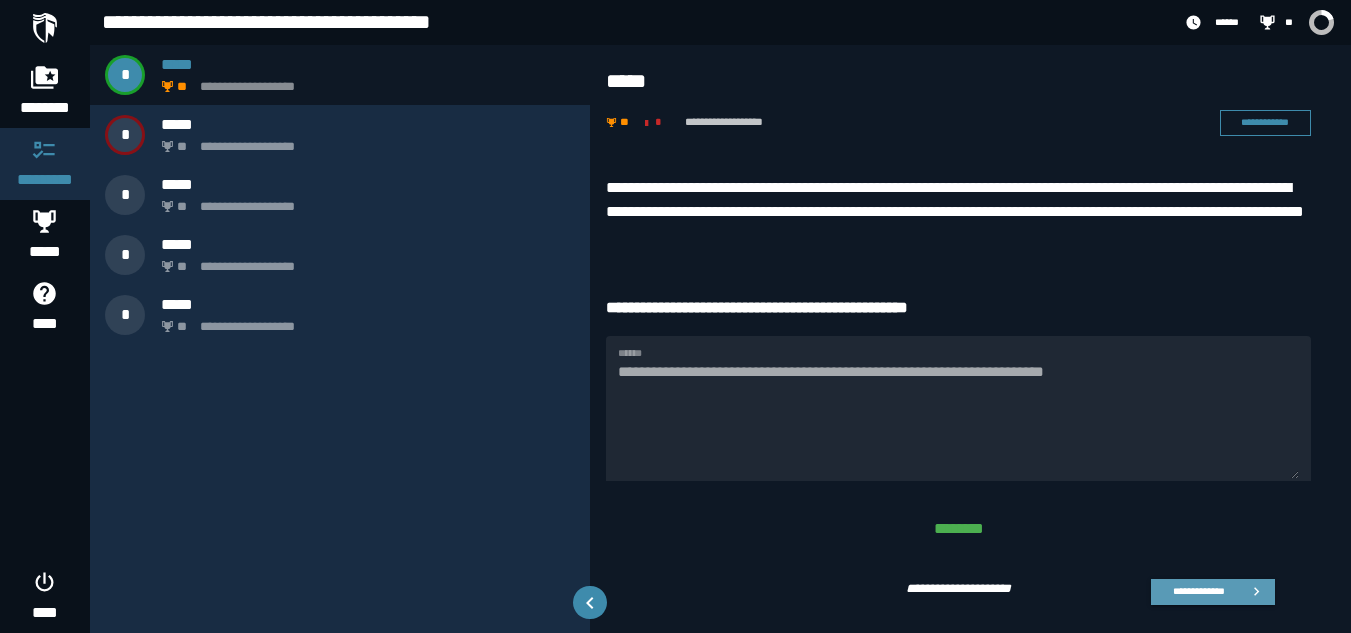 click on "**********" at bounding box center [1198, 591] 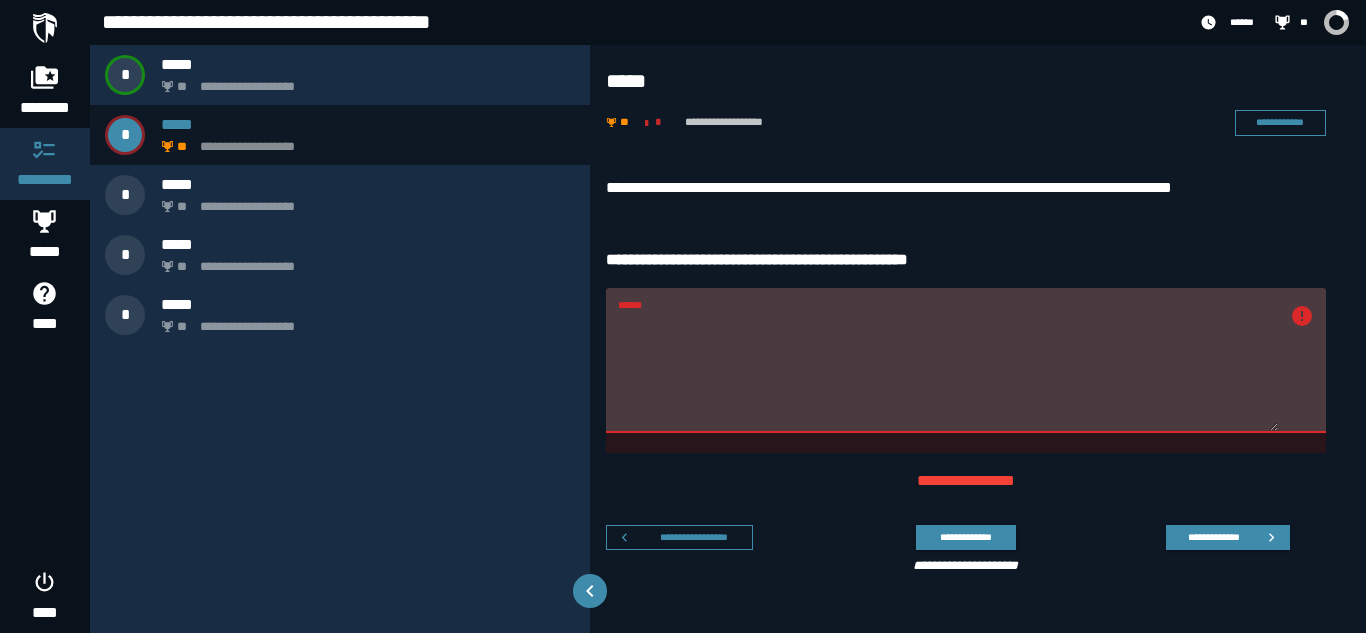 click on "******" at bounding box center (948, 372) 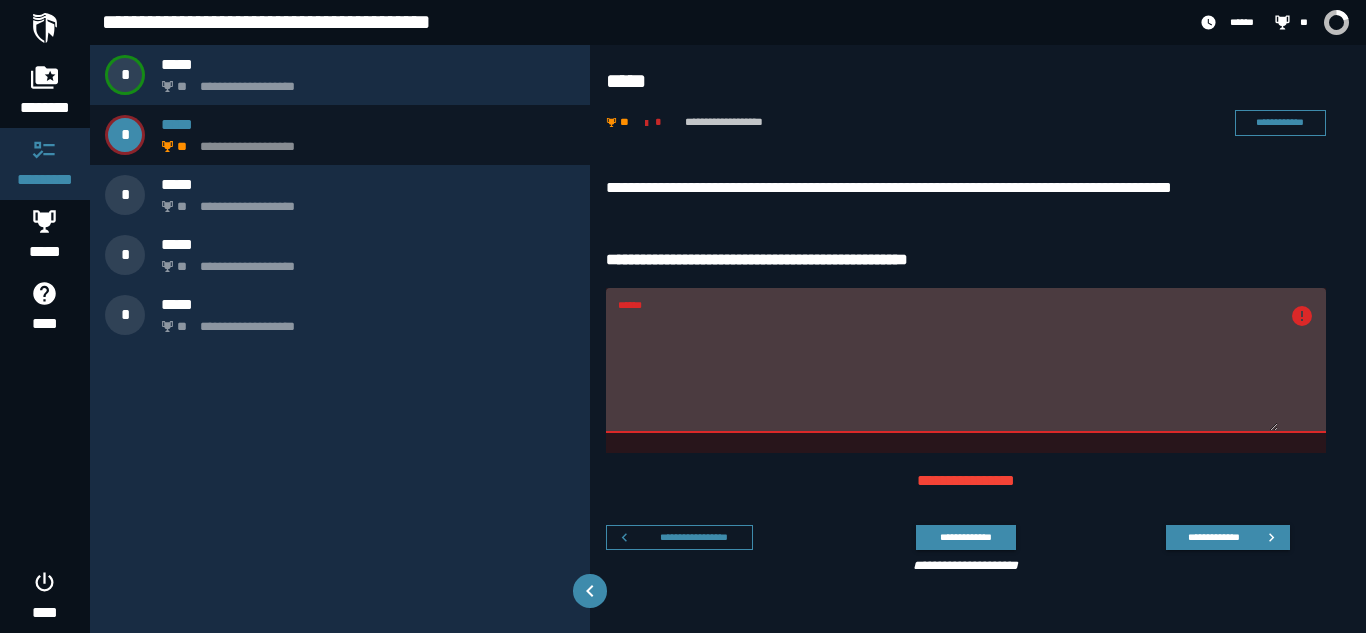 paste on "**********" 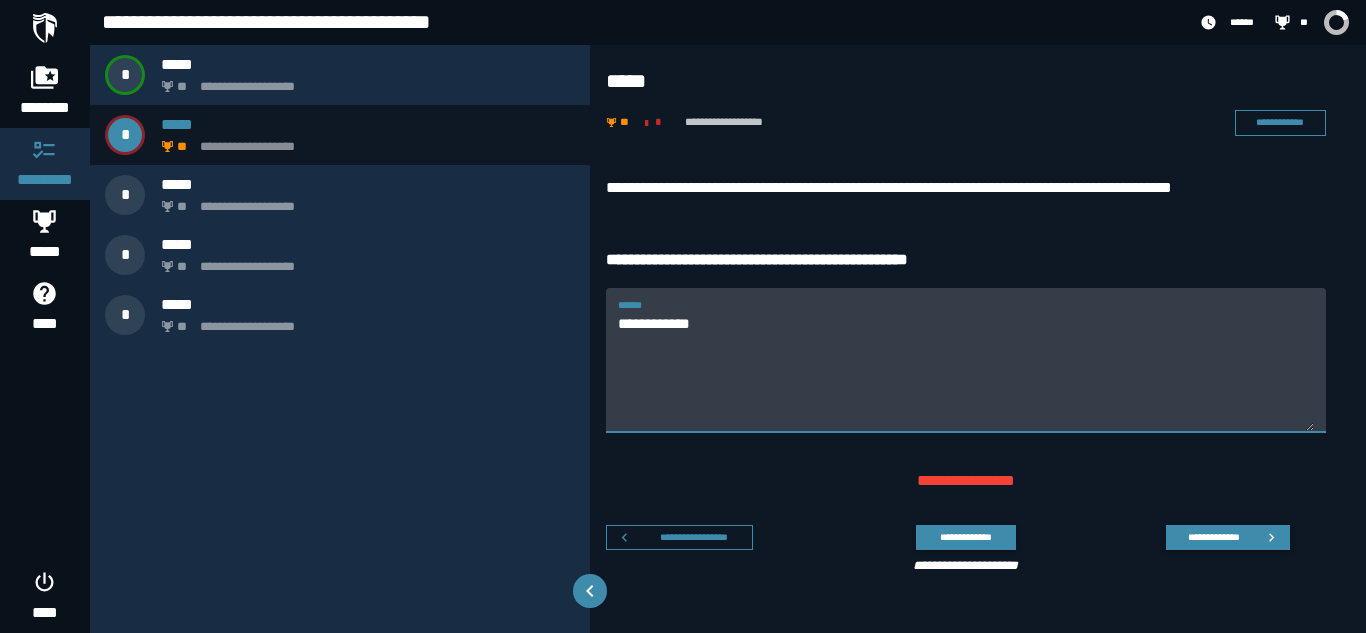 paste on "*********" 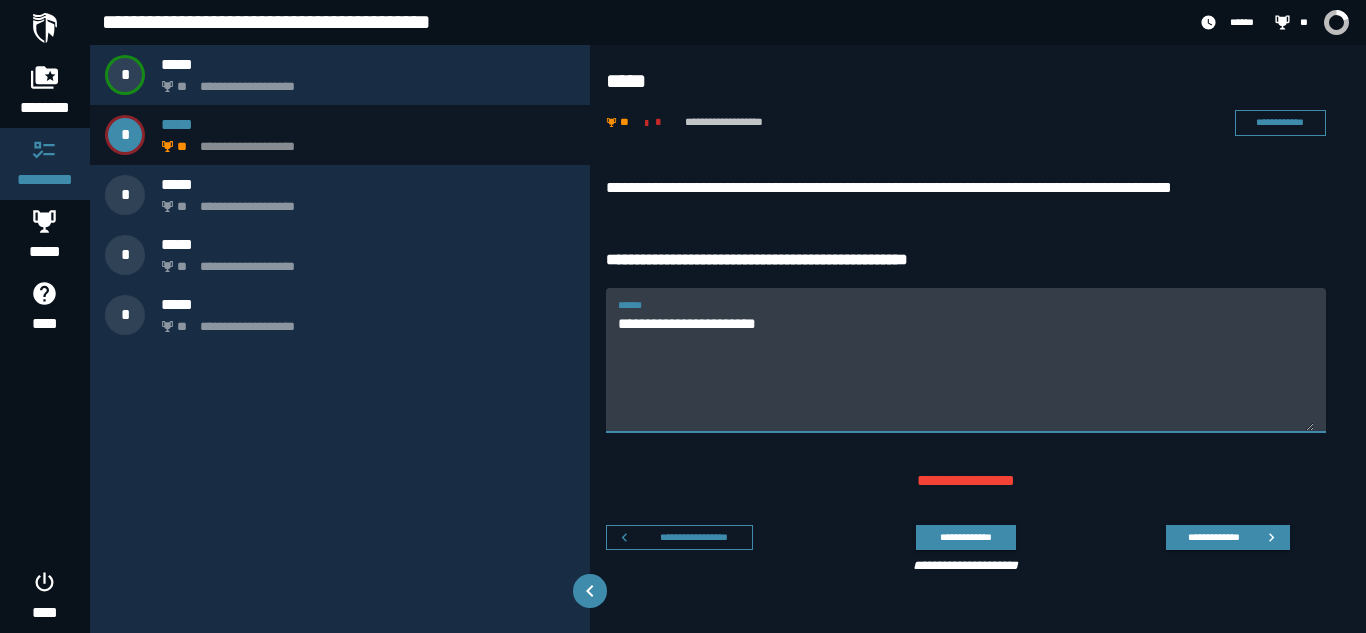 click on "**********" at bounding box center (966, 372) 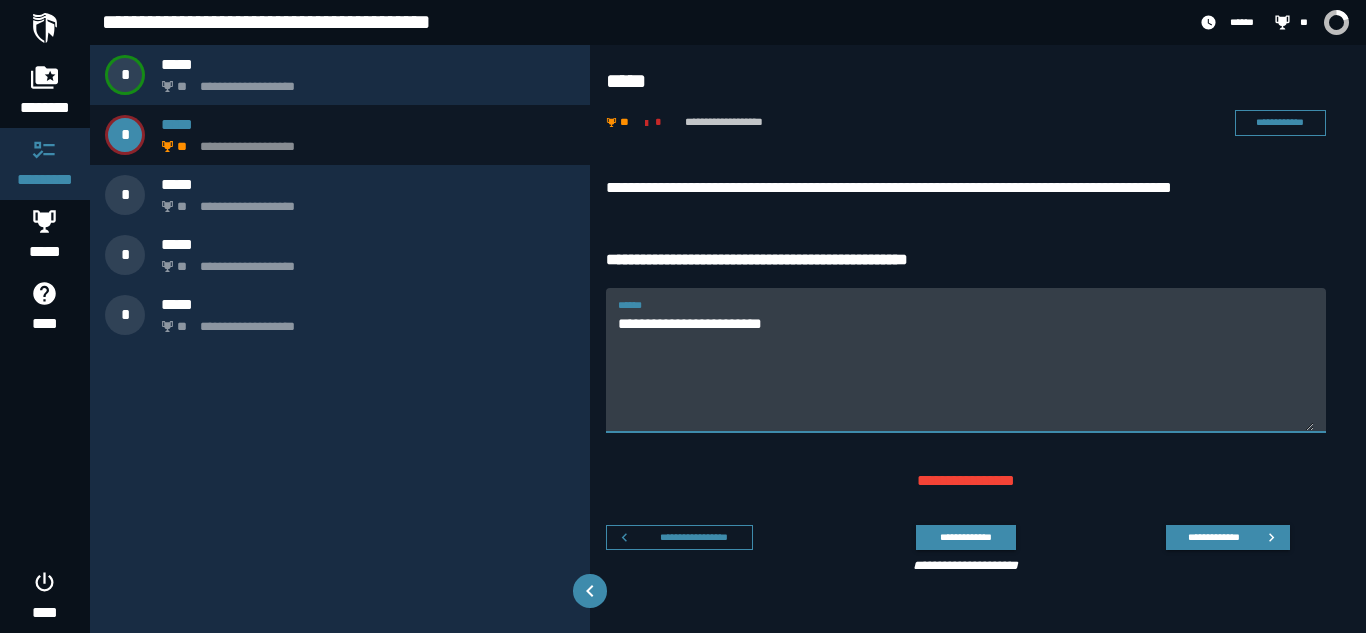 click on "**********" at bounding box center [966, 372] 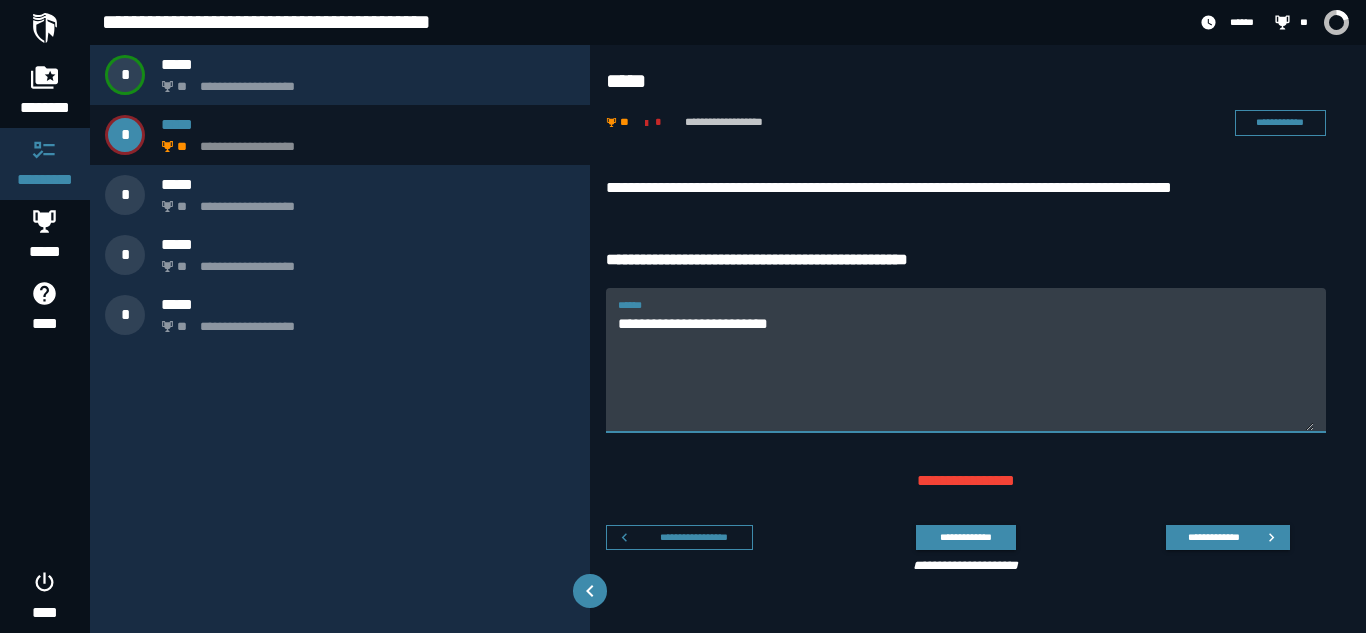 paste on "*********" 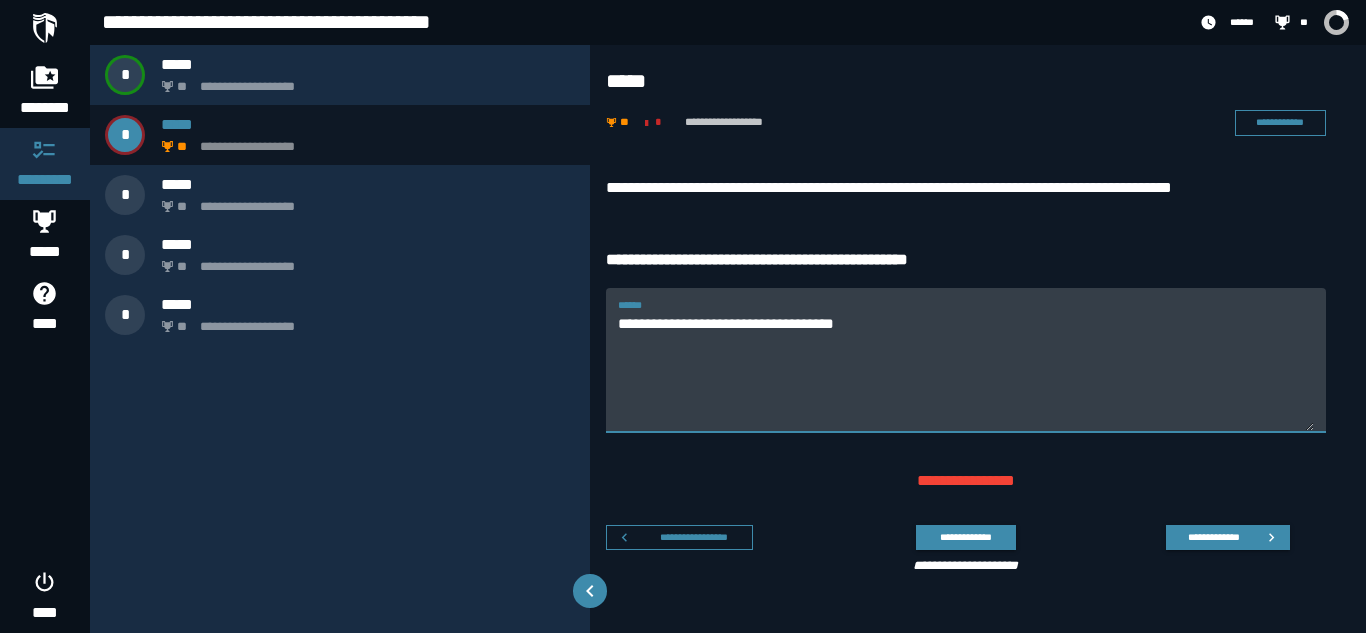paste on "**********" 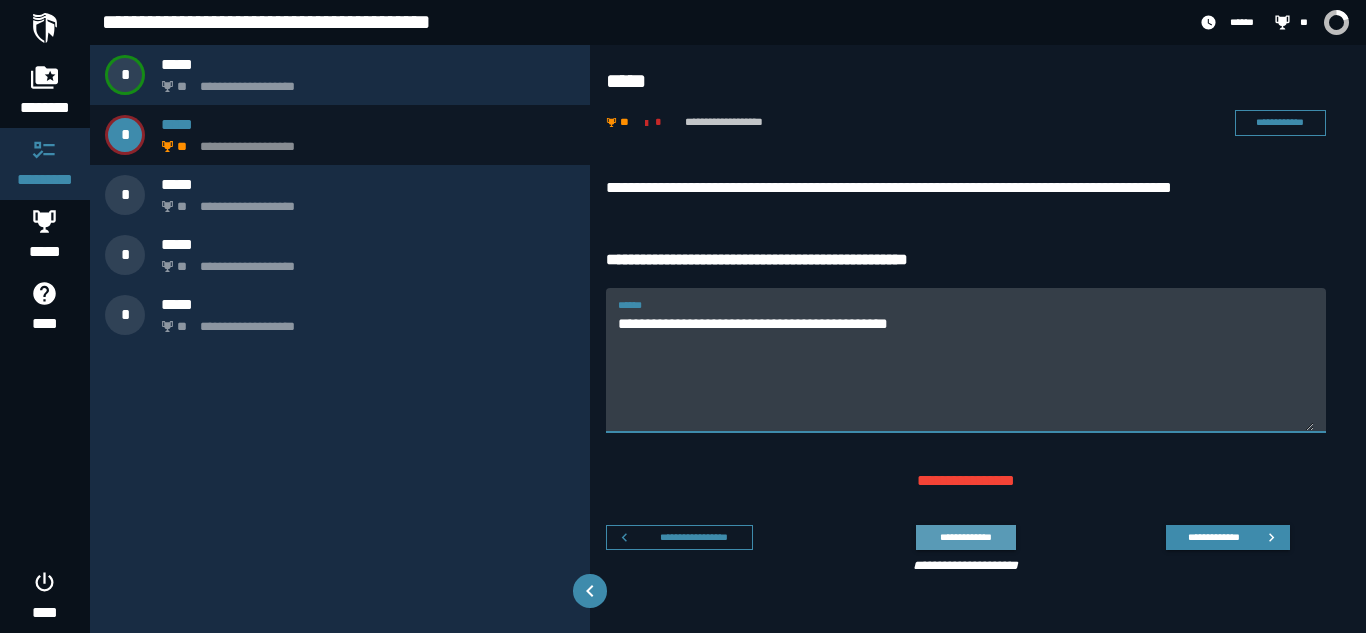 type on "**********" 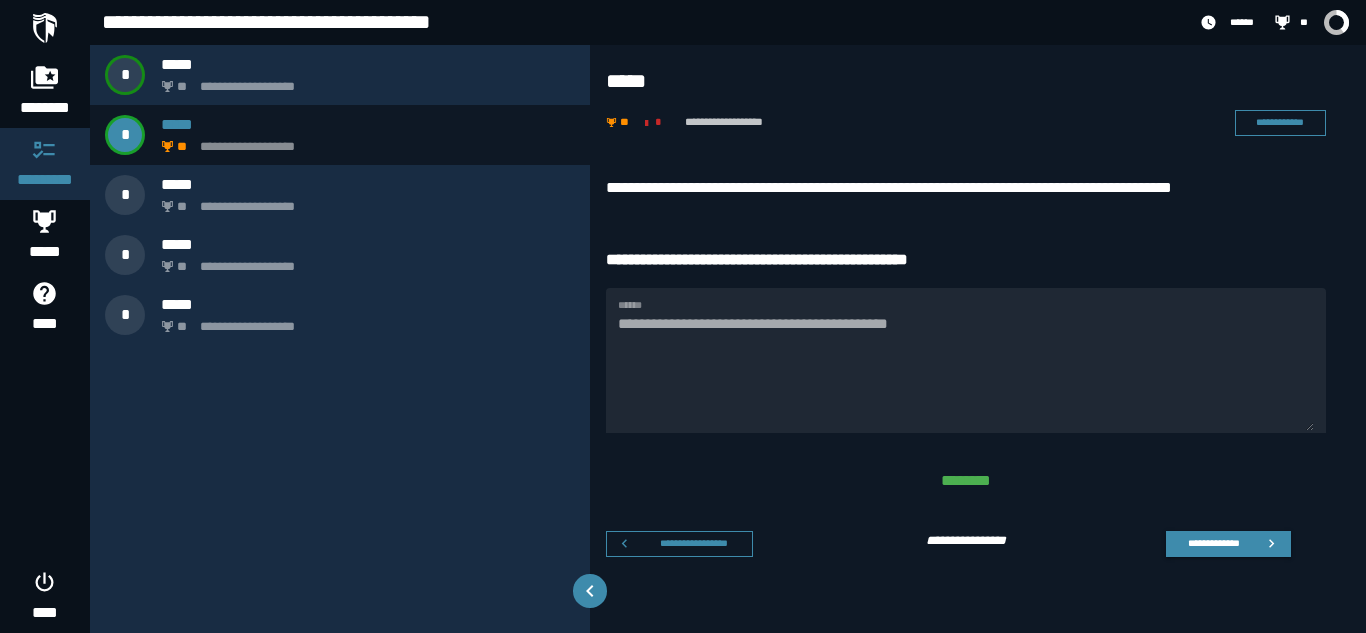 click on "**********" at bounding box center (966, 188) 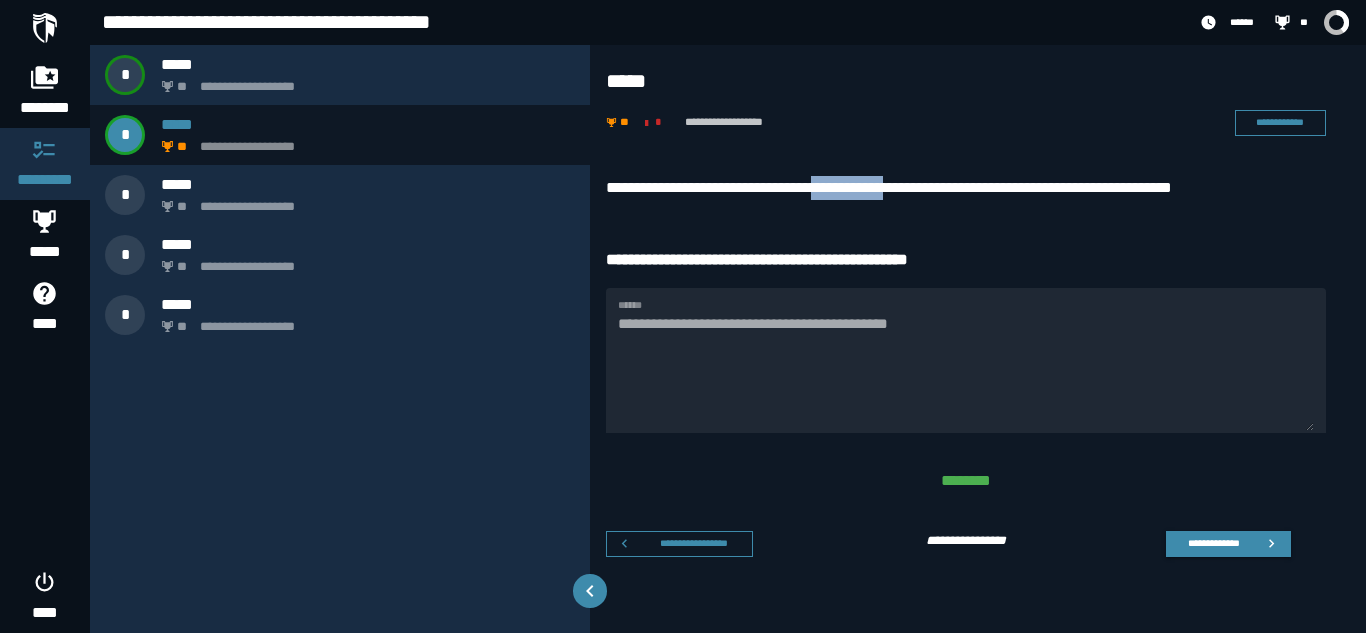 click on "**********" at bounding box center (966, 188) 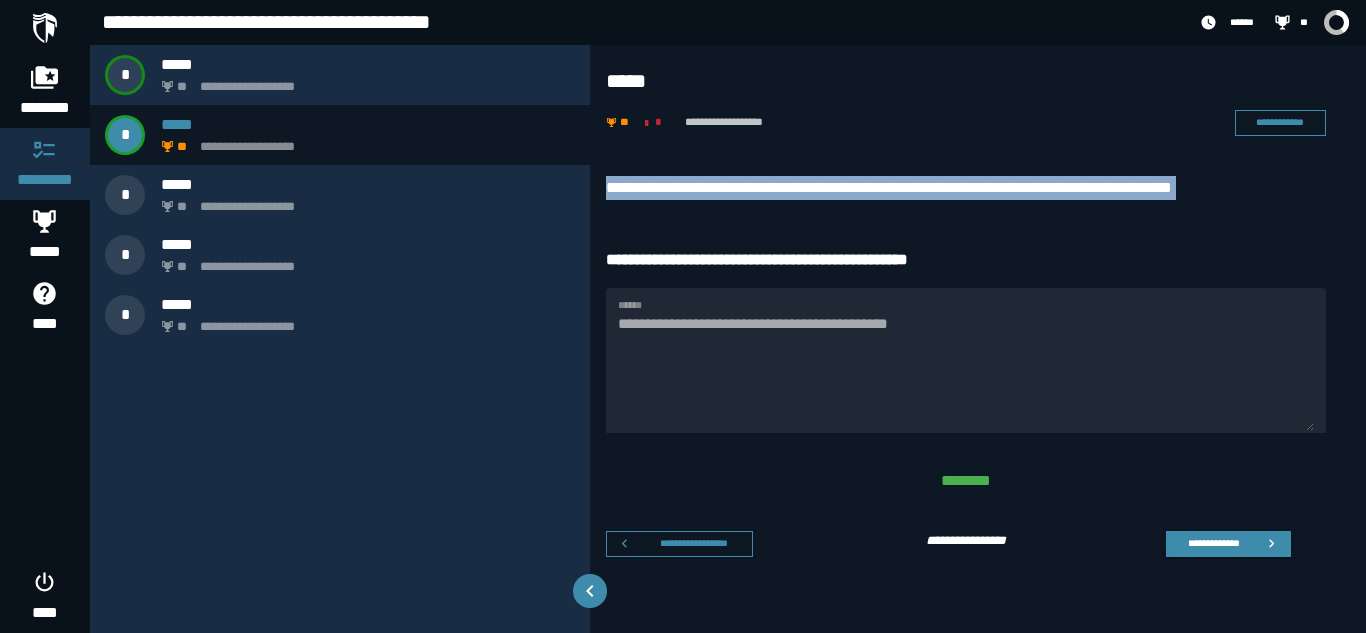 click on "**********" at bounding box center [966, 188] 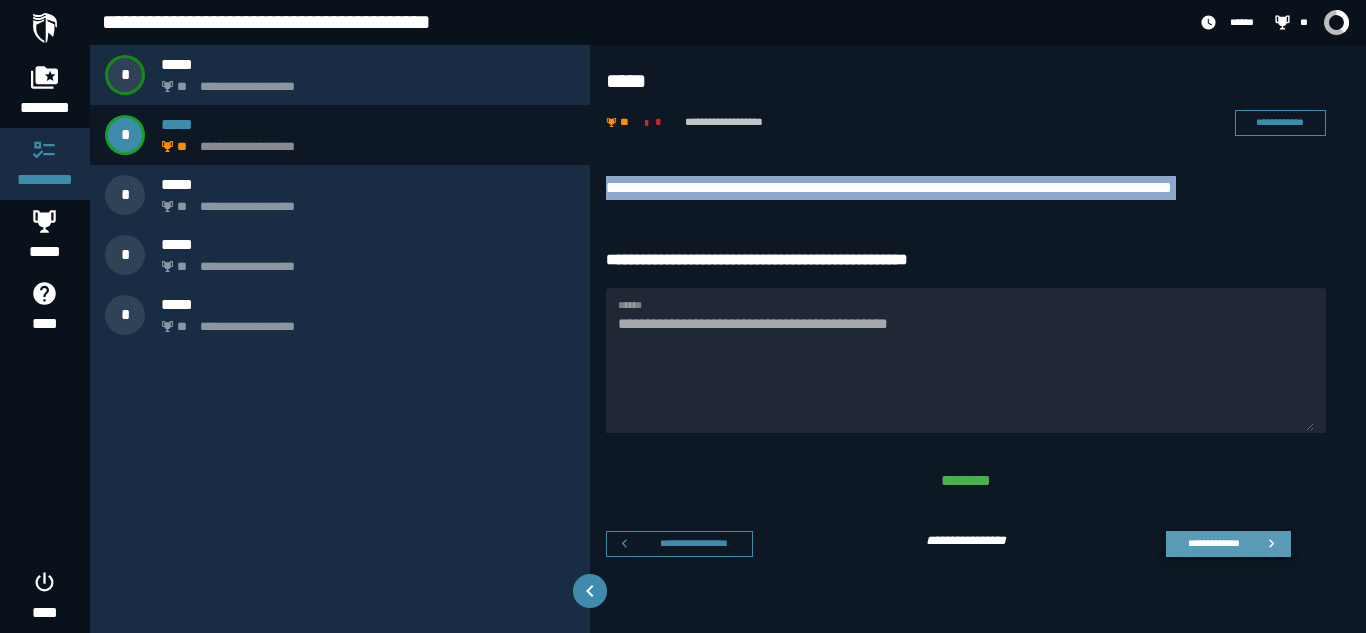 click on "**********" at bounding box center (1213, 543) 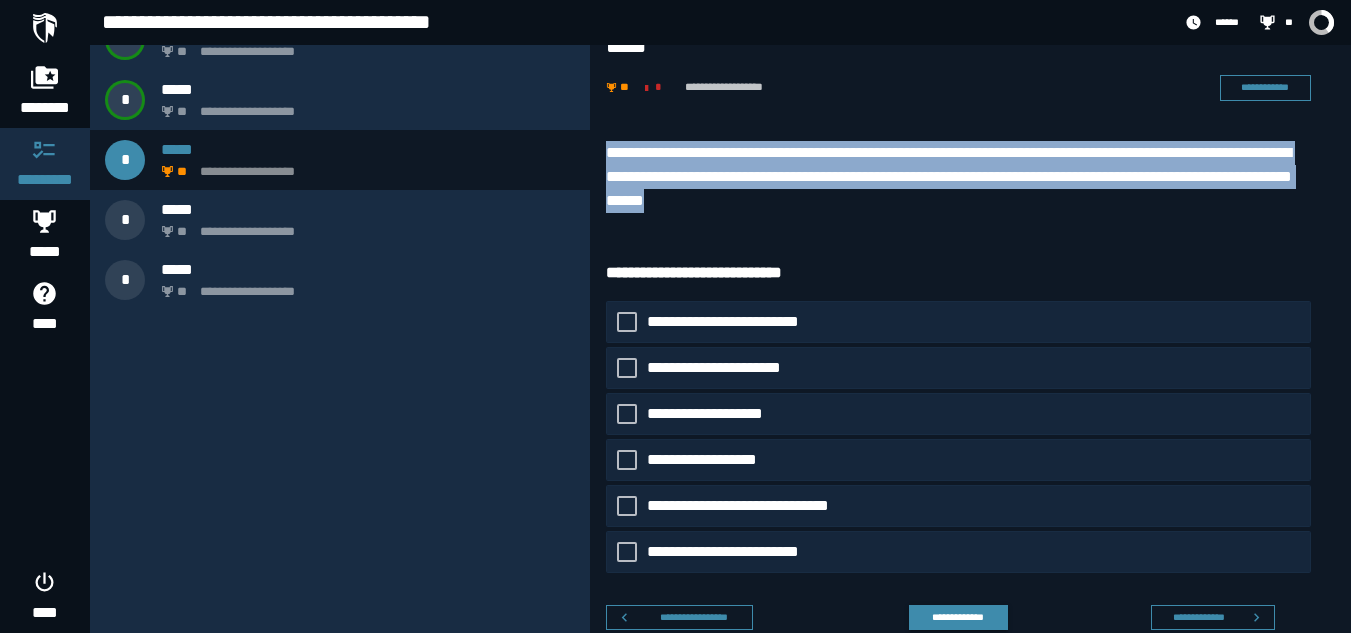 scroll, scrollTop: 55, scrollLeft: 0, axis: vertical 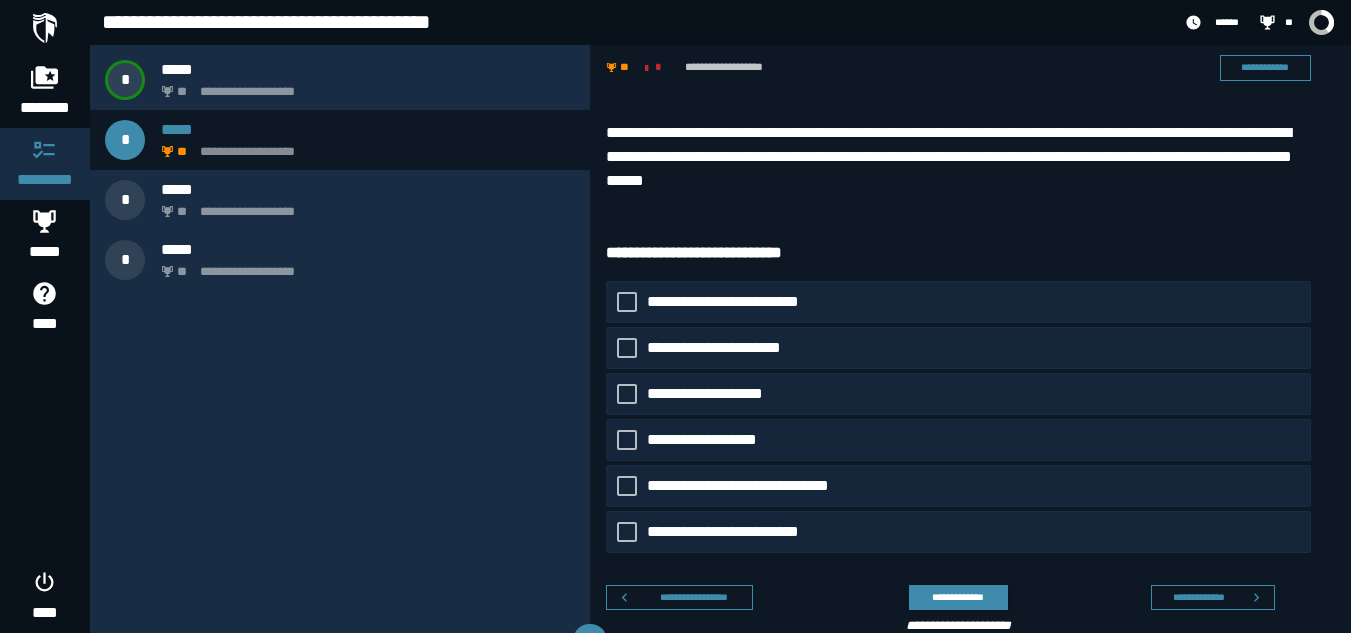 click on "**********" at bounding box center (958, 253) 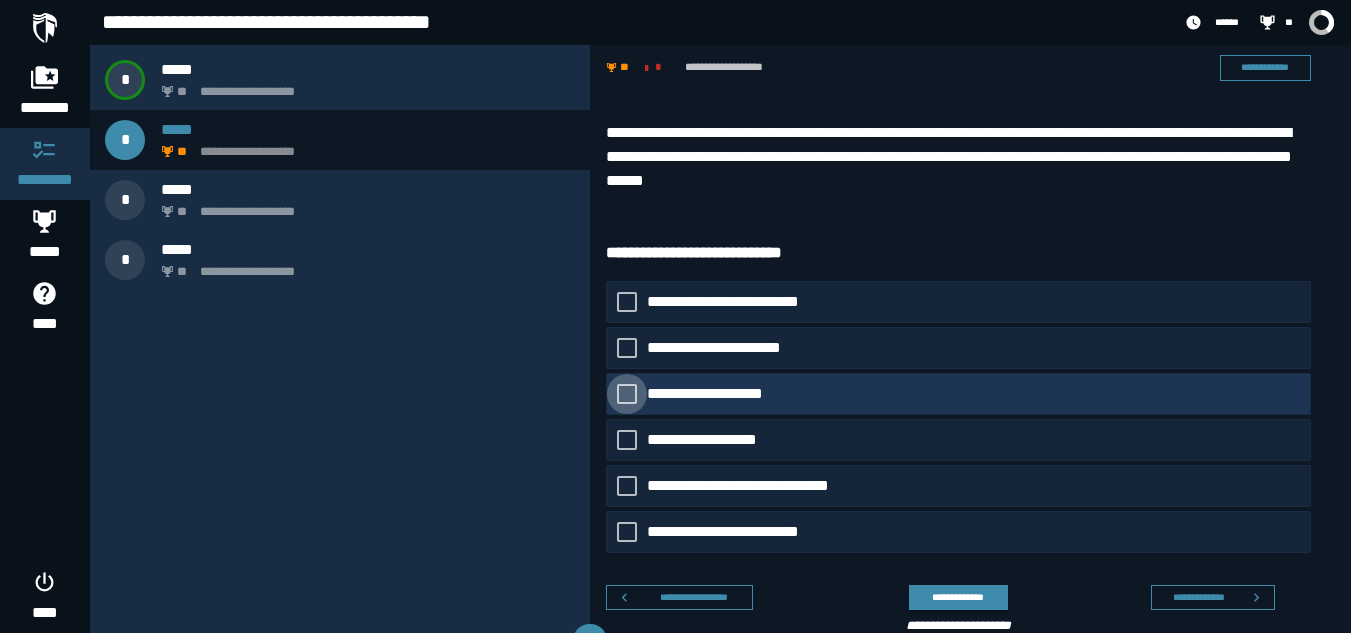 click on "**********" 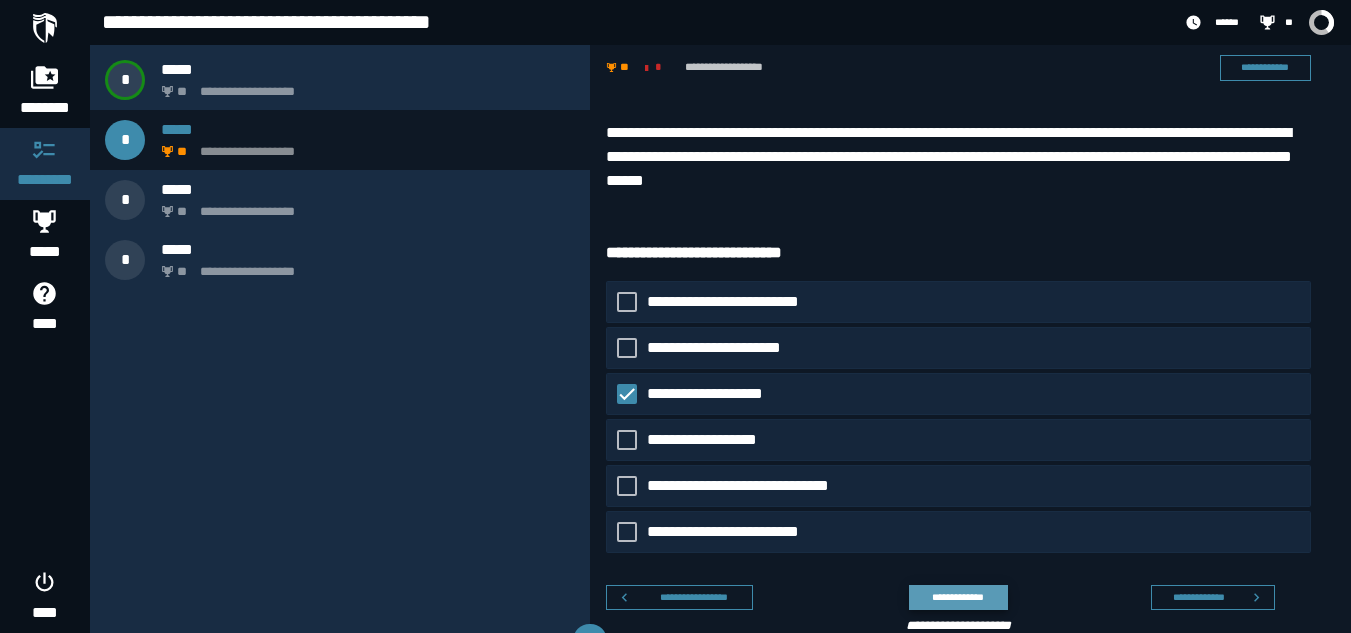 click on "**********" at bounding box center [958, 597] 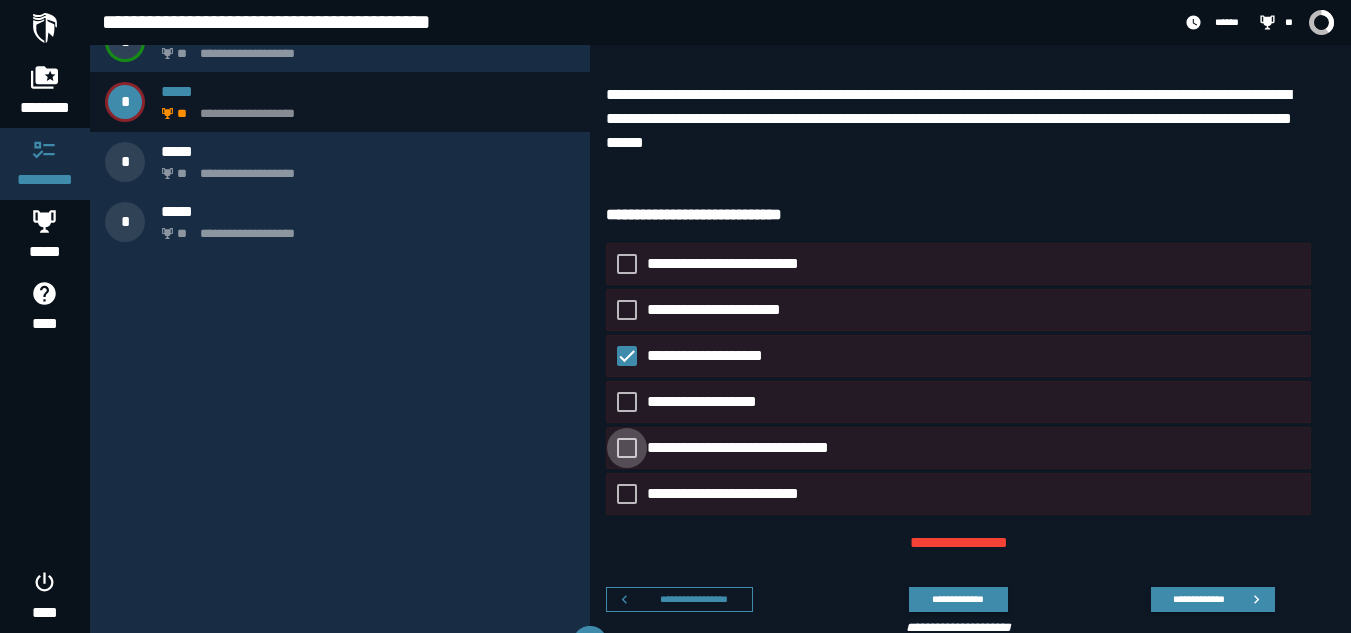 scroll, scrollTop: 95, scrollLeft: 0, axis: vertical 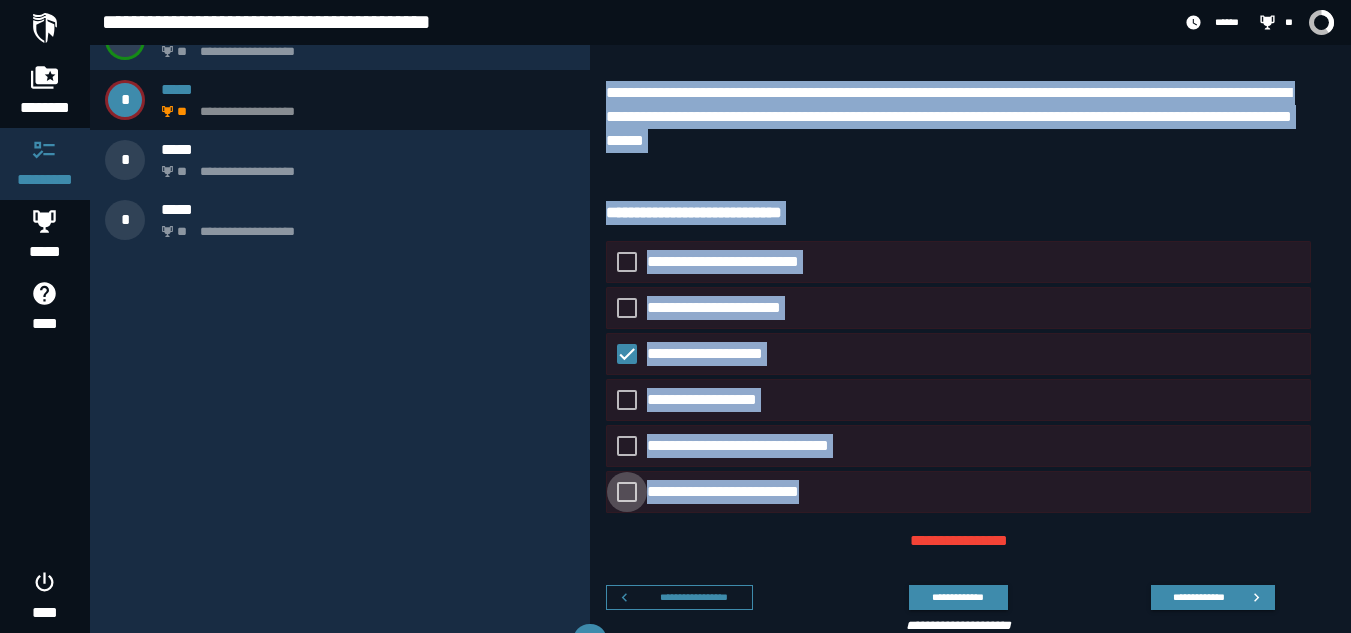 drag, startPoint x: 616, startPoint y: 69, endPoint x: 871, endPoint y: 480, distance: 483.67966 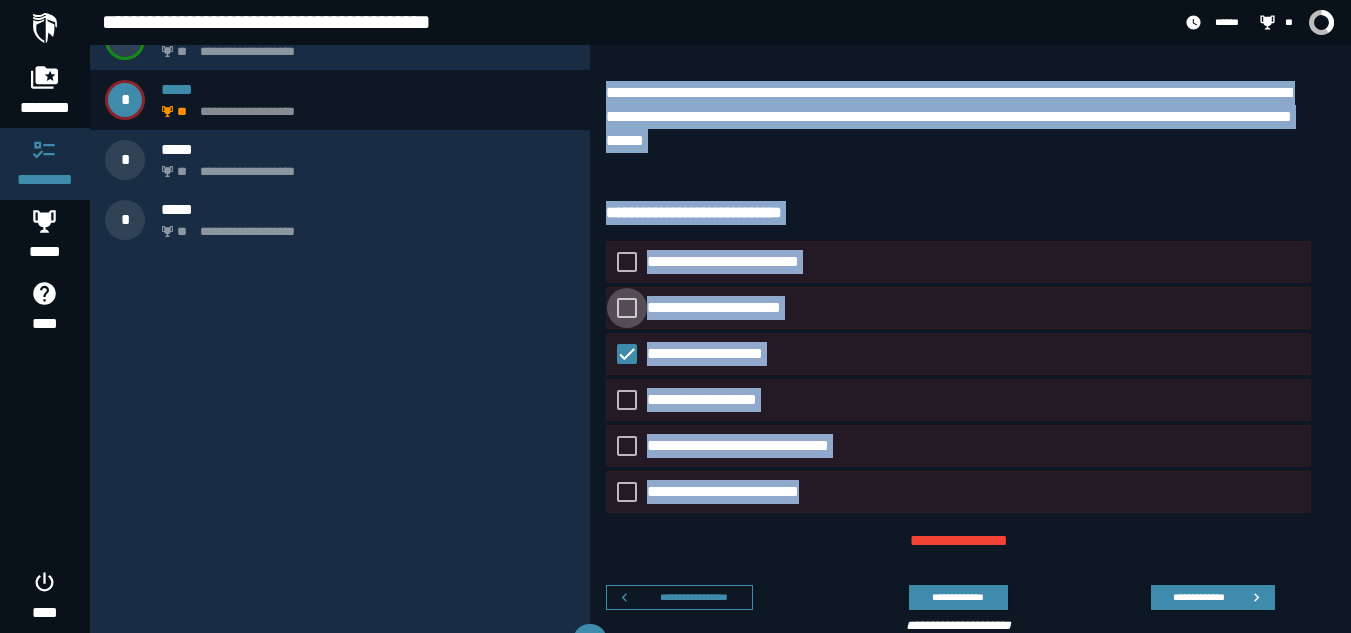 click on "**********" at bounding box center (726, 308) 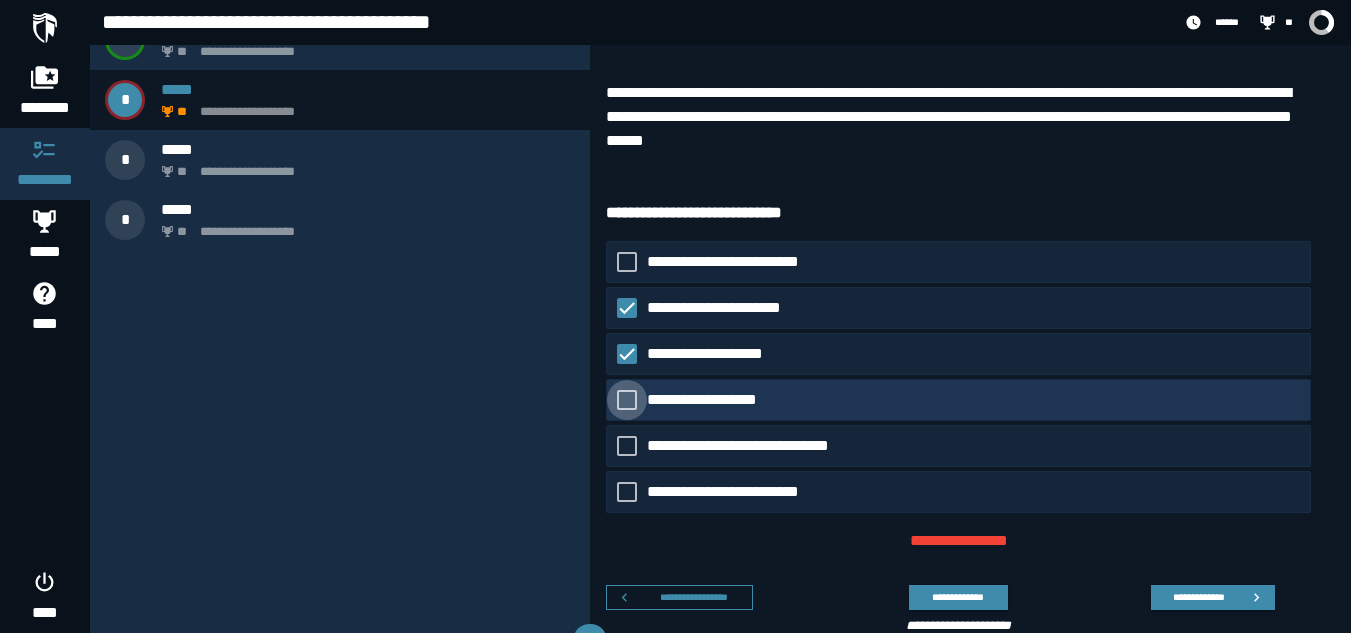click on "**********" at bounding box center [715, 400] 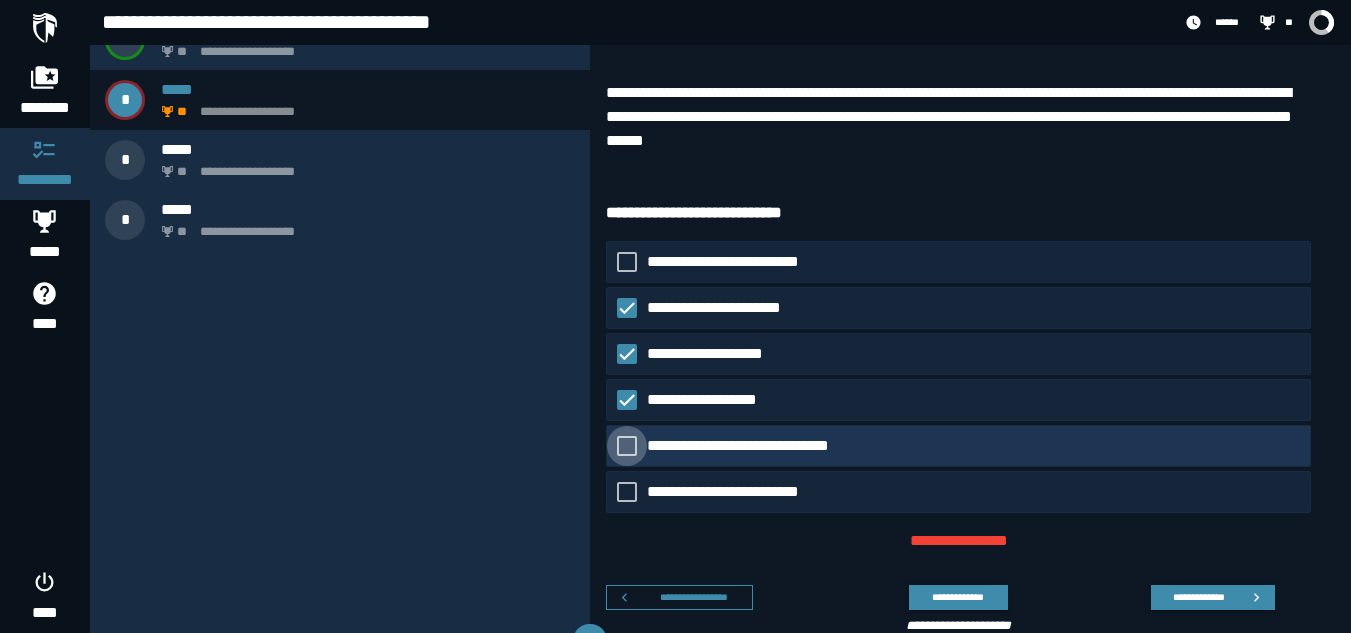 click on "**********" at bounding box center [758, 446] 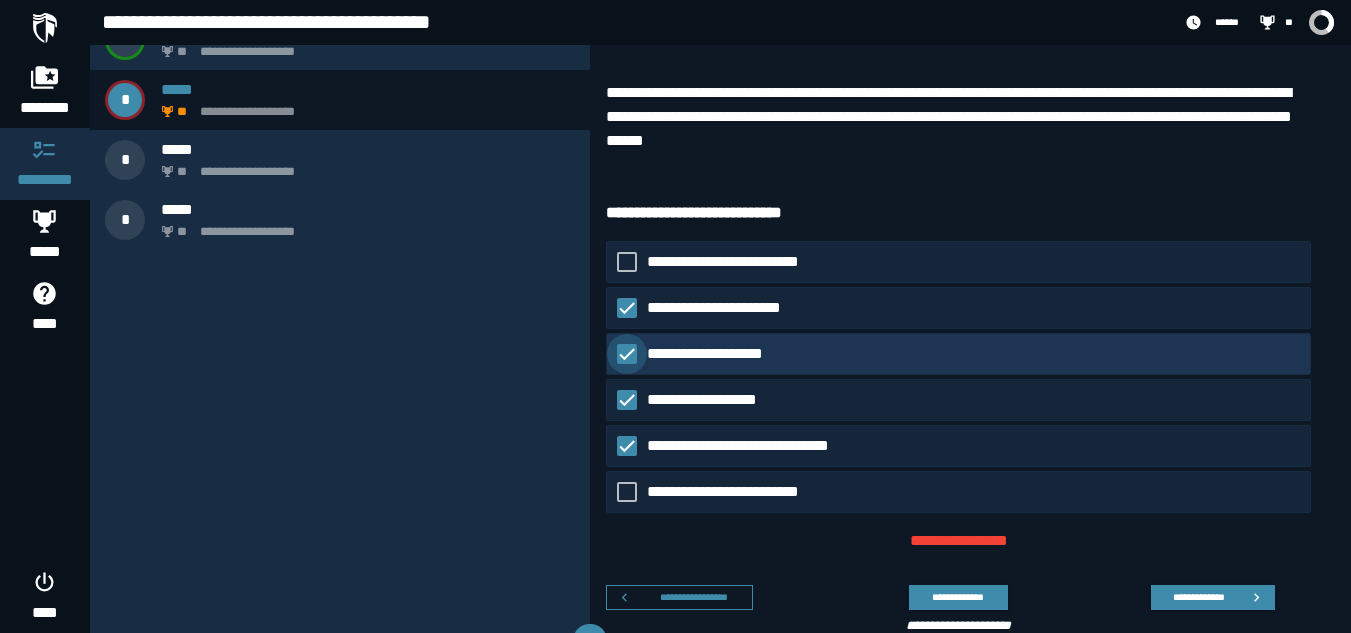 click on "**********" at bounding box center [711, 354] 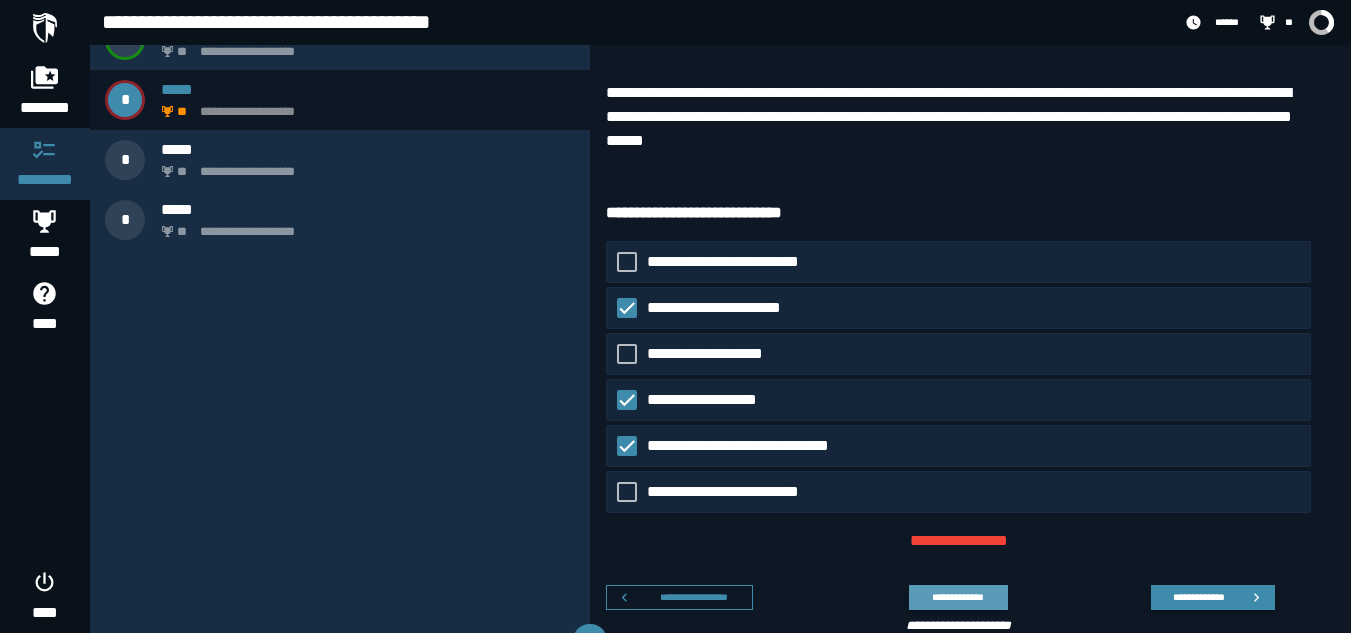 click on "**********" at bounding box center [958, 597] 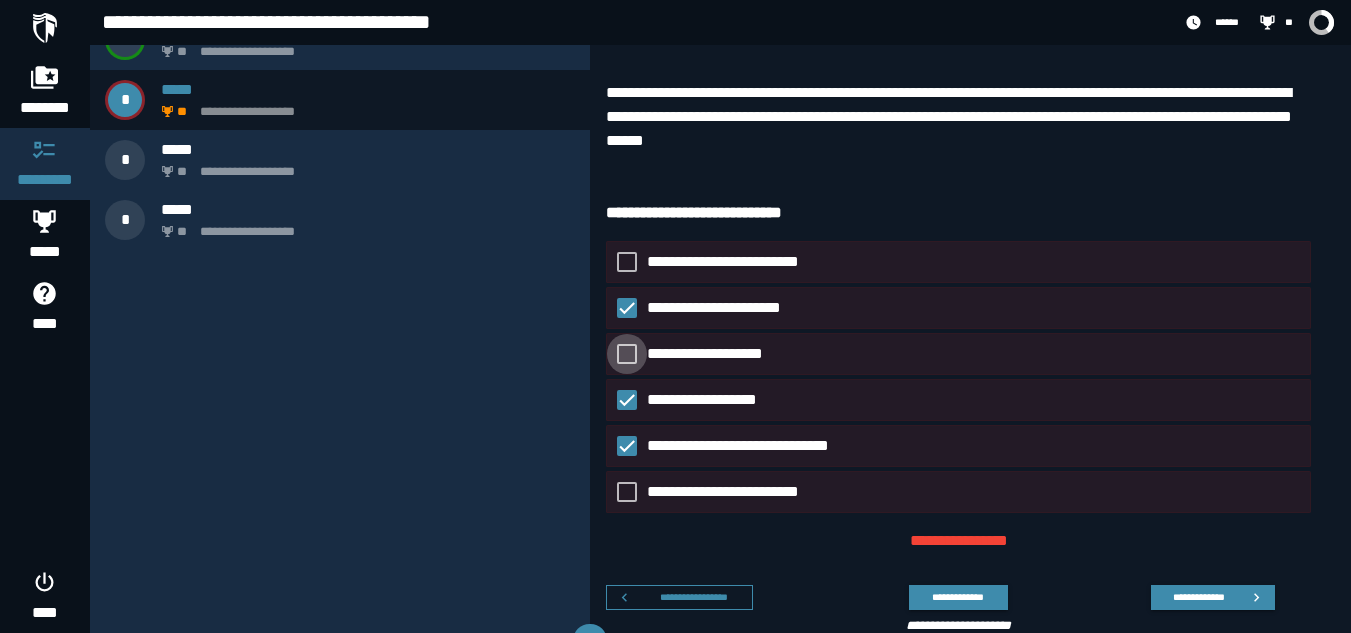 click on "**********" 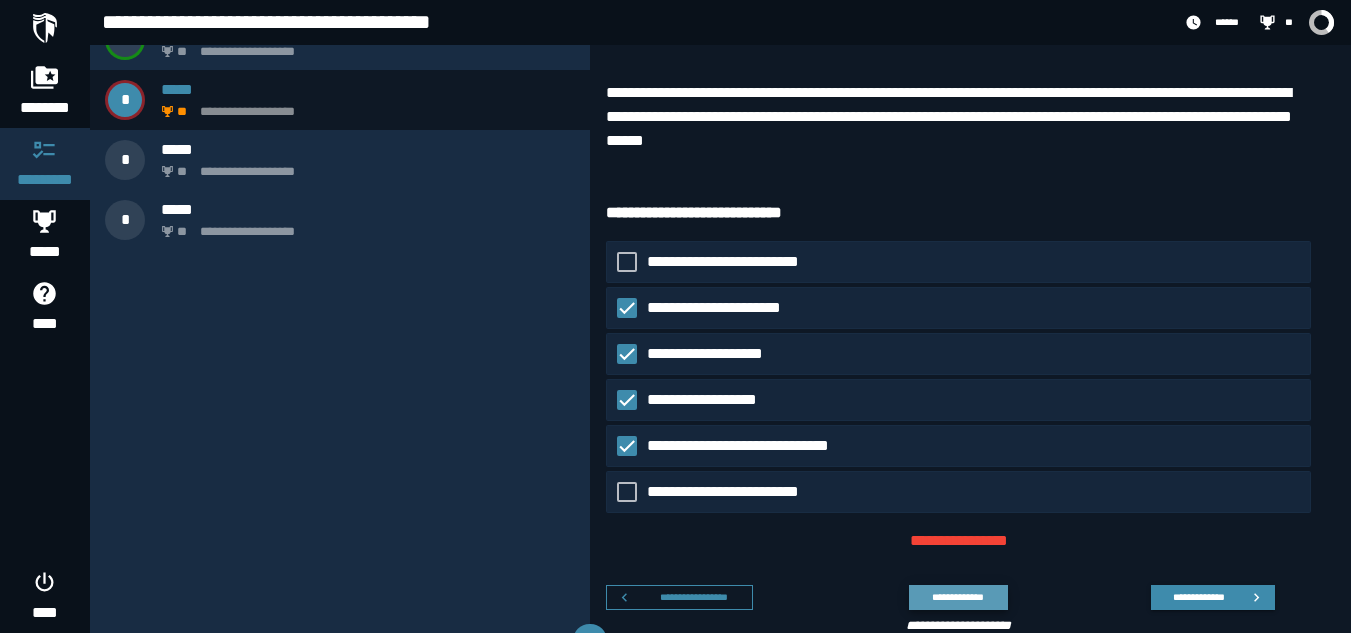 click on "**********" at bounding box center (958, 597) 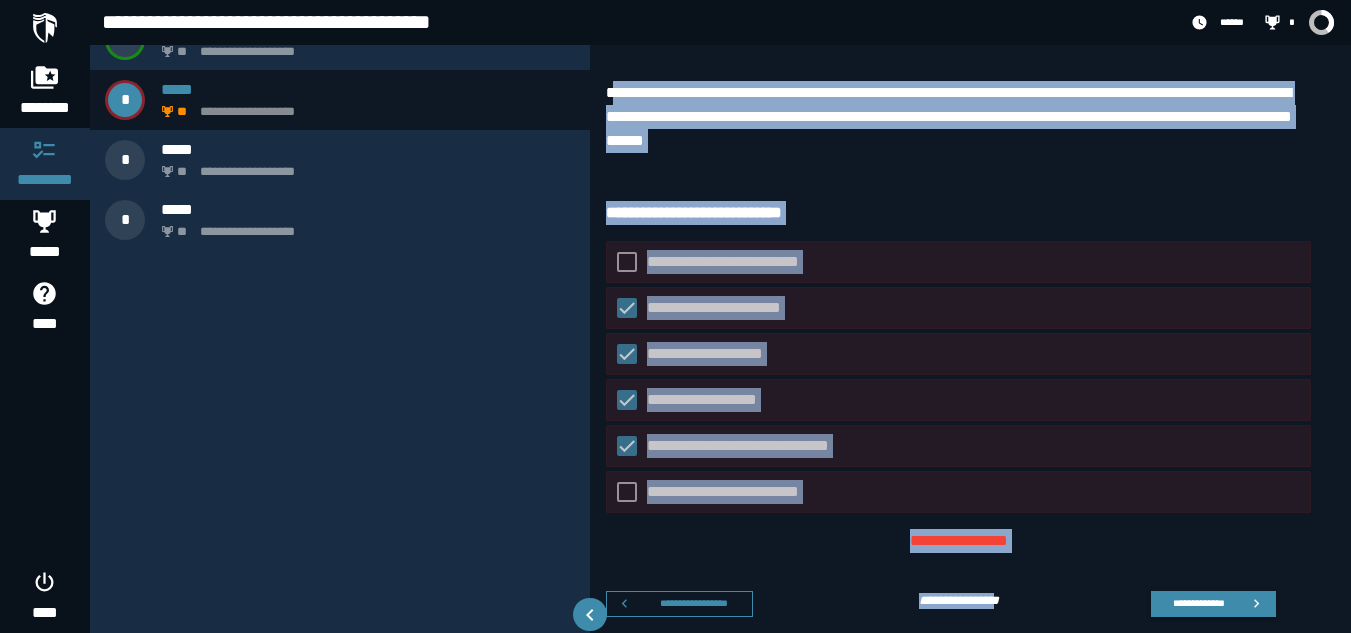 scroll, scrollTop: 119, scrollLeft: 0, axis: vertical 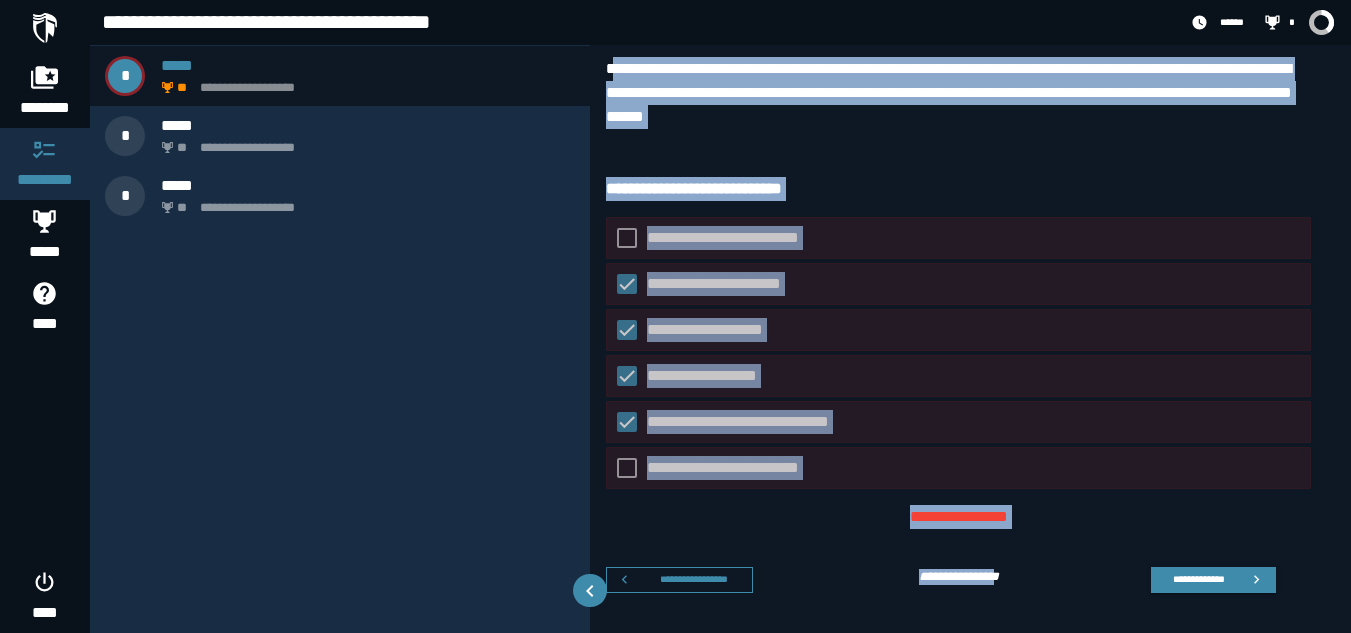 drag, startPoint x: 618, startPoint y: 84, endPoint x: 1007, endPoint y: 660, distance: 695.0518 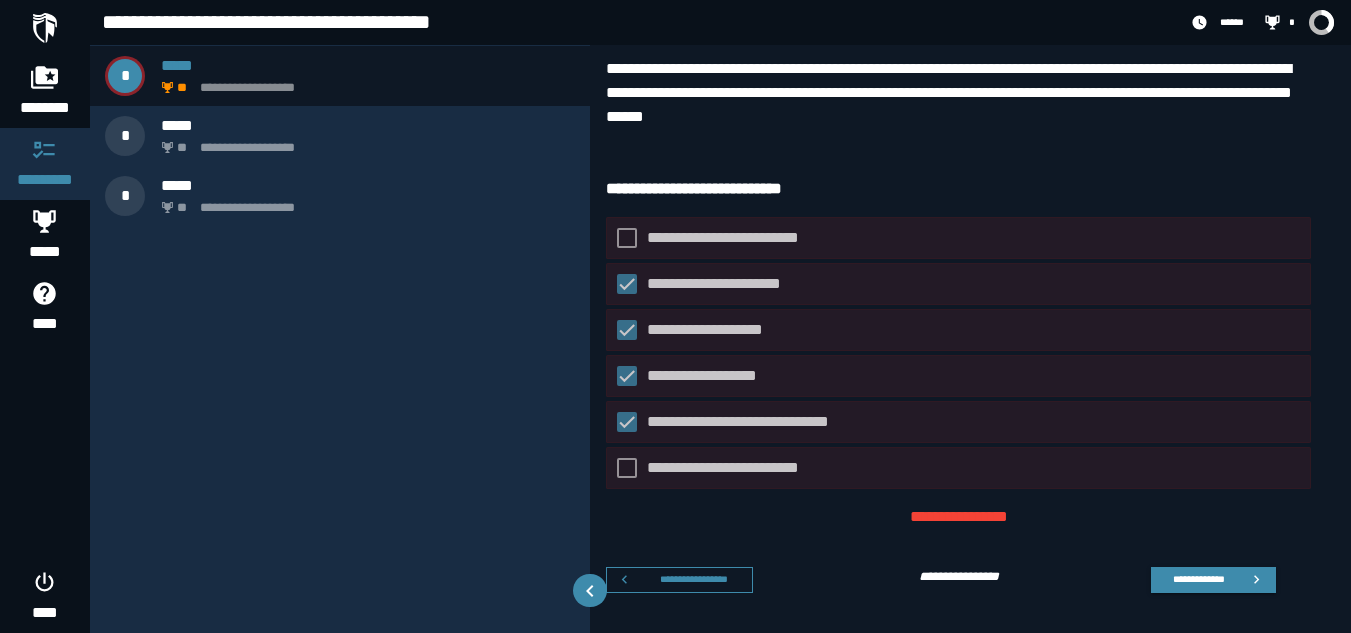 click on "**********" at bounding box center [711, 330] 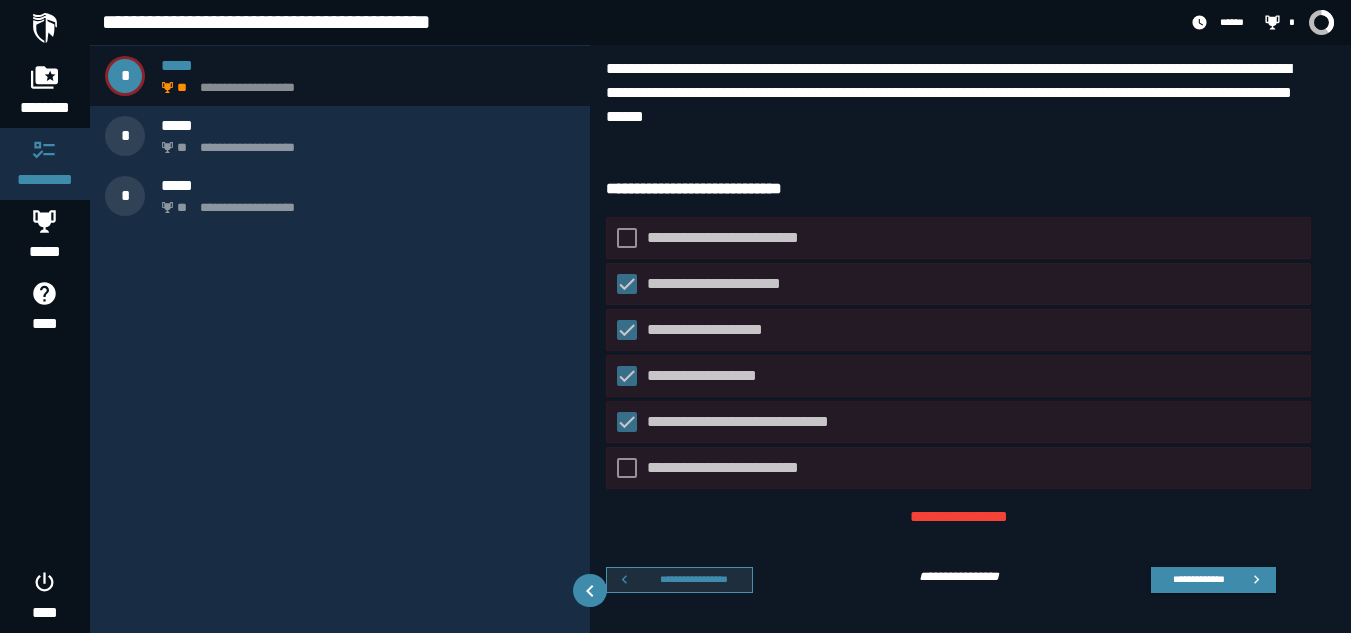 click on "**********" at bounding box center (694, 579) 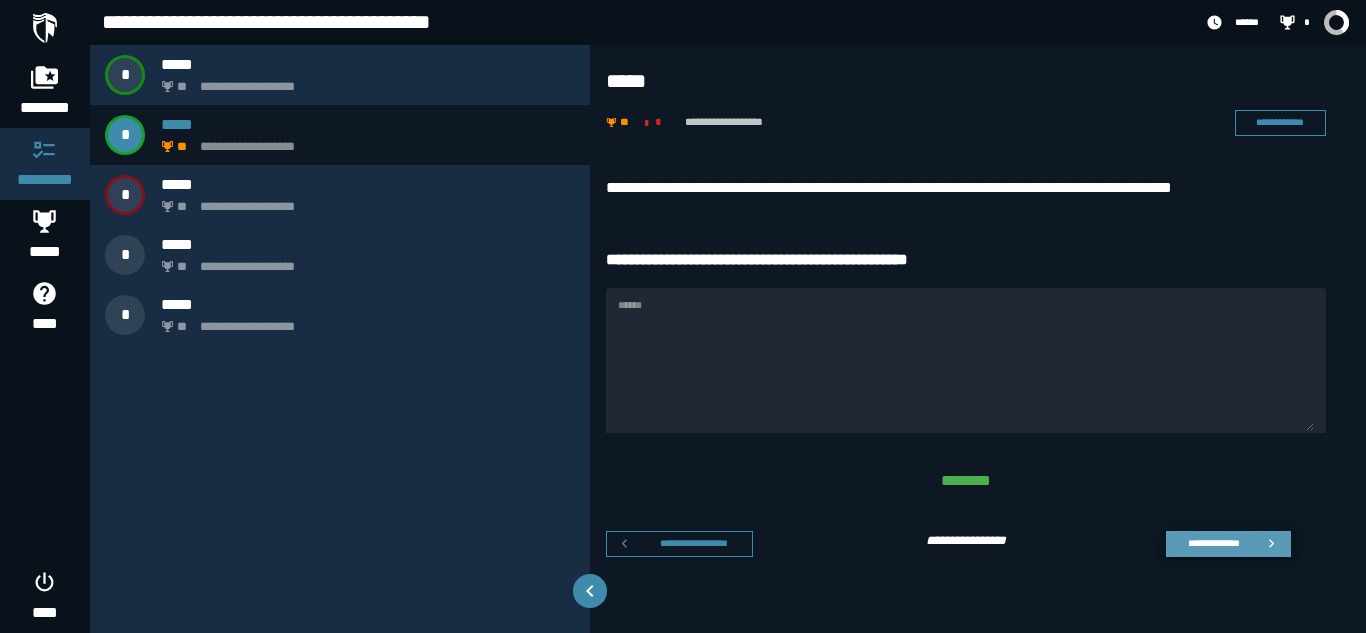 click on "**********" at bounding box center (1213, 543) 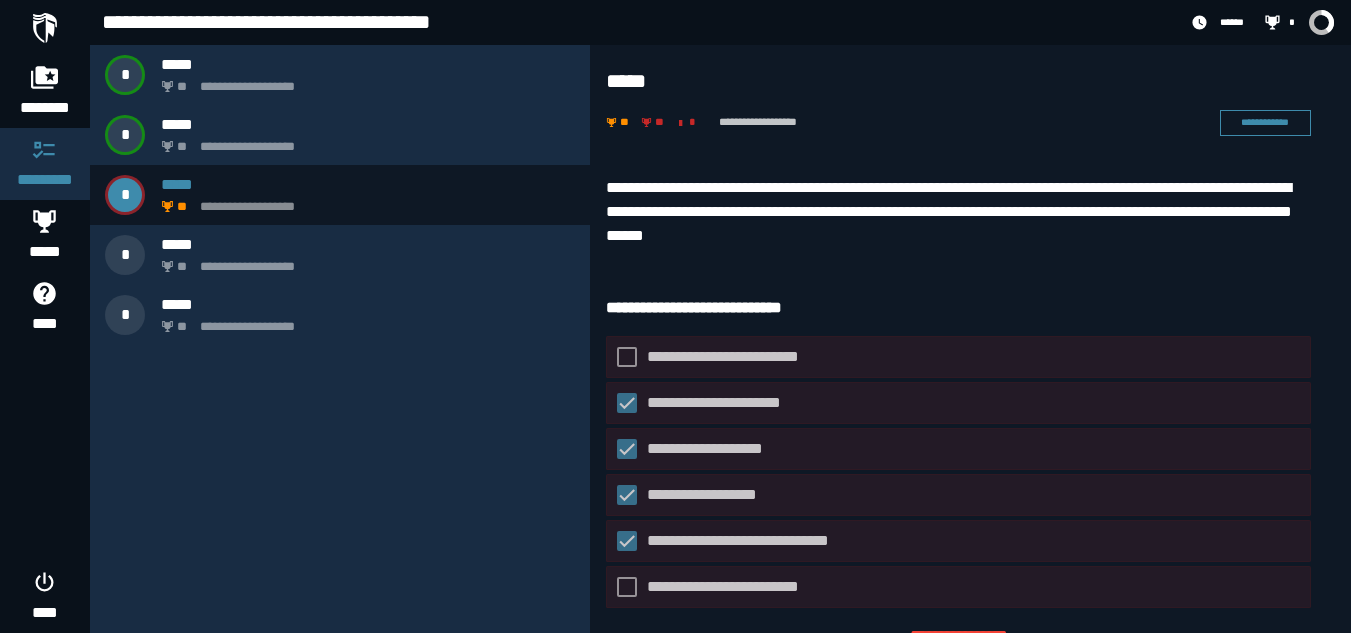 click on "**********" at bounding box center (715, 495) 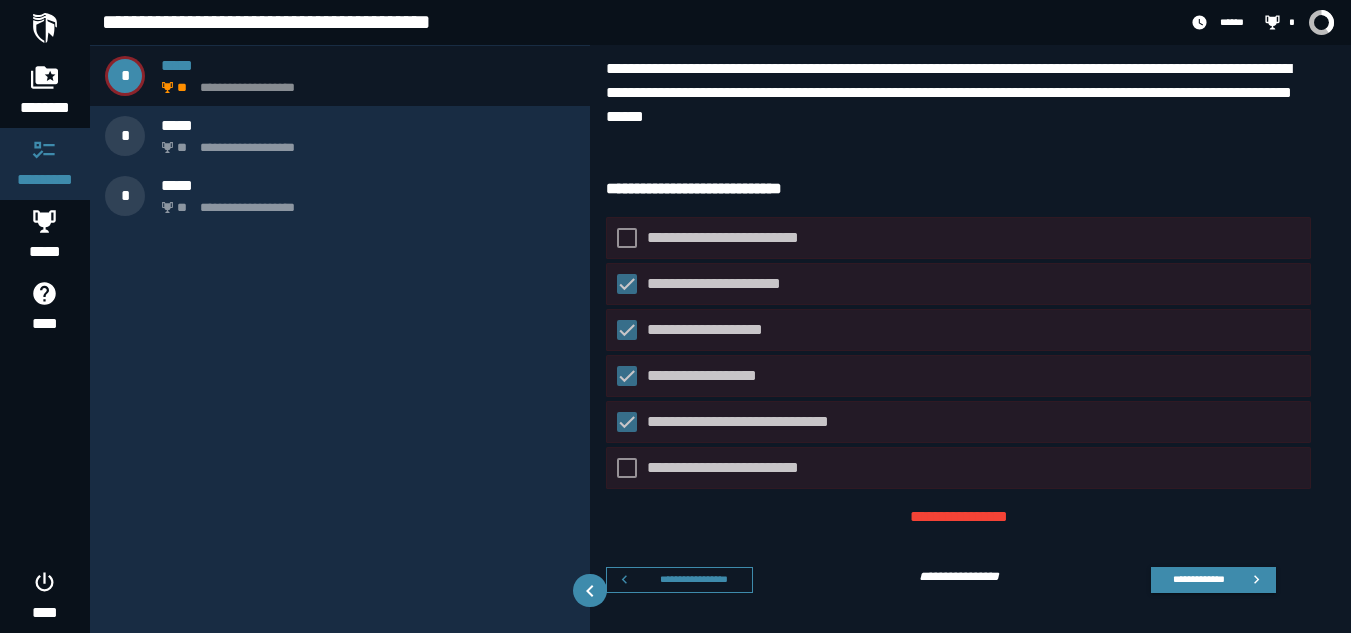 scroll, scrollTop: 118, scrollLeft: 0, axis: vertical 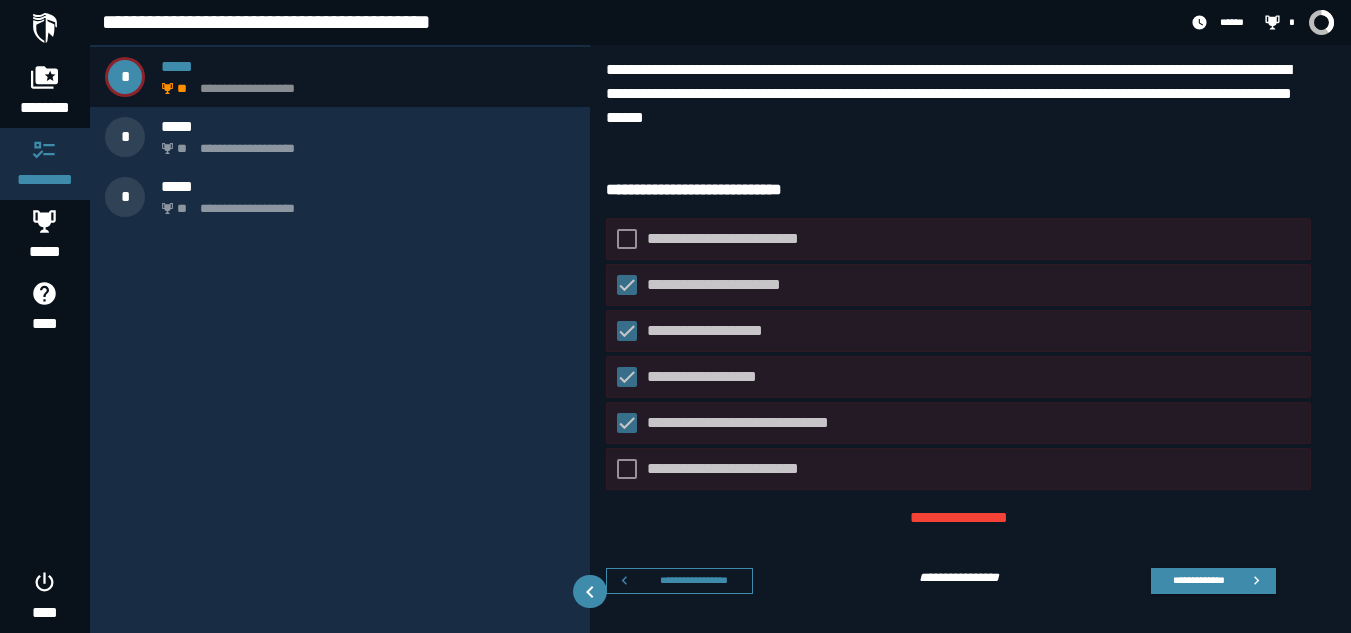 click on "**********" 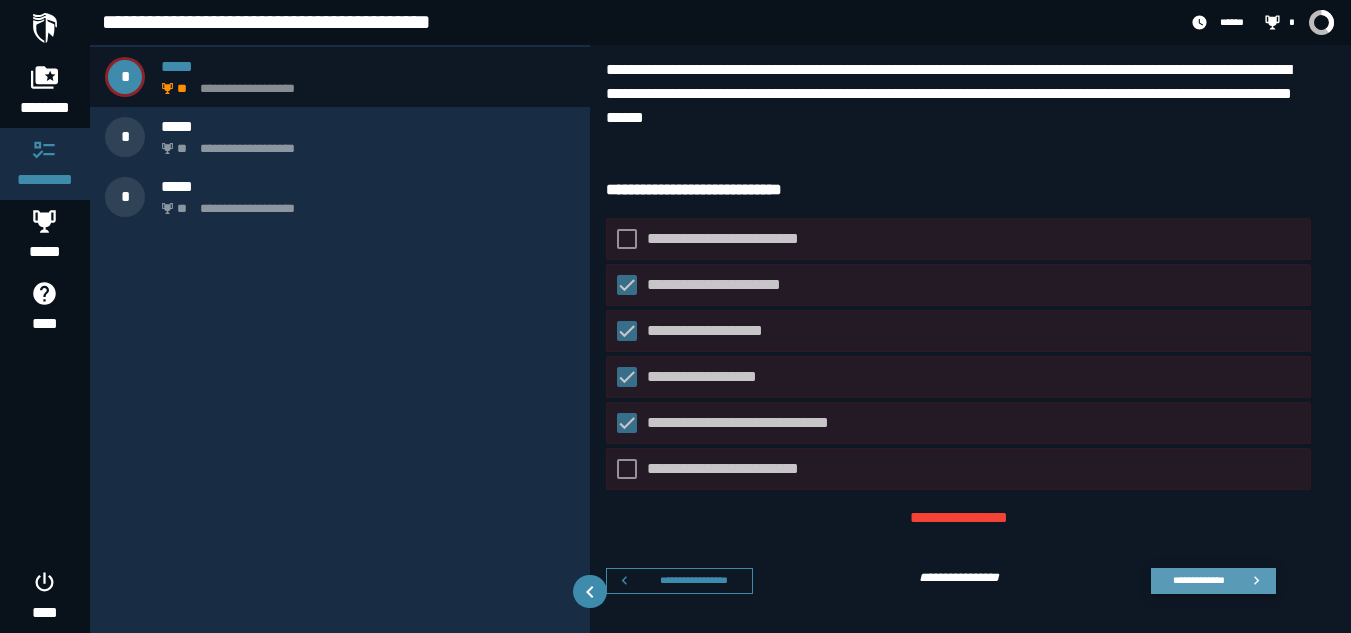 click on "**********" at bounding box center [1198, 580] 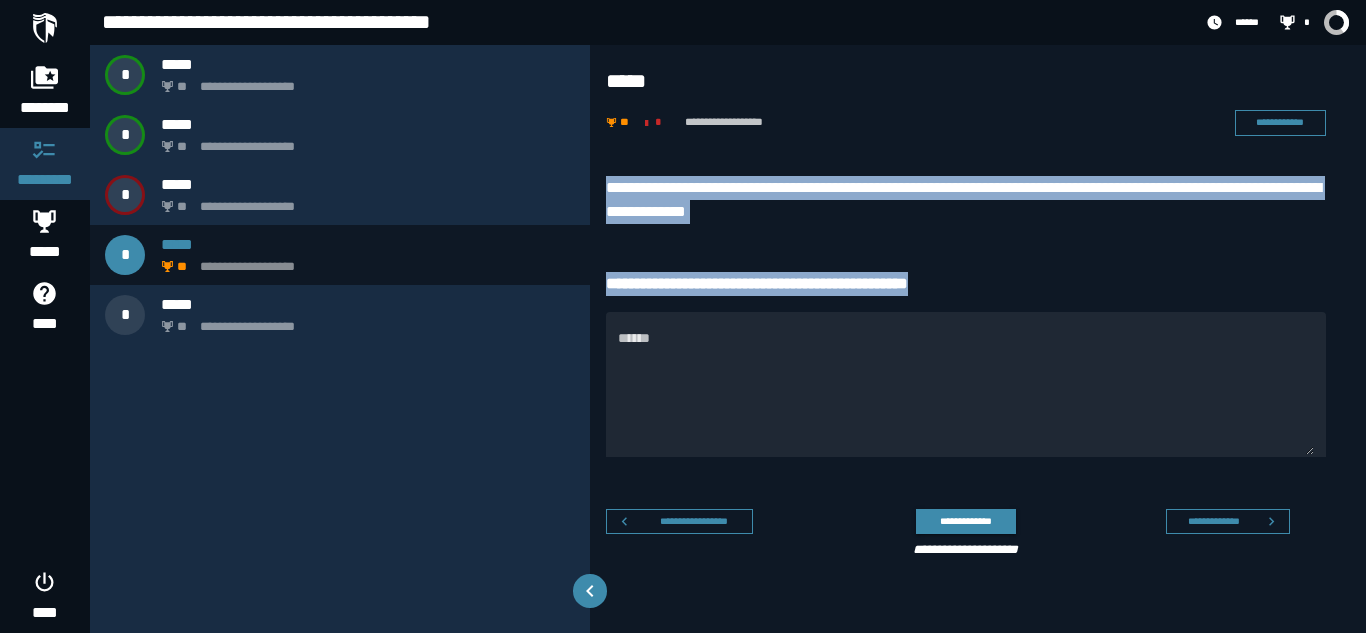drag, startPoint x: 603, startPoint y: 172, endPoint x: 1008, endPoint y: 258, distance: 414.03018 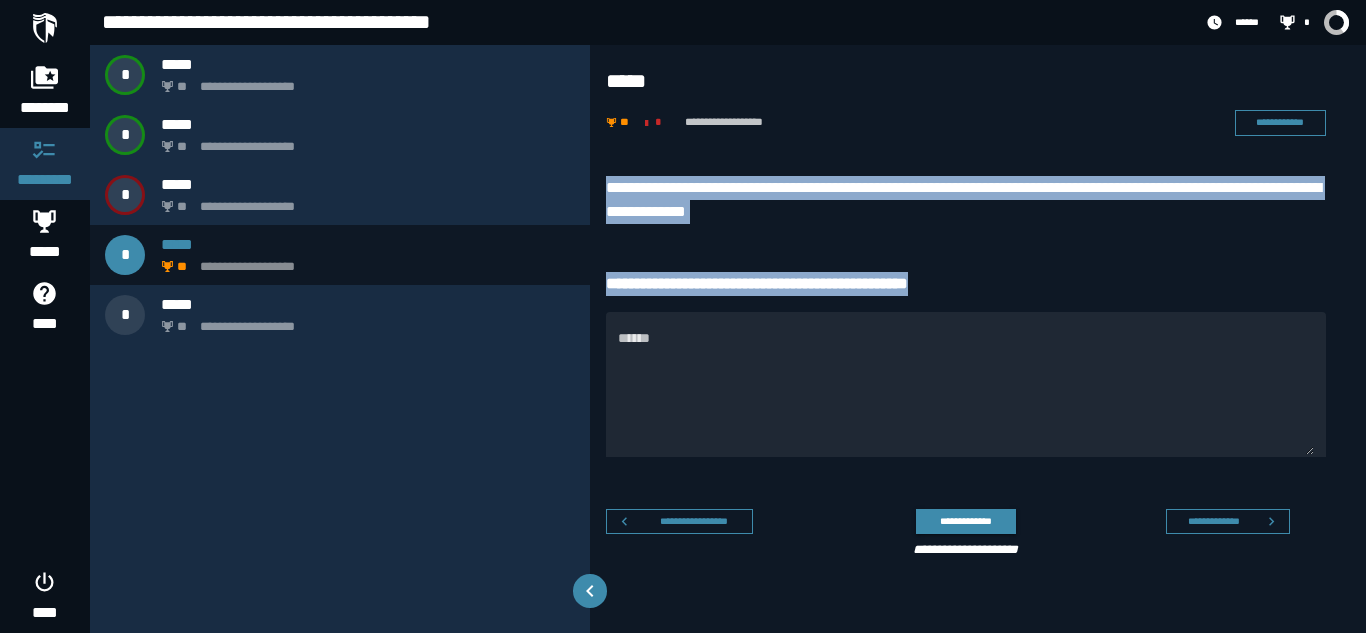 copy on "**********" 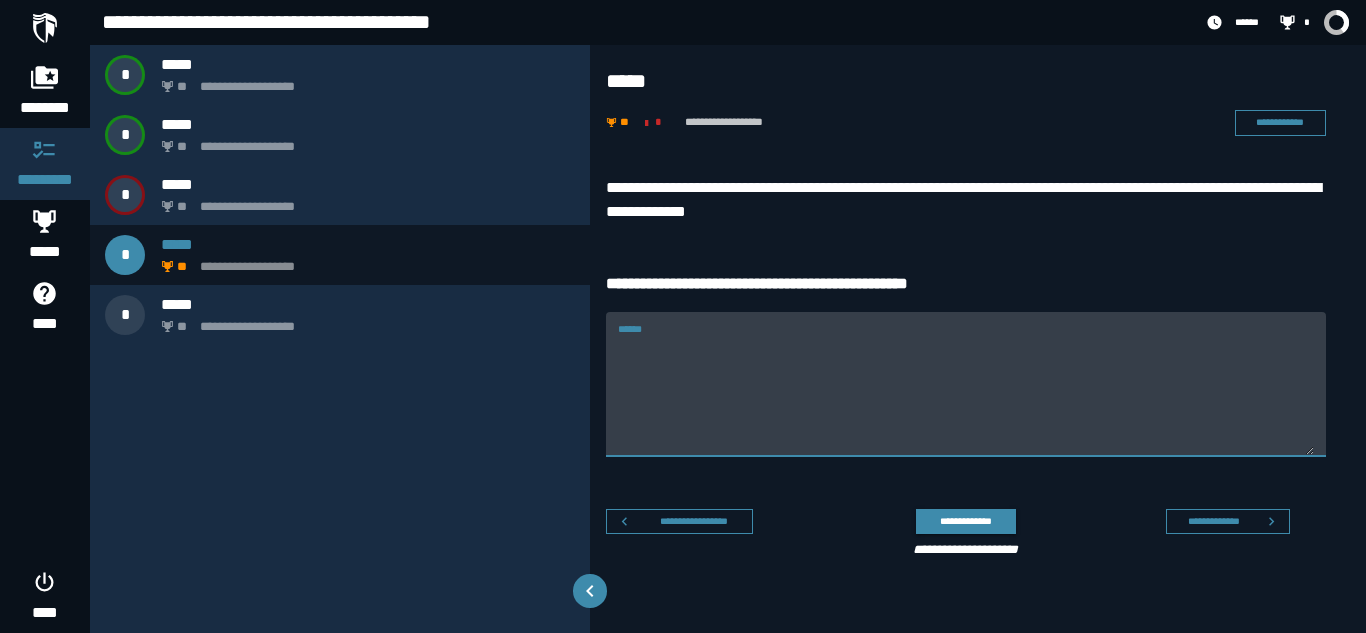click on "******" at bounding box center (966, 396) 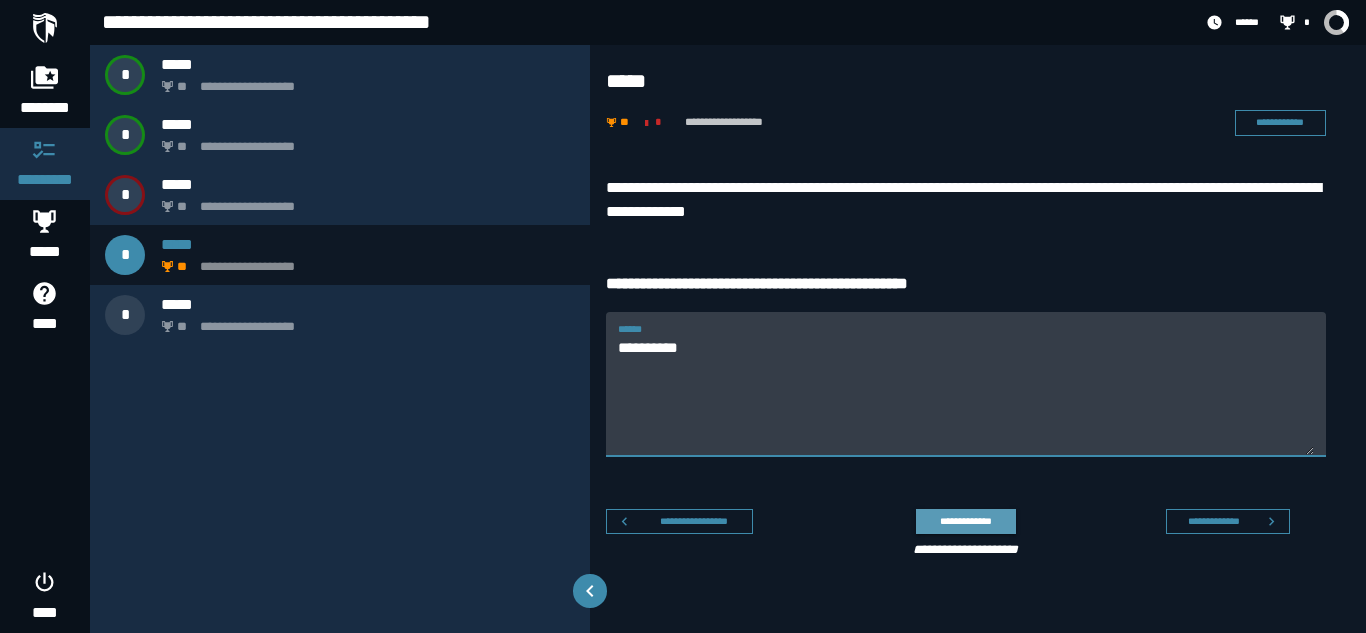 type on "**********" 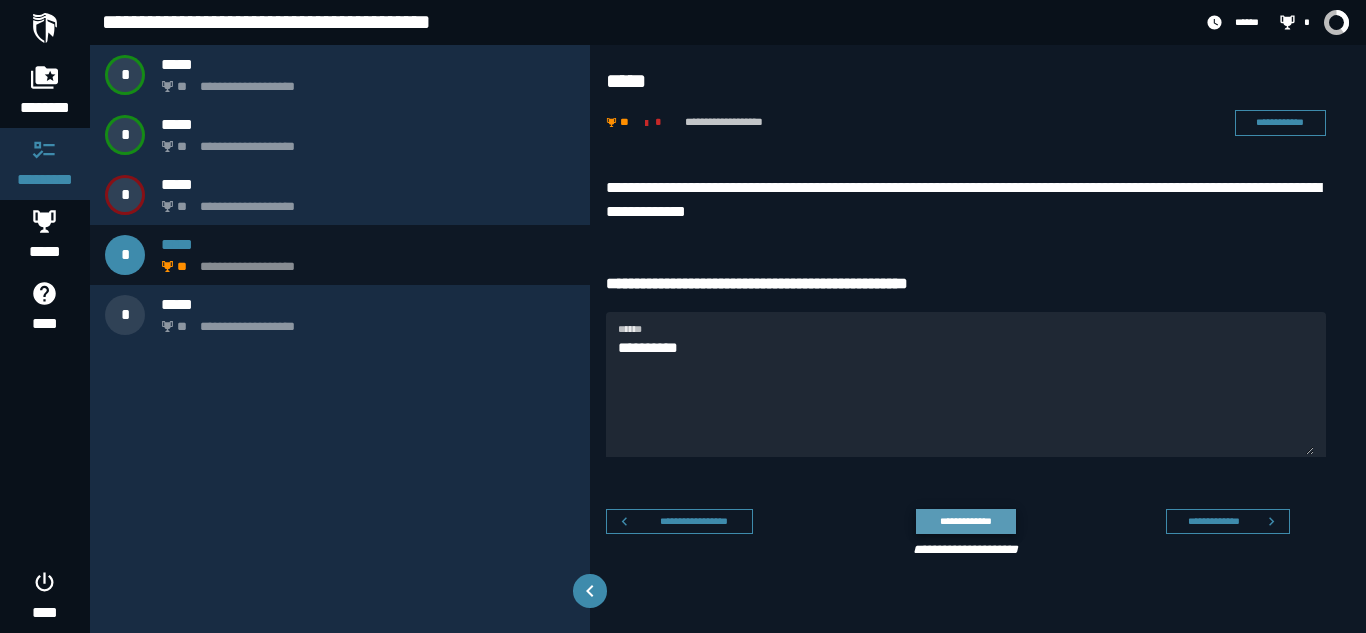 click on "**********" at bounding box center (965, 521) 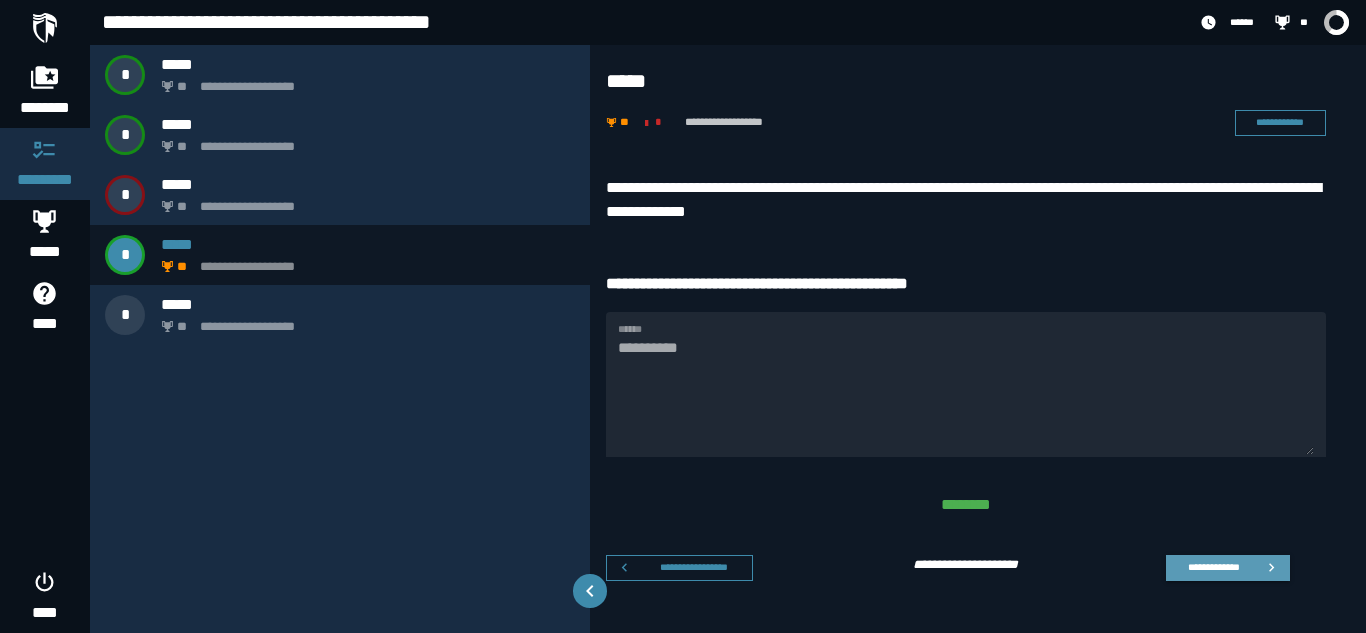 click on "**********" at bounding box center (1213, 567) 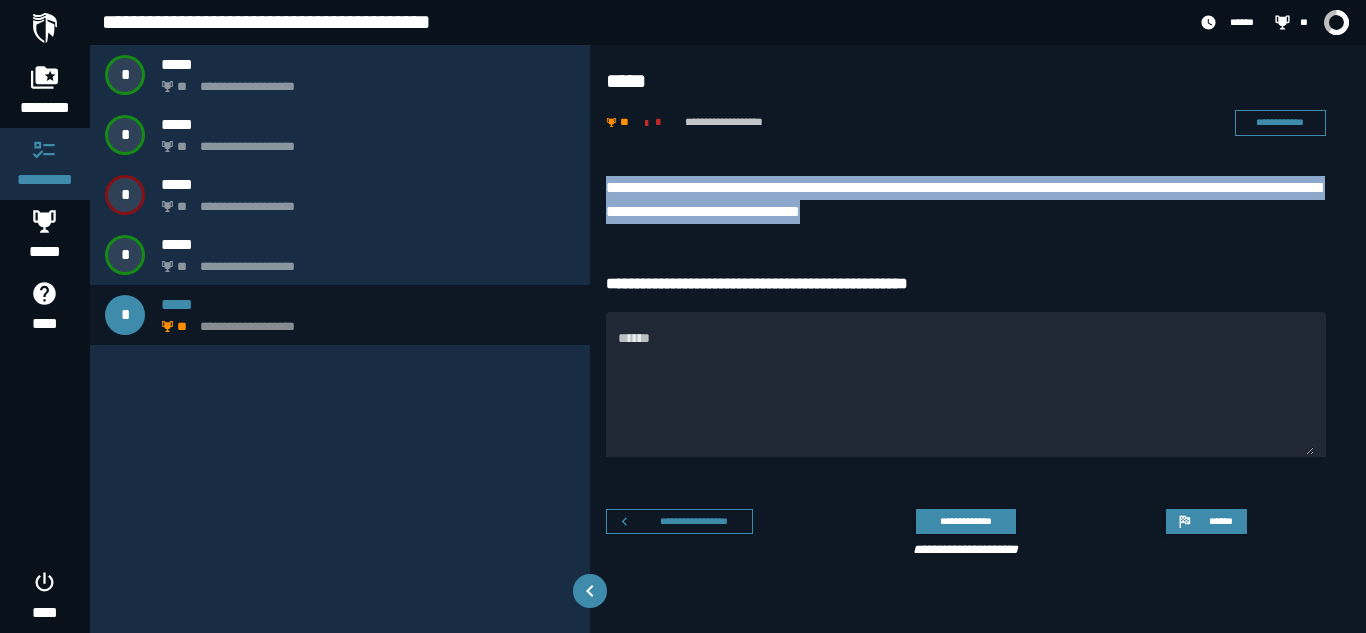 drag, startPoint x: 609, startPoint y: 191, endPoint x: 1028, endPoint y: 214, distance: 419.6308 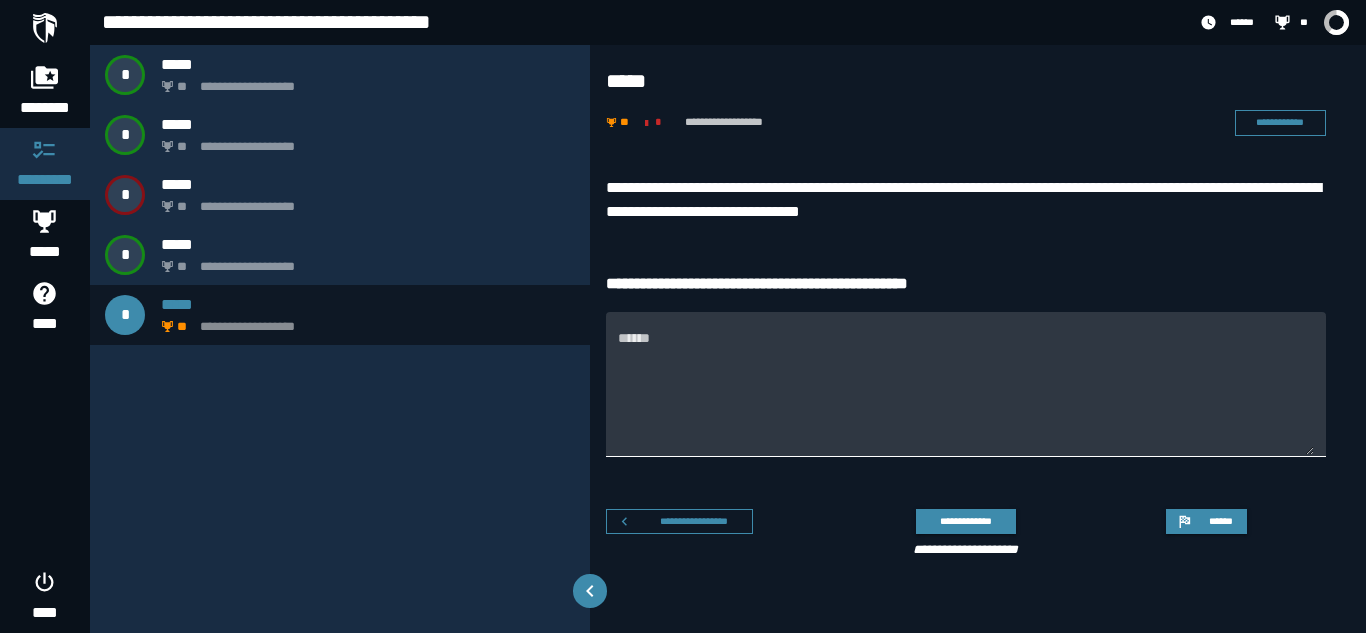 click on "******" at bounding box center (966, 396) 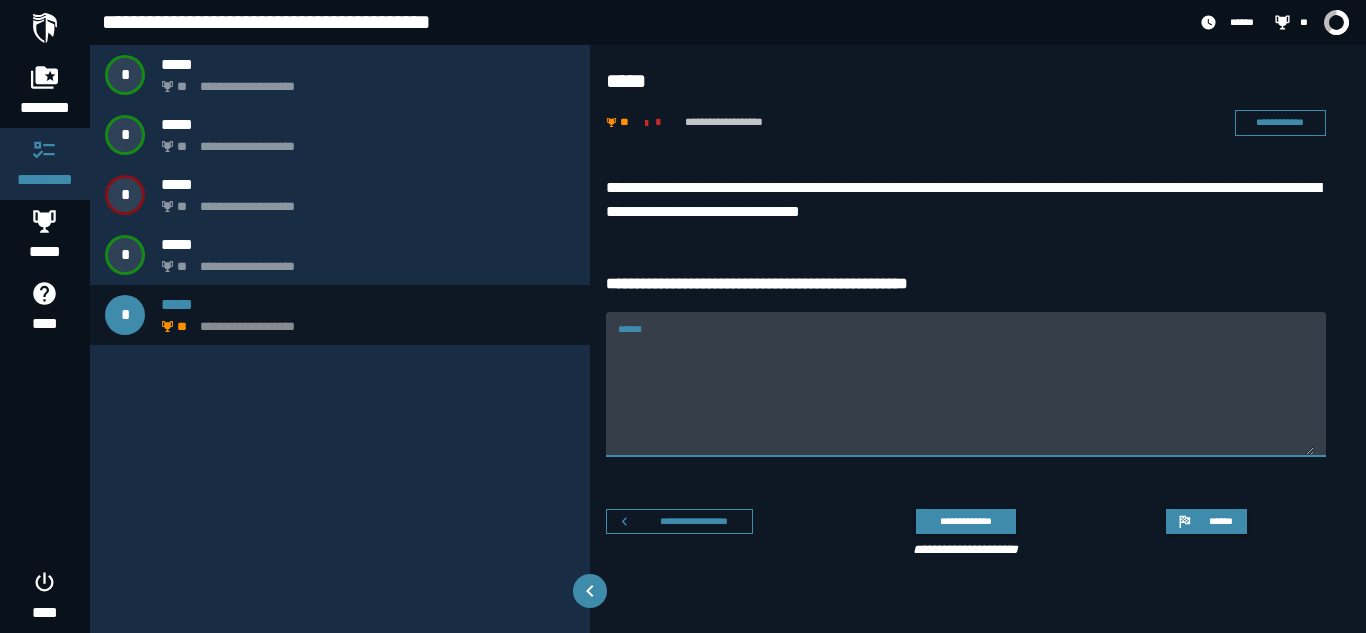paste on "**********" 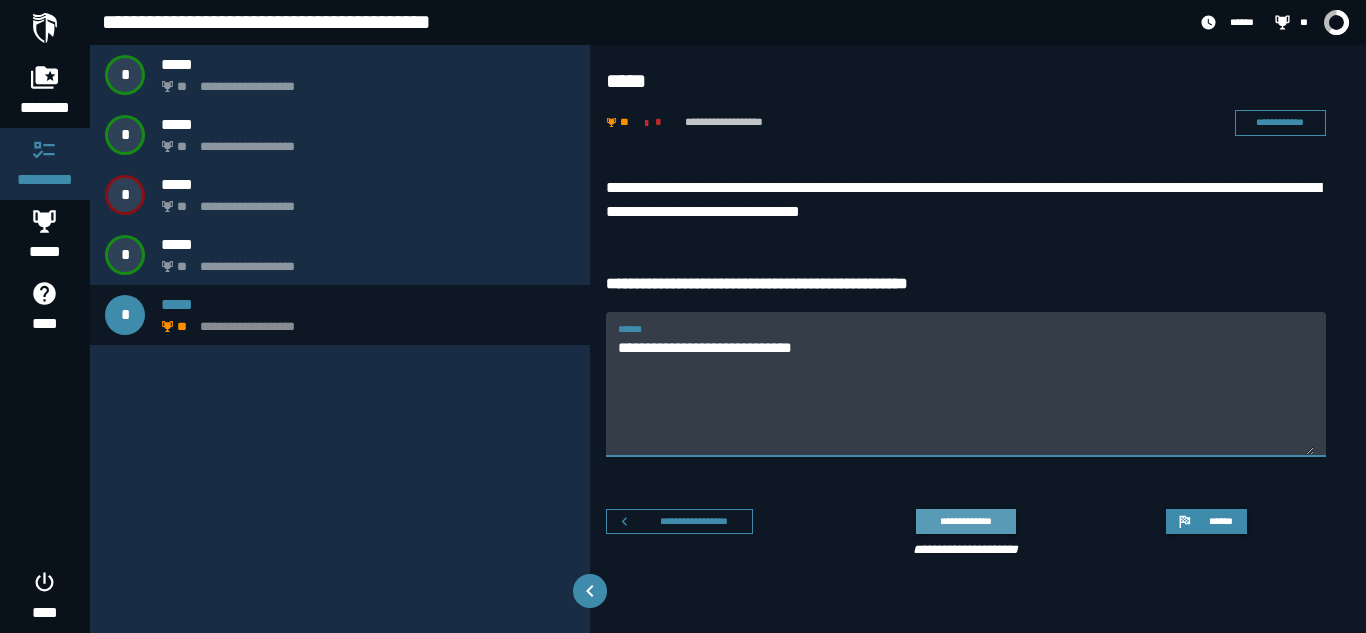 type on "**********" 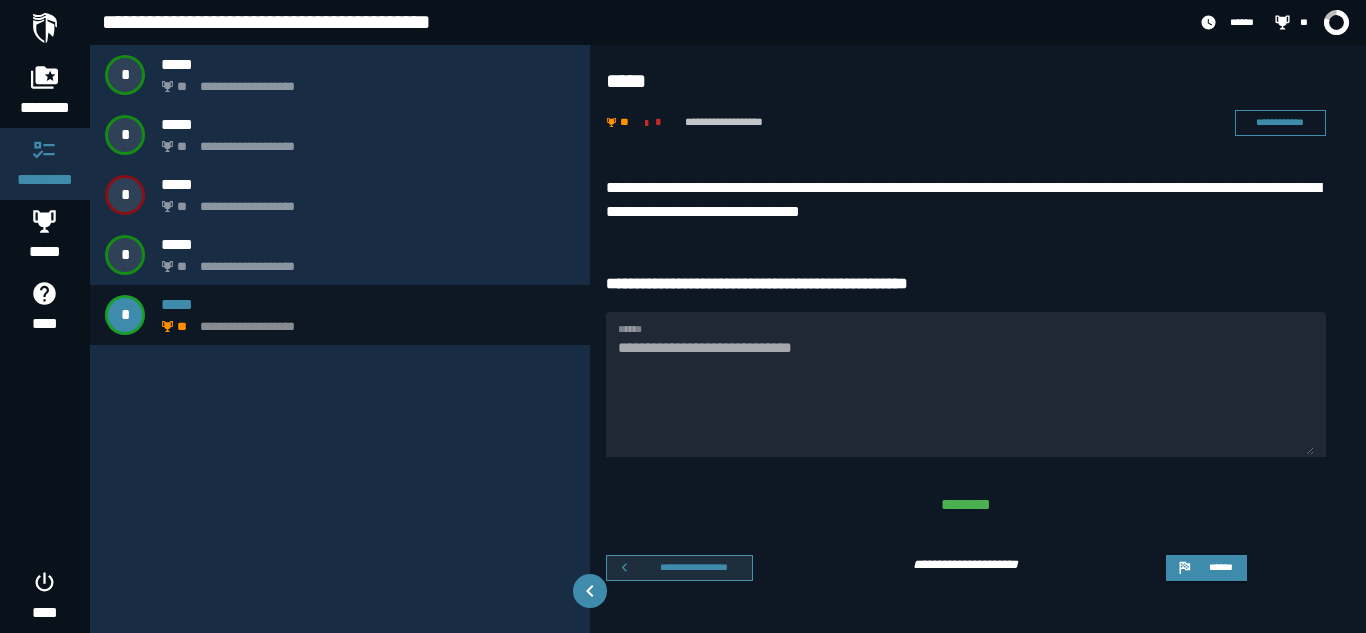 click on "**********" at bounding box center (694, 567) 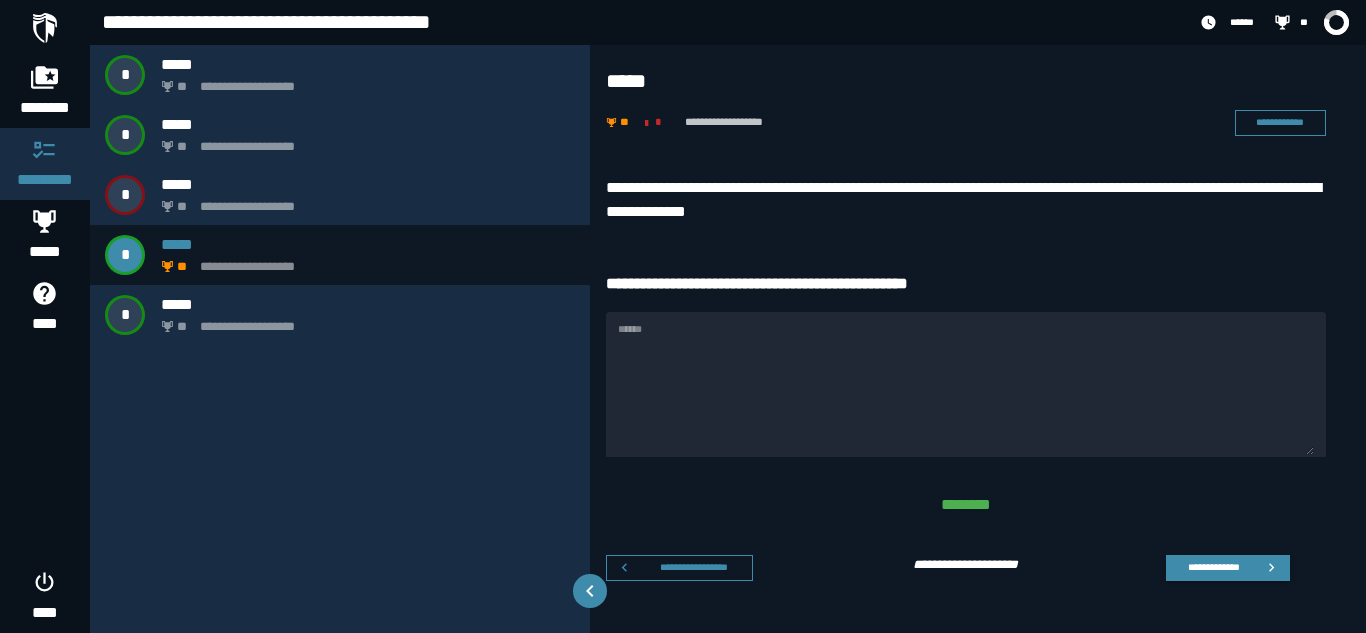 click on "**********" at bounding box center [694, 567] 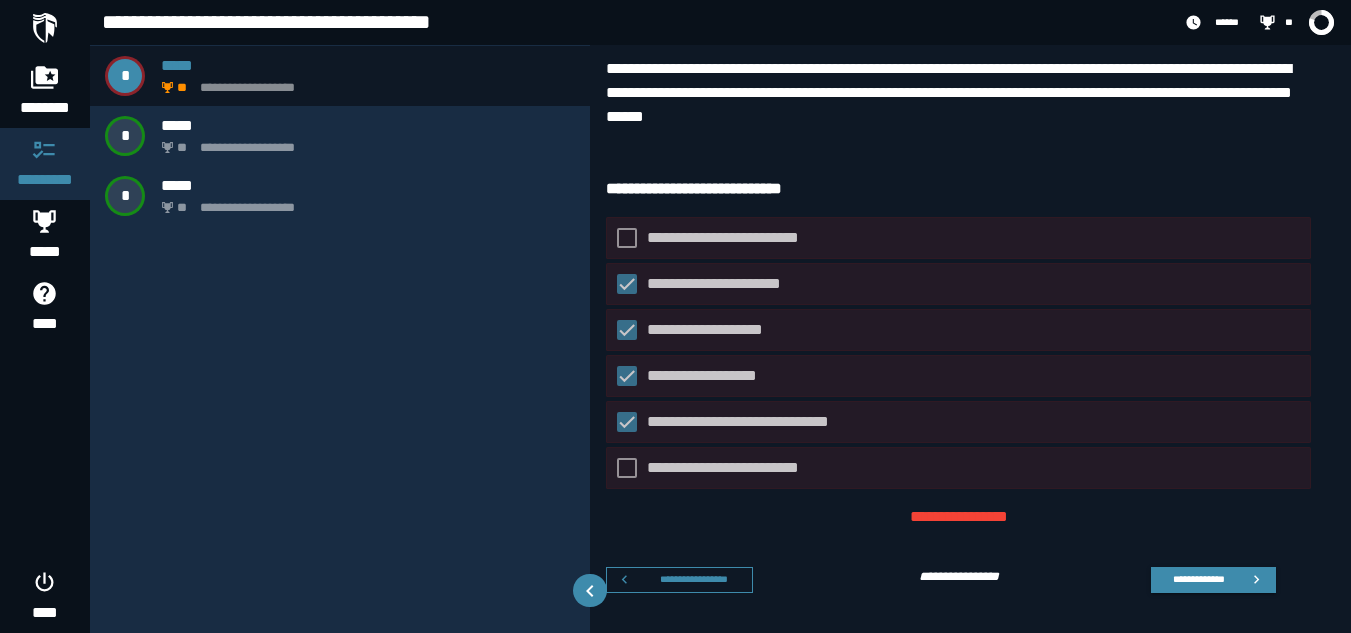 scroll, scrollTop: 0, scrollLeft: 0, axis: both 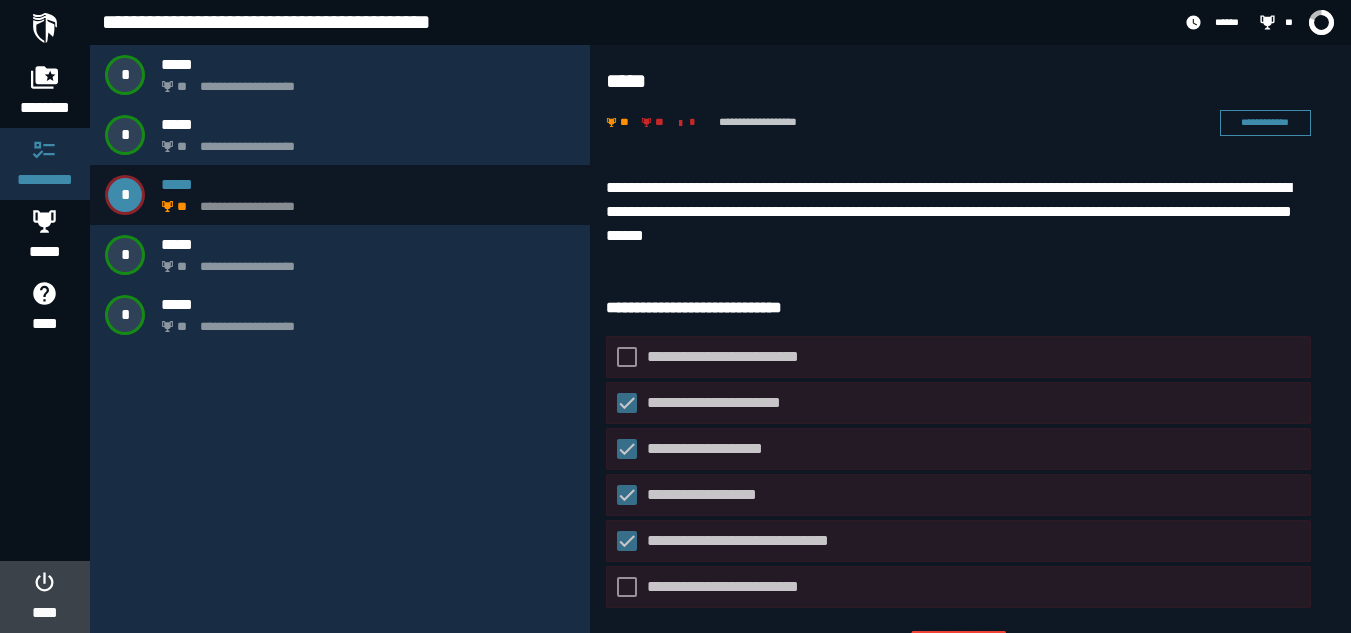 click 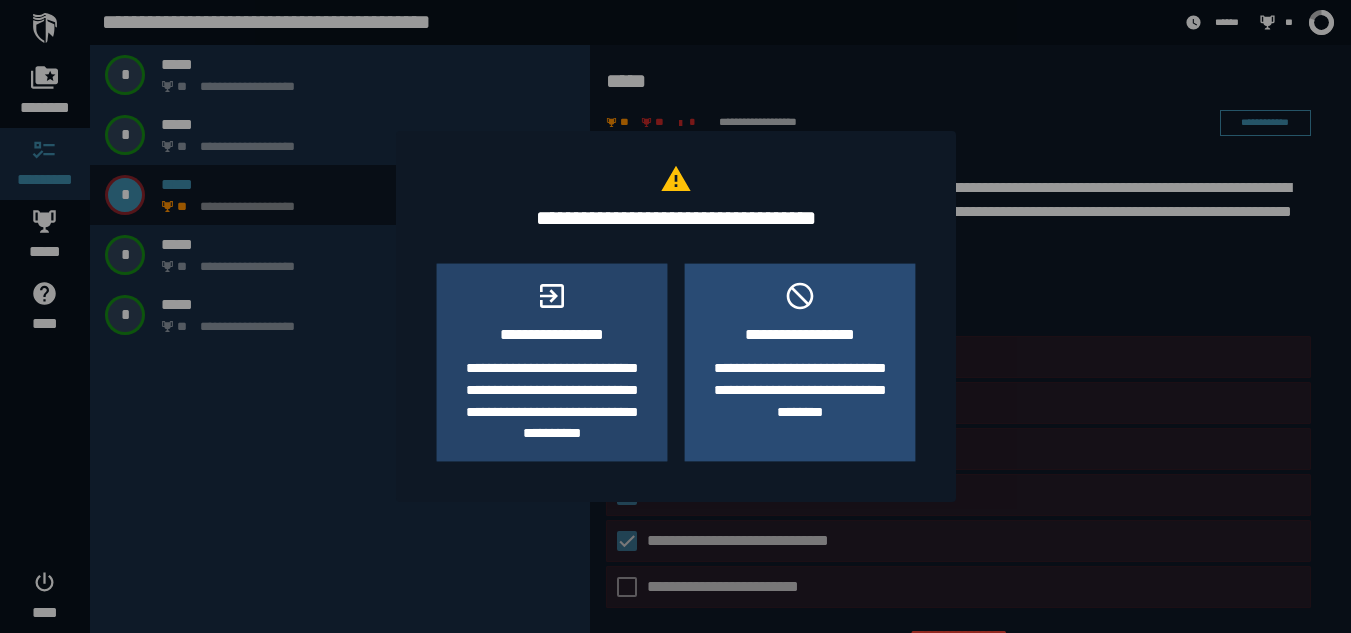 click on "**********" 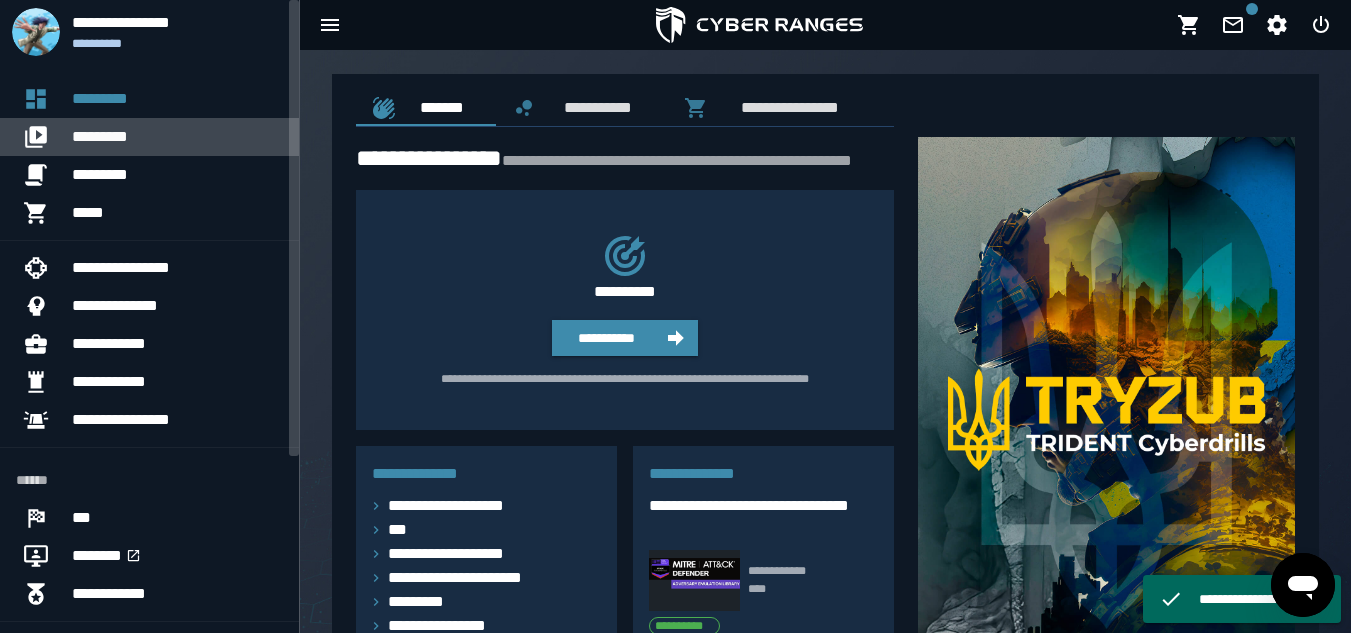 click on "*********" at bounding box center (177, 137) 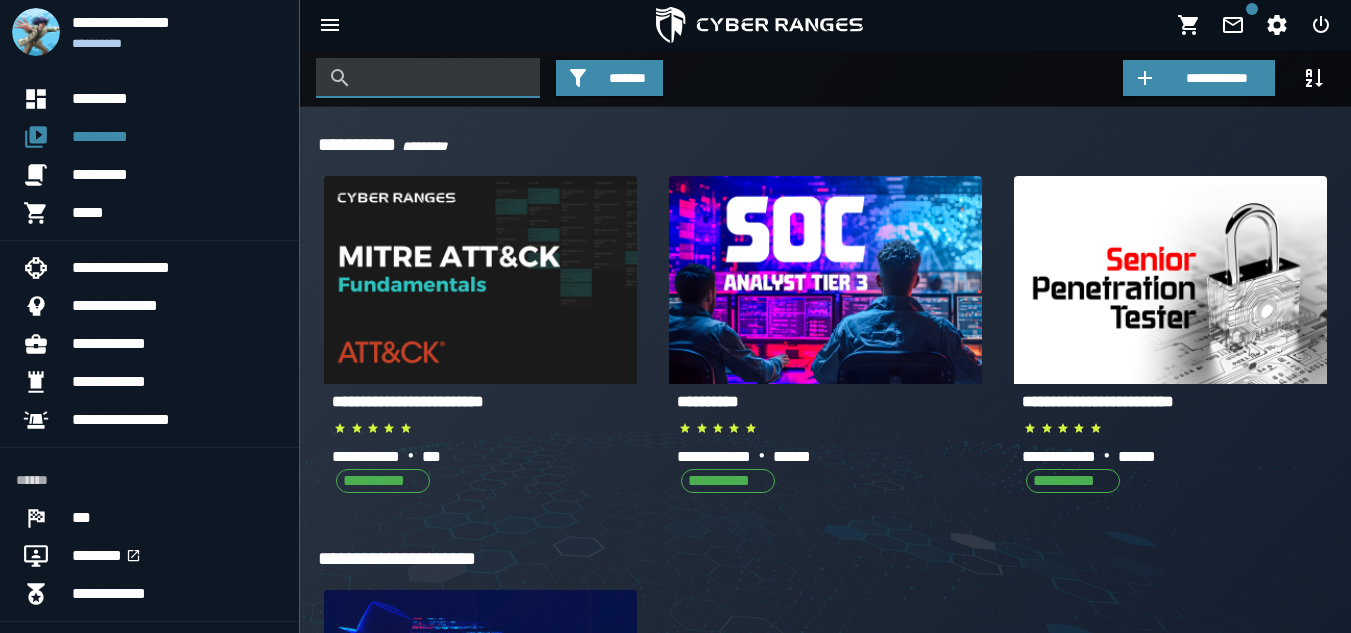 click at bounding box center [443, 78] 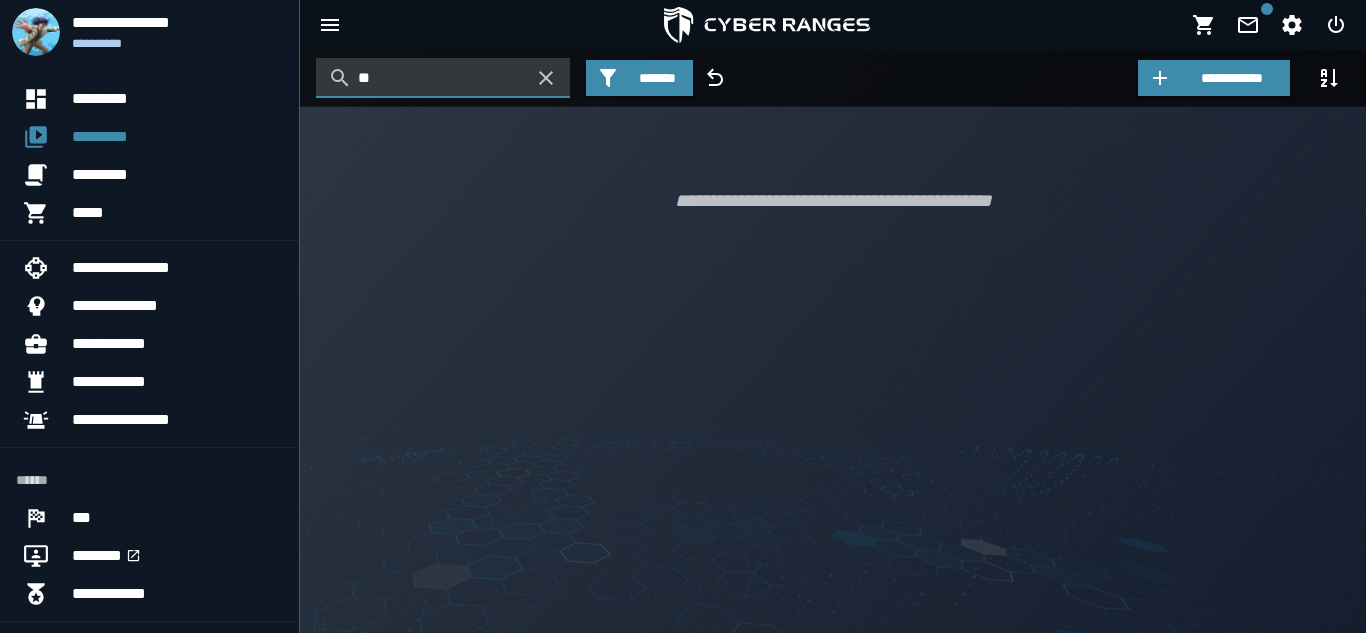type on "*" 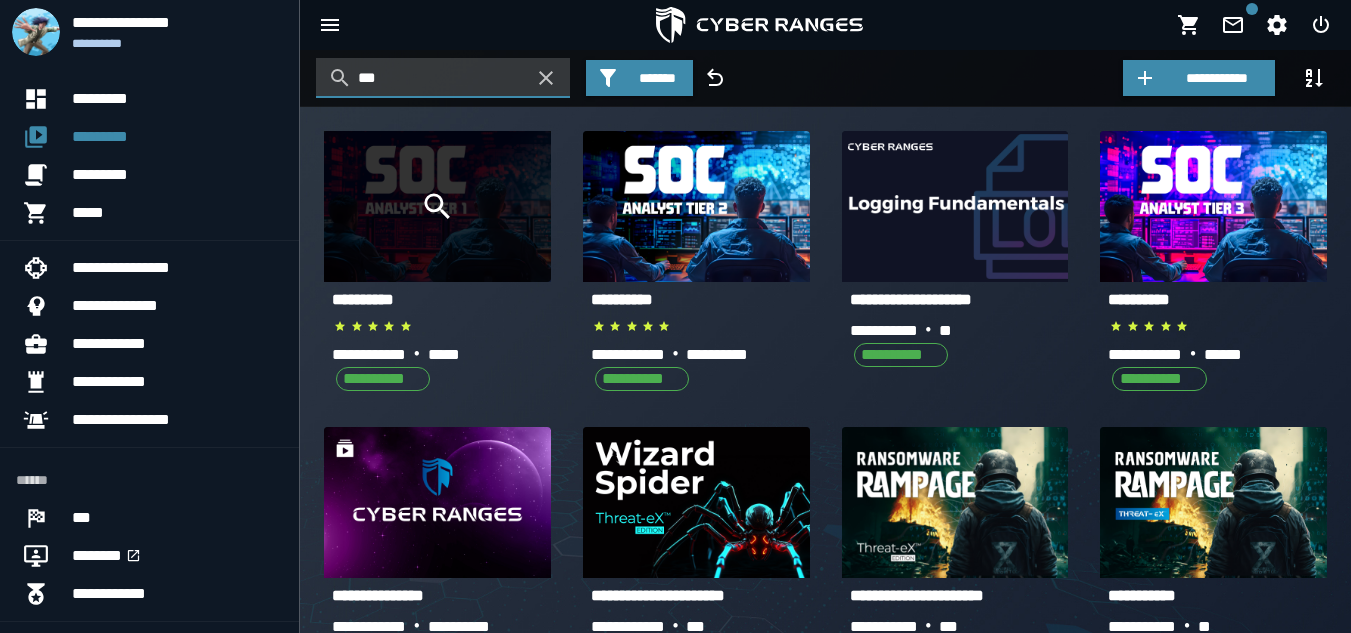 type on "***" 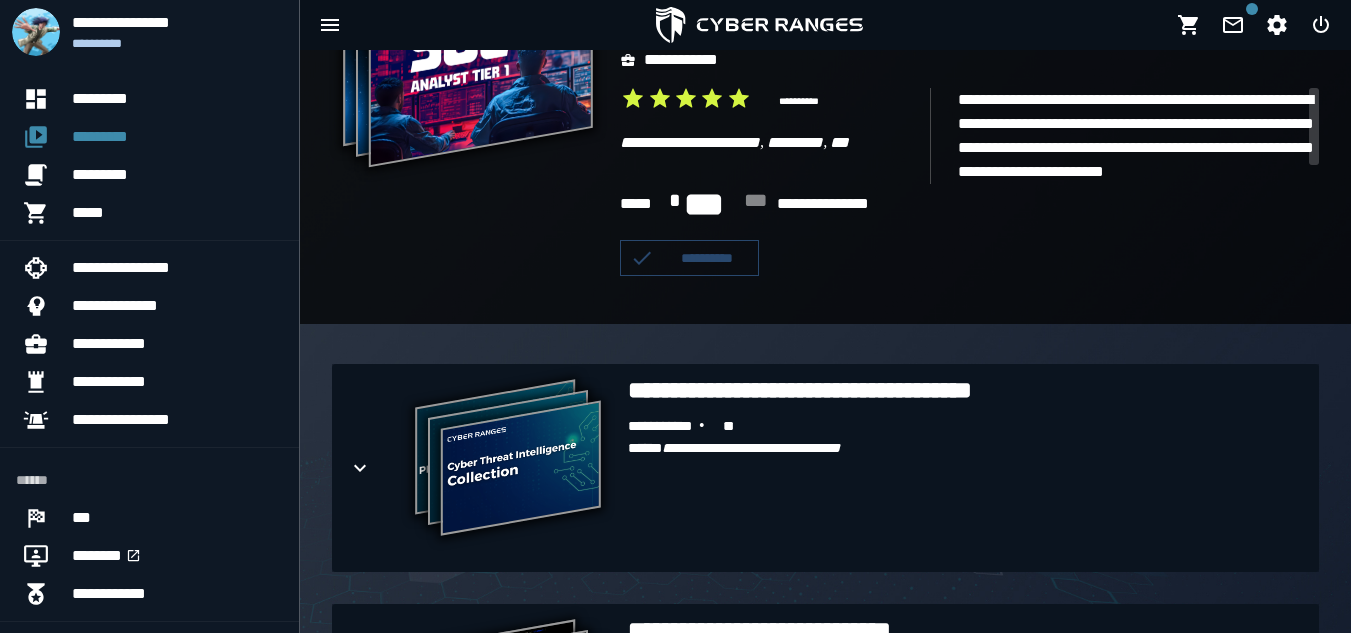 scroll, scrollTop: 212, scrollLeft: 0, axis: vertical 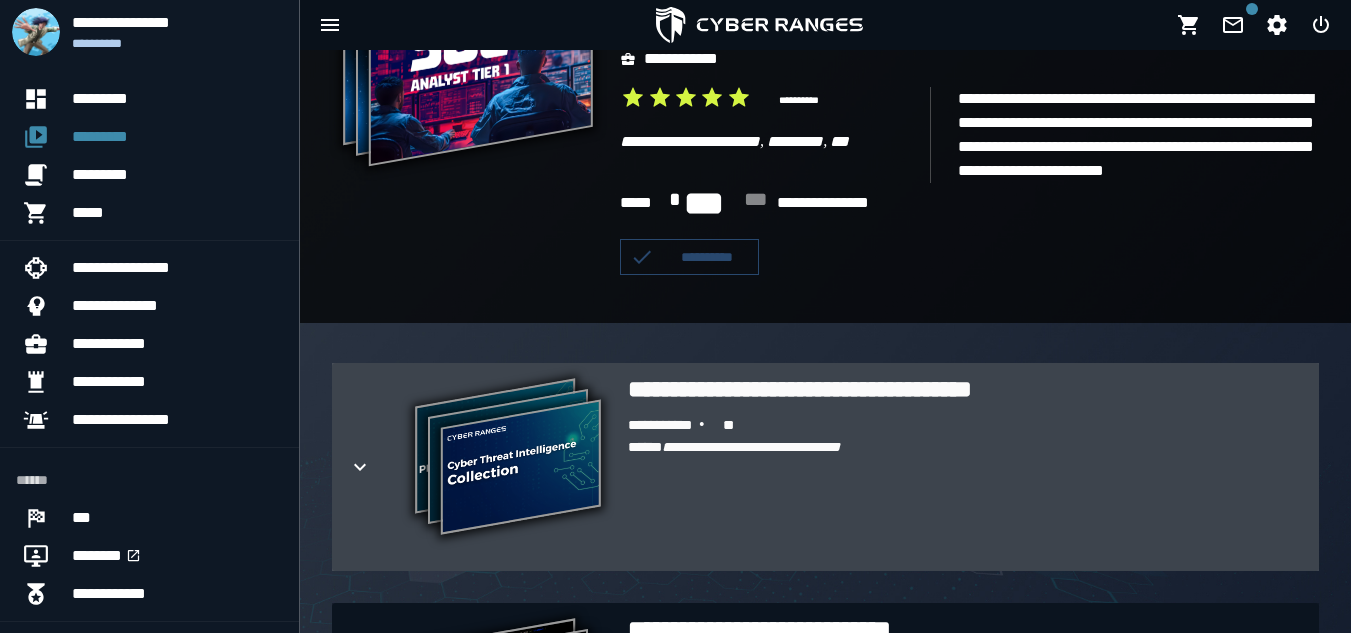 click 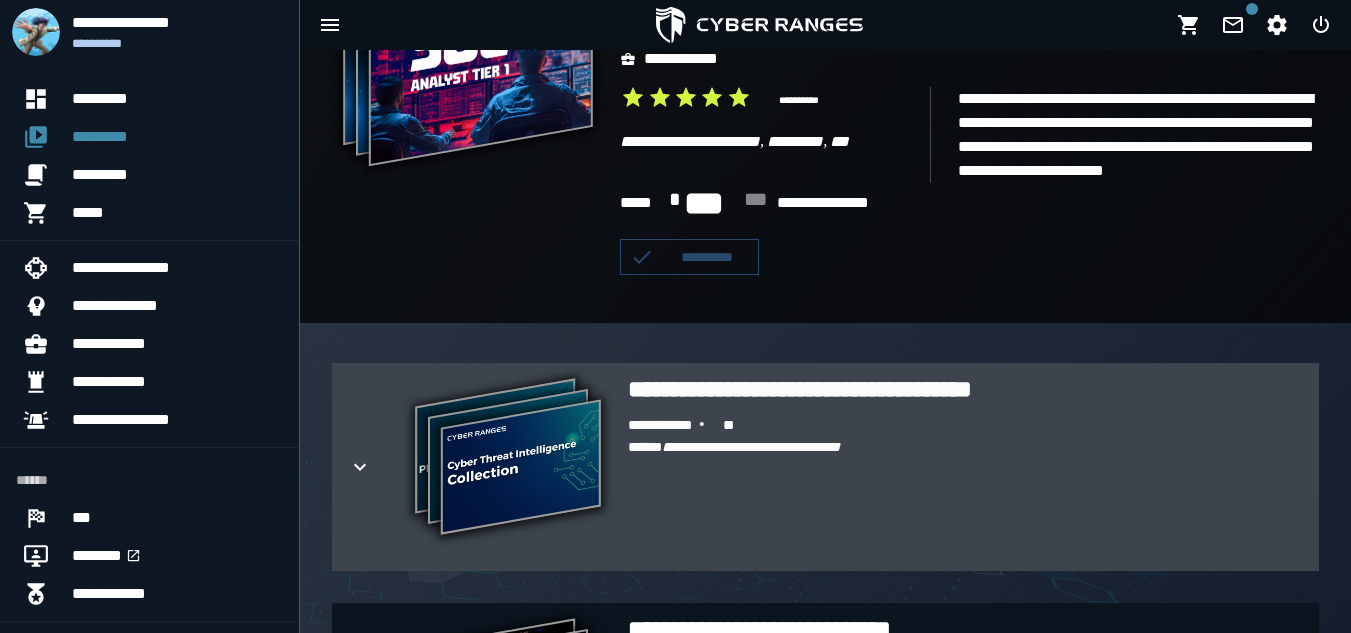 click 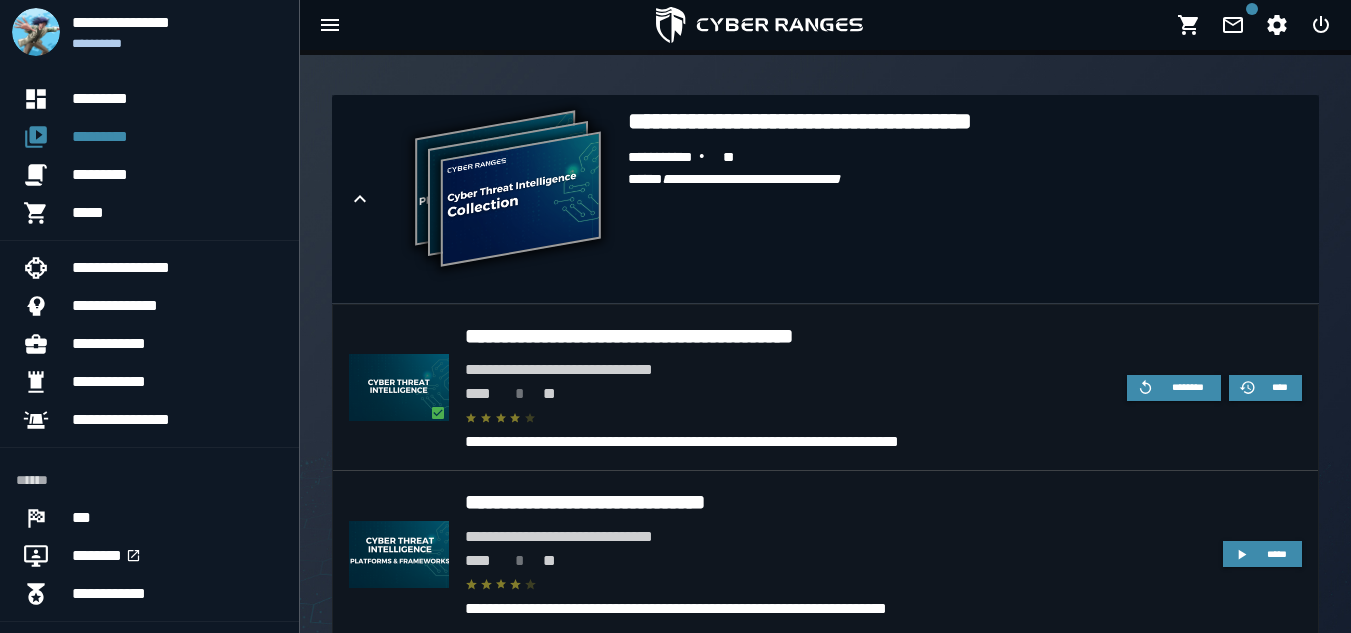 scroll, scrollTop: 481, scrollLeft: 0, axis: vertical 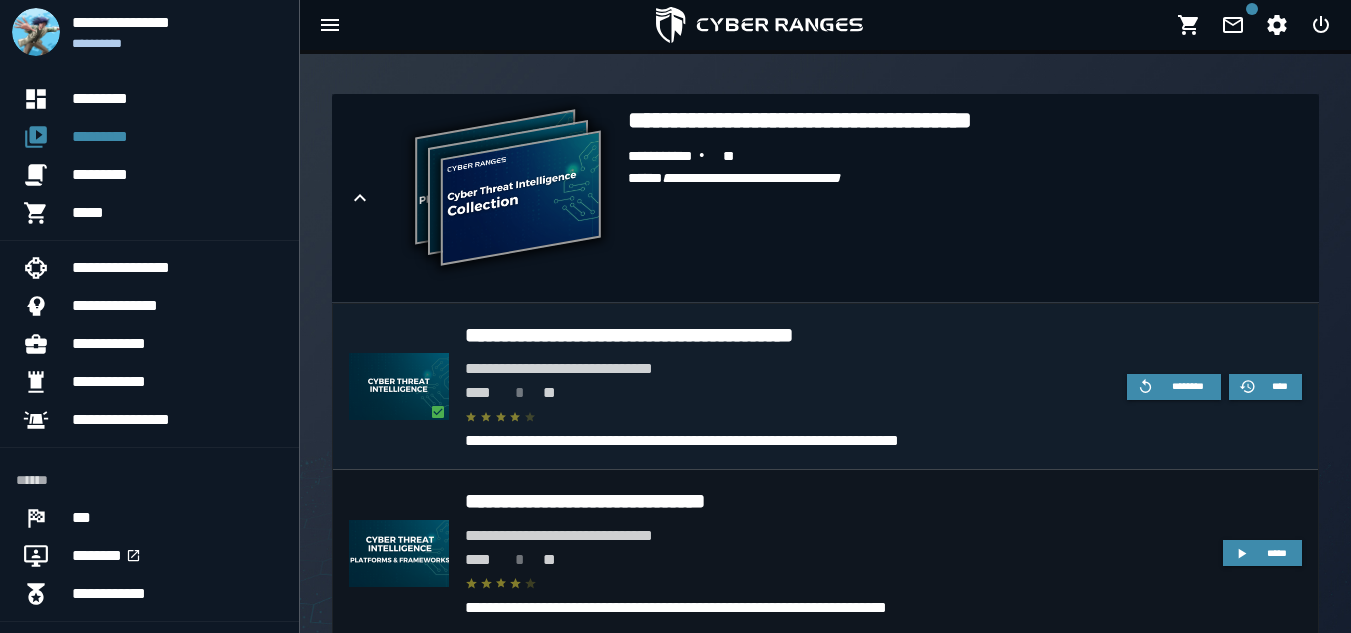 click on "**********" at bounding box center (788, 441) 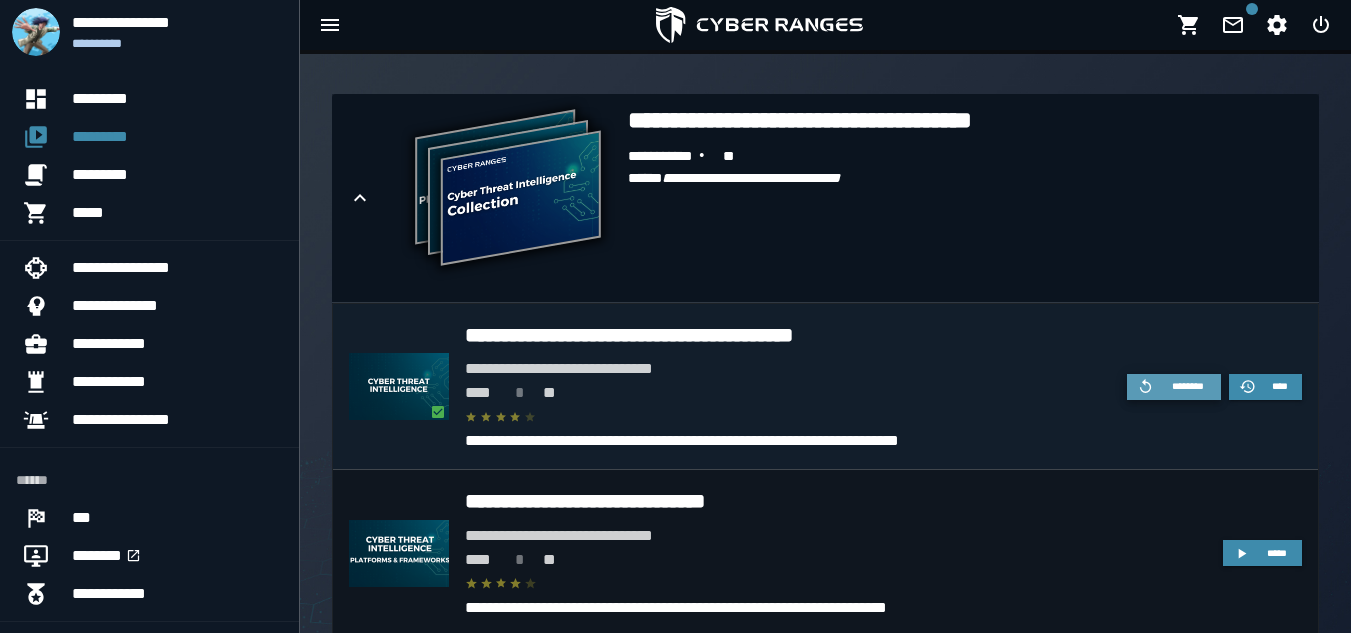 click on "********" at bounding box center [1188, 386] 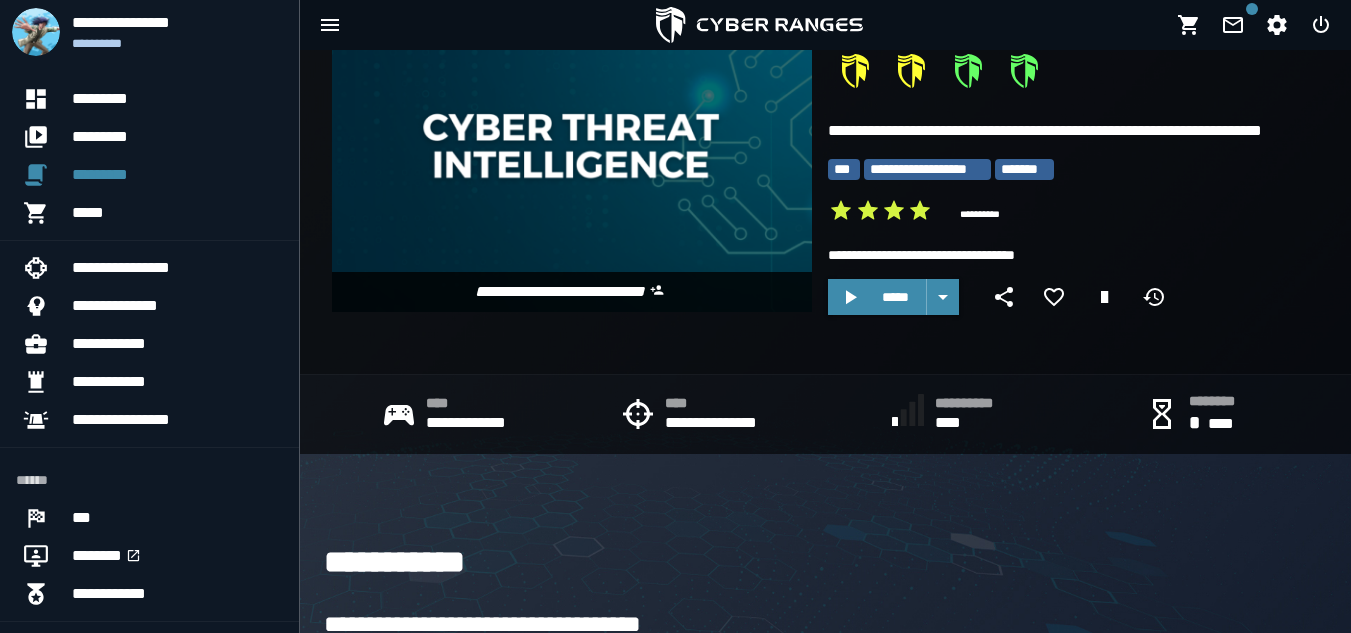 scroll, scrollTop: 0, scrollLeft: 0, axis: both 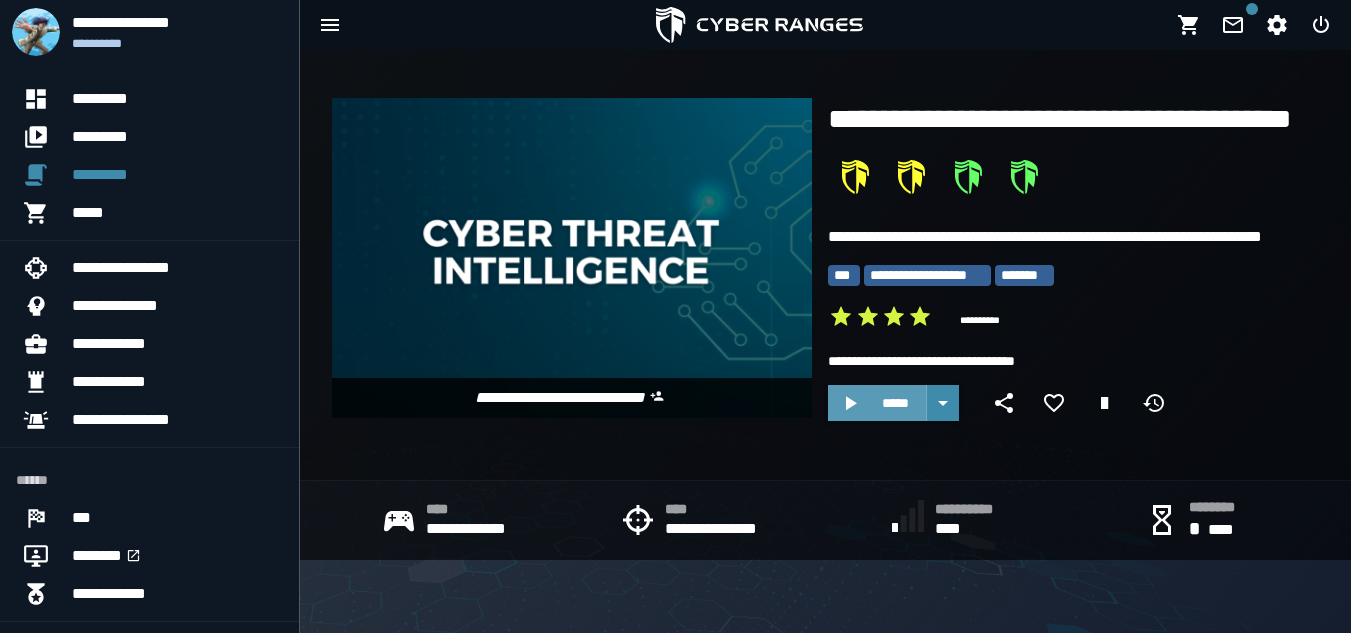 click on "*****" at bounding box center (877, 403) 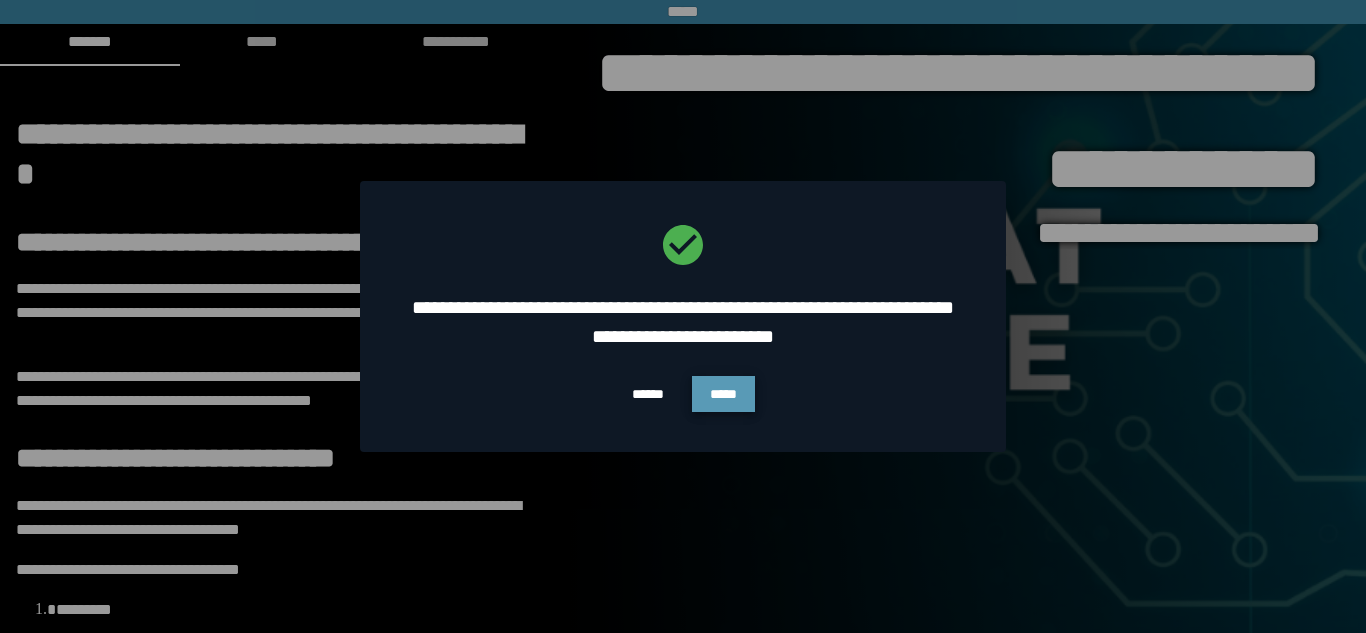 click on "*****" at bounding box center (723, 394) 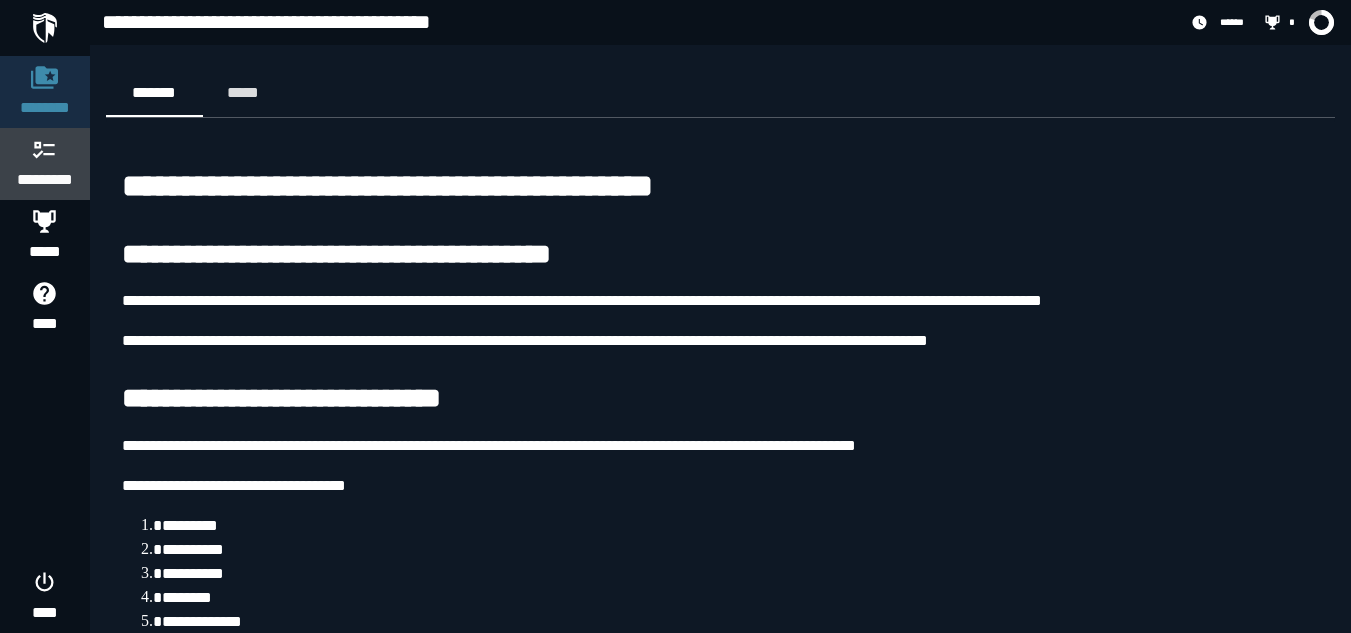 click 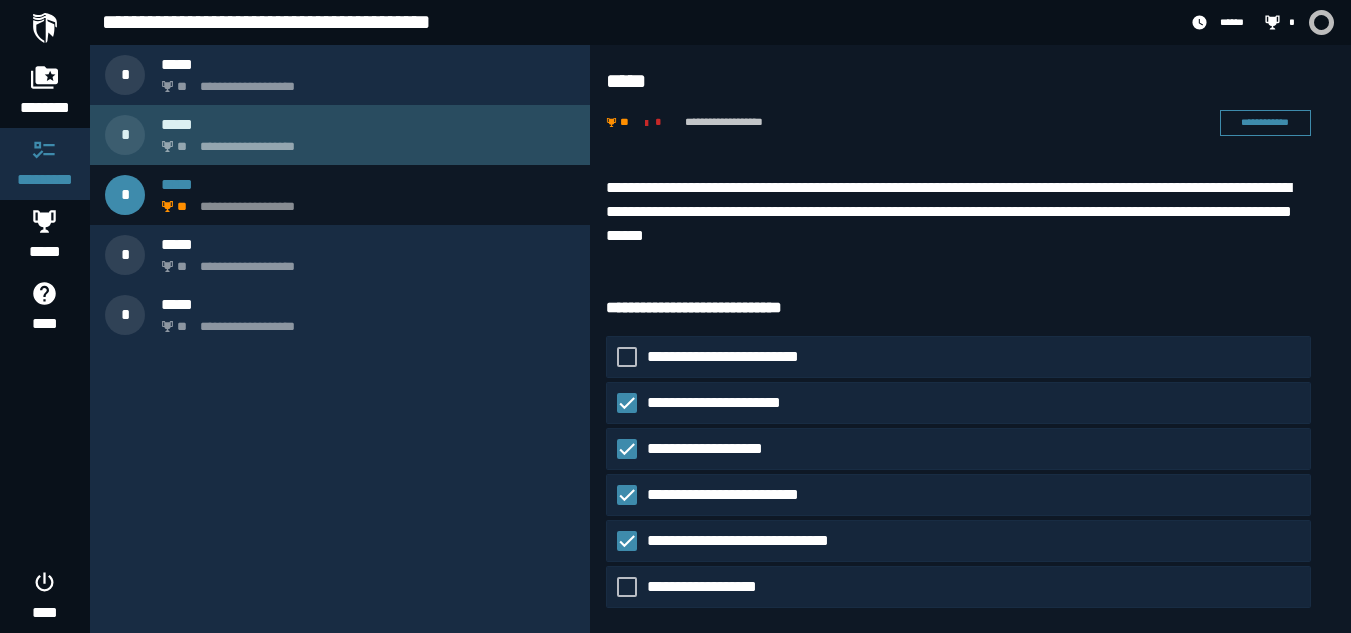 click on "**********" at bounding box center (364, 141) 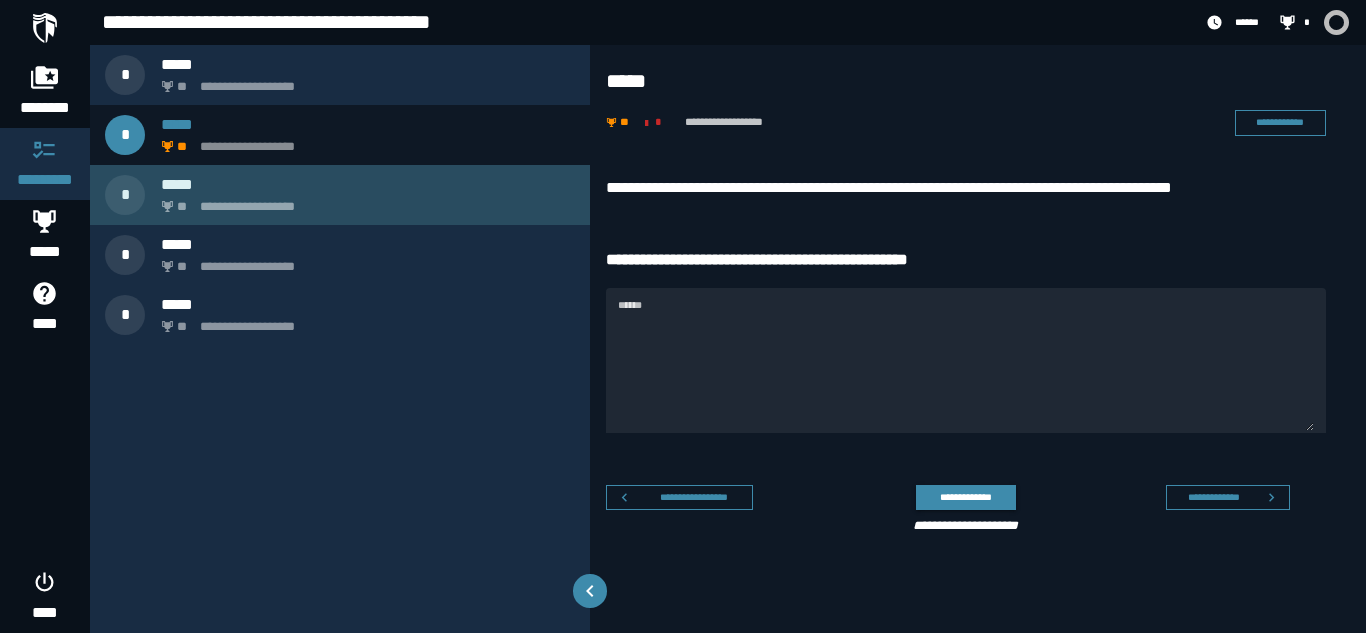 click on "**********" at bounding box center [364, 201] 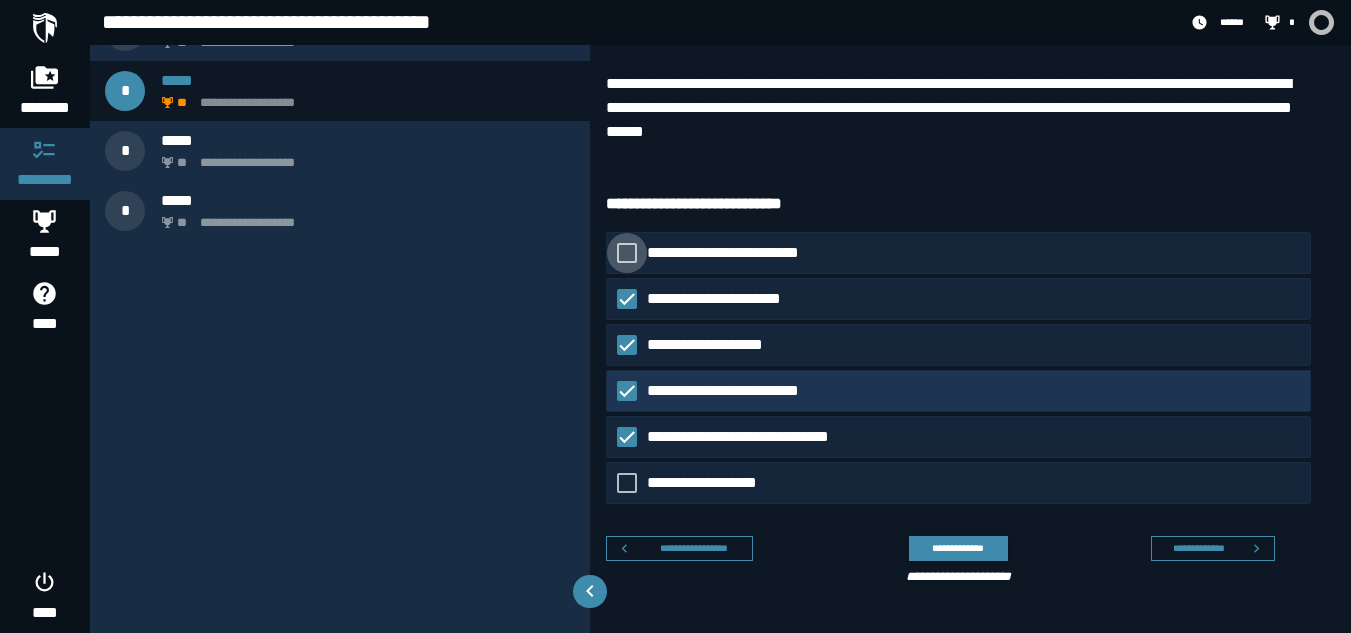 scroll, scrollTop: 0, scrollLeft: 0, axis: both 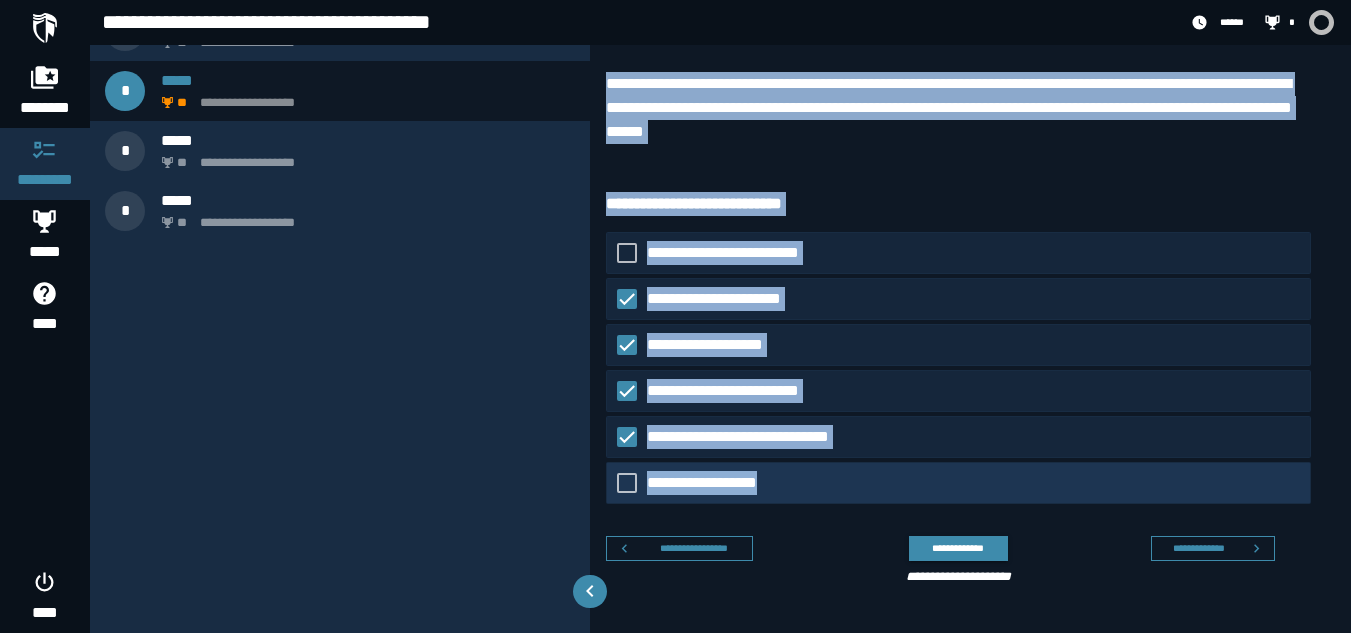 drag, startPoint x: 612, startPoint y: 164, endPoint x: 820, endPoint y: 503, distance: 397.7248 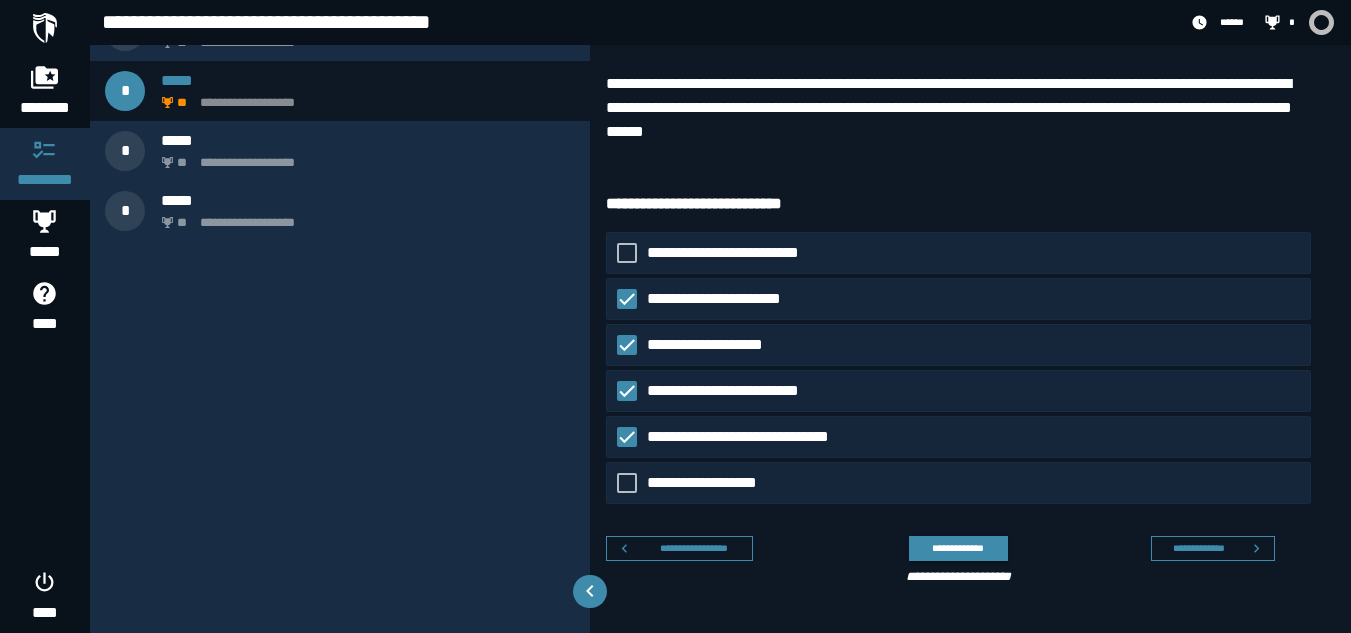 click on "**********" at bounding box center [950, 557] 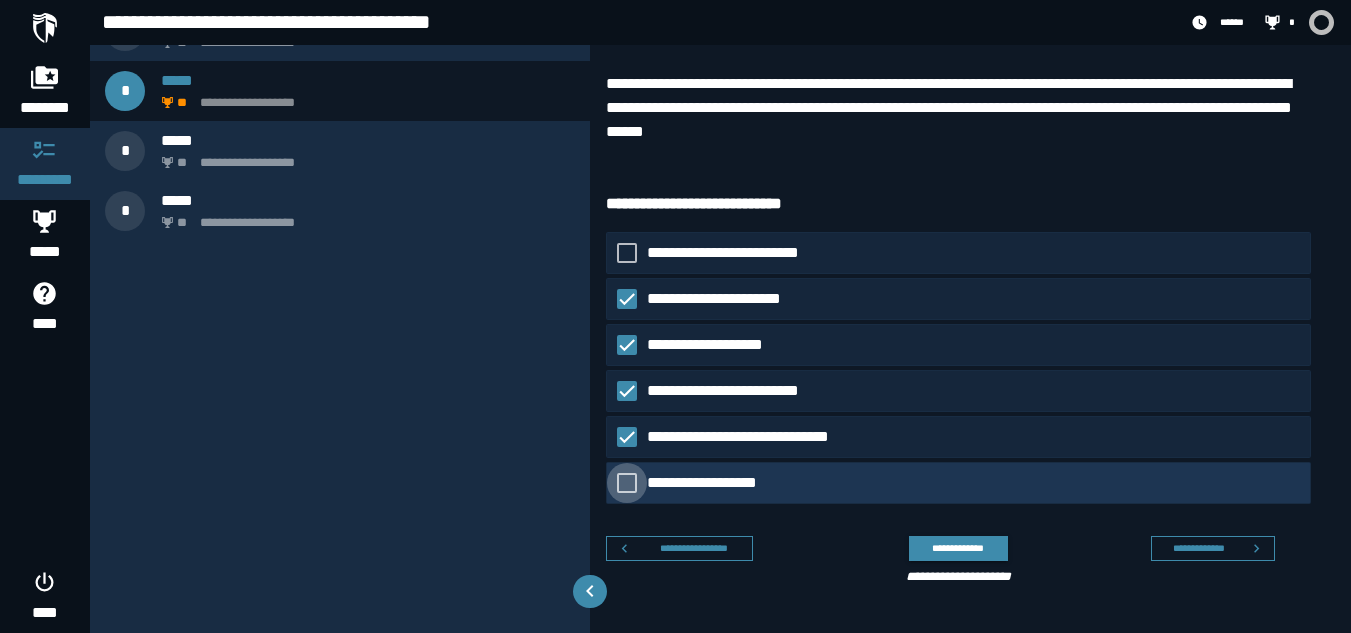 click on "**********" at bounding box center (715, 483) 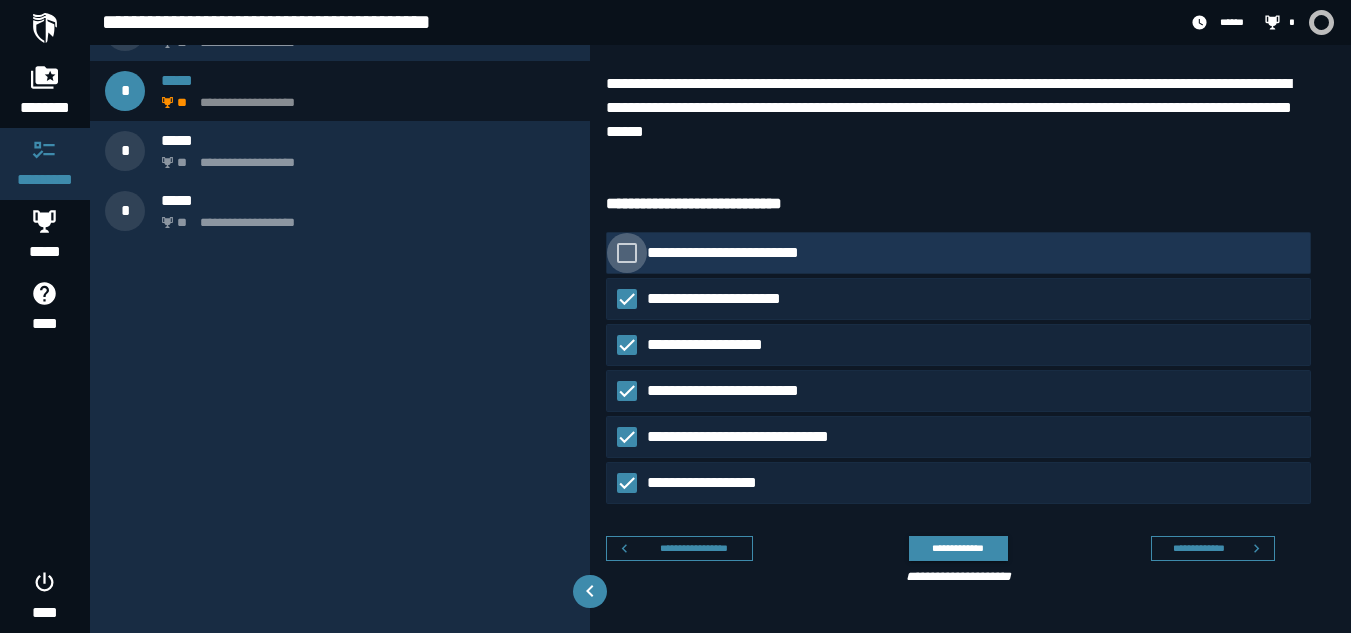 click on "**********" at bounding box center (735, 253) 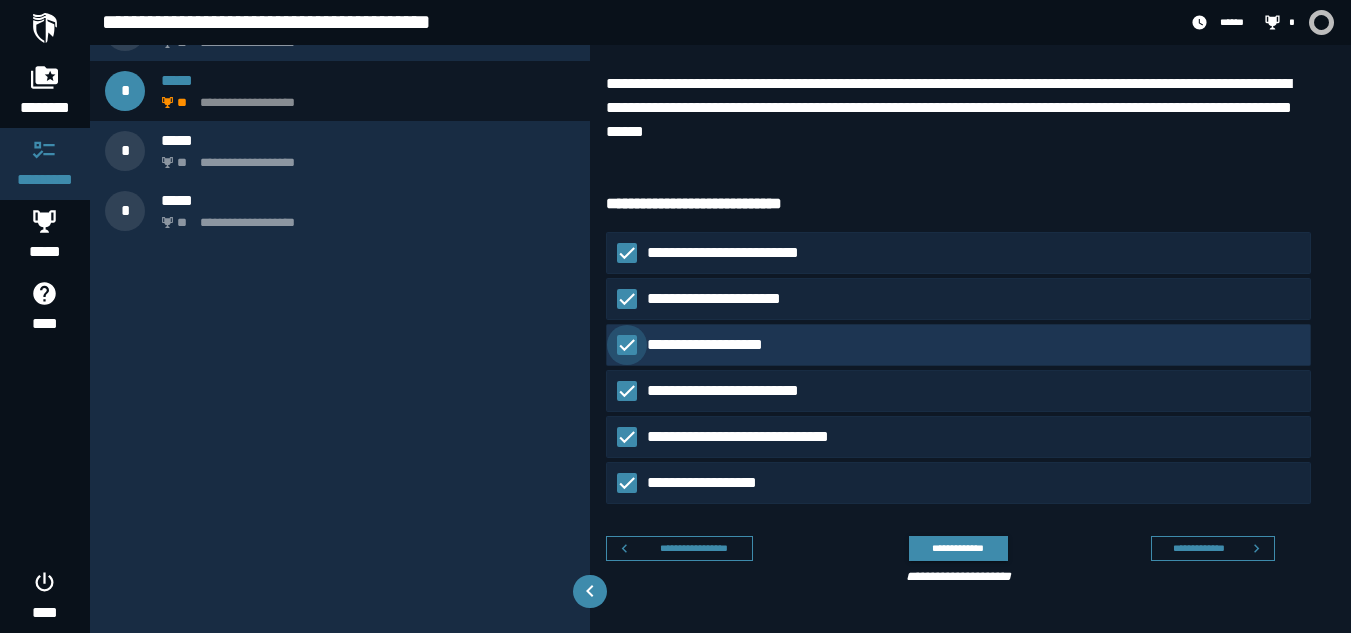 click on "**********" at bounding box center (711, 345) 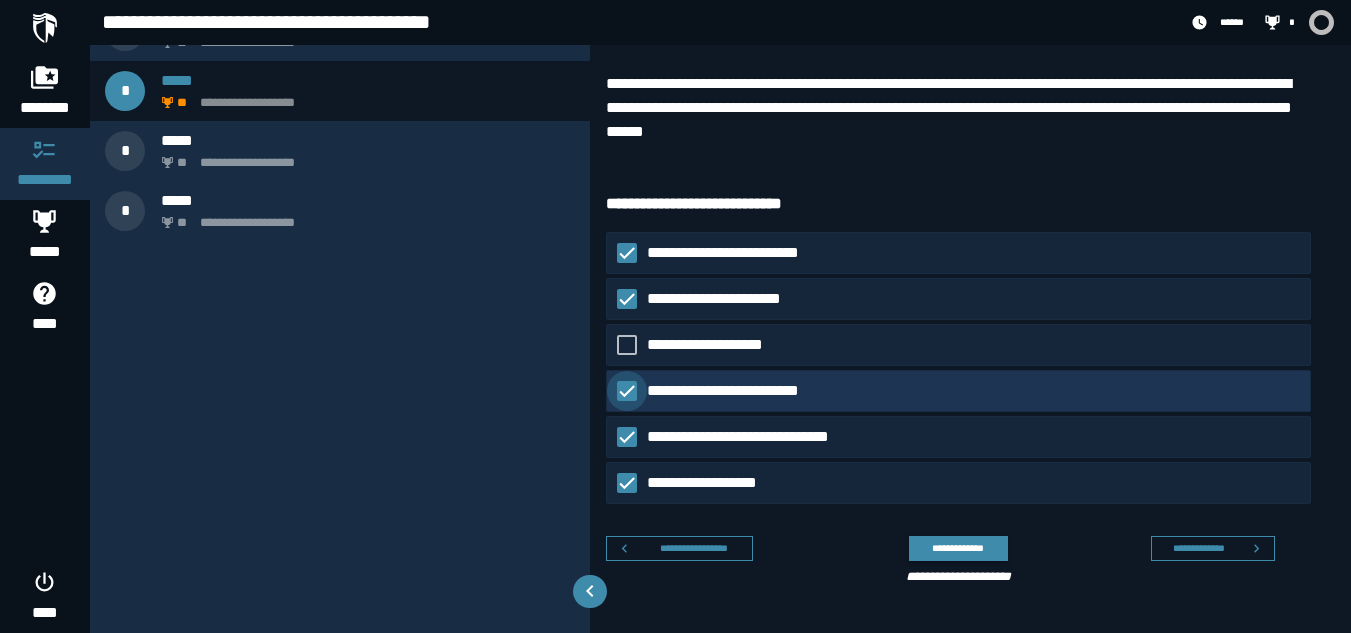 click on "**********" at bounding box center [745, 391] 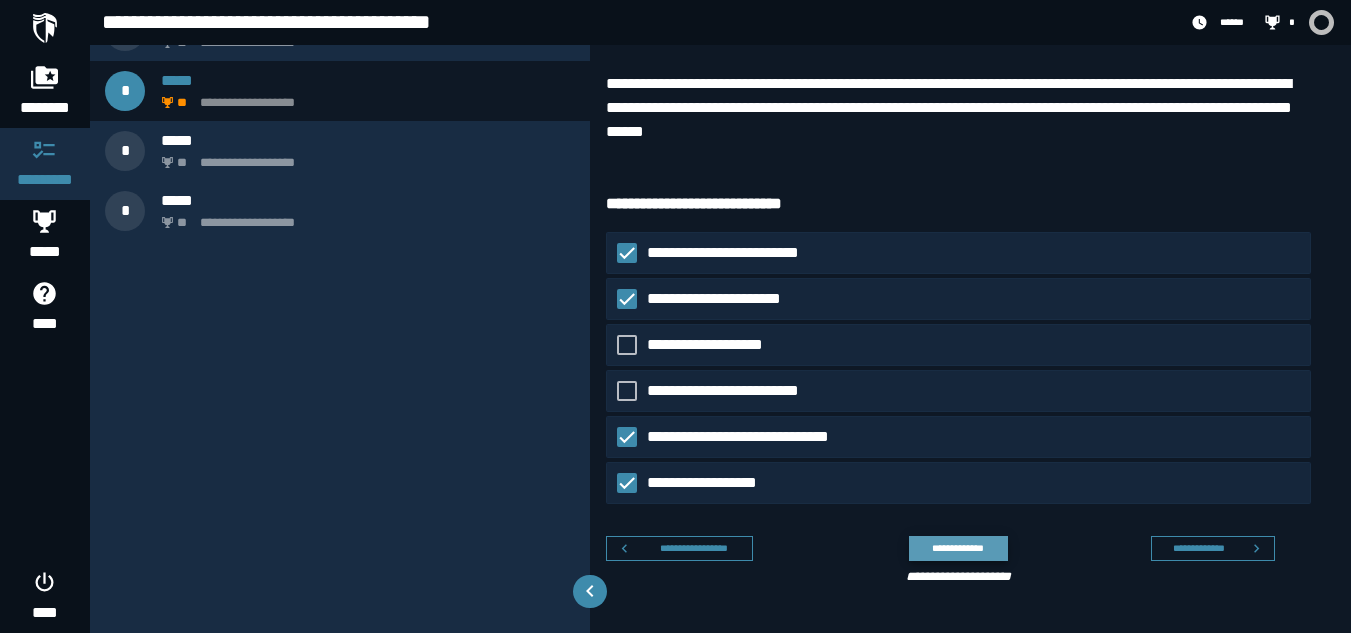 click on "**********" at bounding box center (958, 548) 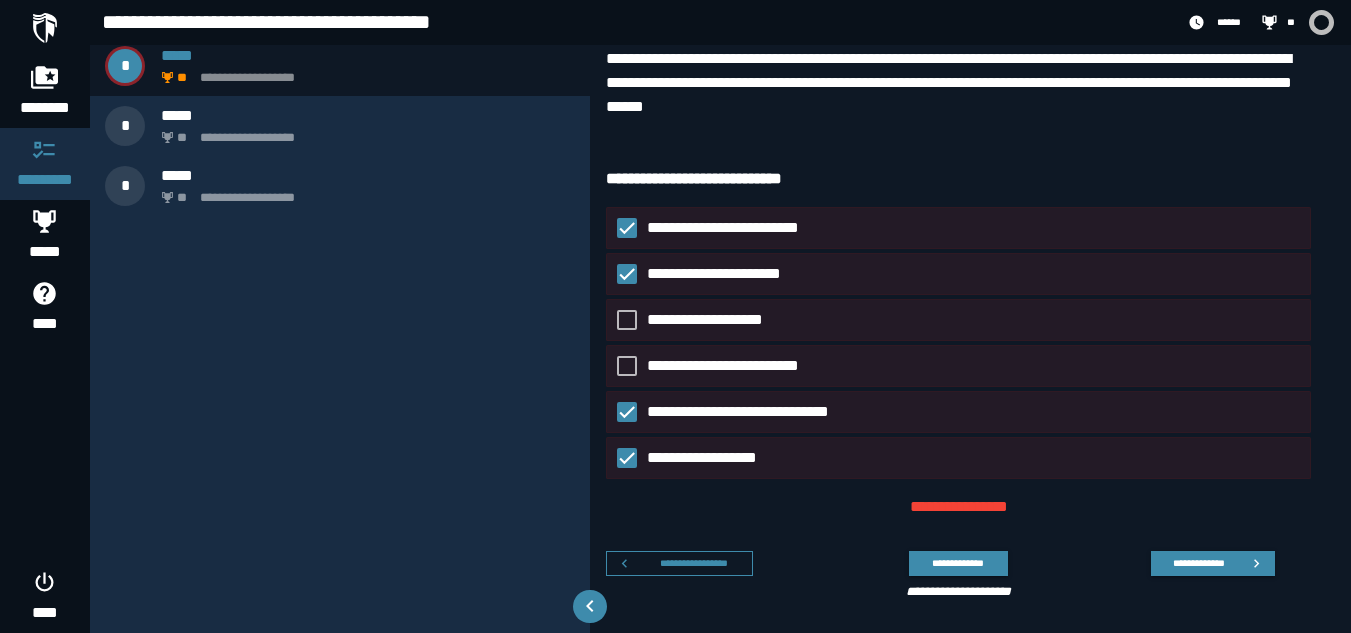 scroll, scrollTop: 128, scrollLeft: 0, axis: vertical 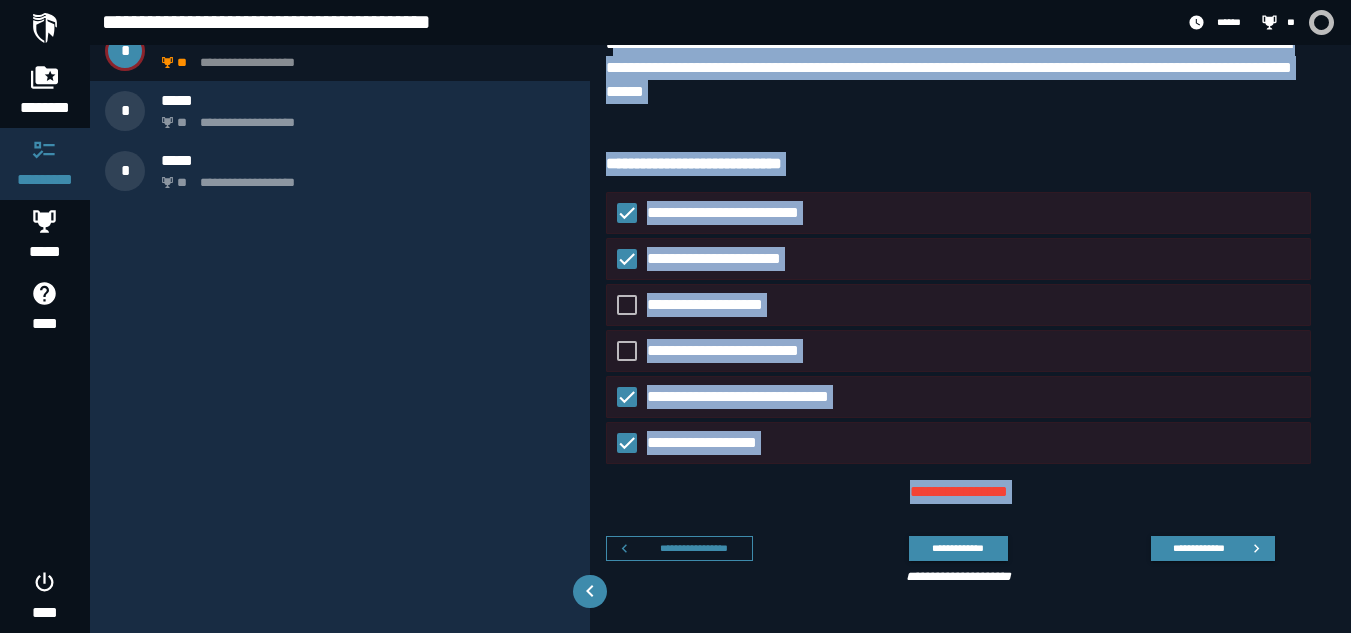 drag, startPoint x: 622, startPoint y: 162, endPoint x: 815, endPoint y: 668, distance: 541.5579 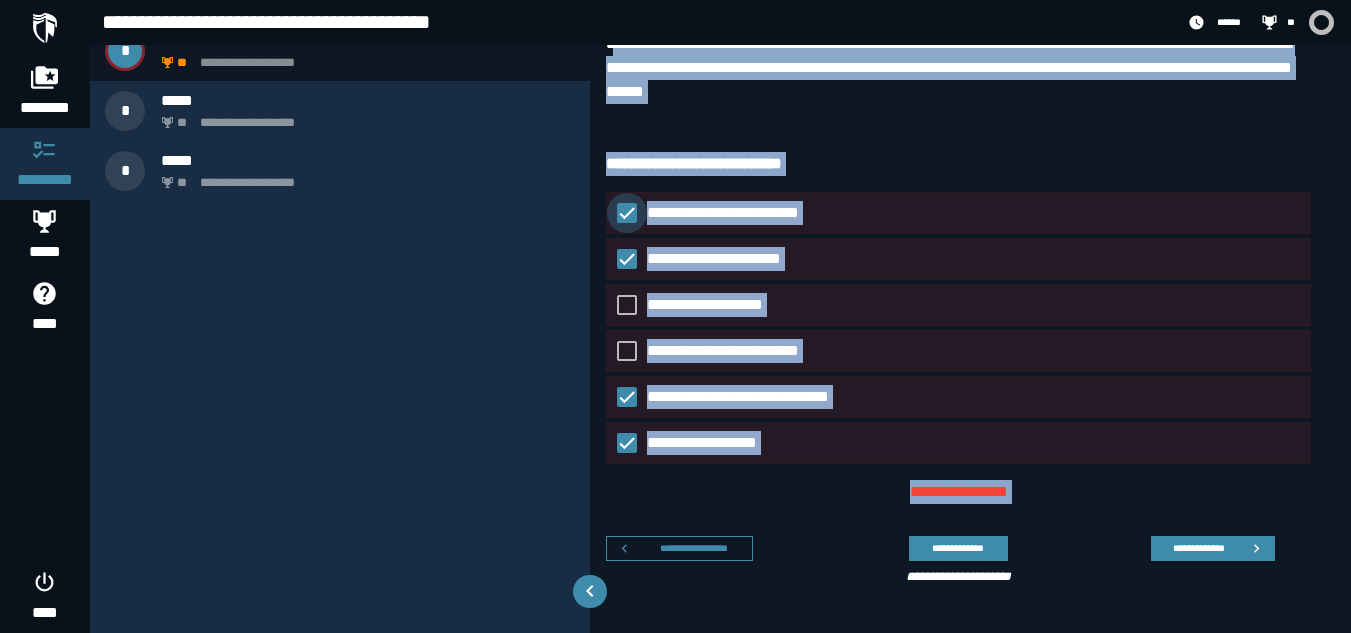 click on "**********" at bounding box center (735, 213) 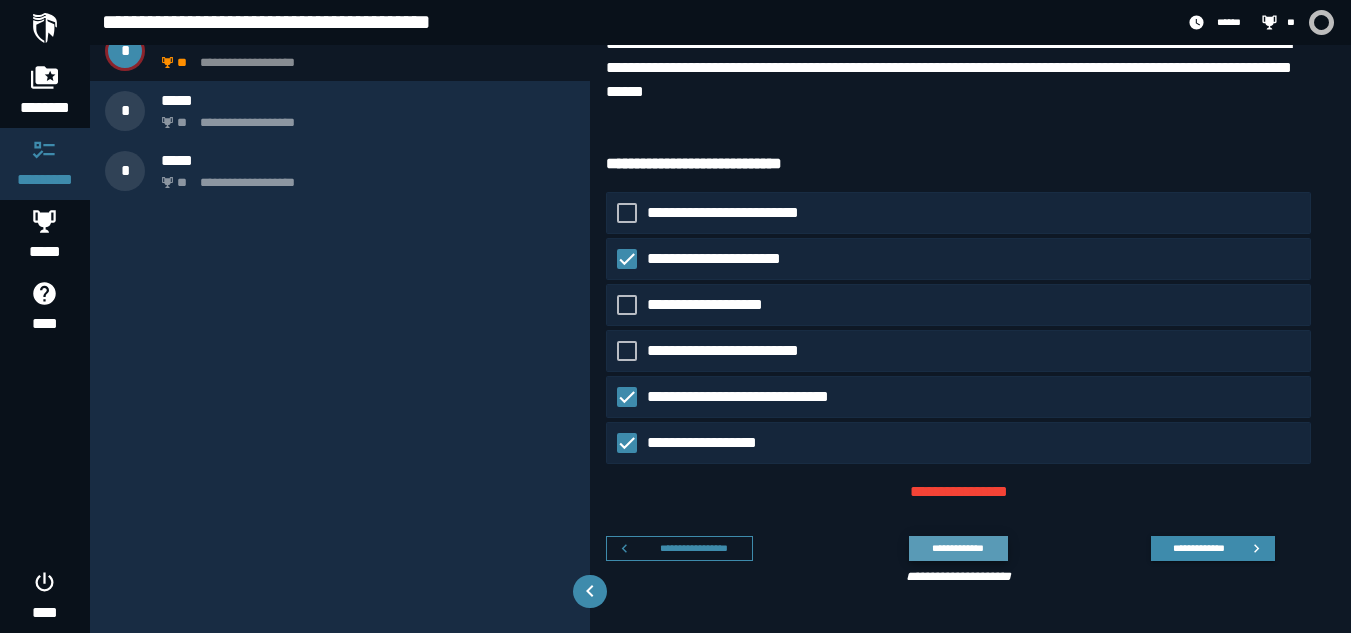click on "**********" at bounding box center [958, 548] 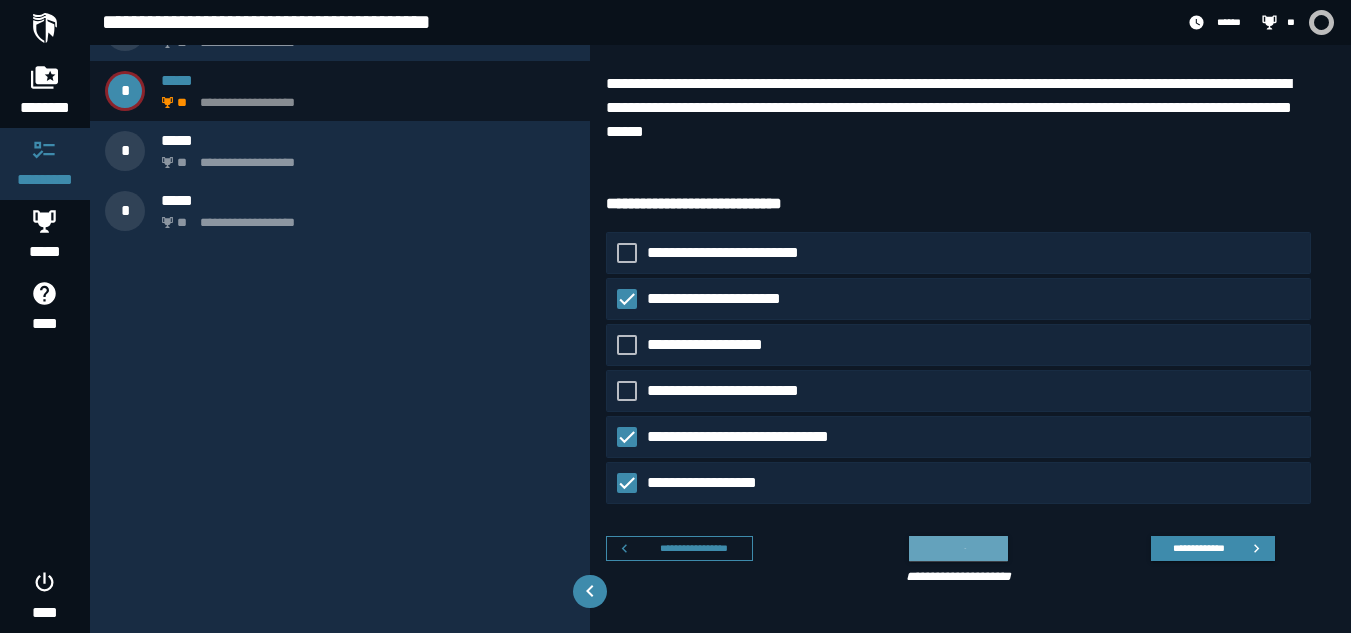 scroll, scrollTop: 144, scrollLeft: 0, axis: vertical 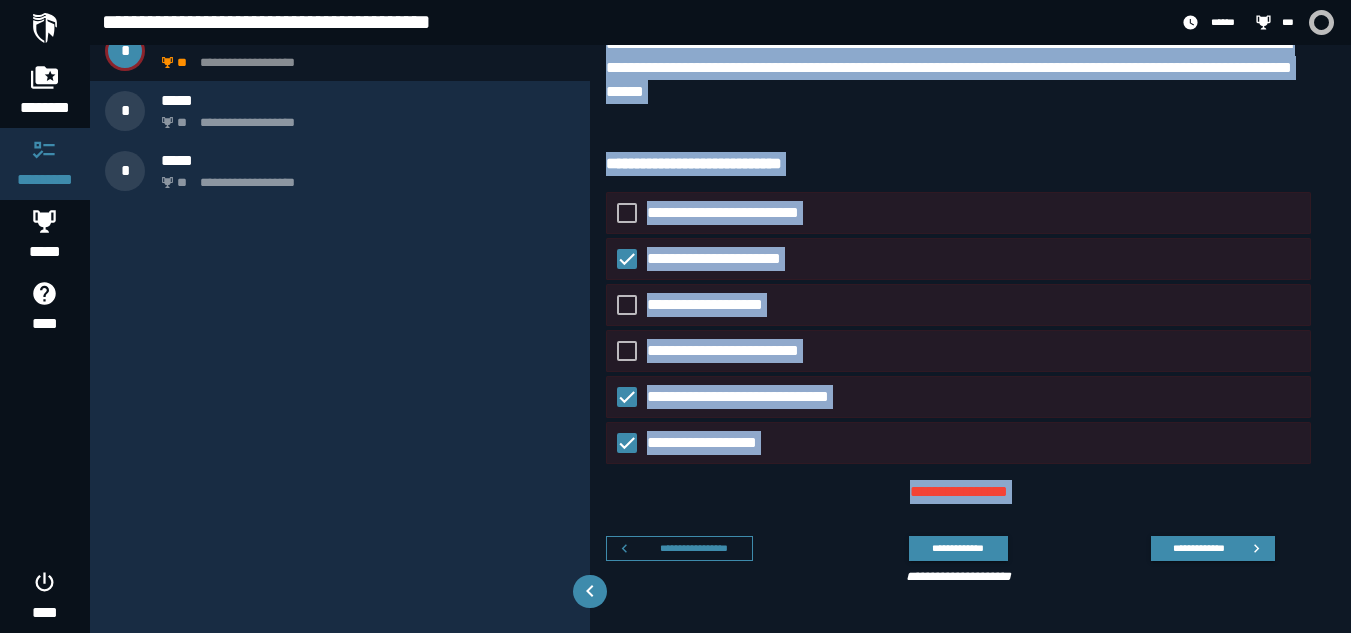 drag, startPoint x: 604, startPoint y: 54, endPoint x: 766, endPoint y: 642, distance: 609.9082 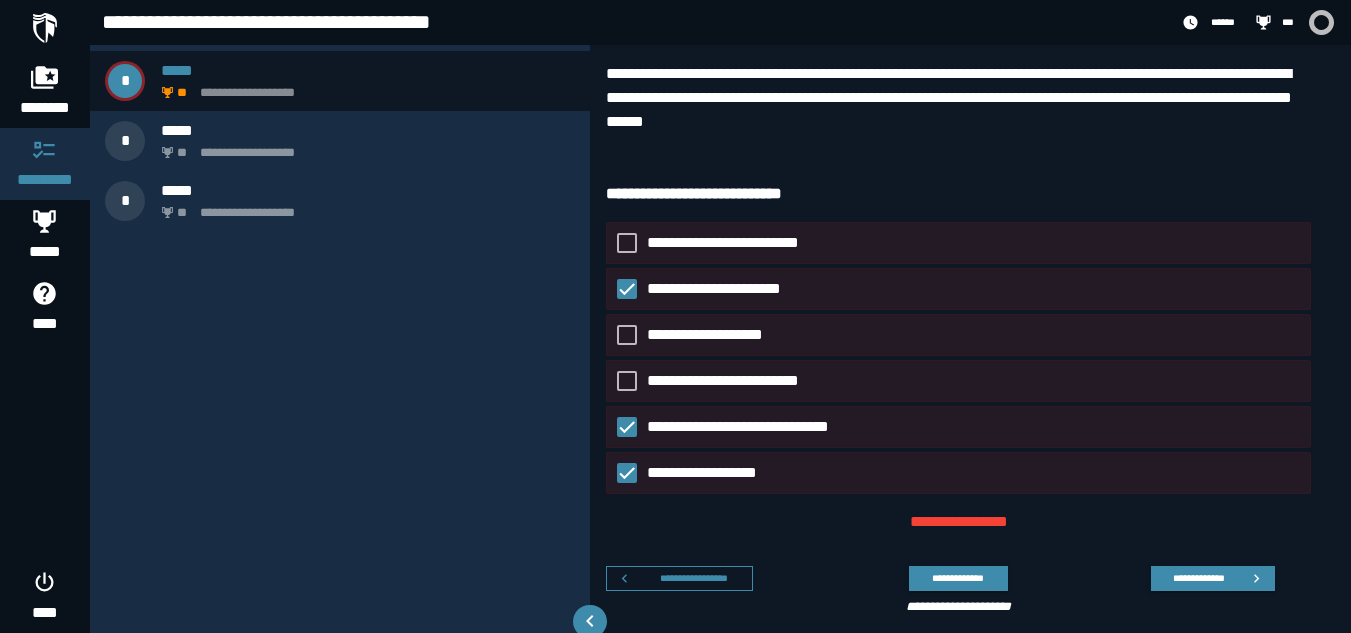 scroll, scrollTop: 126, scrollLeft: 0, axis: vertical 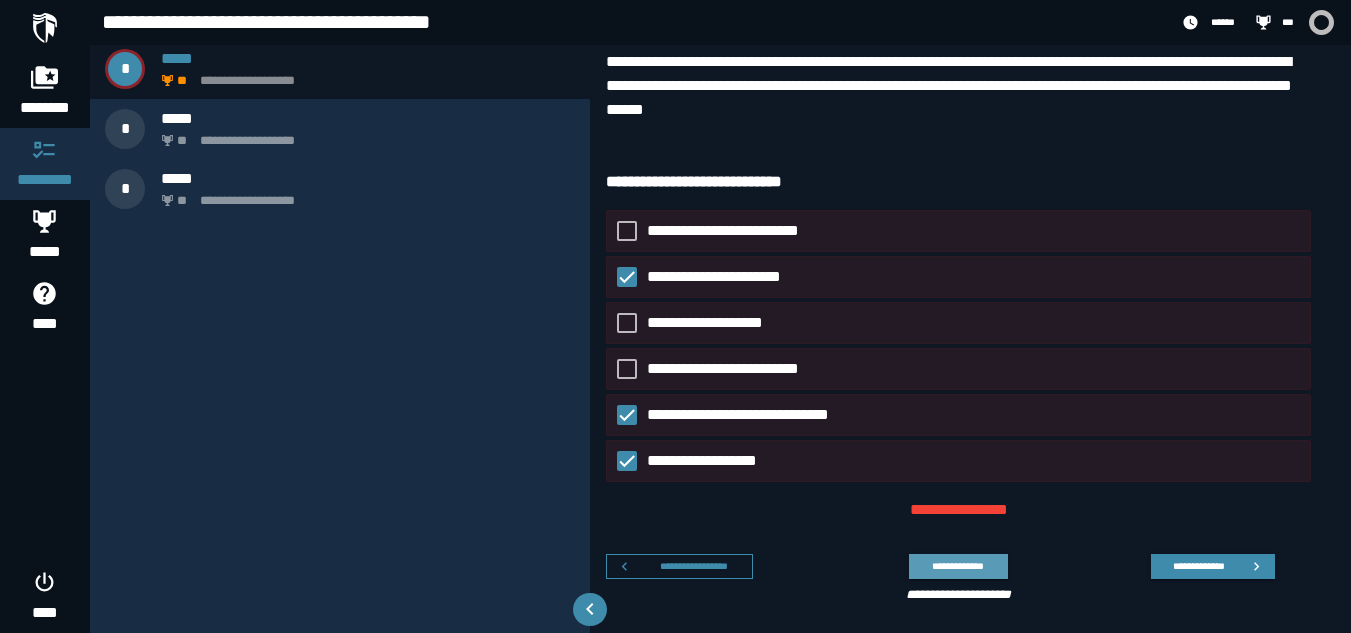 click on "**********" at bounding box center (958, 566) 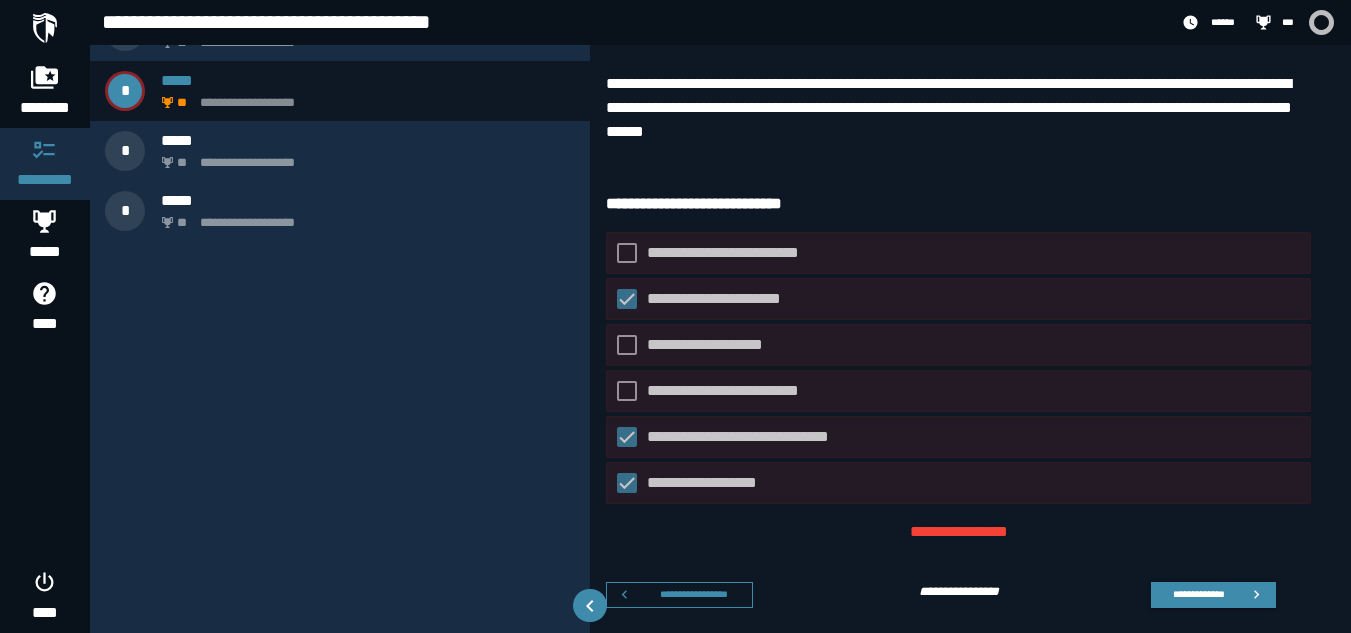 scroll, scrollTop: 119, scrollLeft: 0, axis: vertical 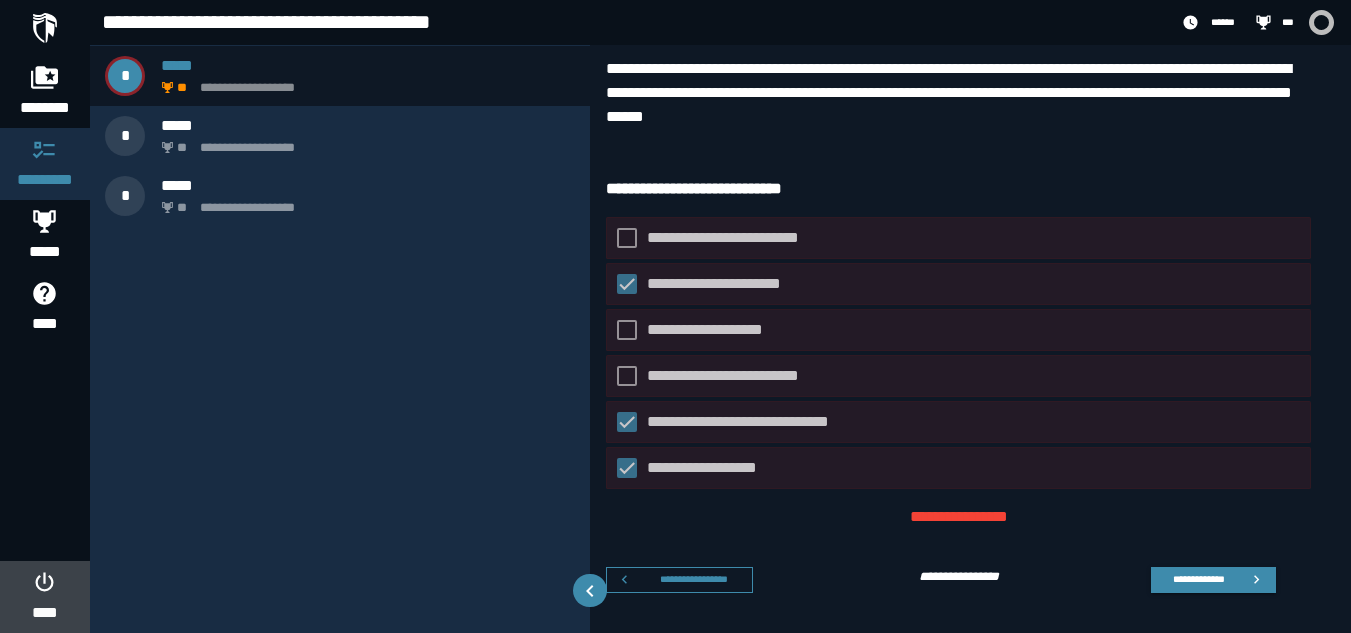 click on "****" at bounding box center (44, 613) 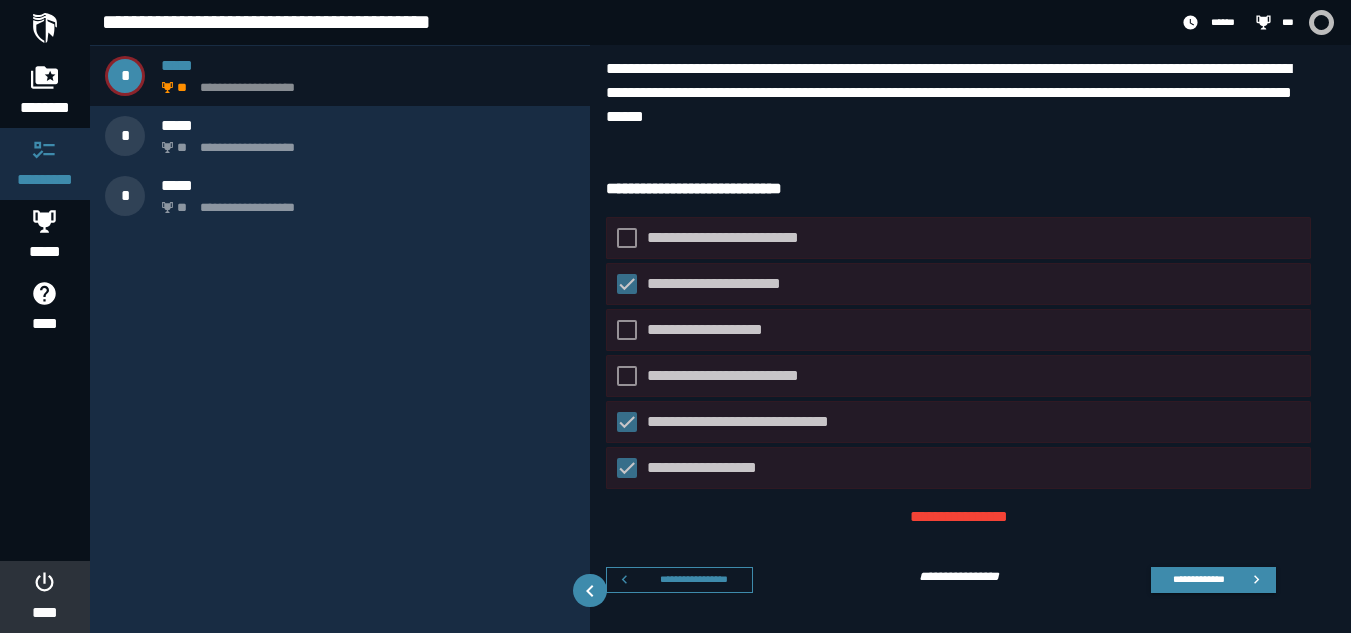 scroll, scrollTop: 0, scrollLeft: 0, axis: both 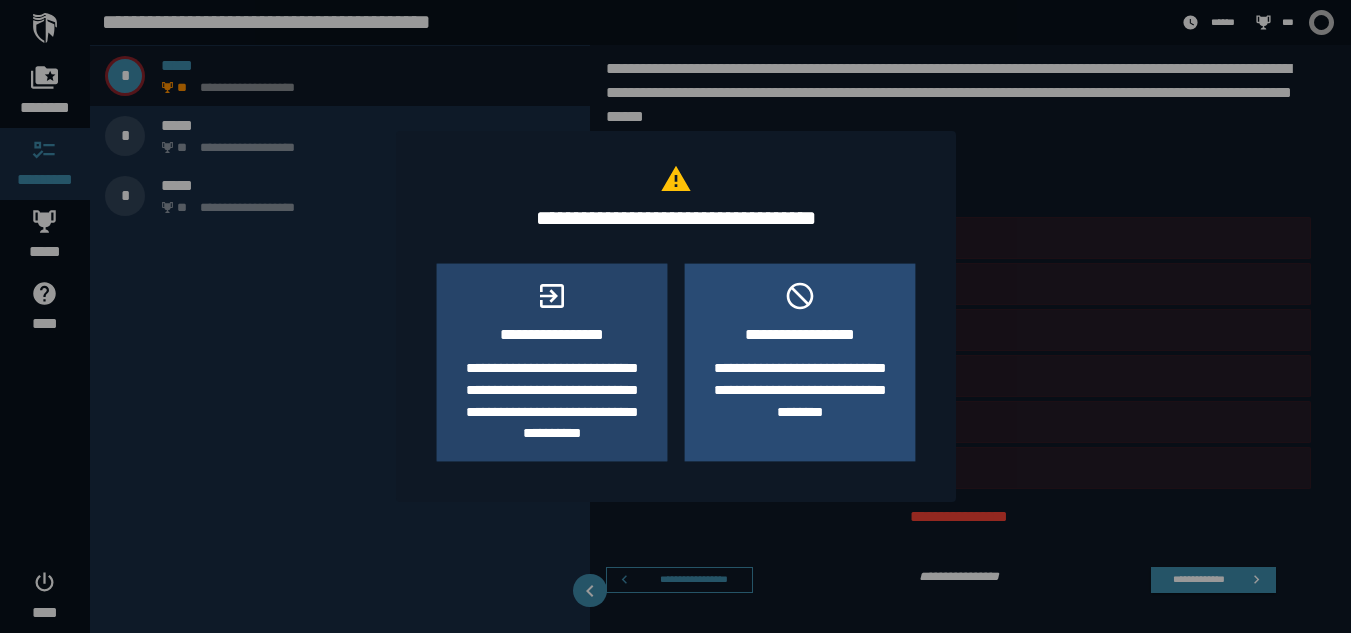click on "**********" 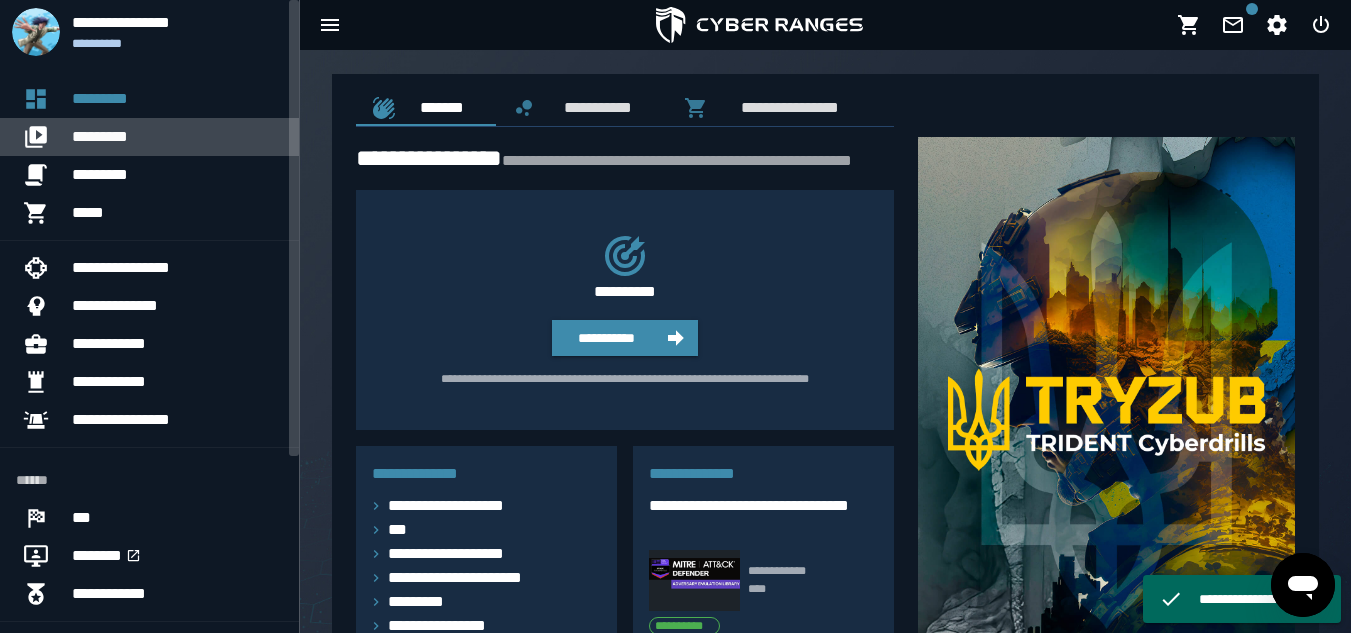 click on "*********" at bounding box center [177, 137] 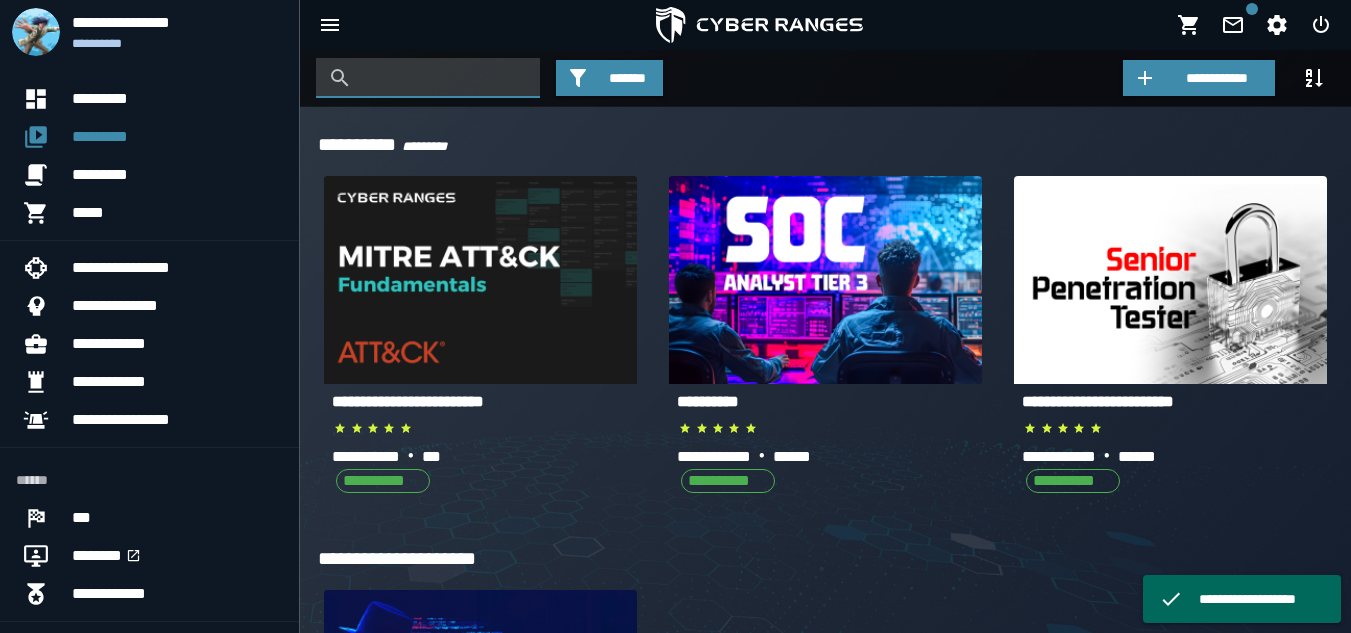 click at bounding box center [443, 78] 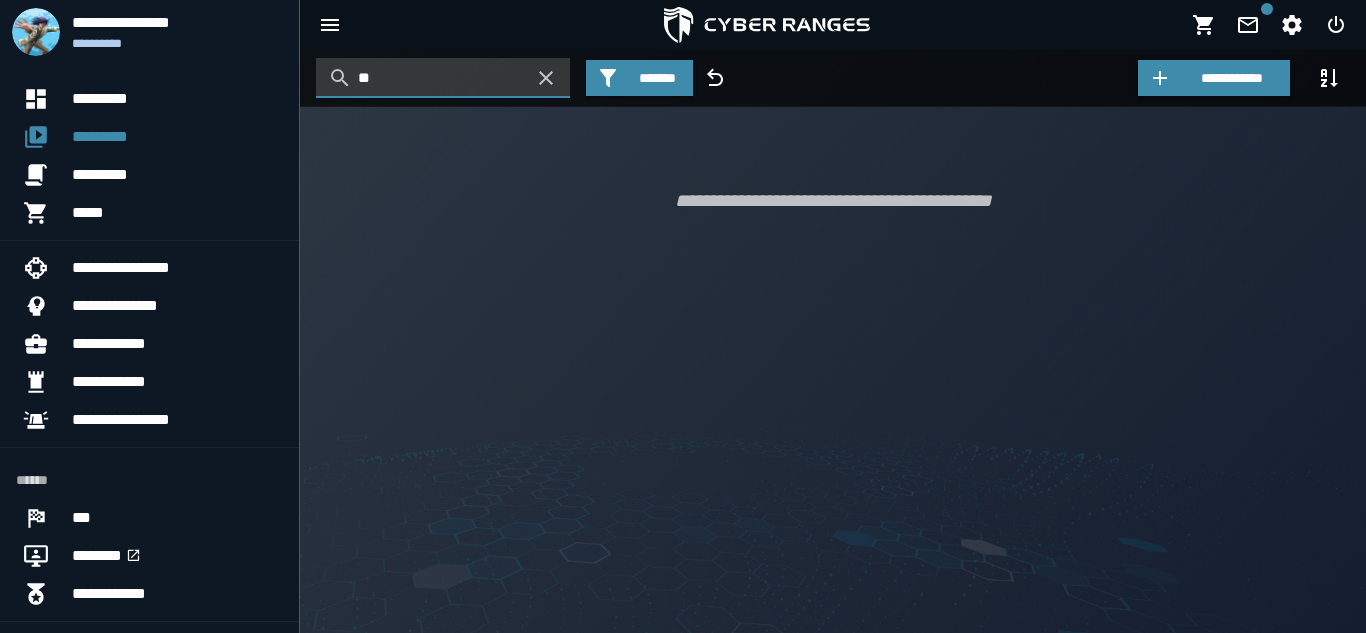 type on "*" 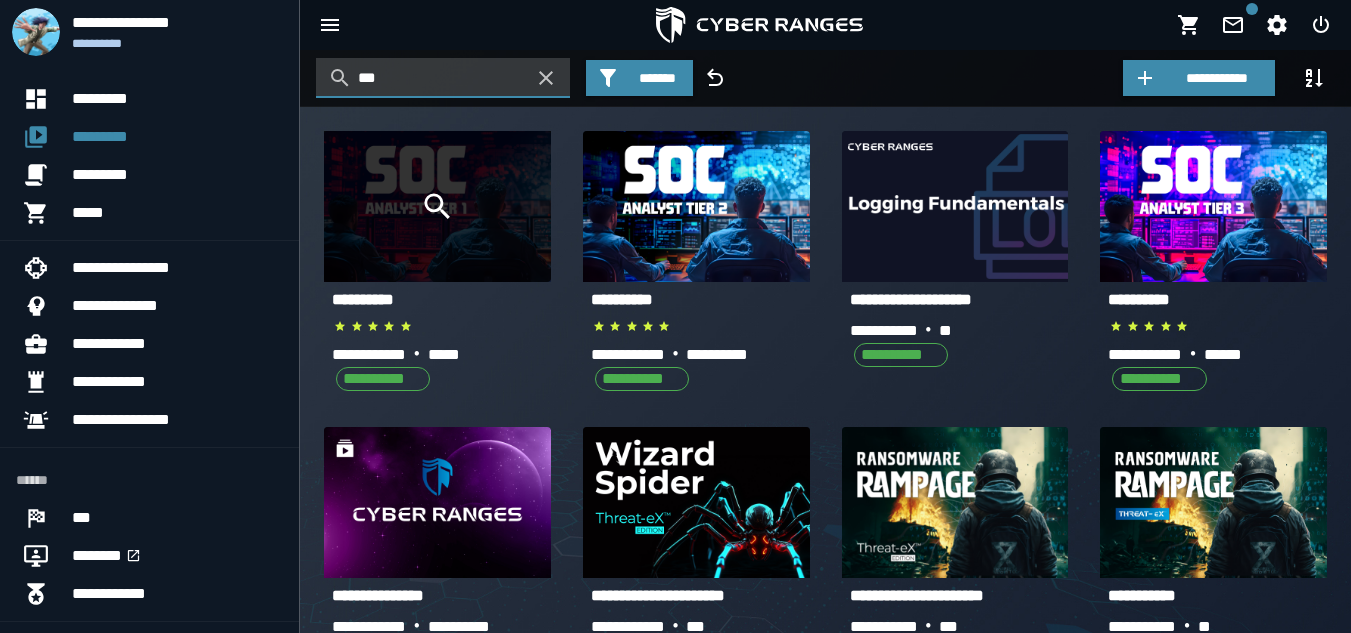 type on "***" 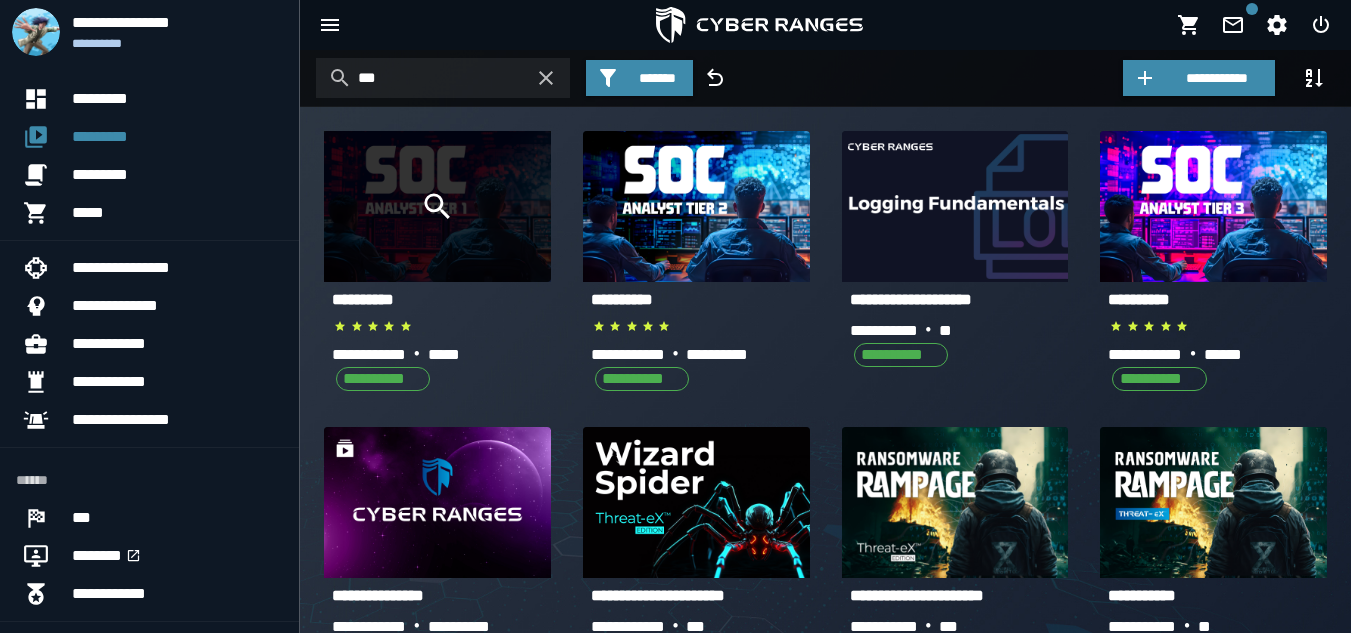 click 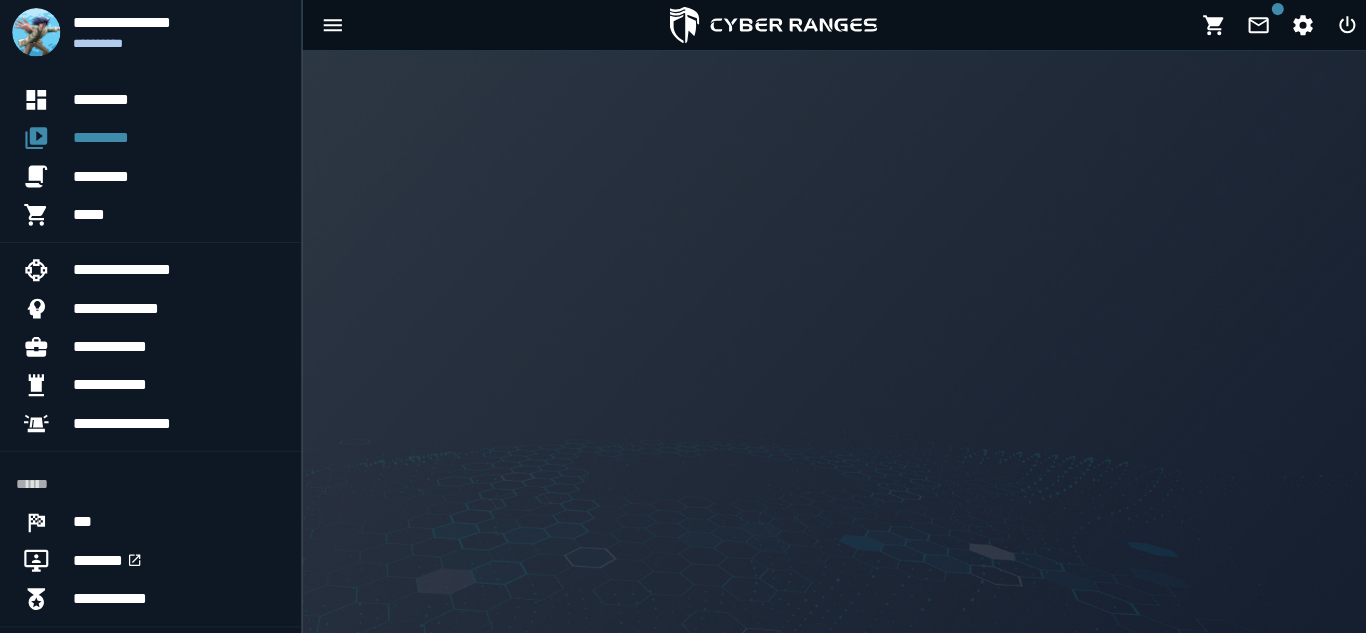click on "**********" 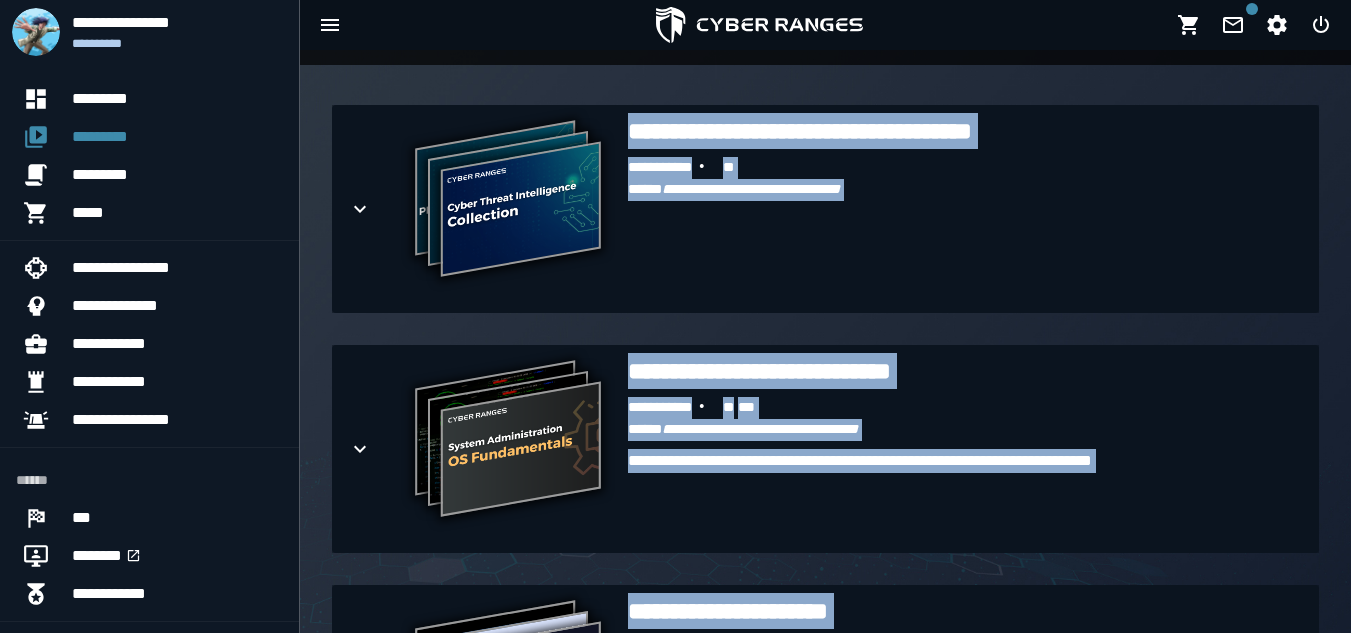 scroll, scrollTop: 469, scrollLeft: 0, axis: vertical 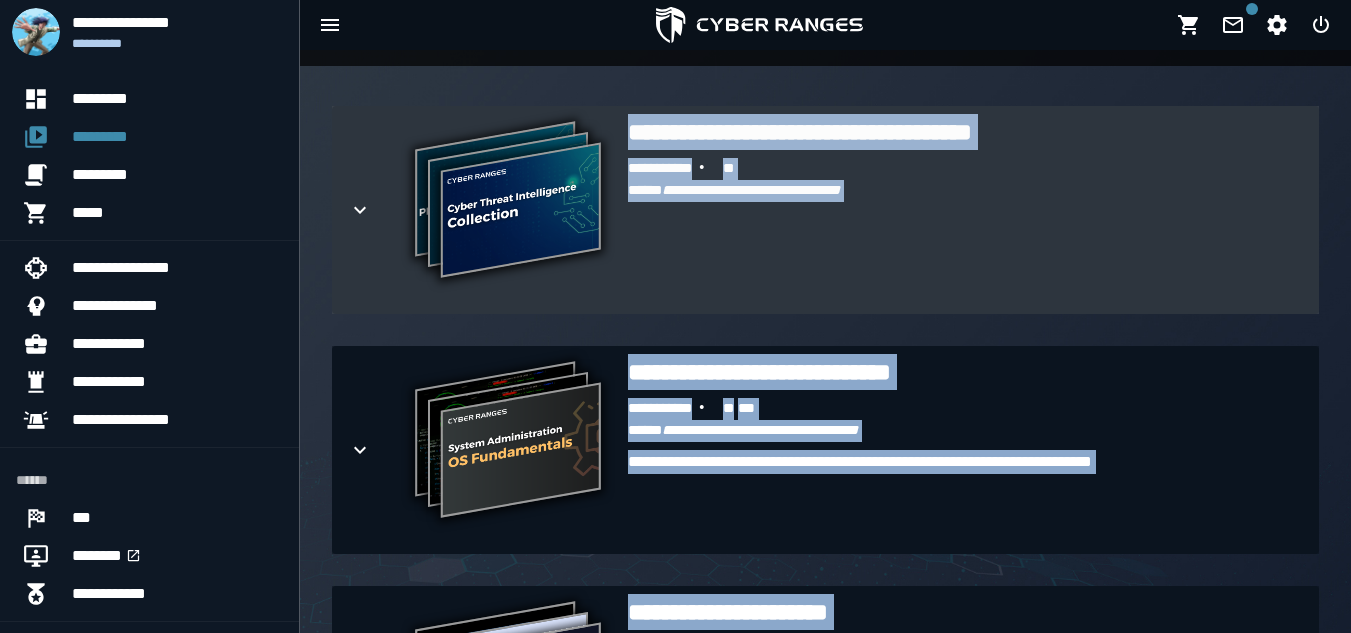 click 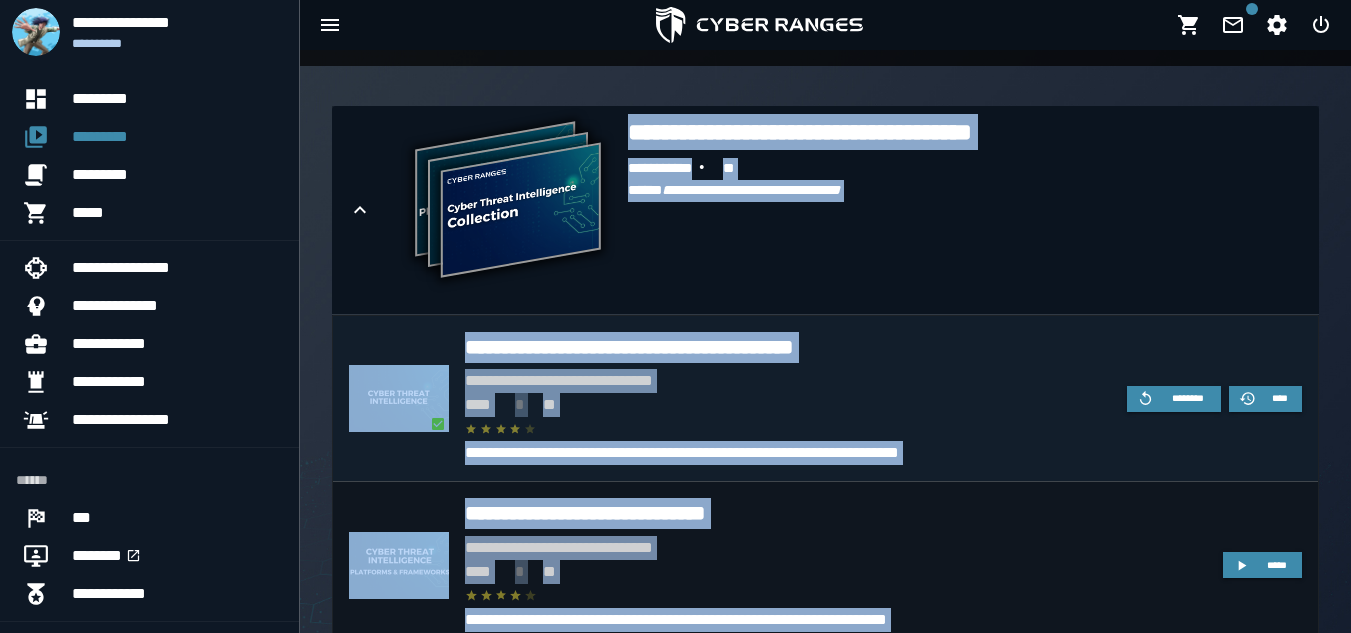 click at bounding box center (788, 429) 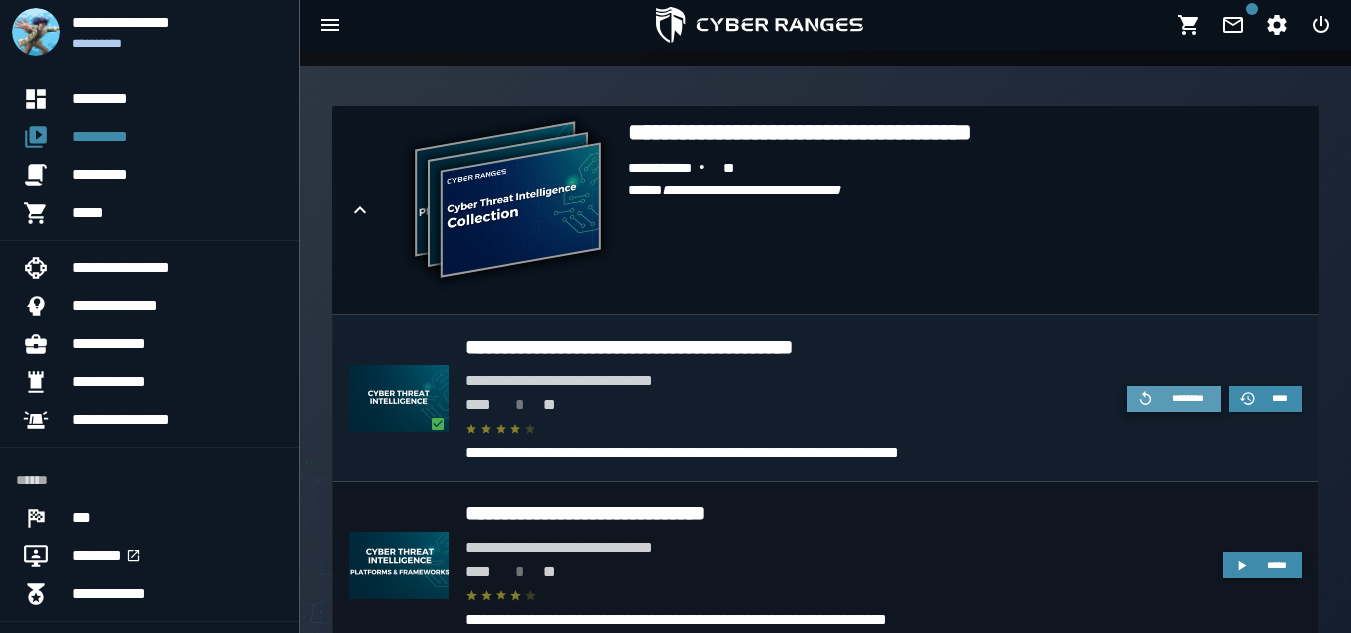 click on "********" at bounding box center (1174, 399) 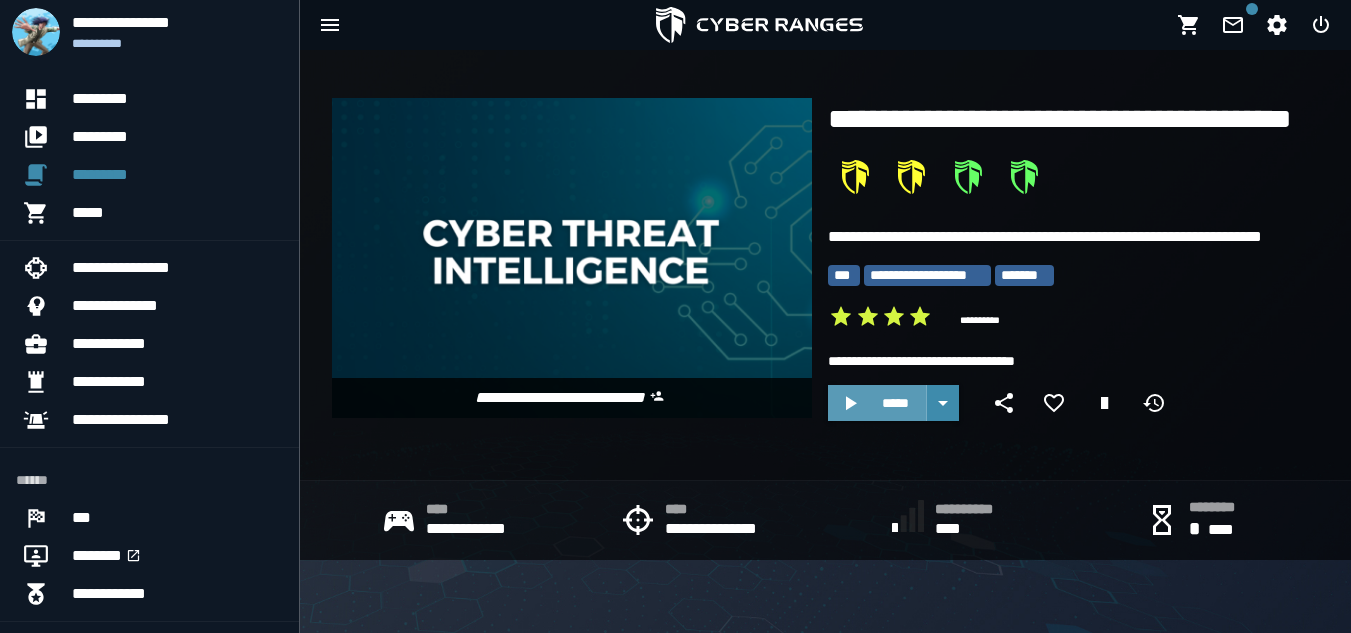 click on "*****" at bounding box center (877, 403) 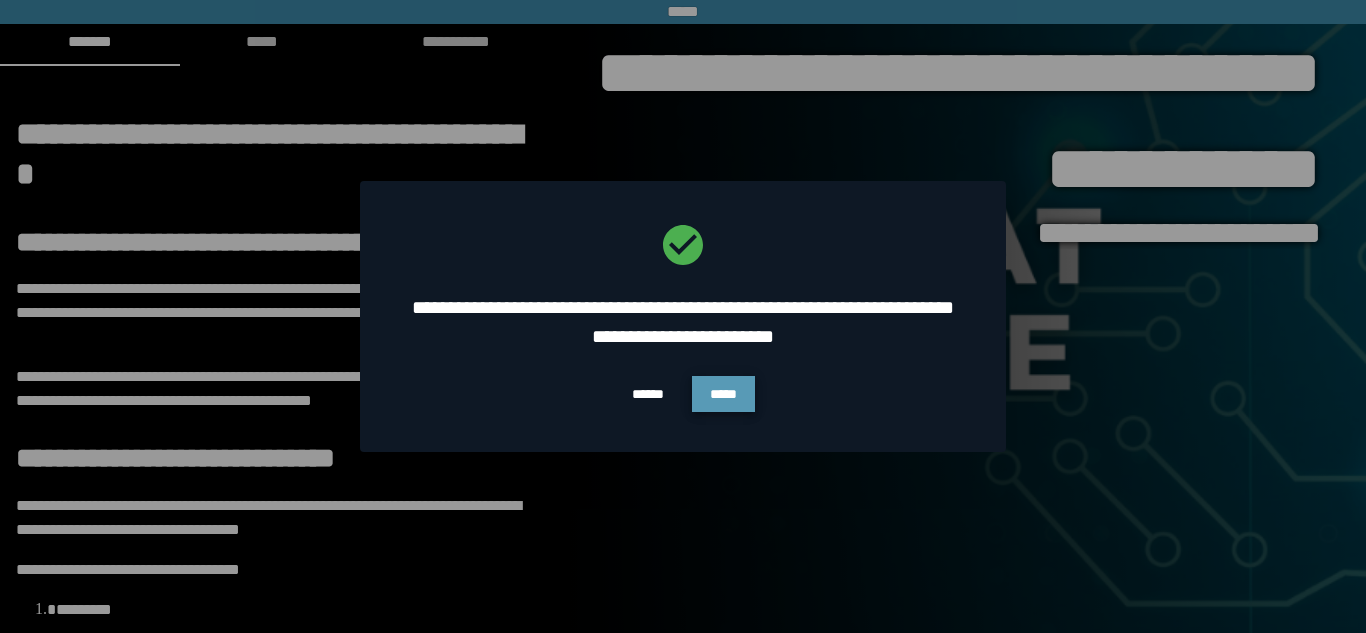 click on "*****" at bounding box center [723, 394] 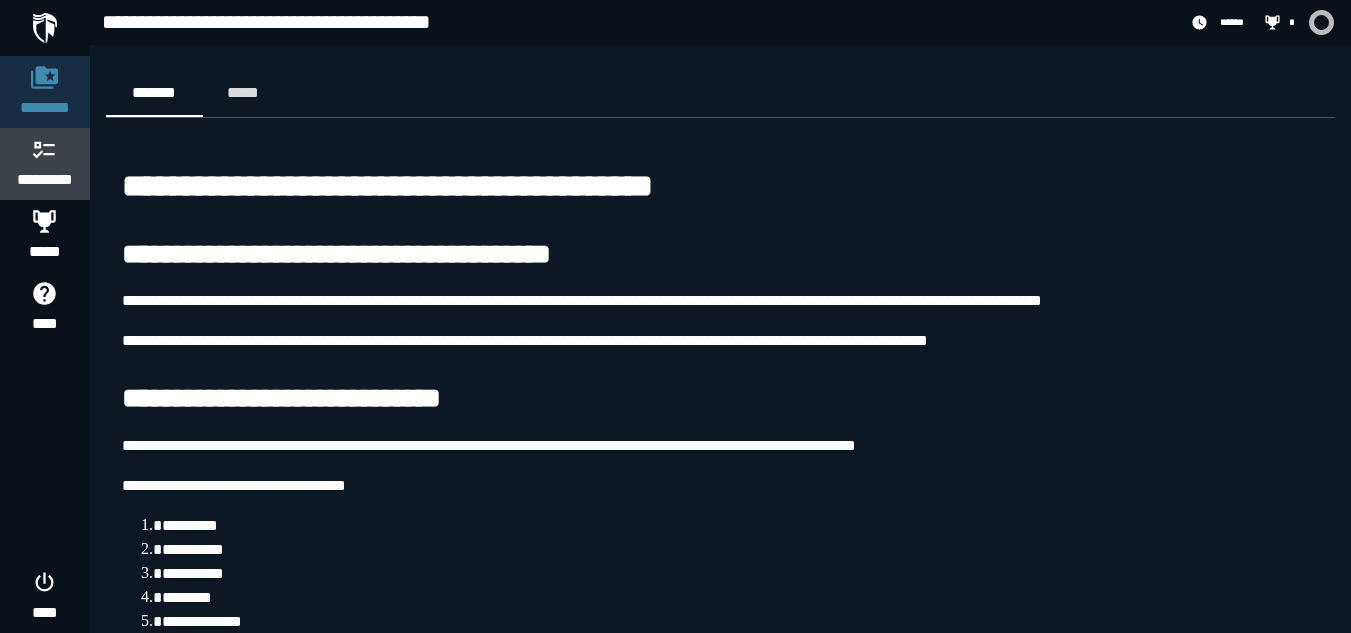 click 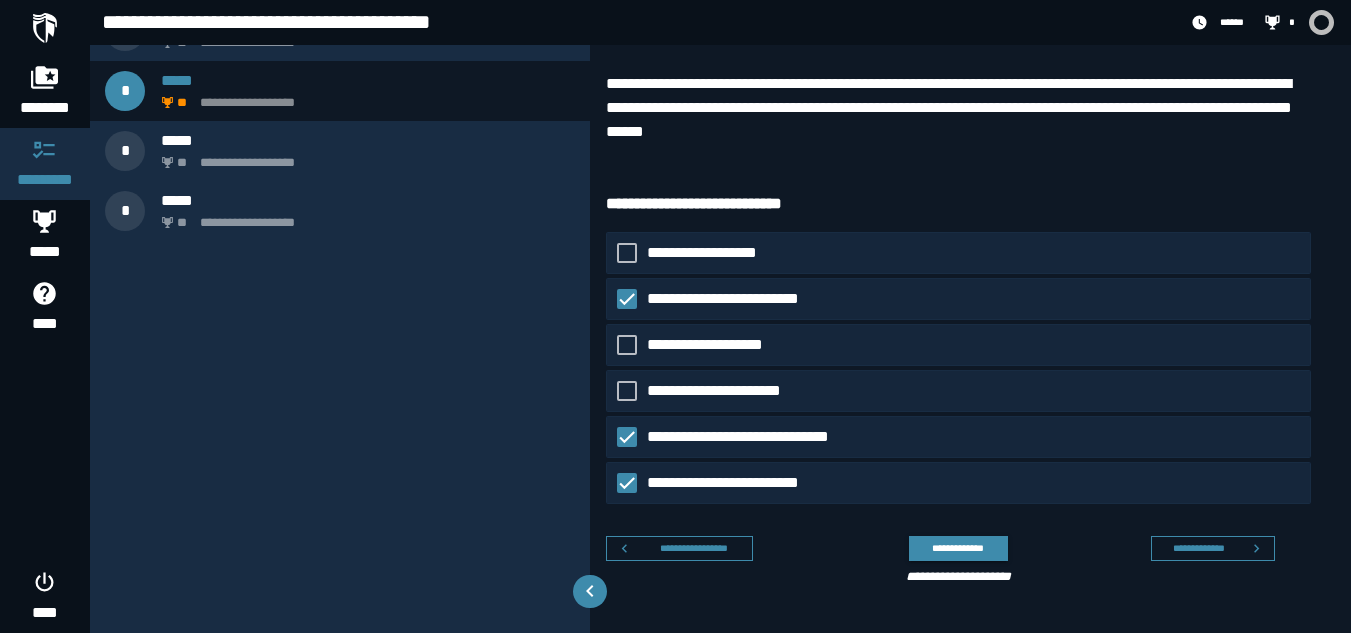 scroll, scrollTop: 103, scrollLeft: 0, axis: vertical 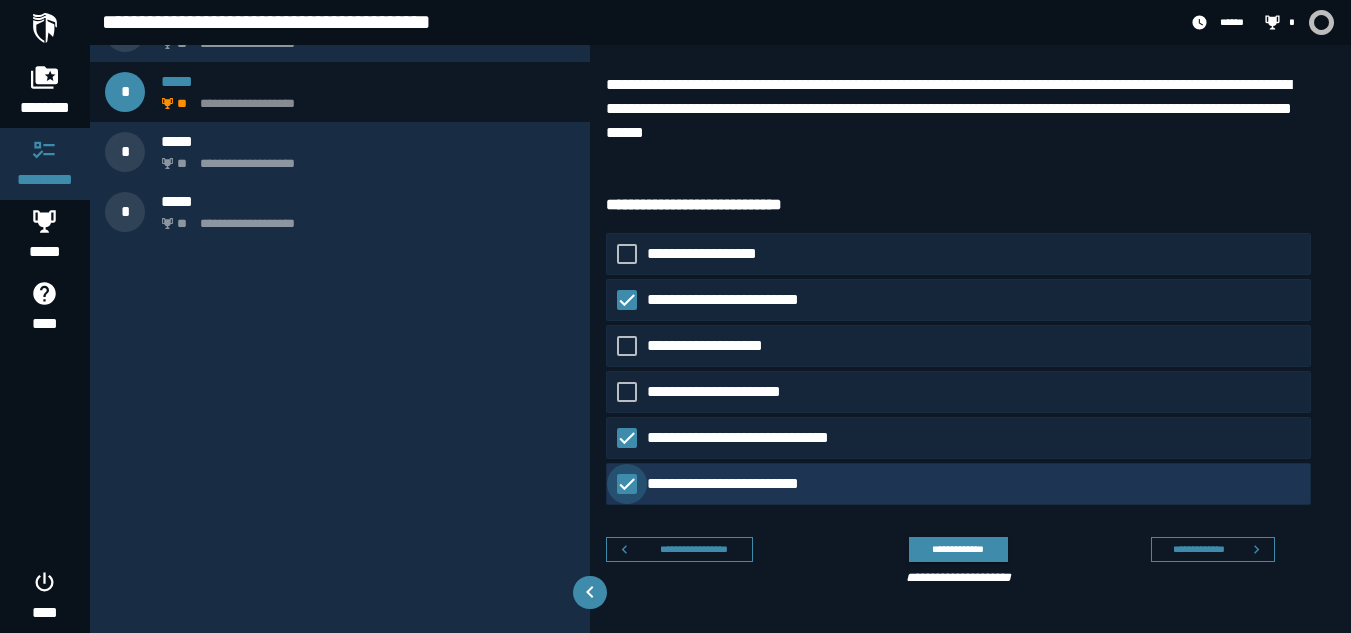 click on "**********" at bounding box center [735, 484] 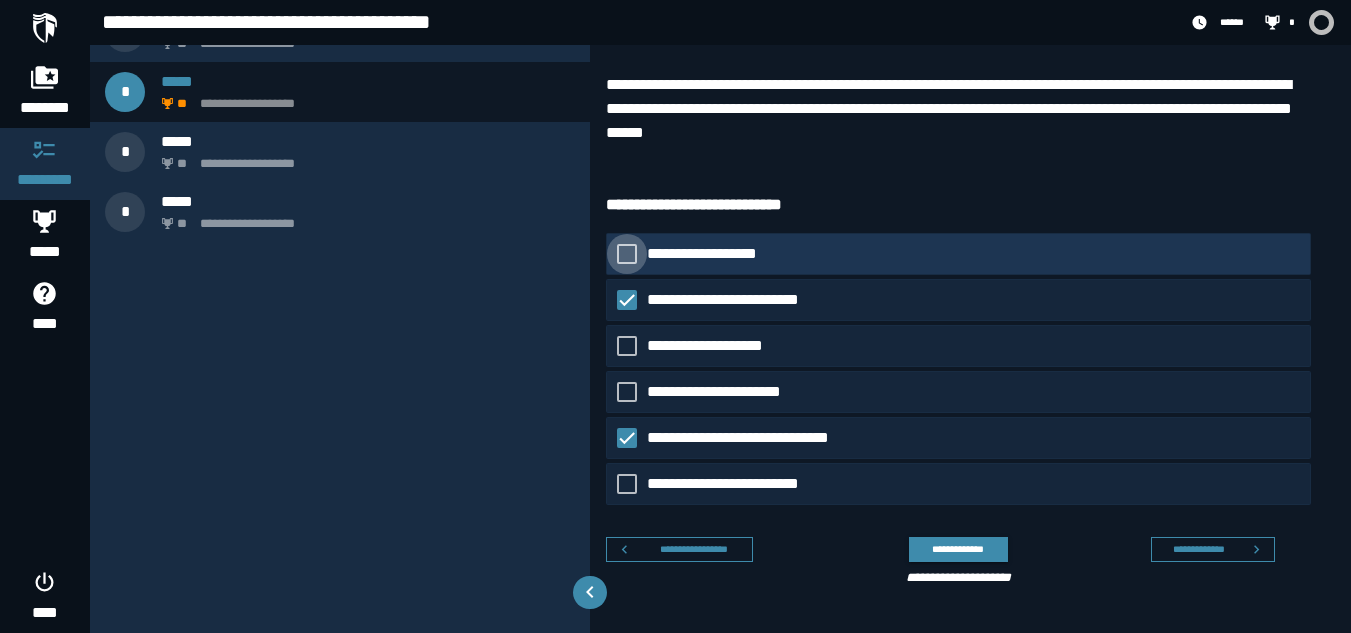 click on "**********" 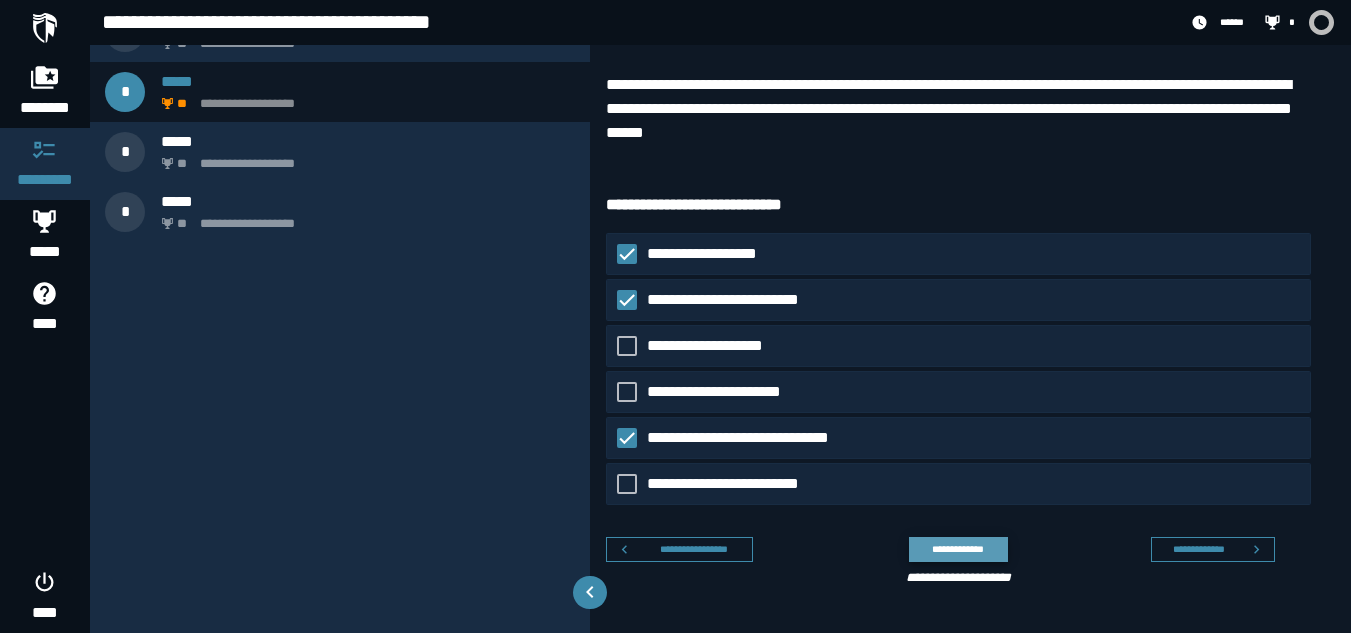 click on "**********" at bounding box center [958, 549] 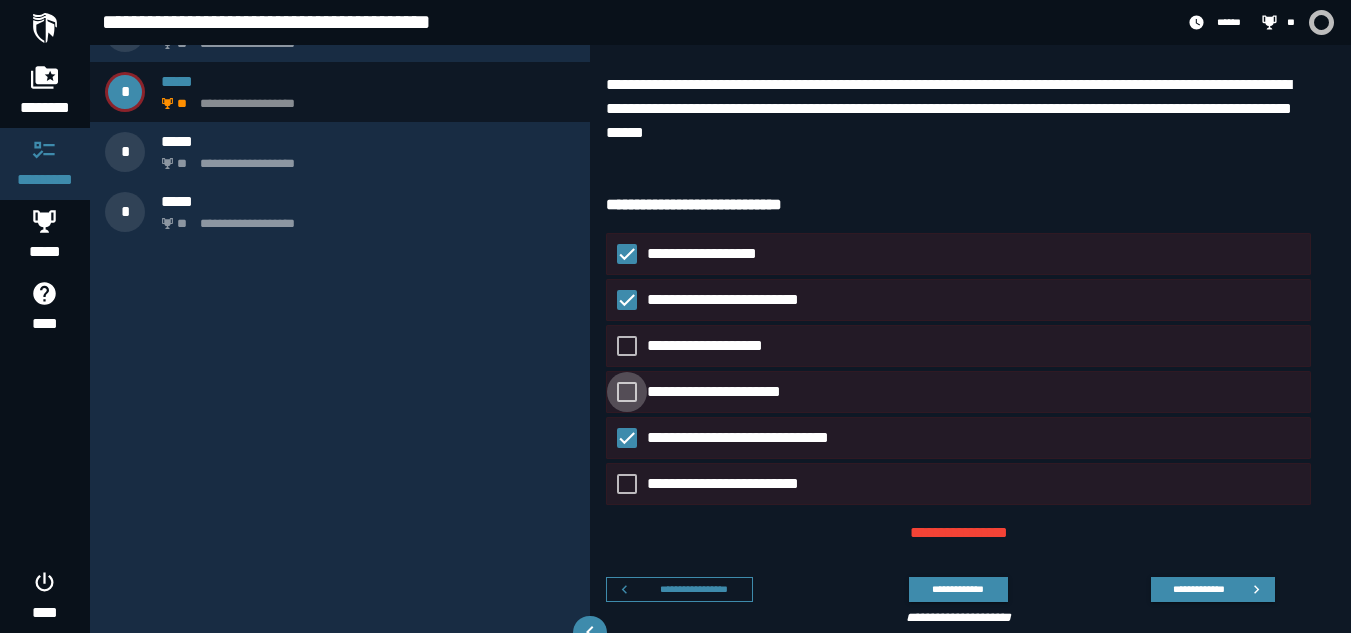 click on "**********" at bounding box center [726, 392] 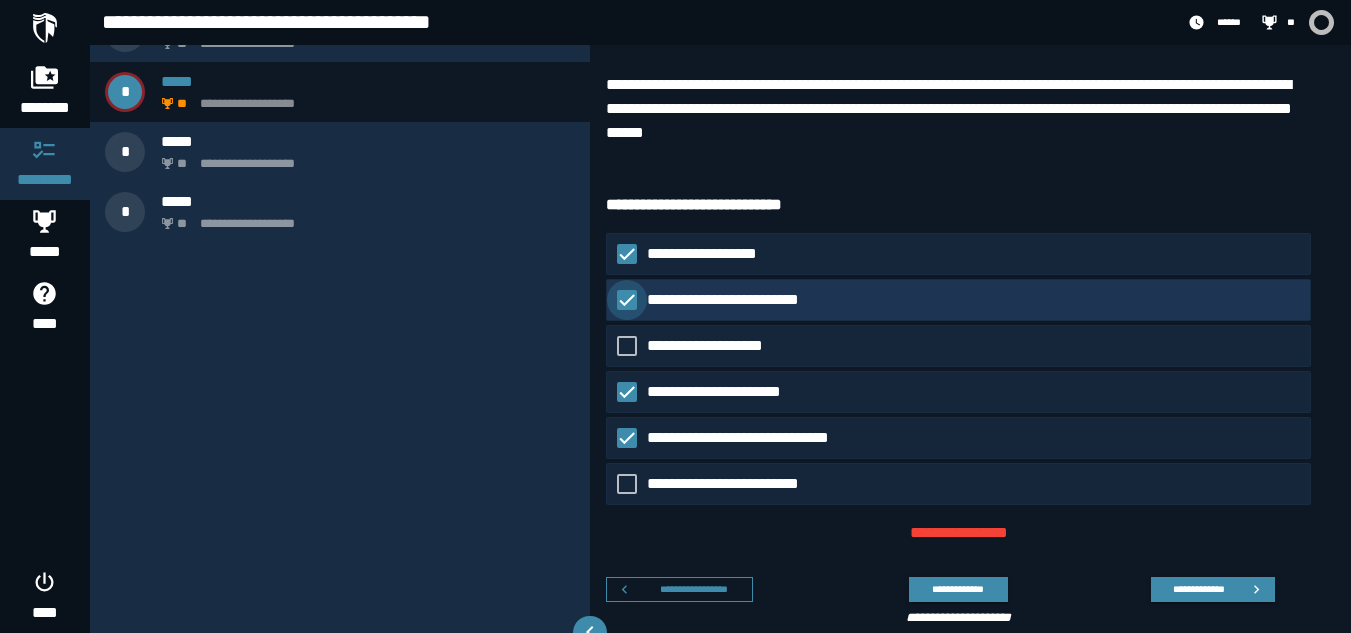 click on "**********" 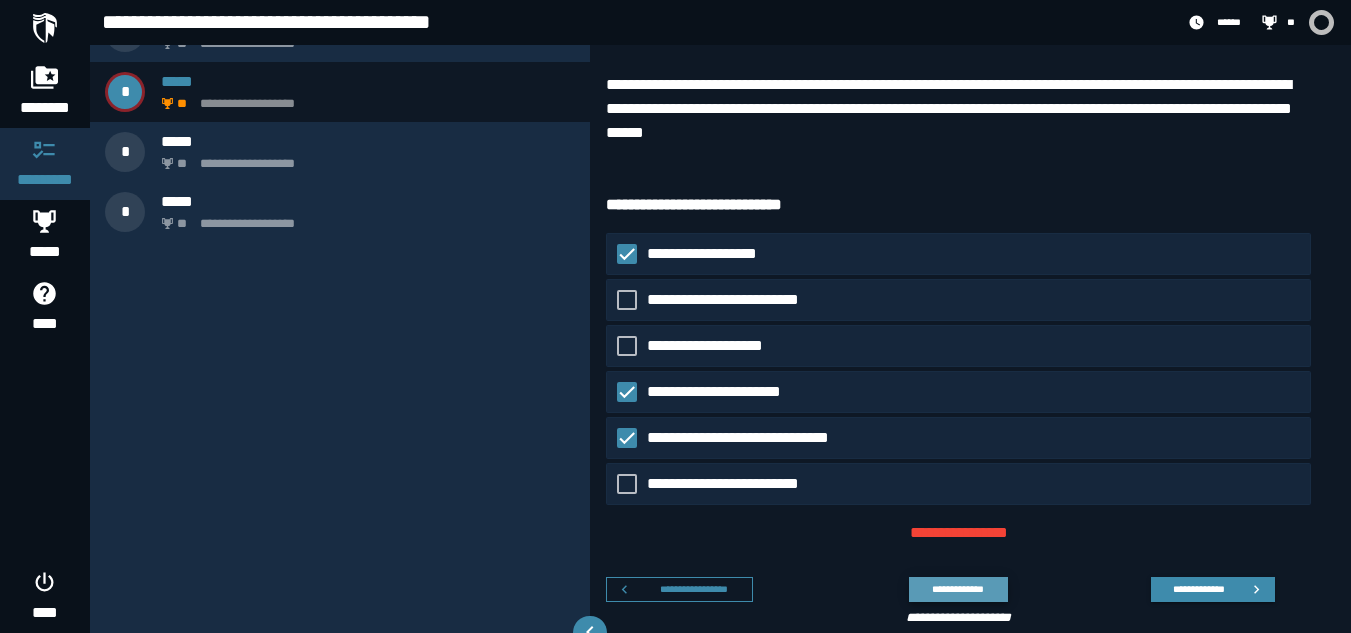 click on "**********" at bounding box center (958, 589) 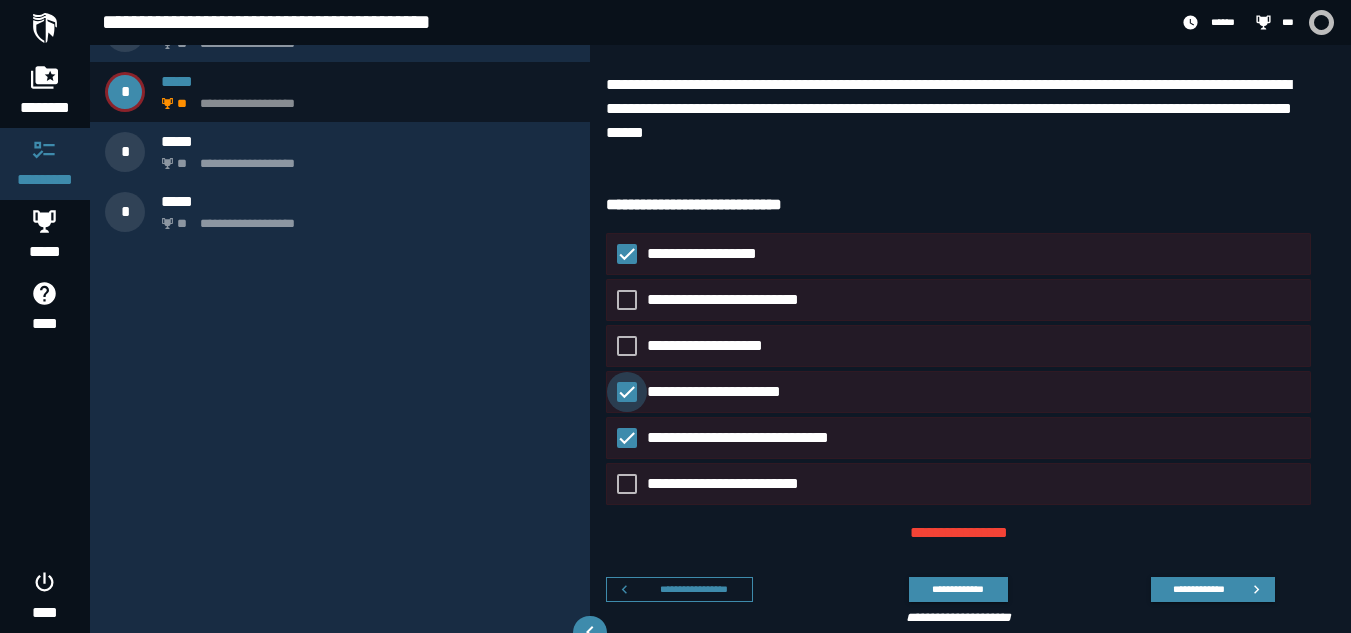 click on "**********" at bounding box center [726, 392] 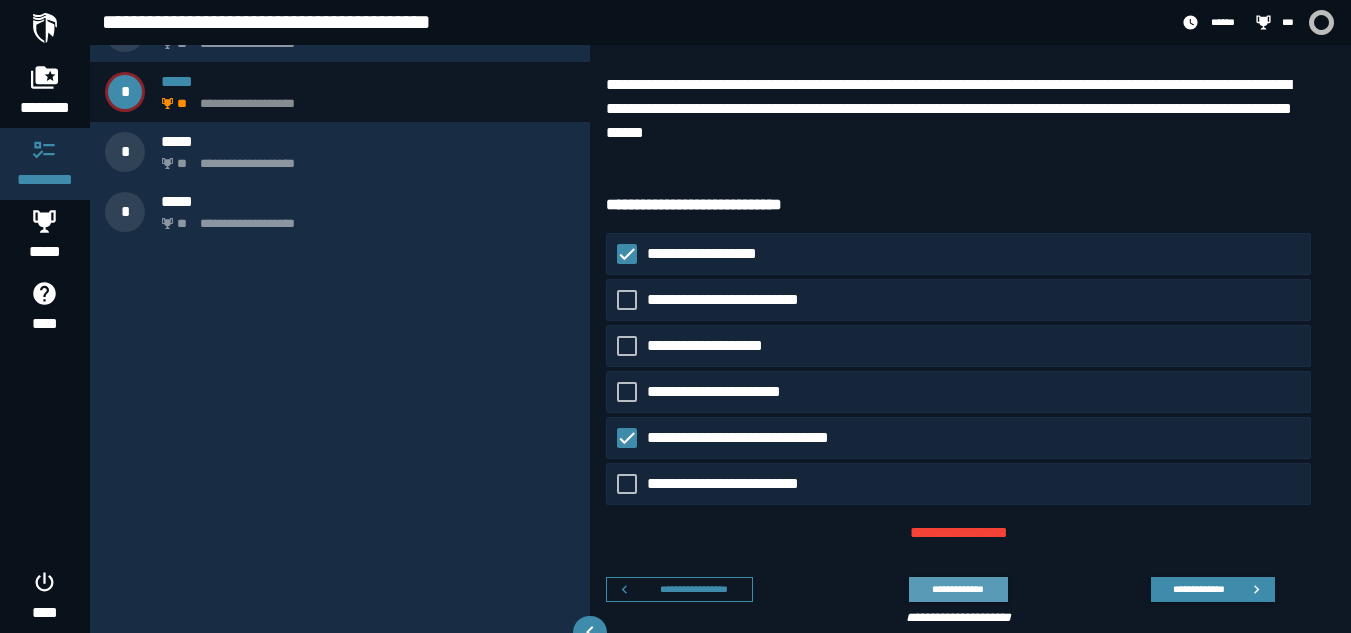 click on "**********" at bounding box center (958, 589) 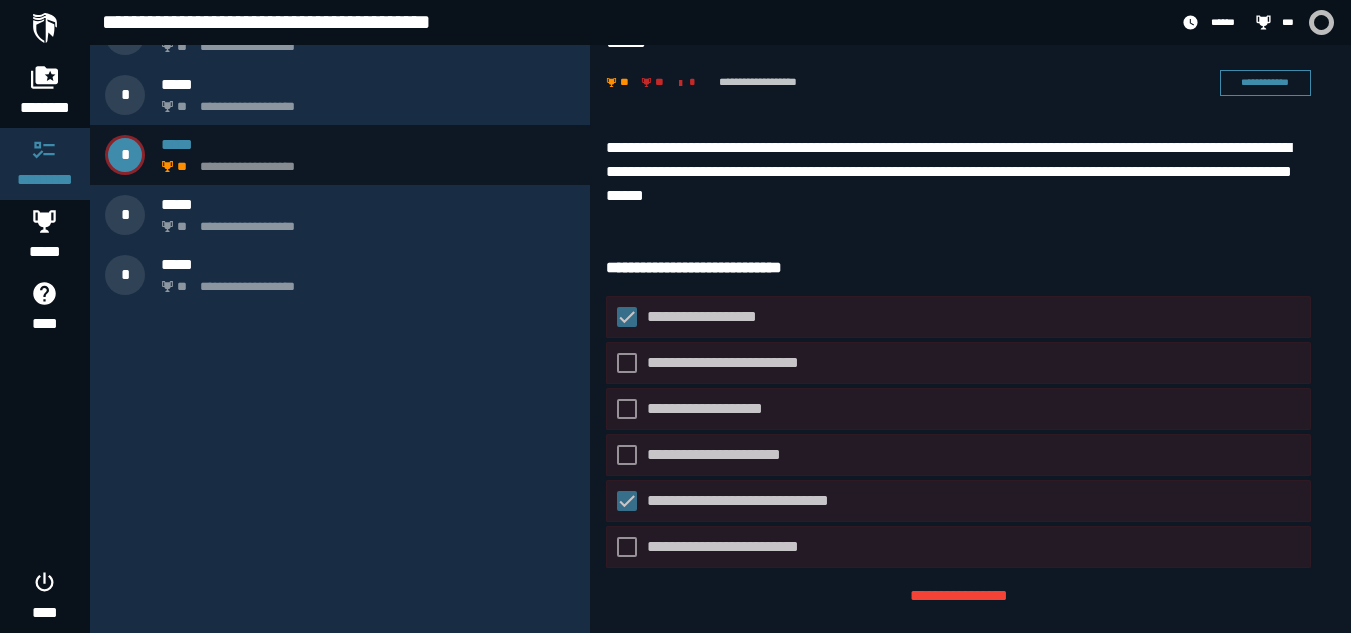 scroll, scrollTop: 37, scrollLeft: 0, axis: vertical 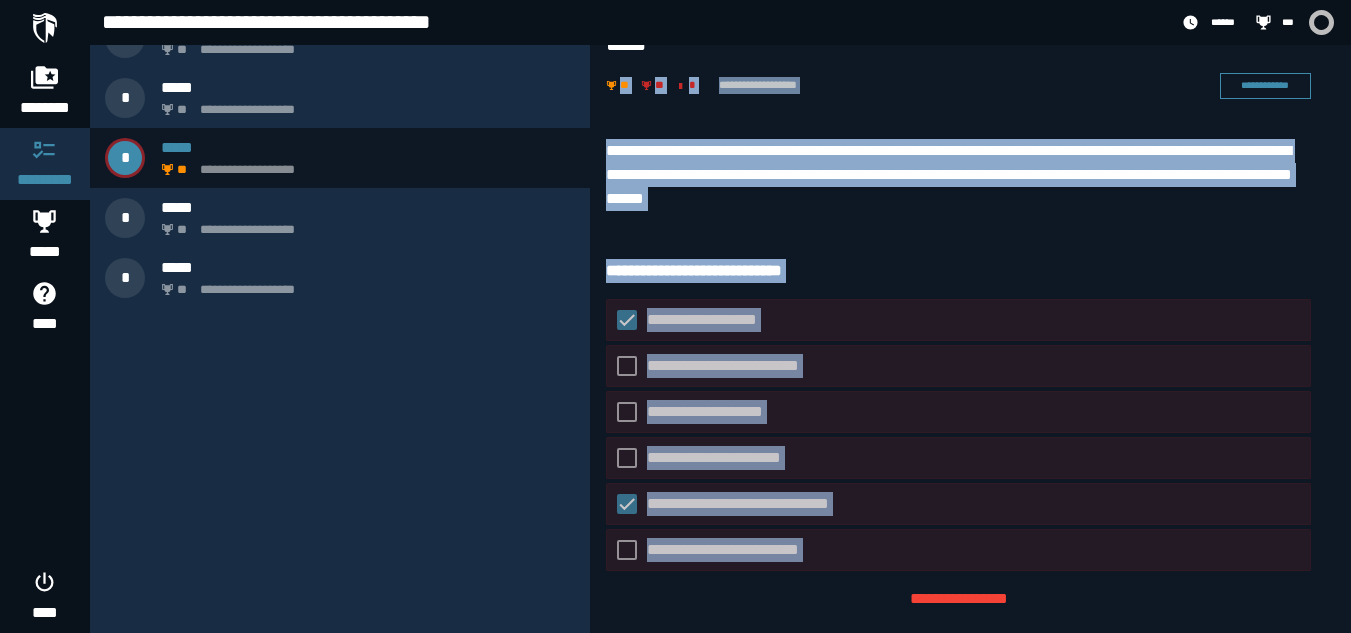 drag, startPoint x: 611, startPoint y: 94, endPoint x: 780, endPoint y: 573, distance: 507.93896 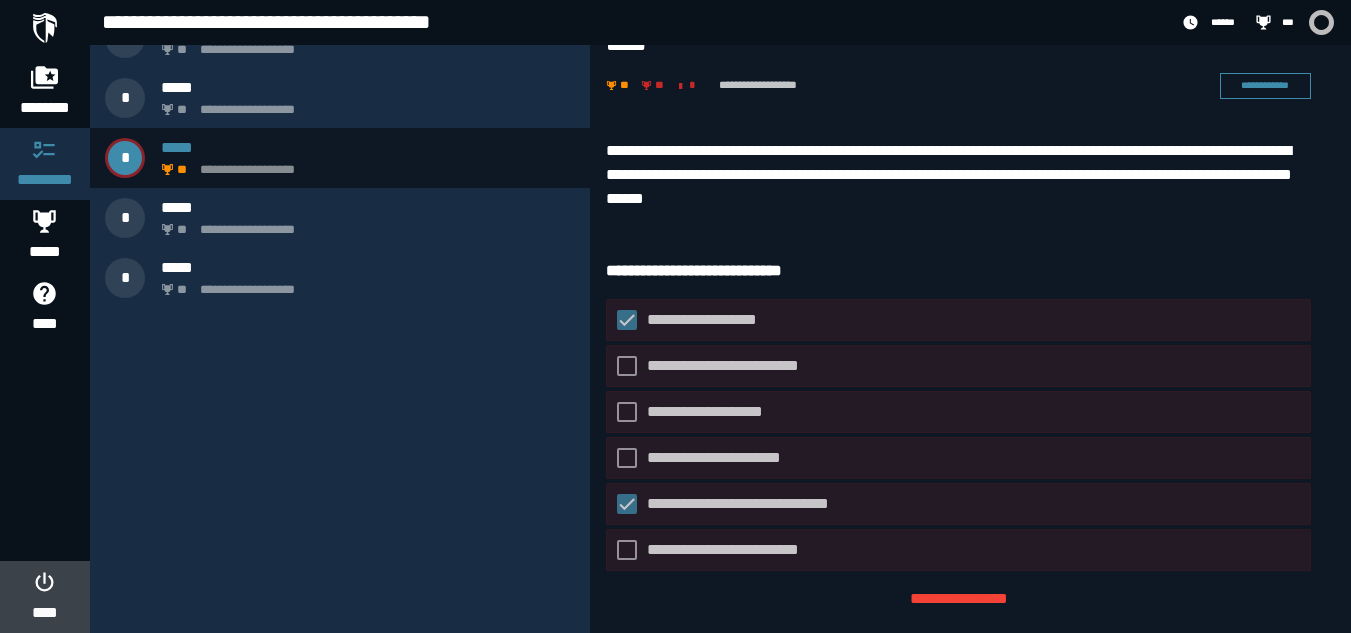 click on "****" 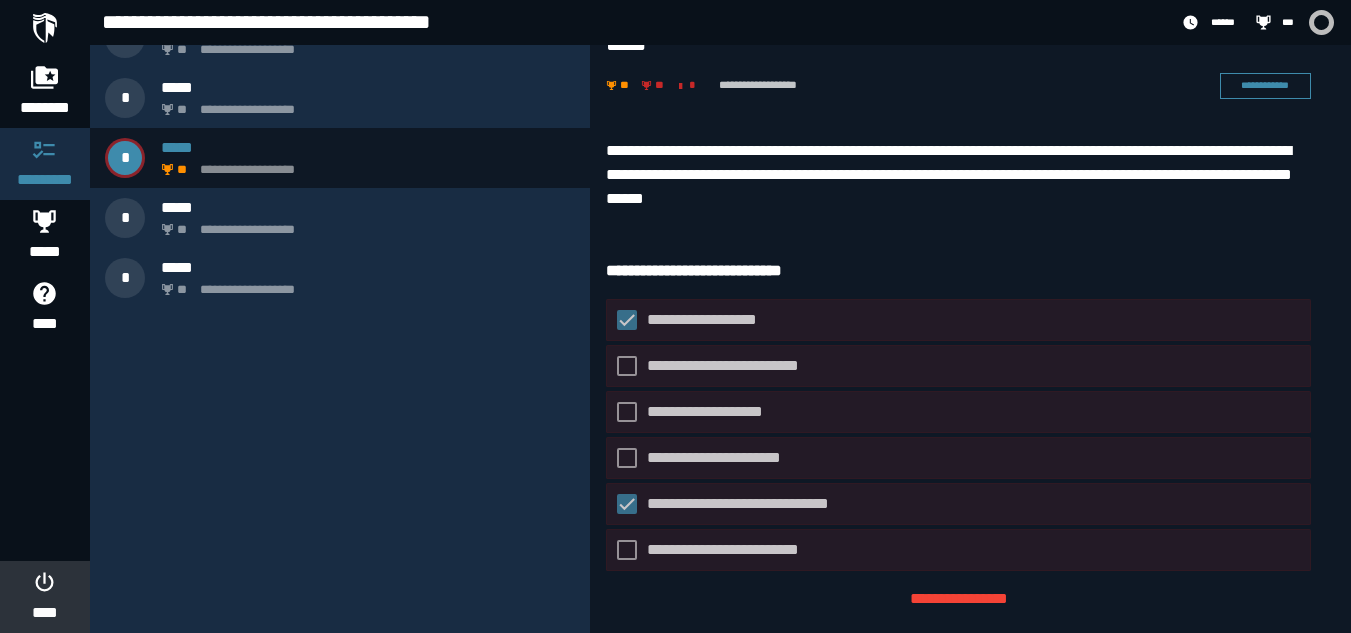 scroll, scrollTop: 0, scrollLeft: 0, axis: both 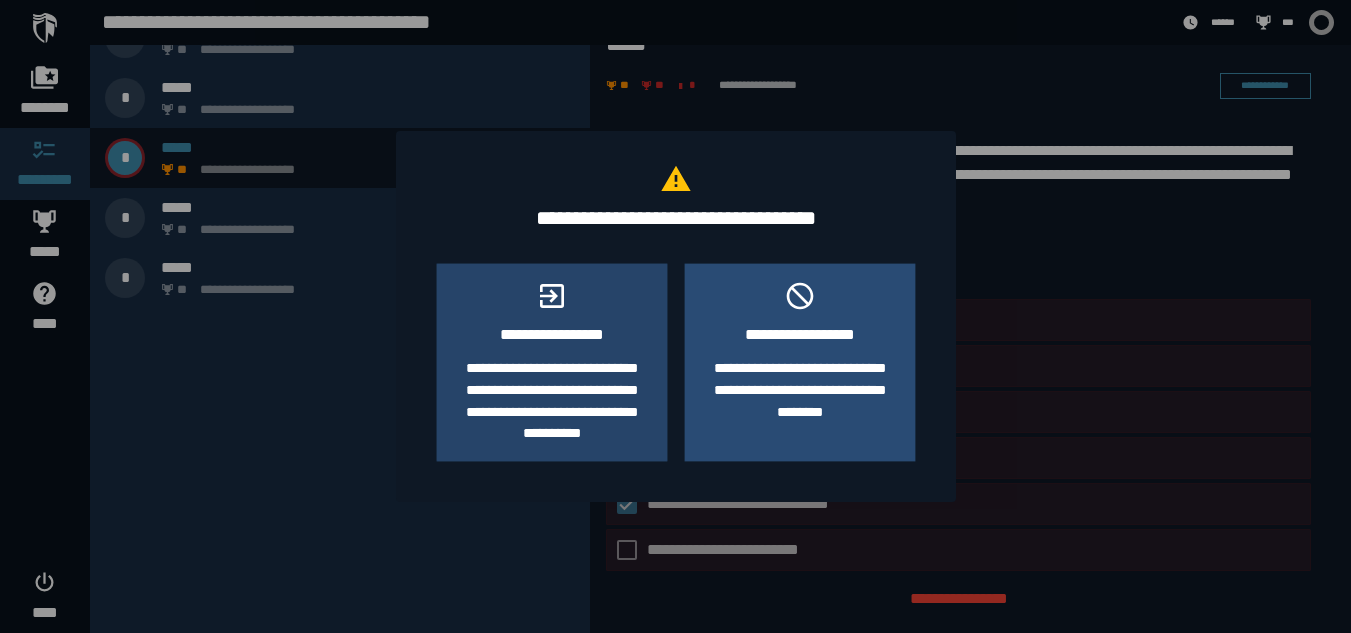 click on "**********" 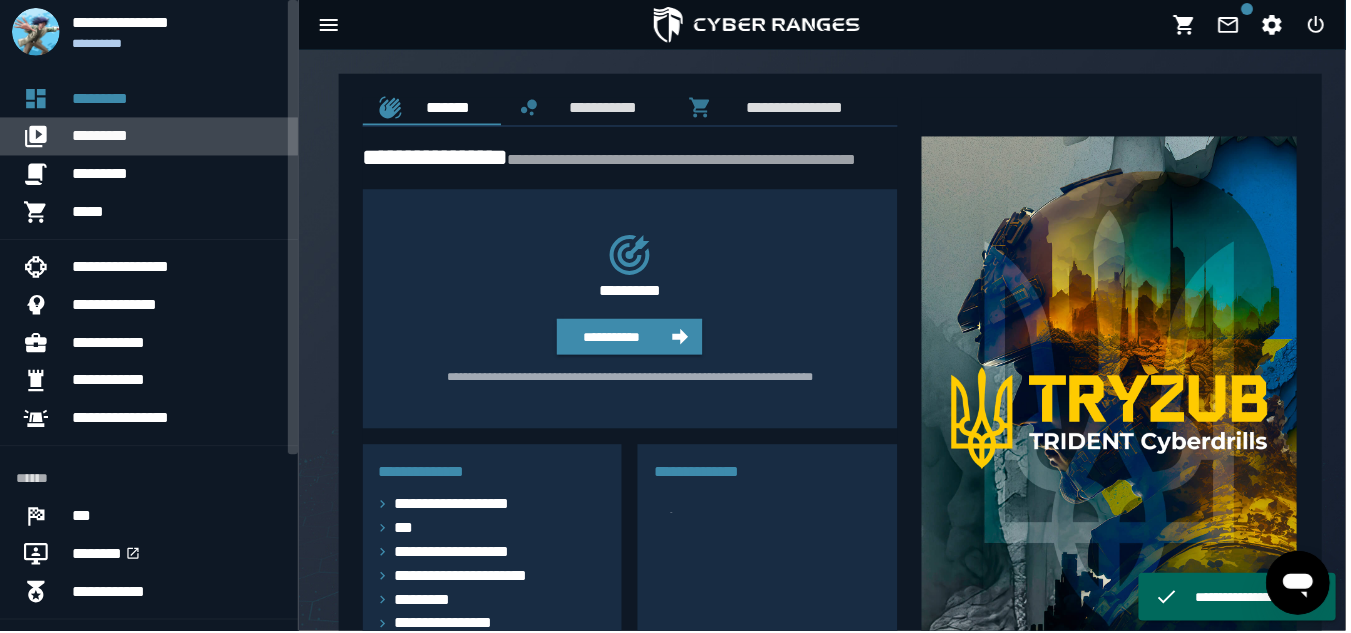 click on "*********" at bounding box center [177, 137] 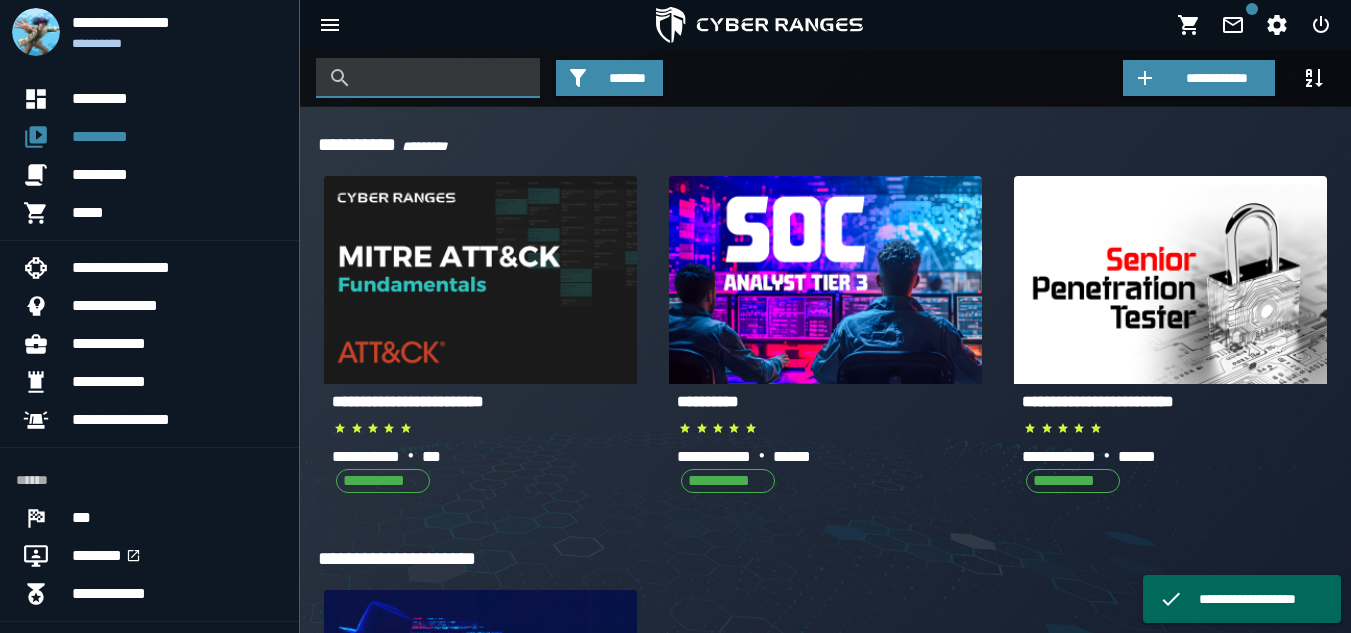 click at bounding box center (443, 78) 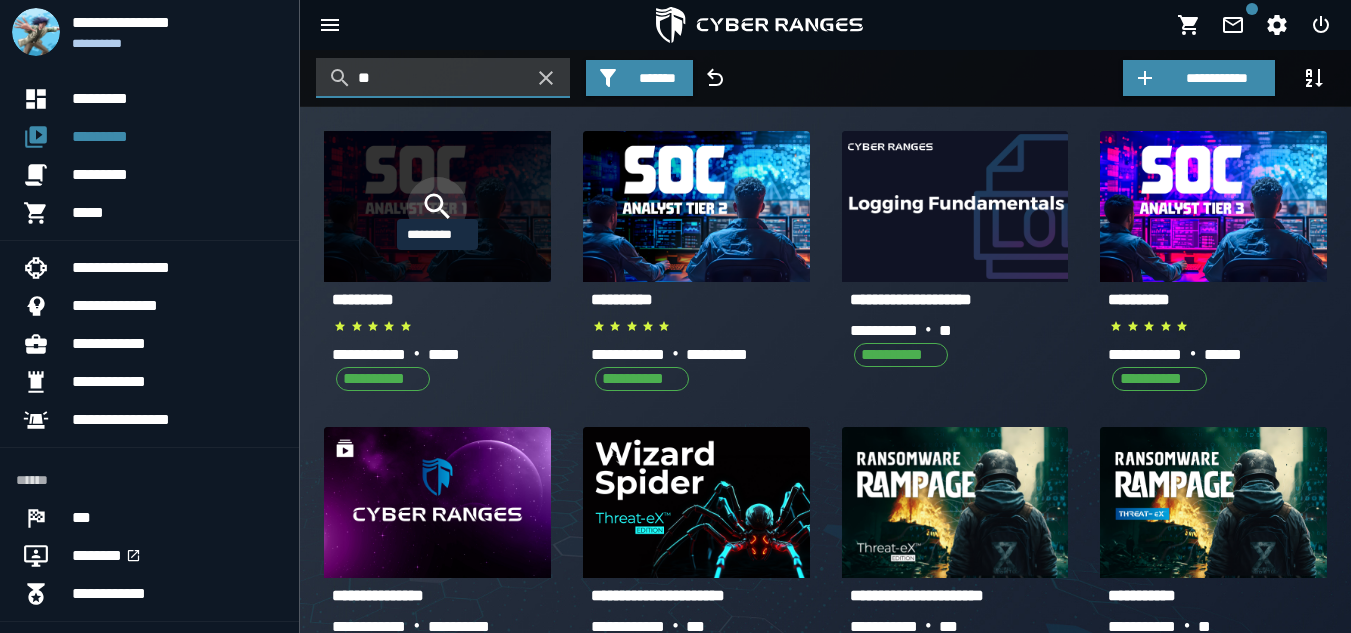 type on "**" 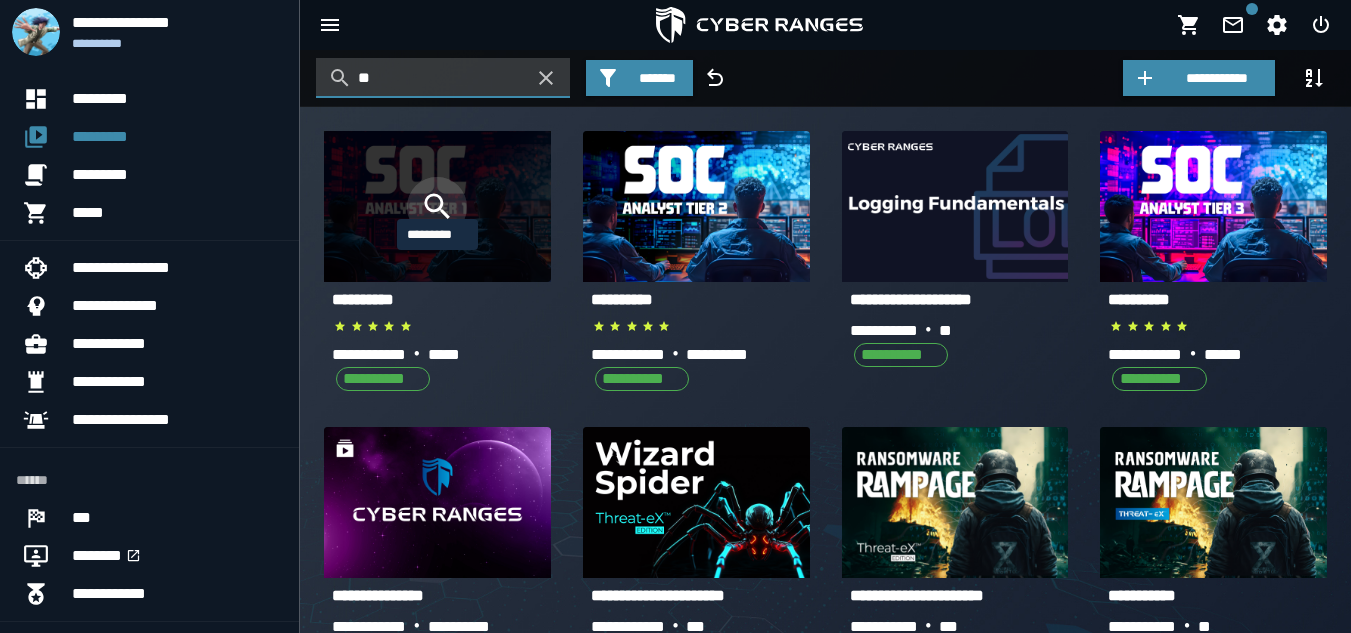 click 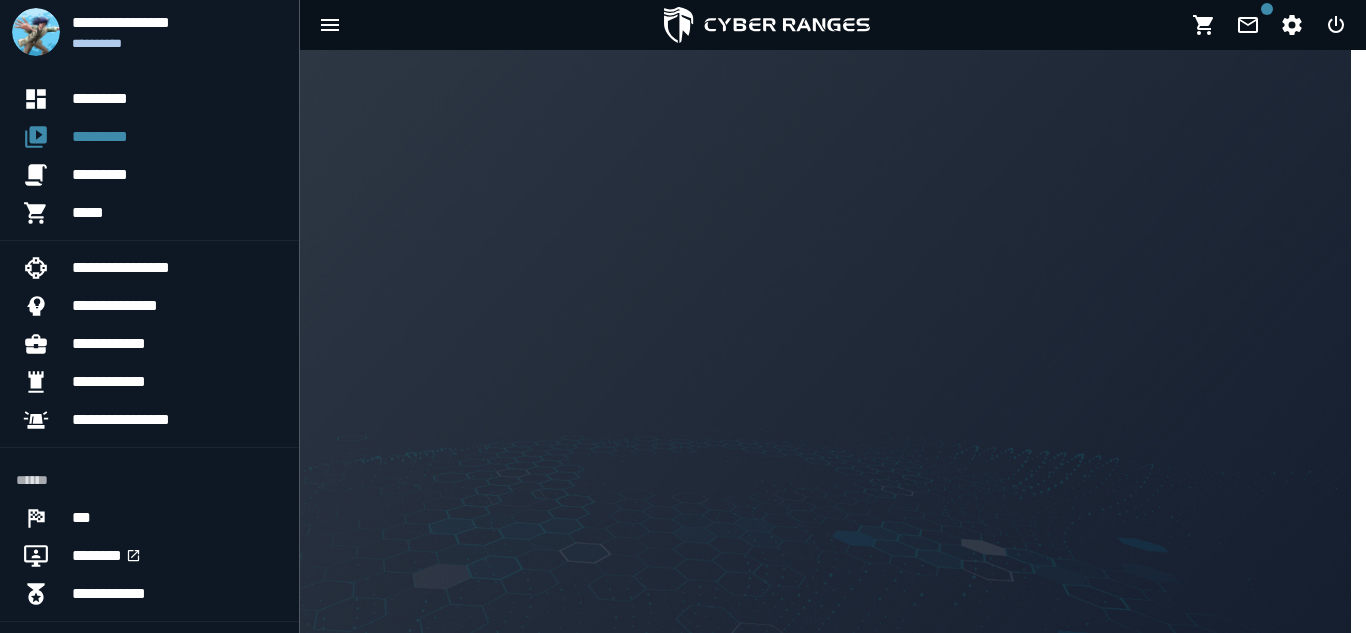 click on "**********" 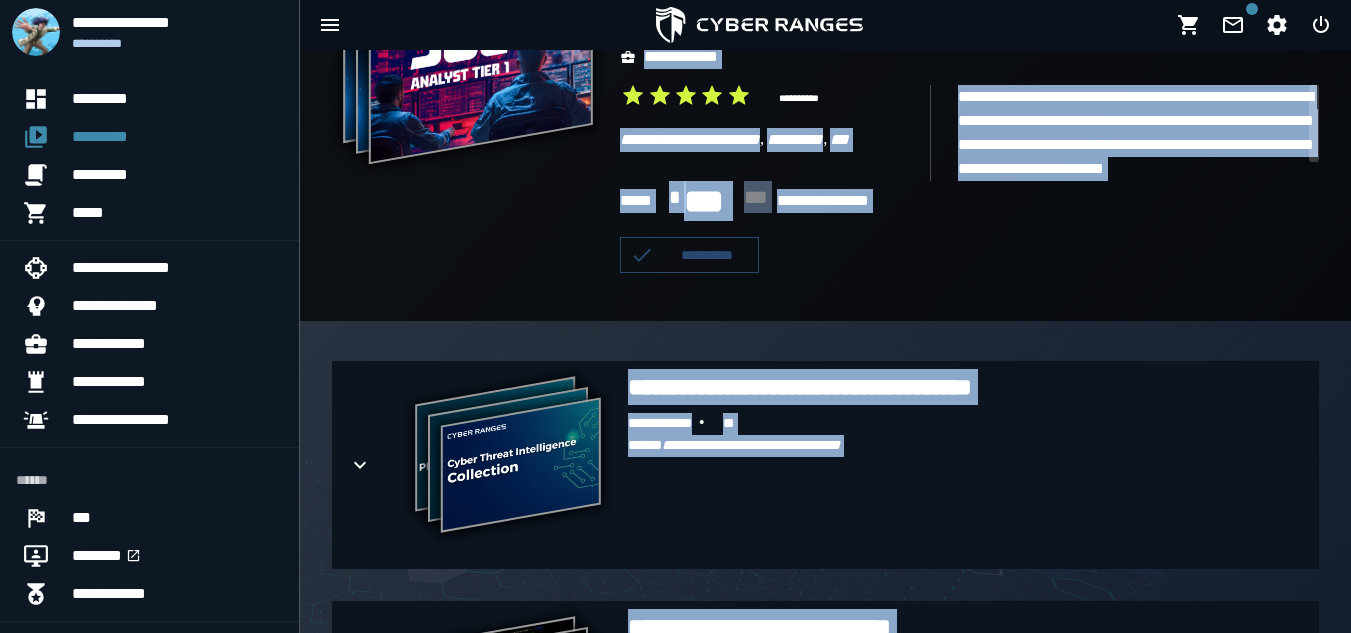 scroll, scrollTop: 216, scrollLeft: 0, axis: vertical 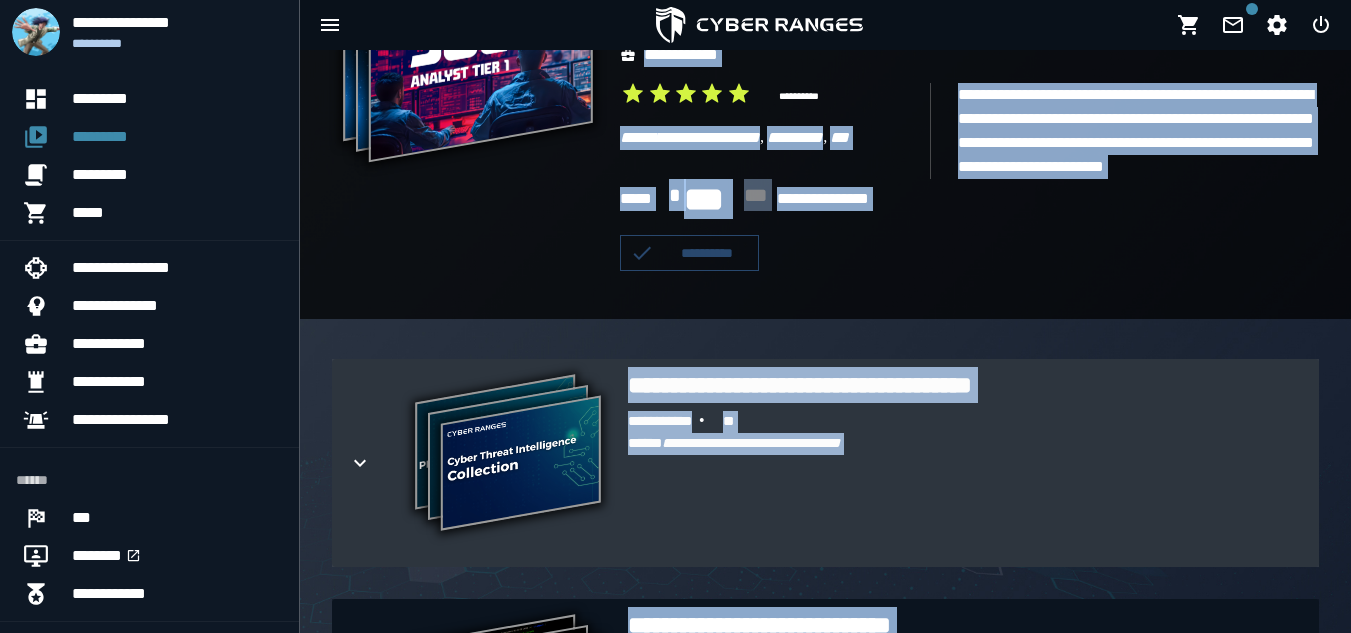 click on "**********" at bounding box center [508, 455] 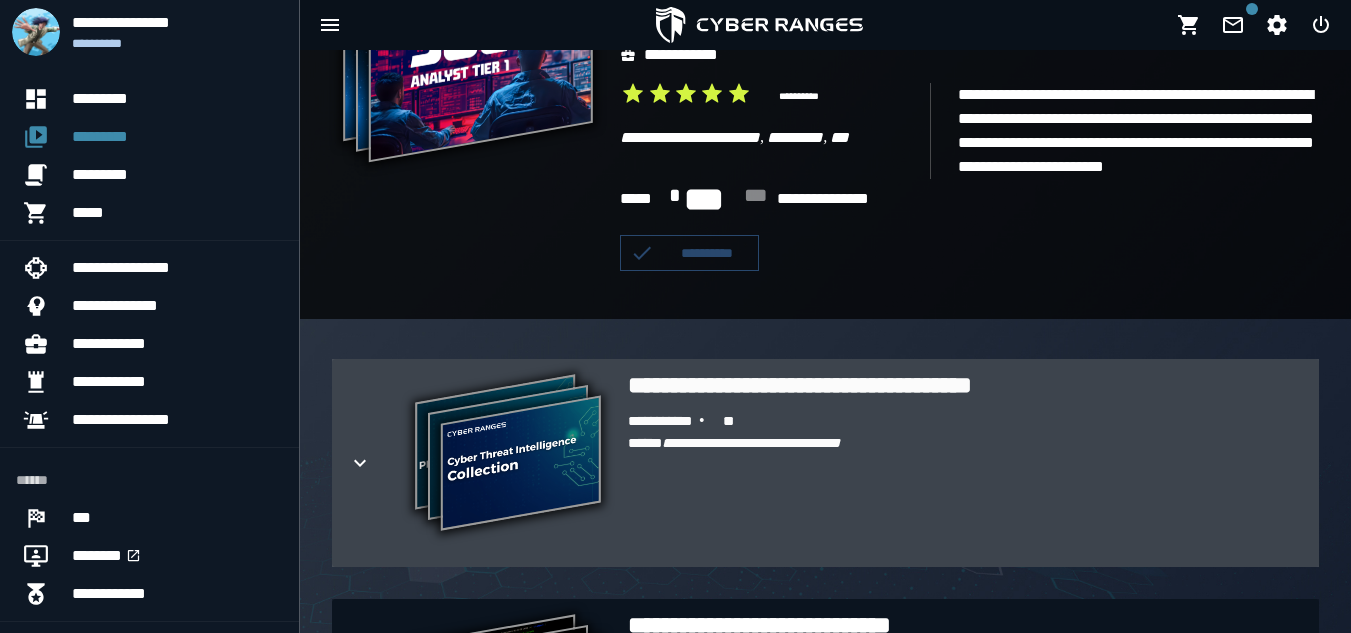 click 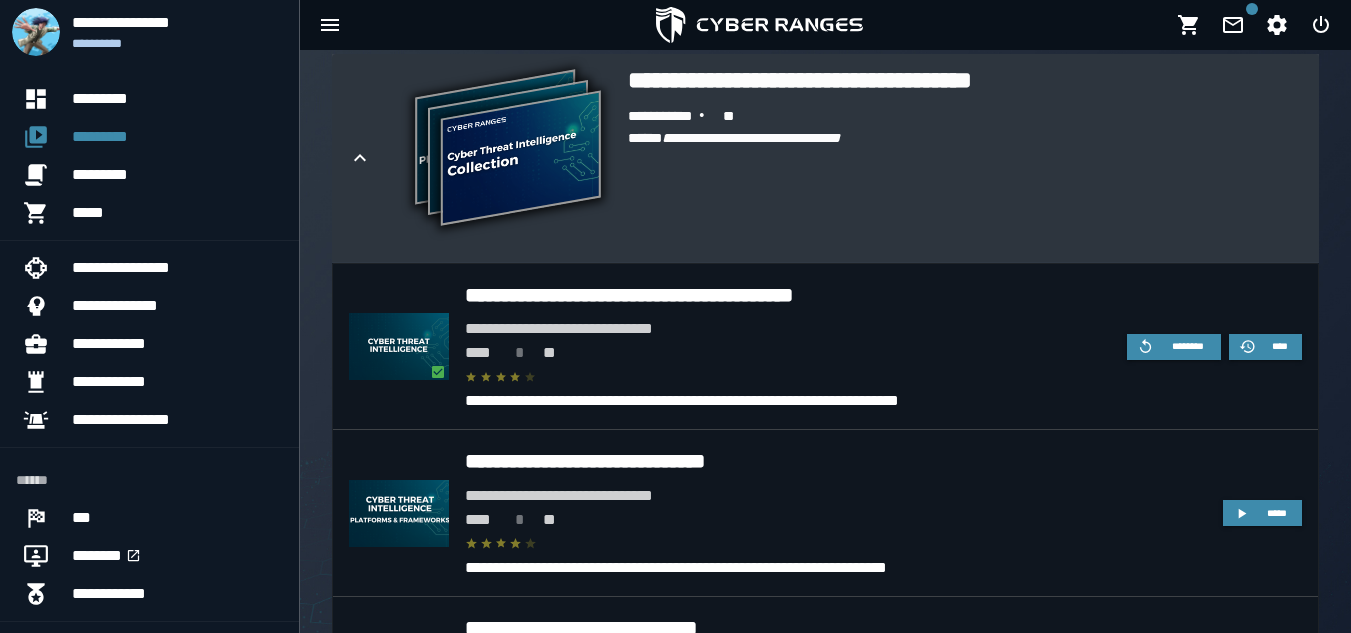 scroll, scrollTop: 523, scrollLeft: 0, axis: vertical 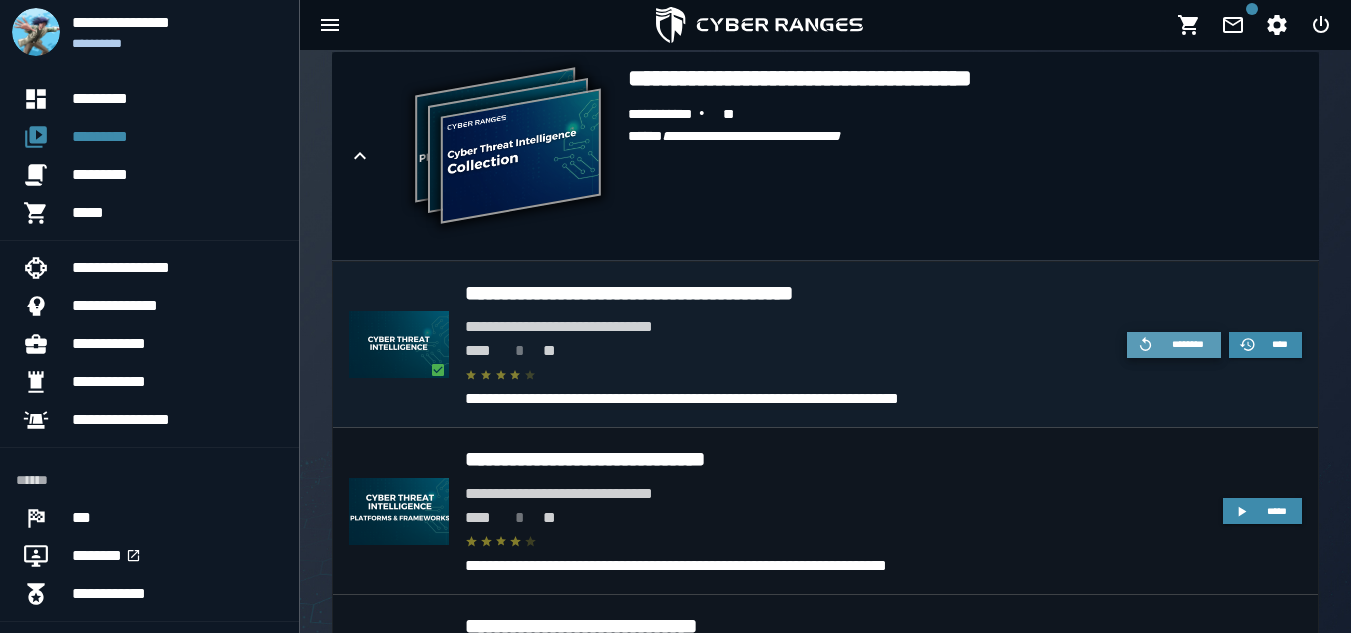 click on "********" at bounding box center [1188, 344] 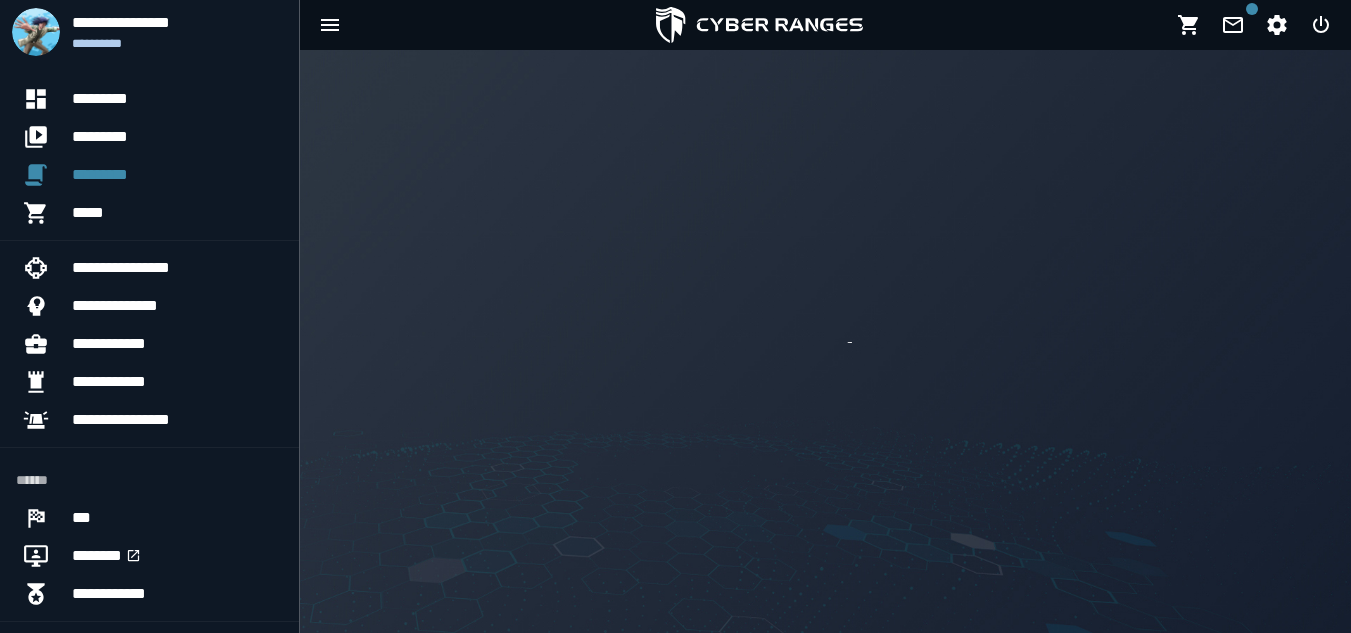 scroll, scrollTop: 0, scrollLeft: 0, axis: both 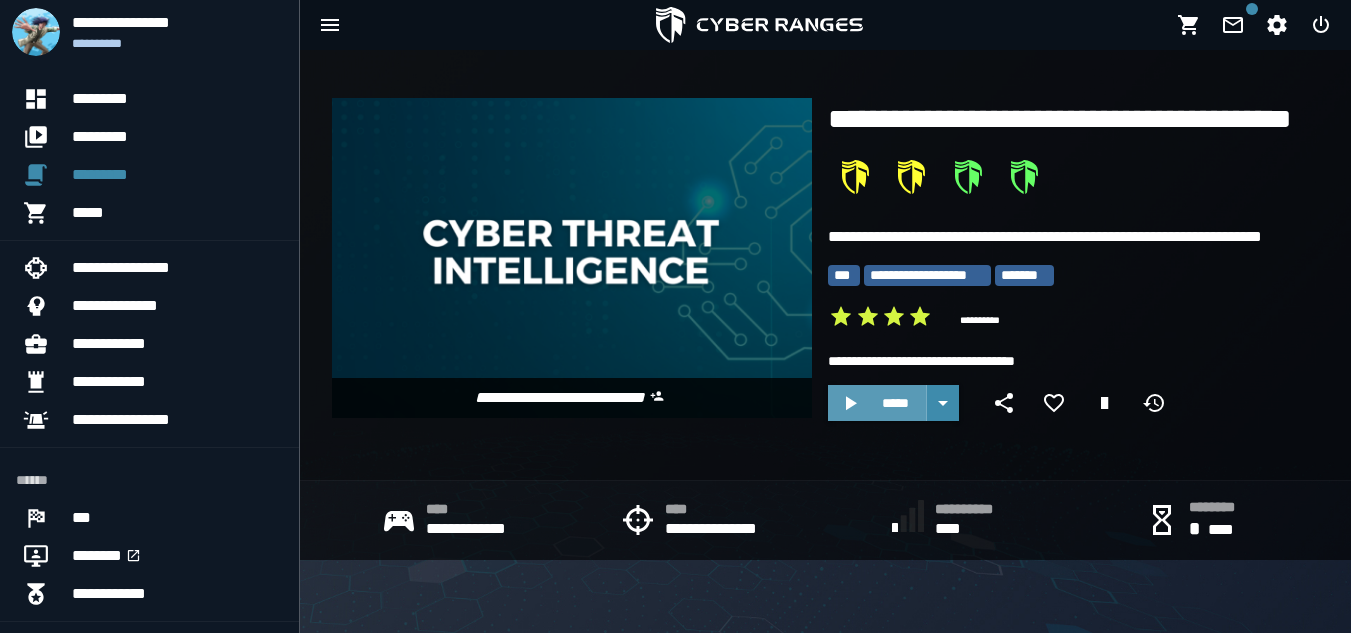 click on "*****" at bounding box center [895, 403] 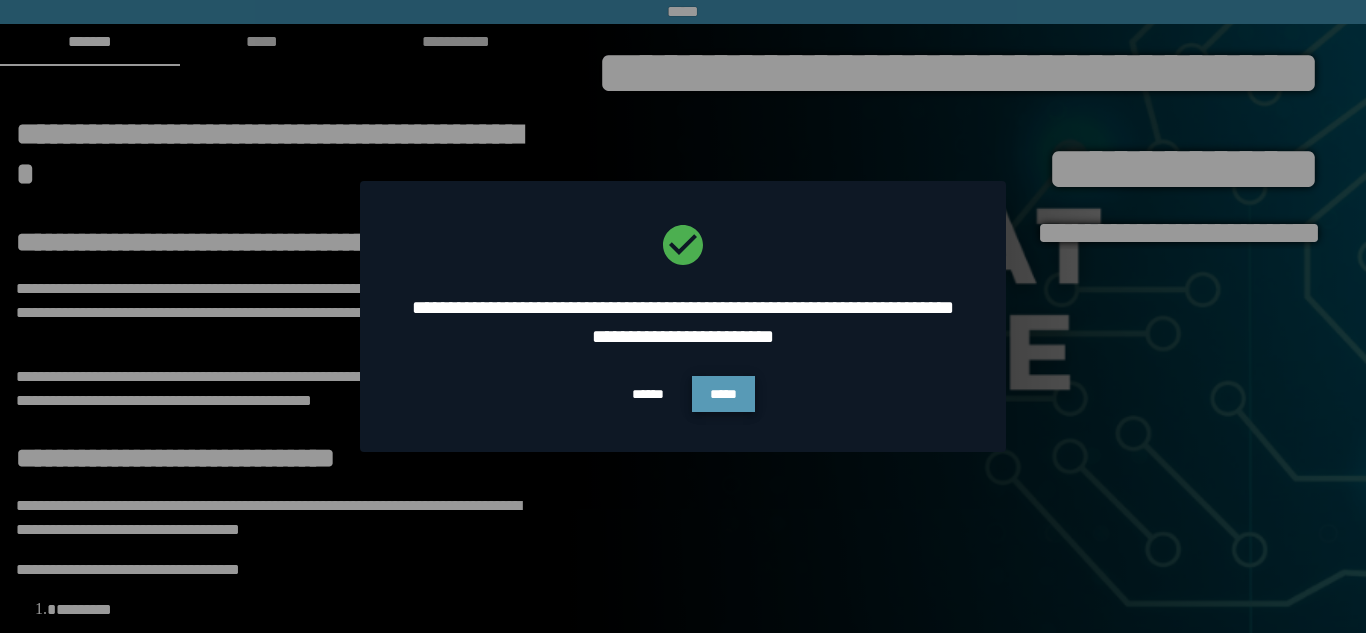 click on "*****" at bounding box center (723, 394) 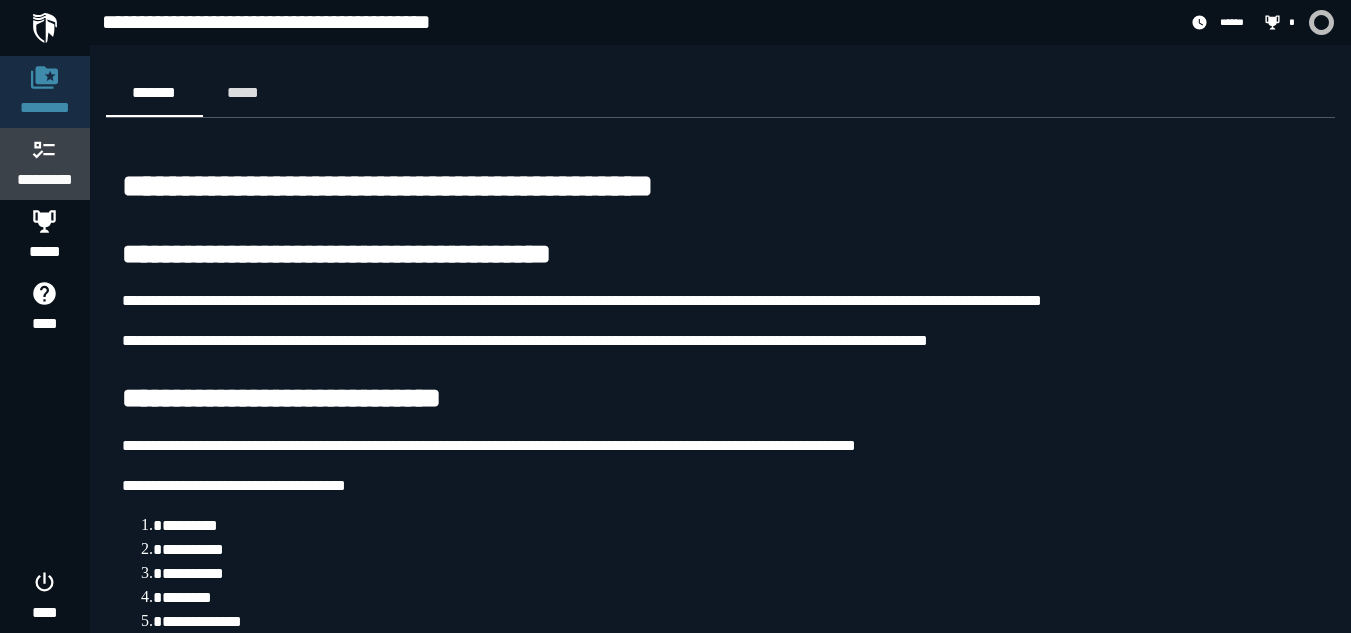 click 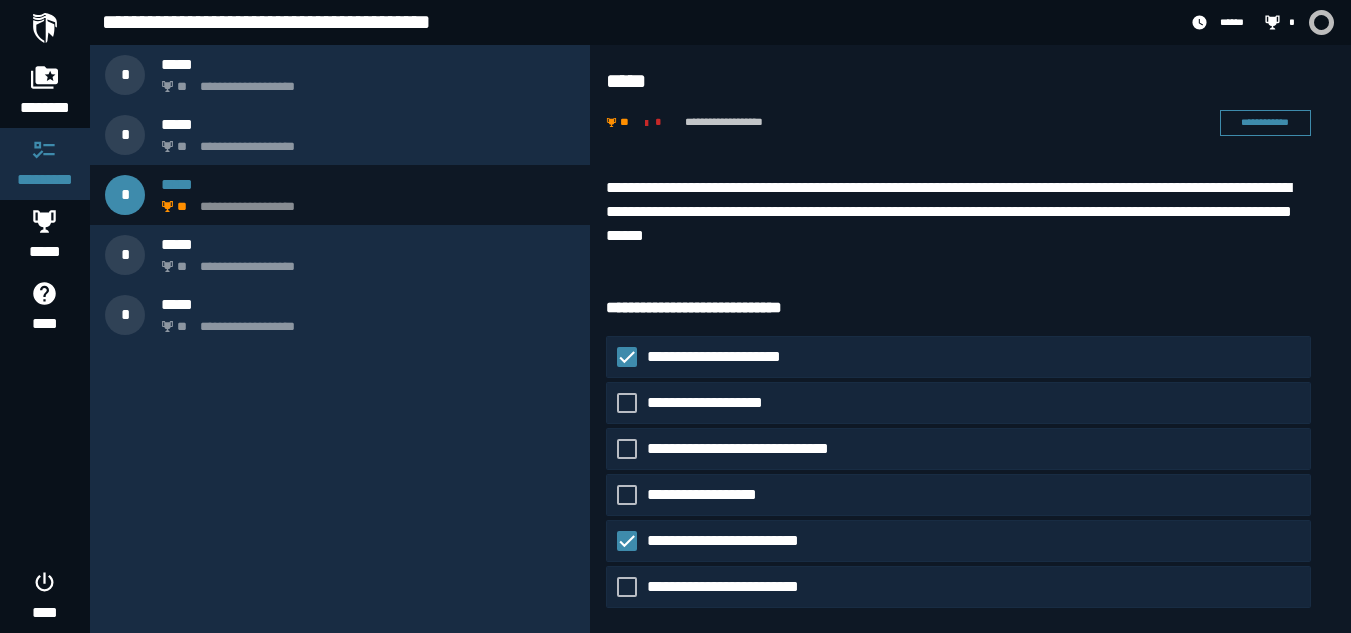 scroll, scrollTop: 99, scrollLeft: 0, axis: vertical 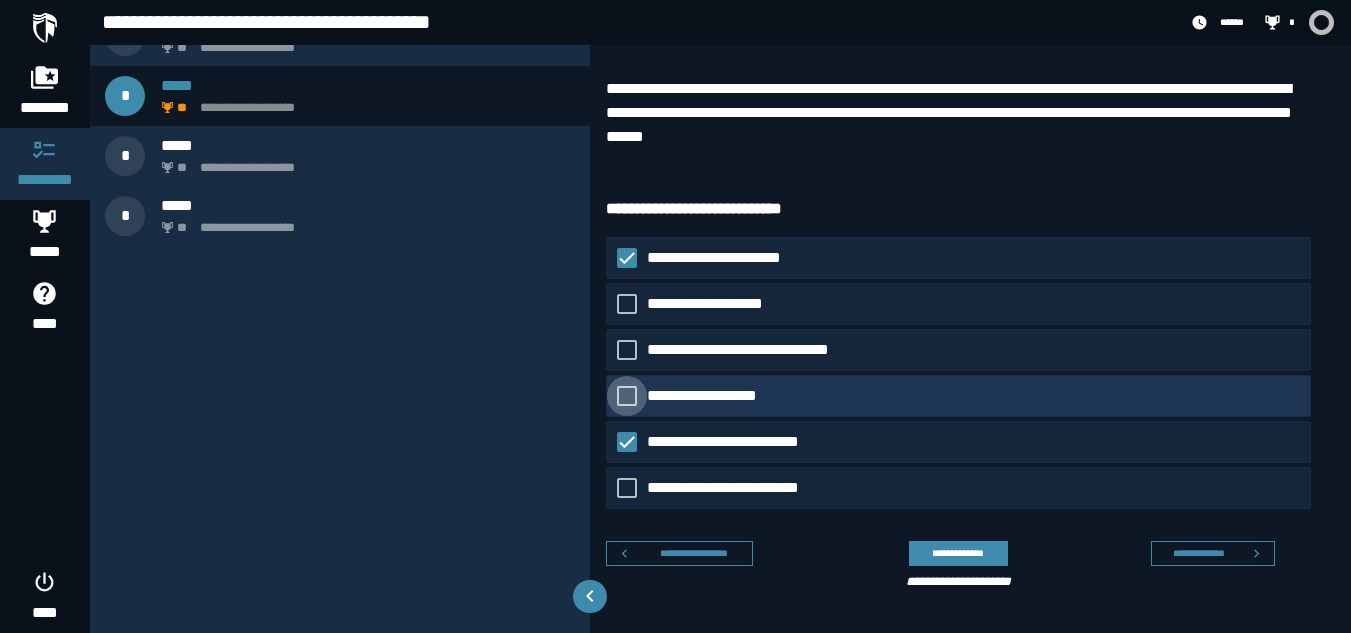 click on "**********" at bounding box center [715, 396] 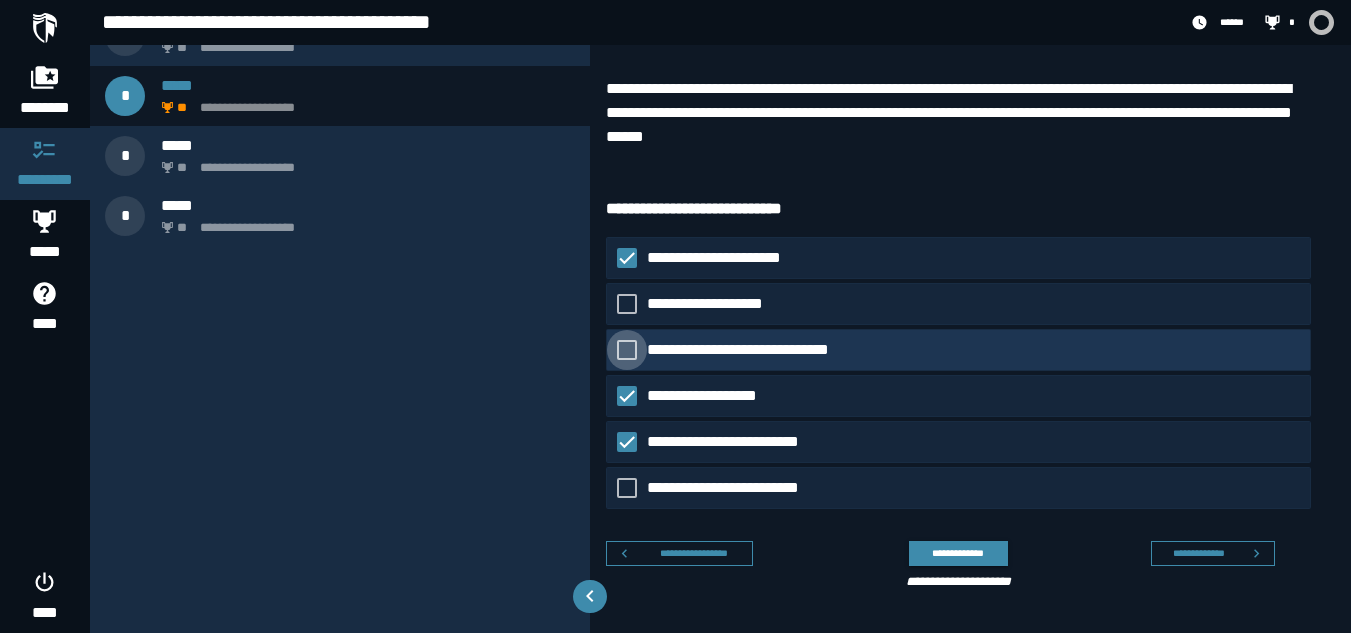 click on "**********" at bounding box center [758, 350] 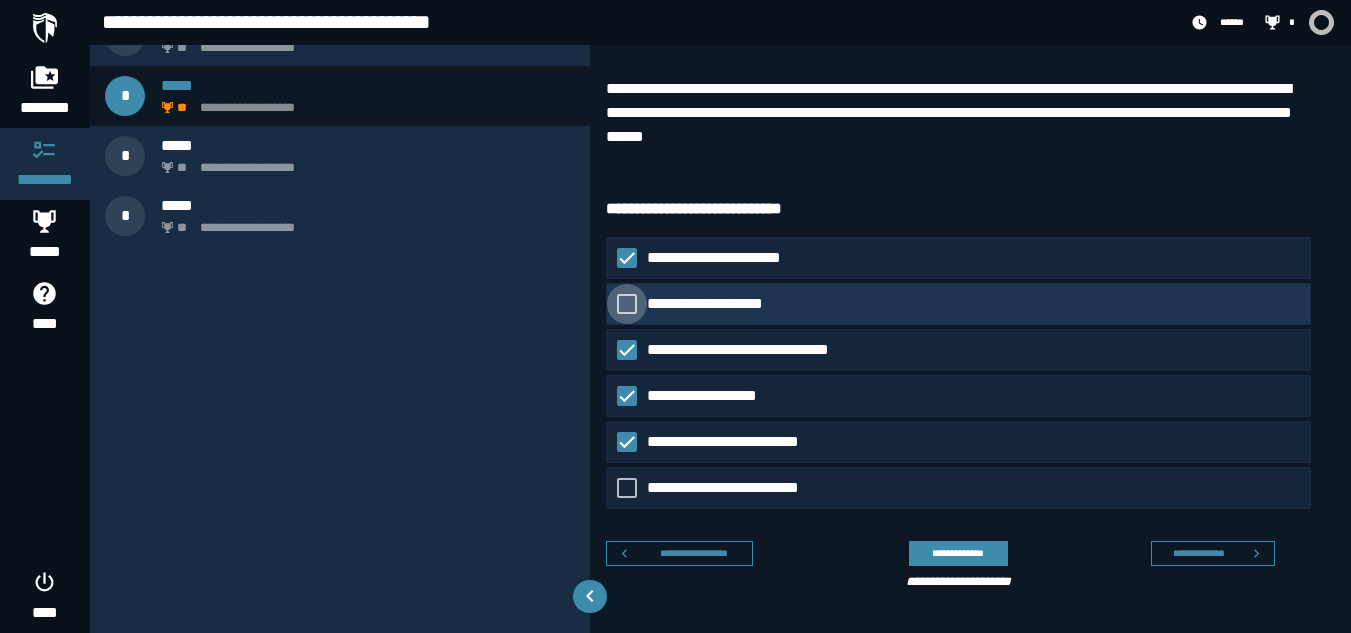 click on "**********" at bounding box center (711, 304) 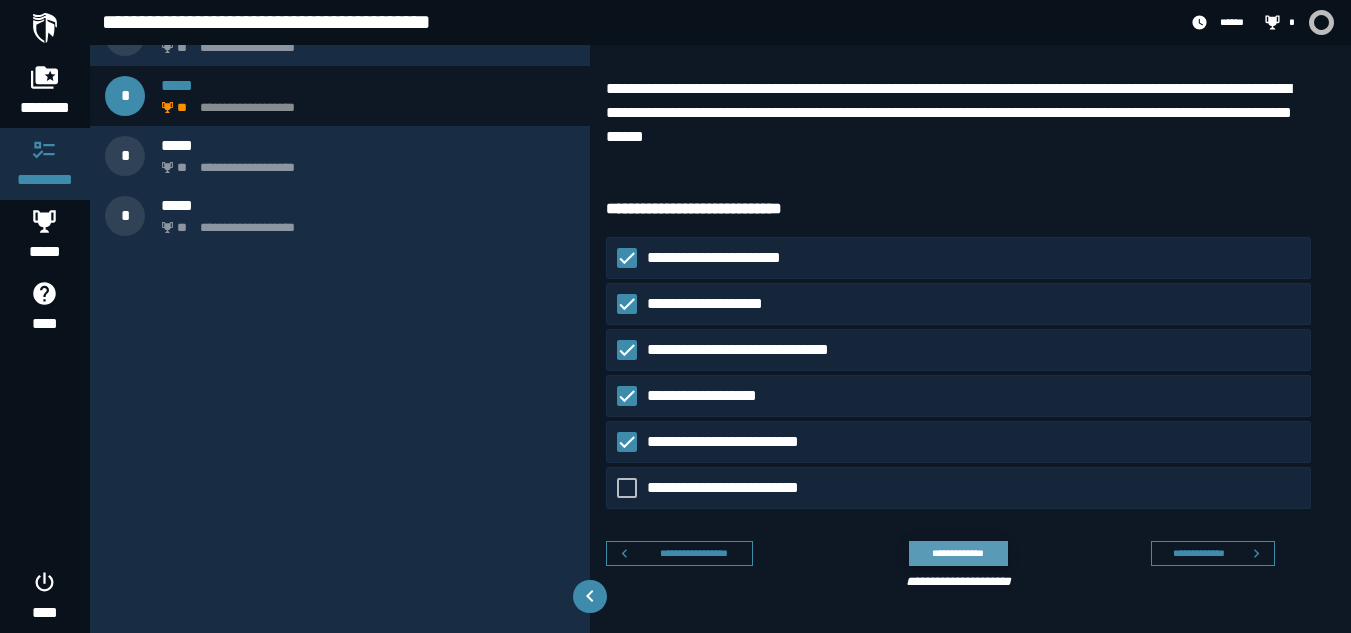 click on "**********" at bounding box center (958, 553) 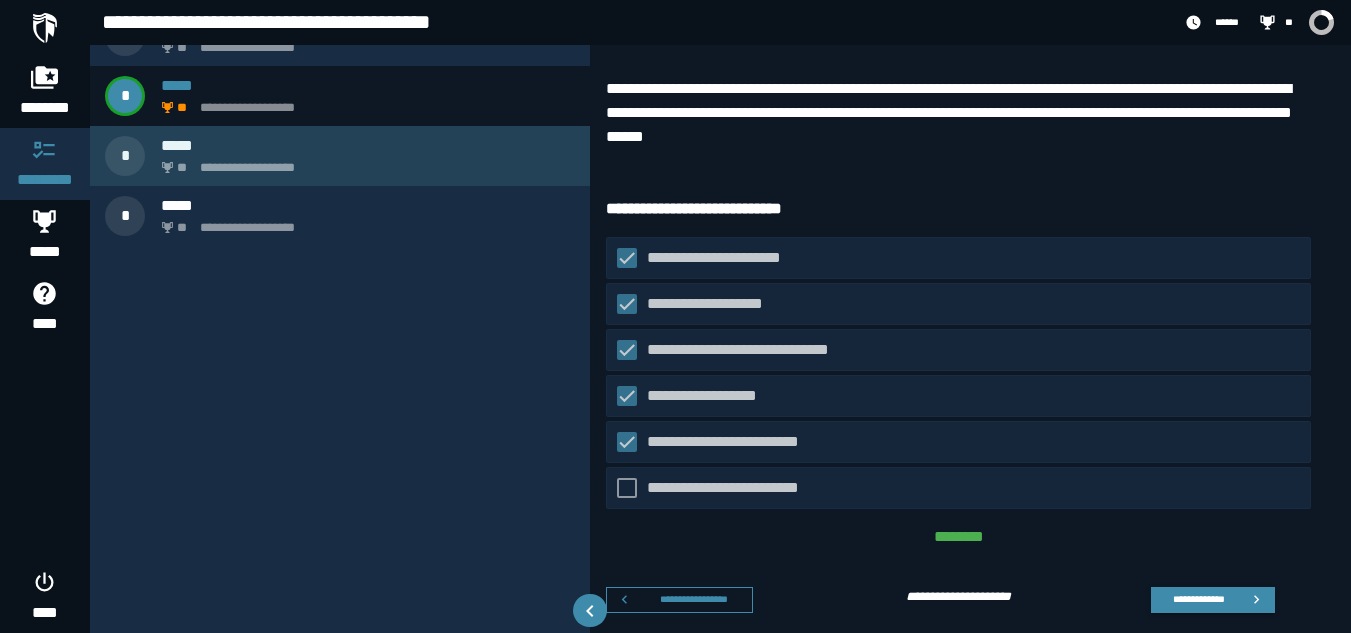 scroll, scrollTop: 0, scrollLeft: 0, axis: both 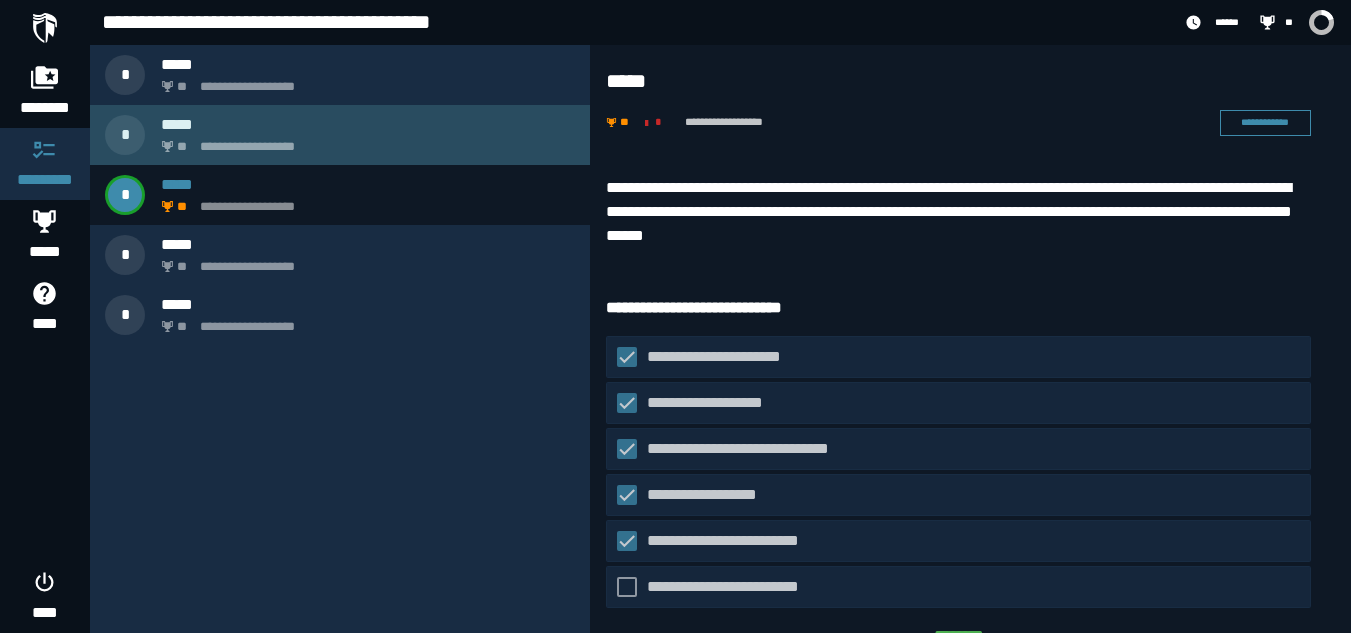 click on "**********" at bounding box center (364, 141) 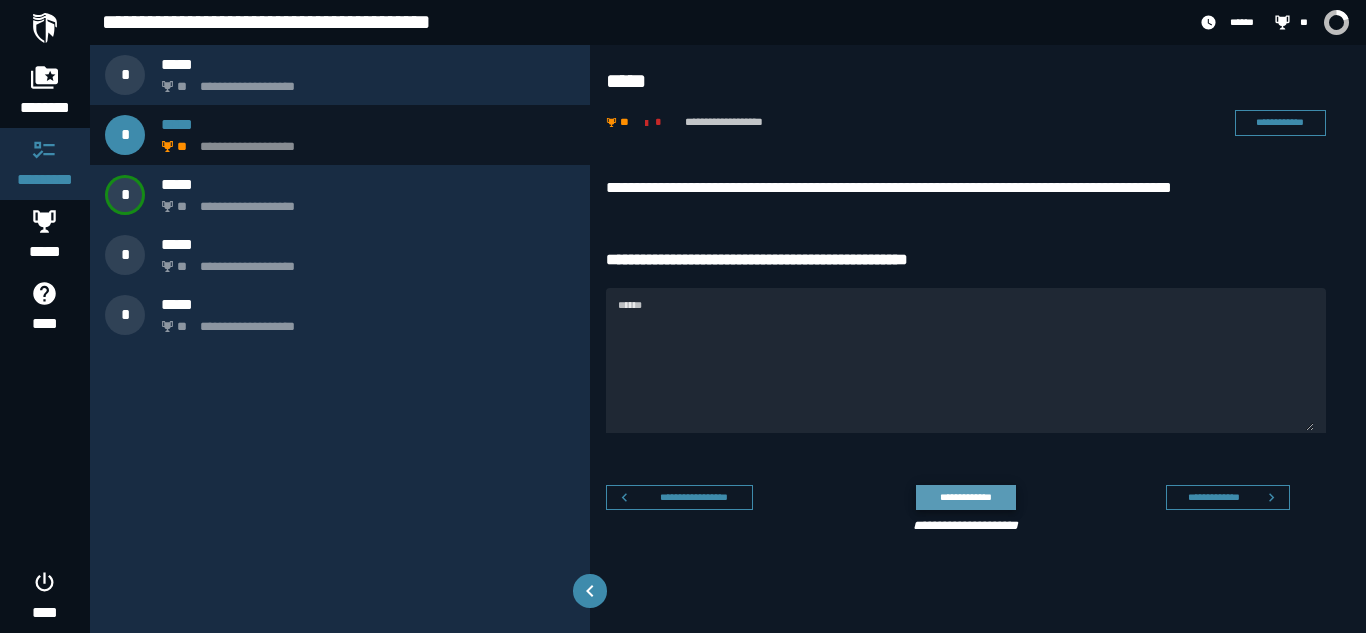 click on "**********" at bounding box center [965, 497] 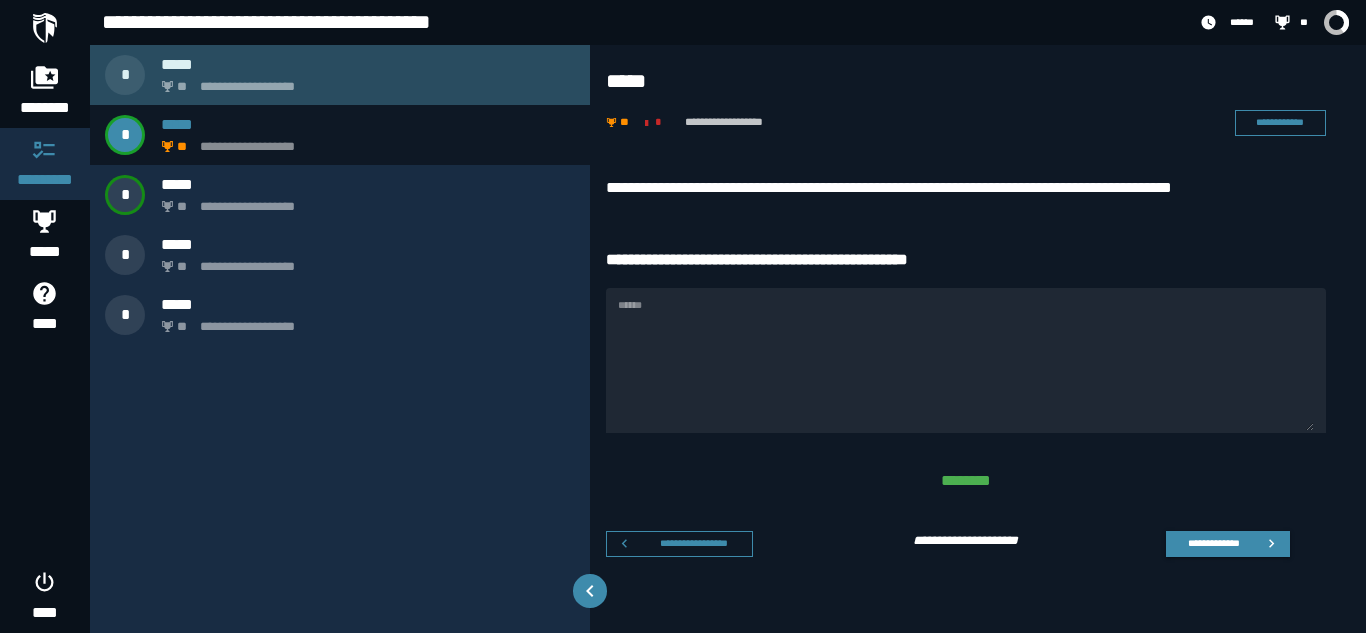 click on "**********" 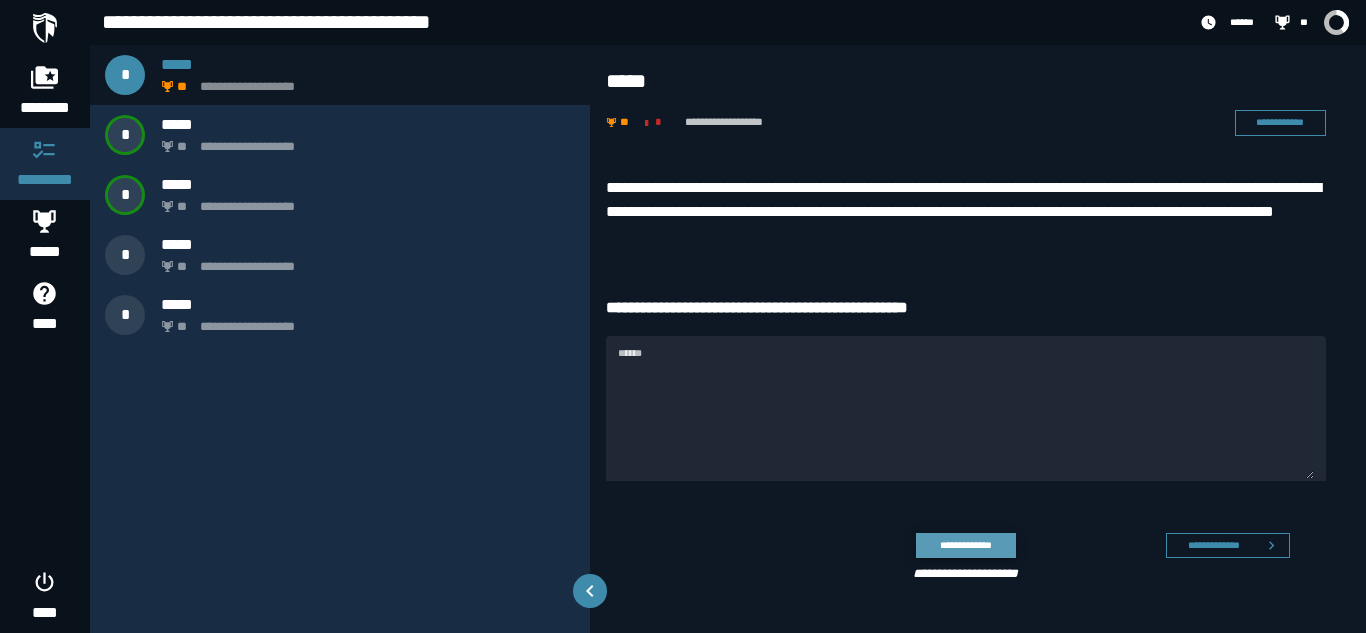 click on "**********" at bounding box center [965, 545] 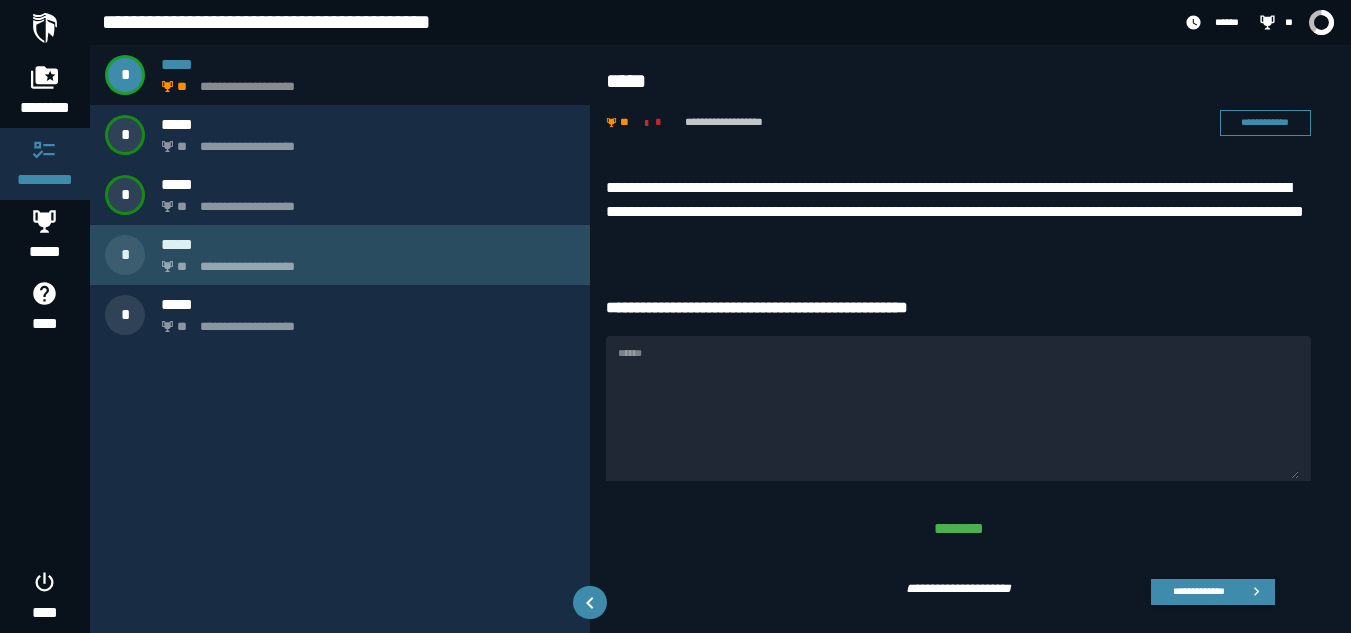 click on "*****" at bounding box center (368, 244) 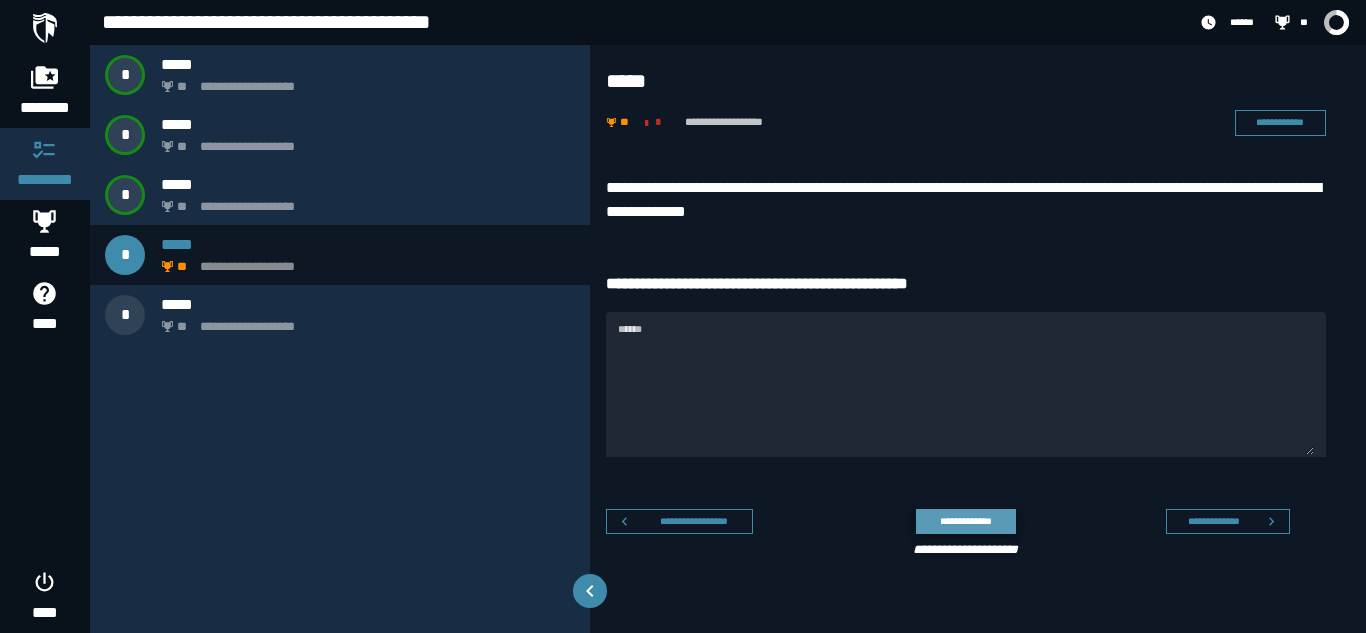 click on "**********" at bounding box center [965, 521] 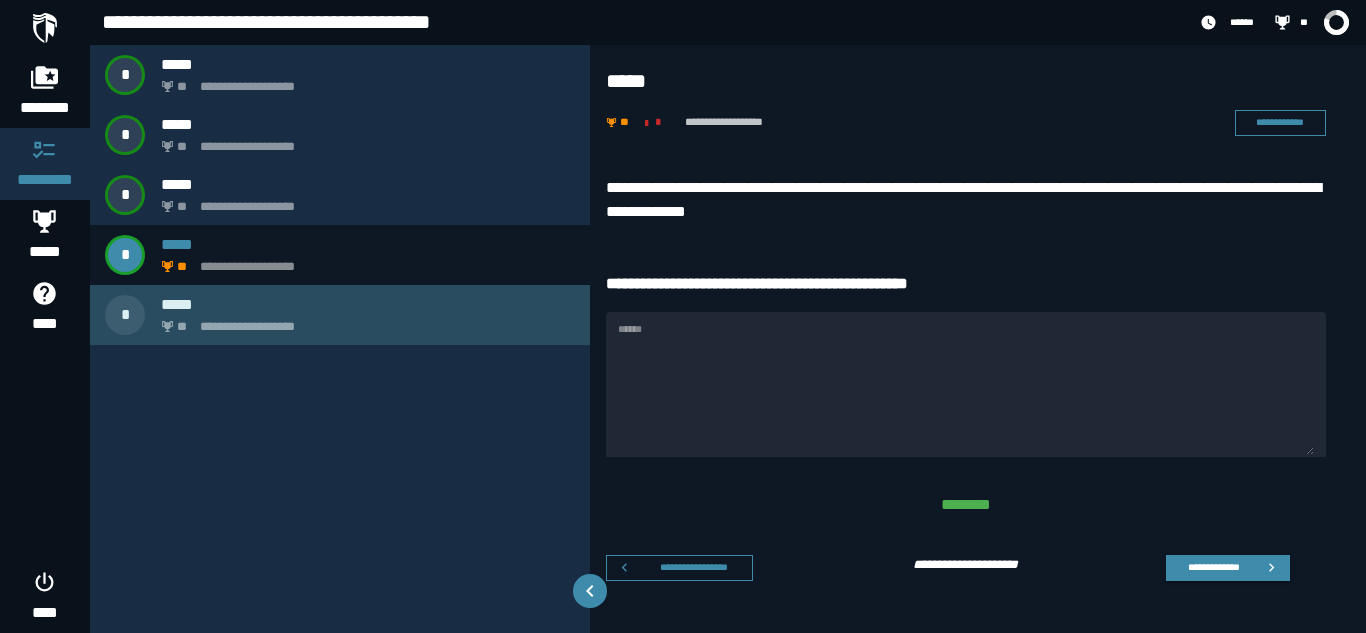 click on "**********" at bounding box center (340, 315) 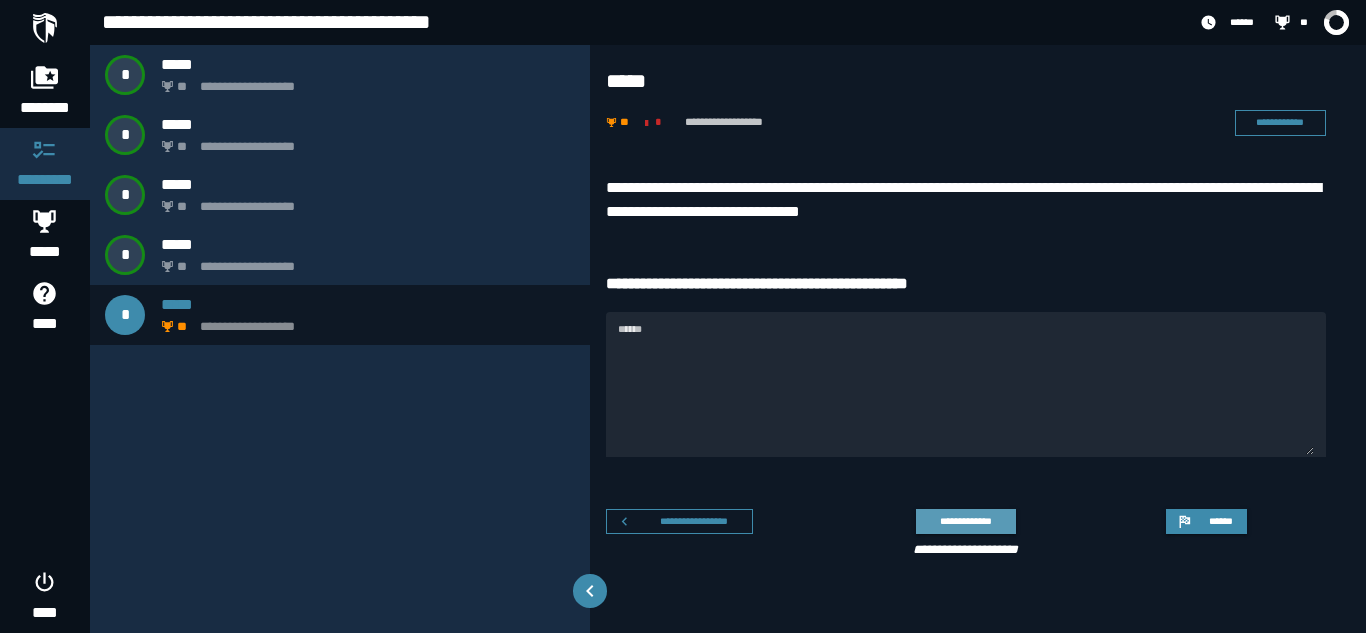click on "**********" at bounding box center [965, 521] 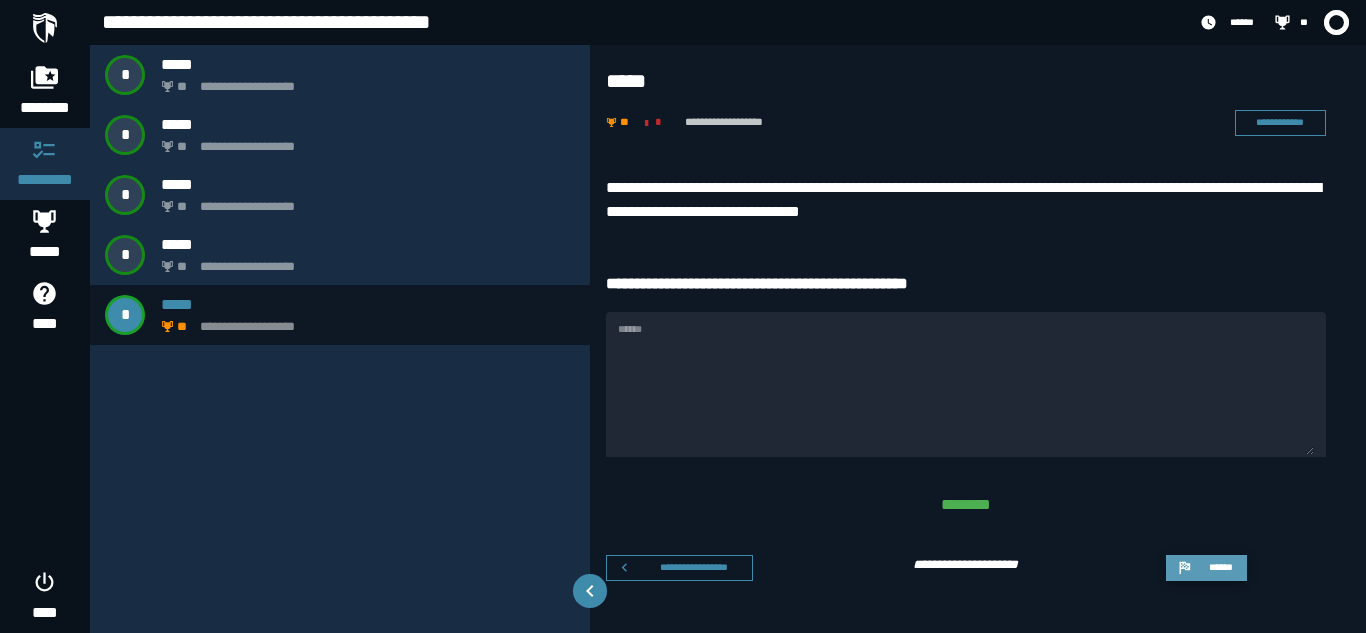 click 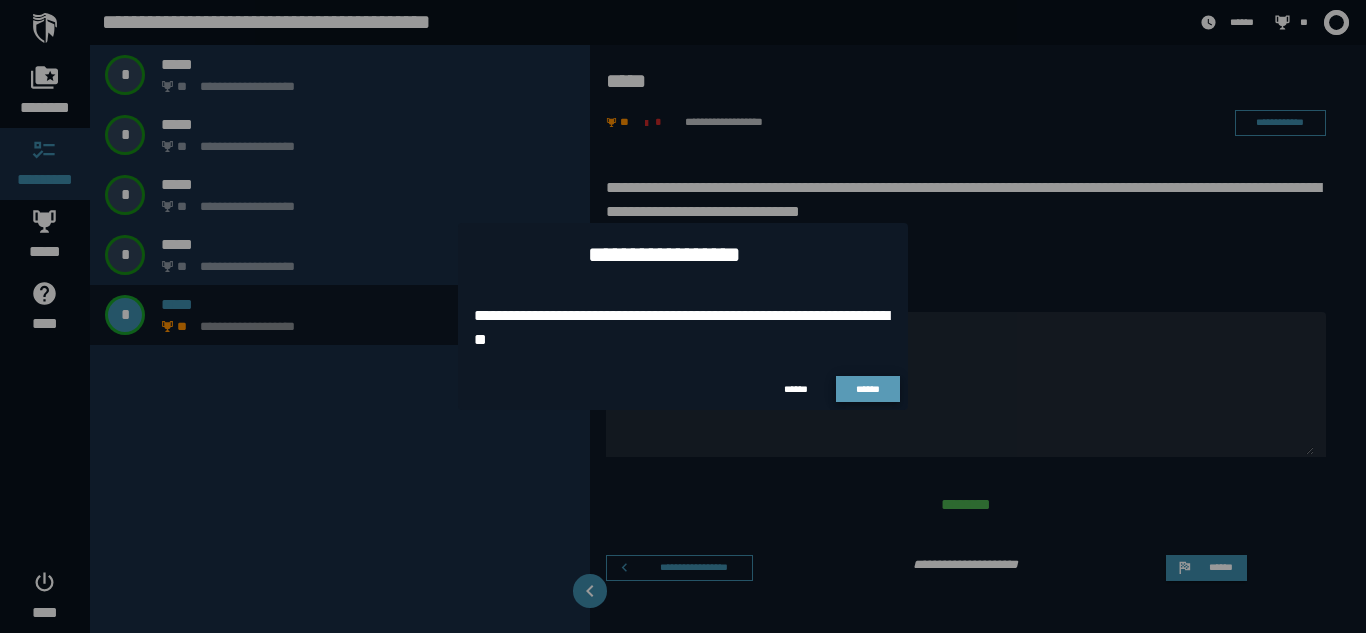 click on "******" at bounding box center (868, 389) 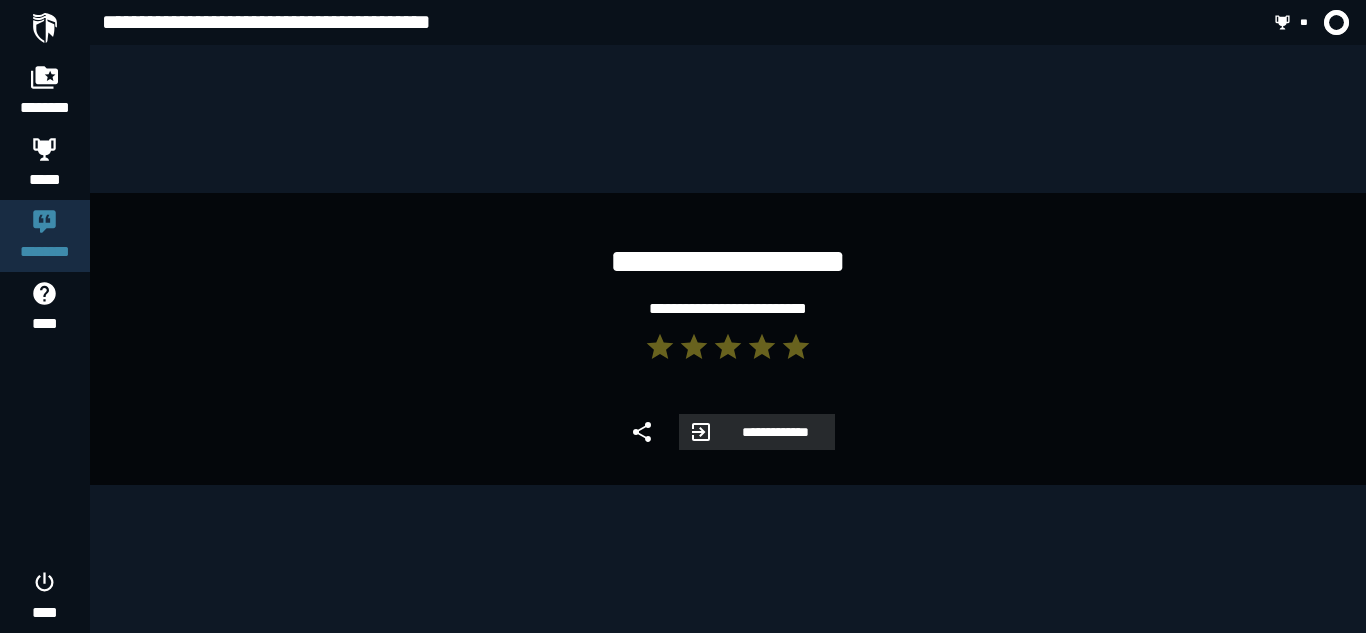 click on "**********" at bounding box center [774, 432] 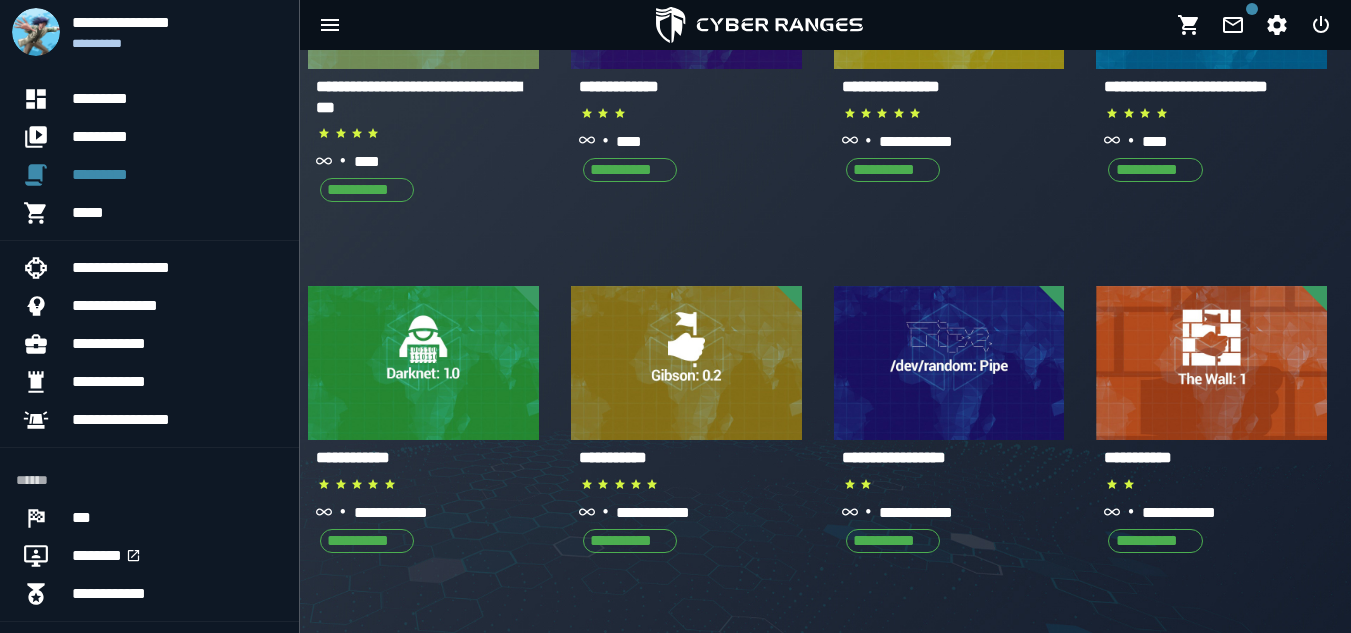scroll, scrollTop: 0, scrollLeft: 0, axis: both 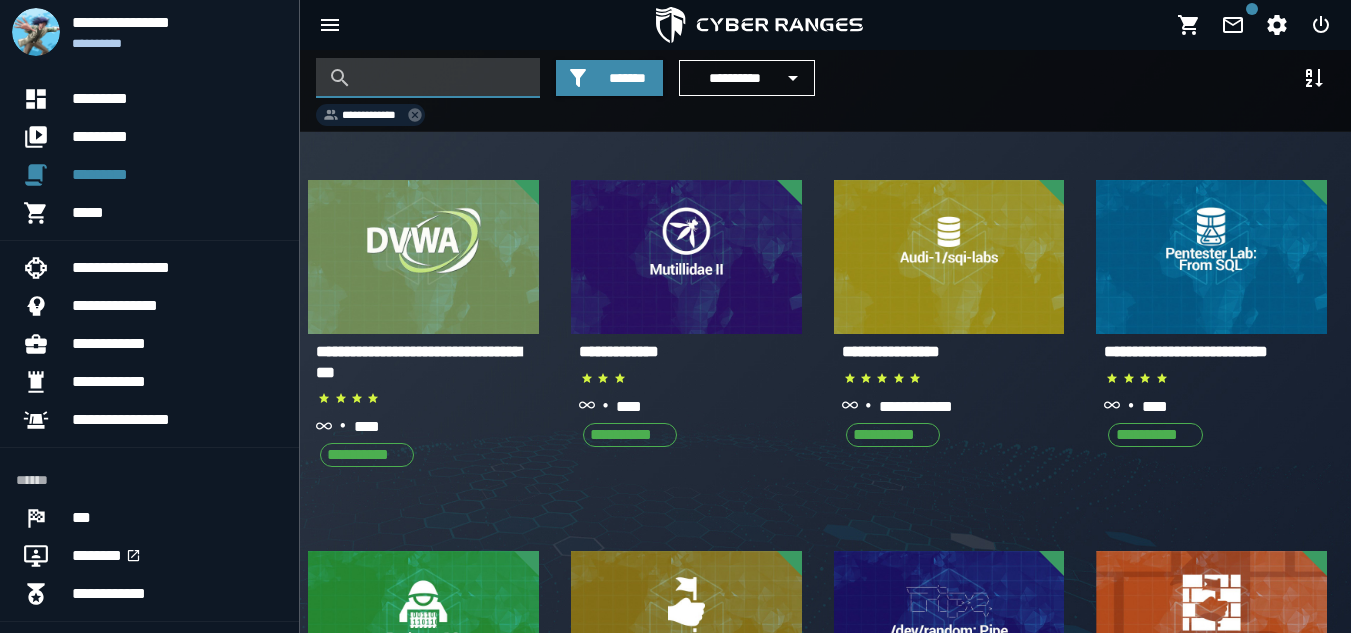 click at bounding box center (443, 78) 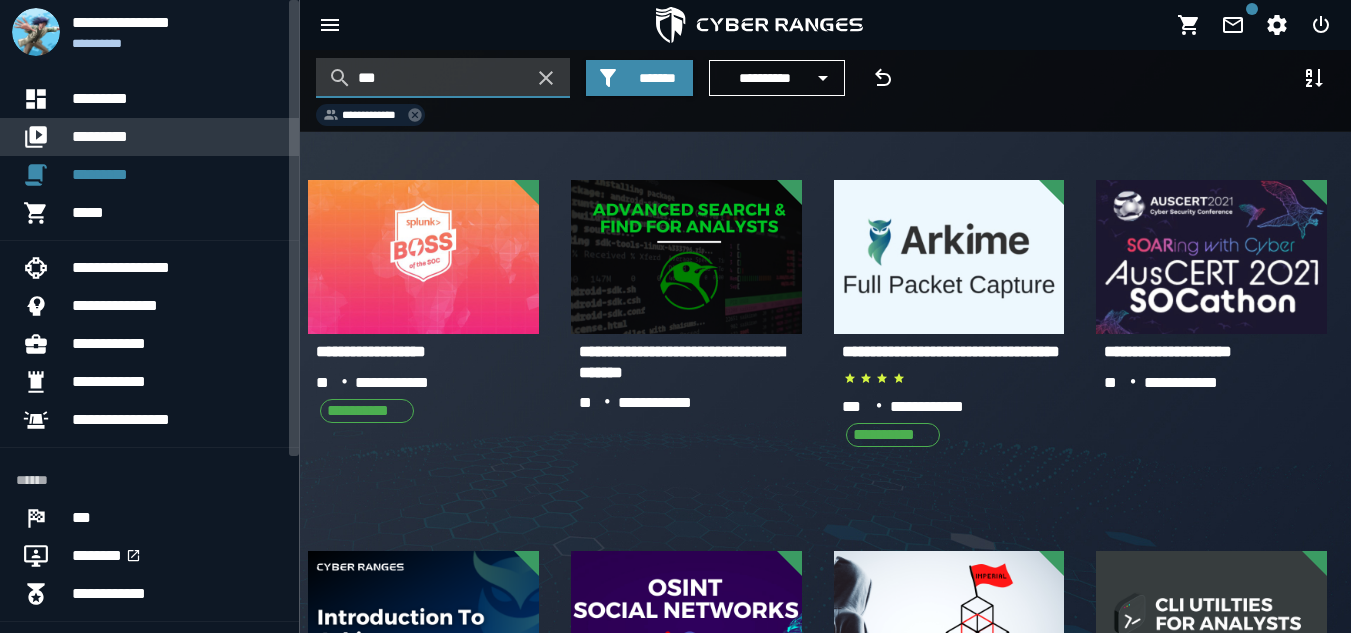 type on "***" 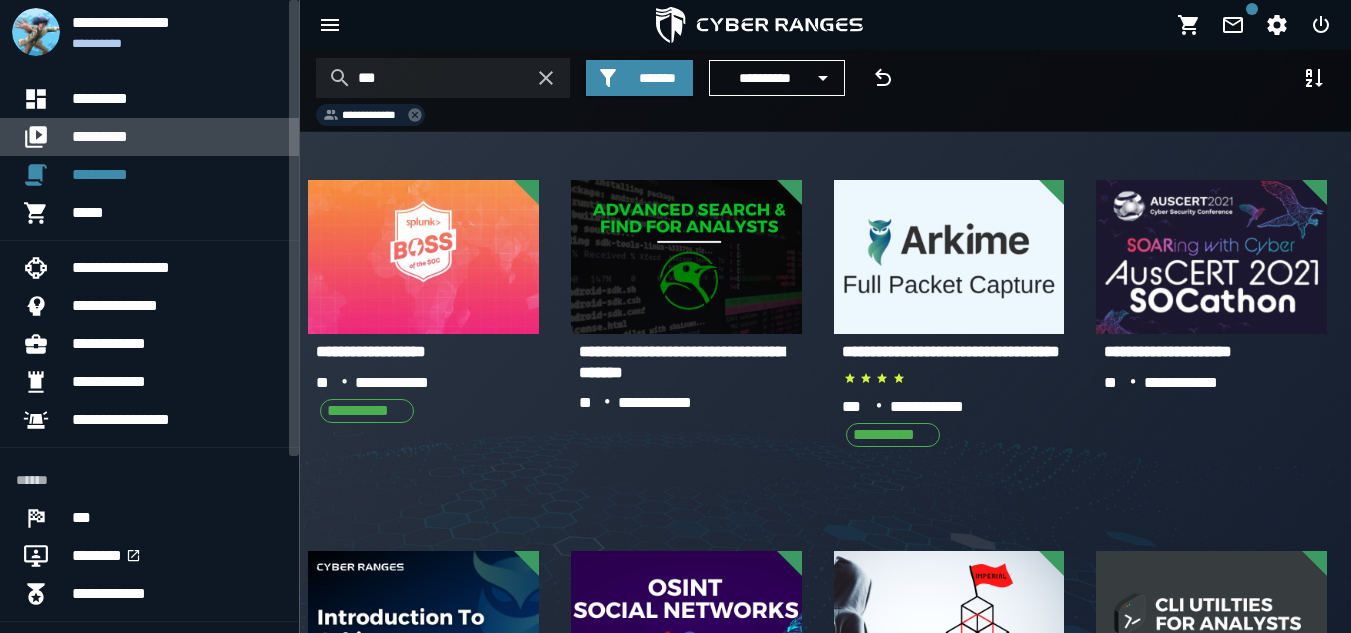 click on "*********" at bounding box center [177, 137] 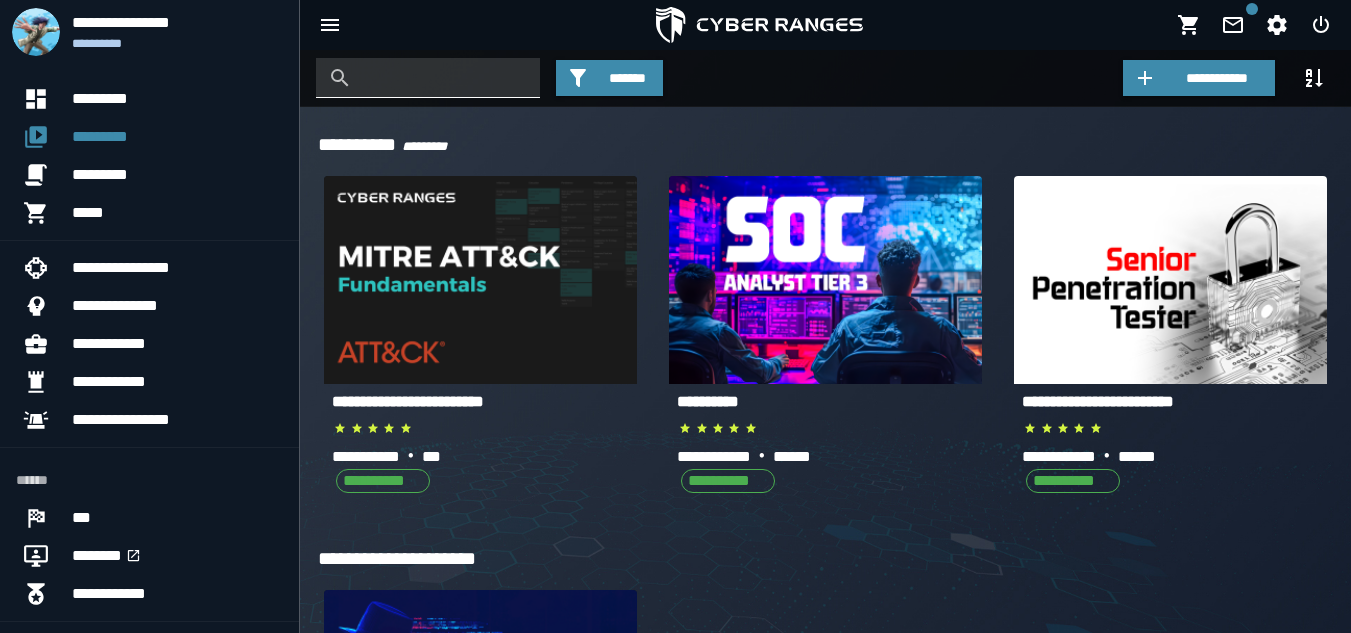 click at bounding box center [443, 78] 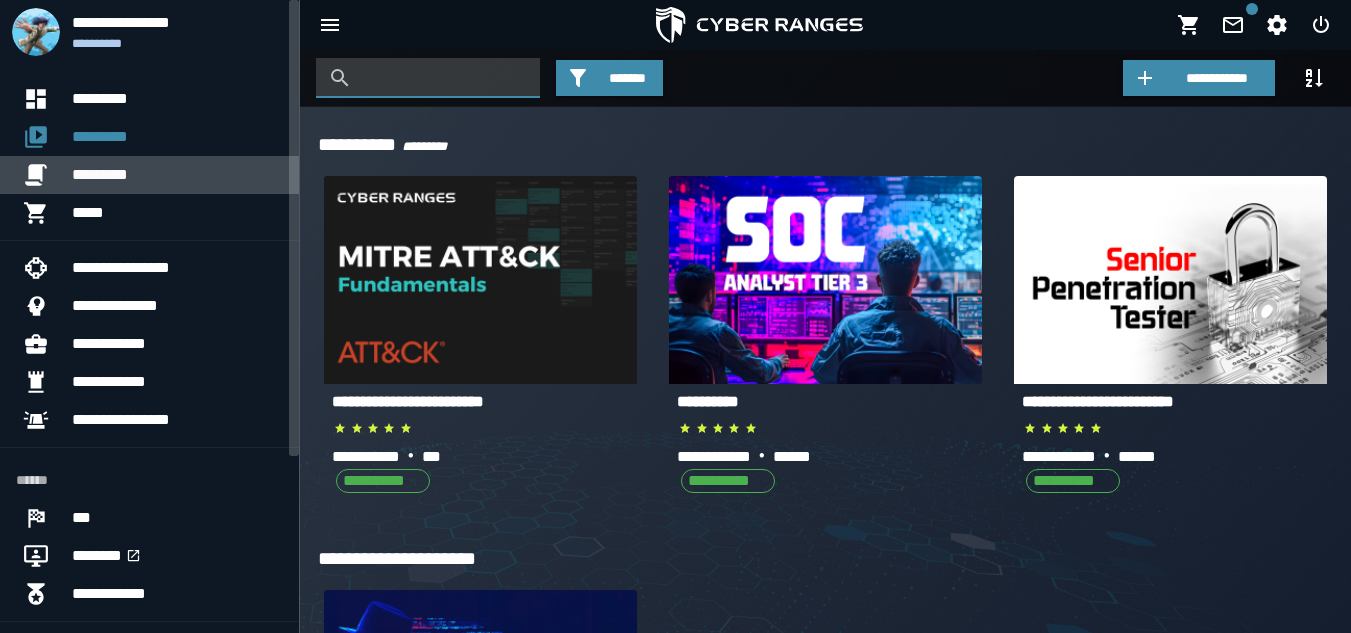 click on "*********" at bounding box center [177, 175] 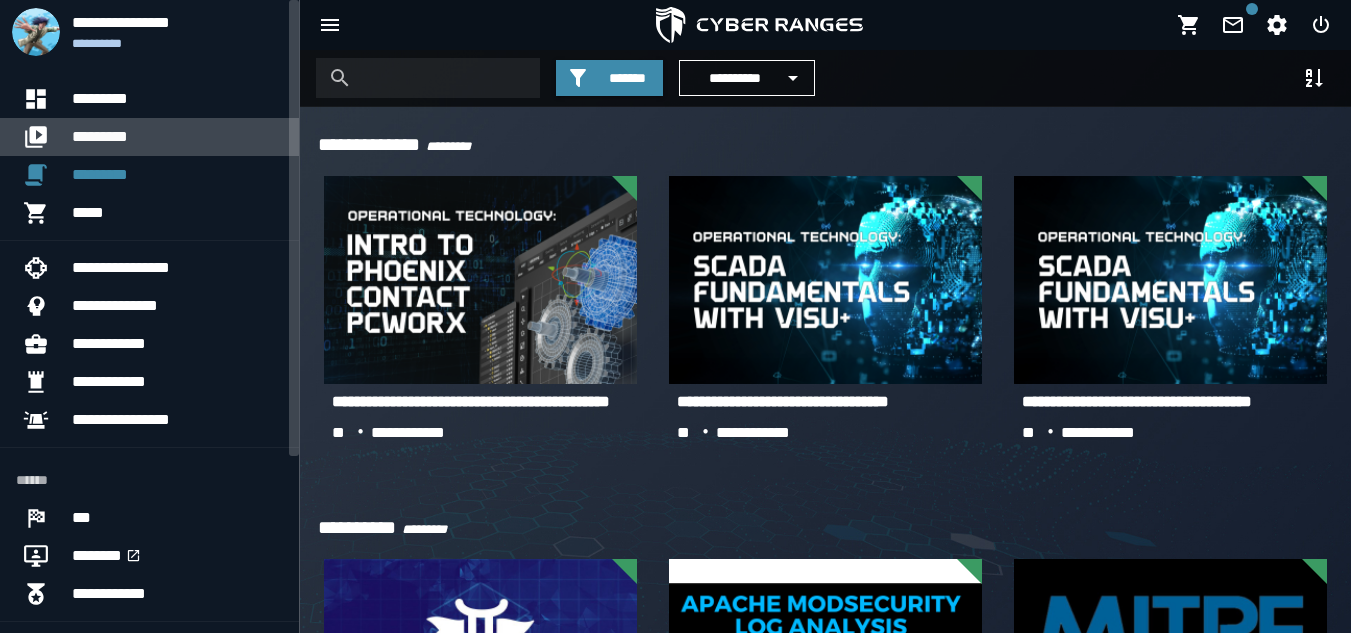 click on "*********" at bounding box center [177, 137] 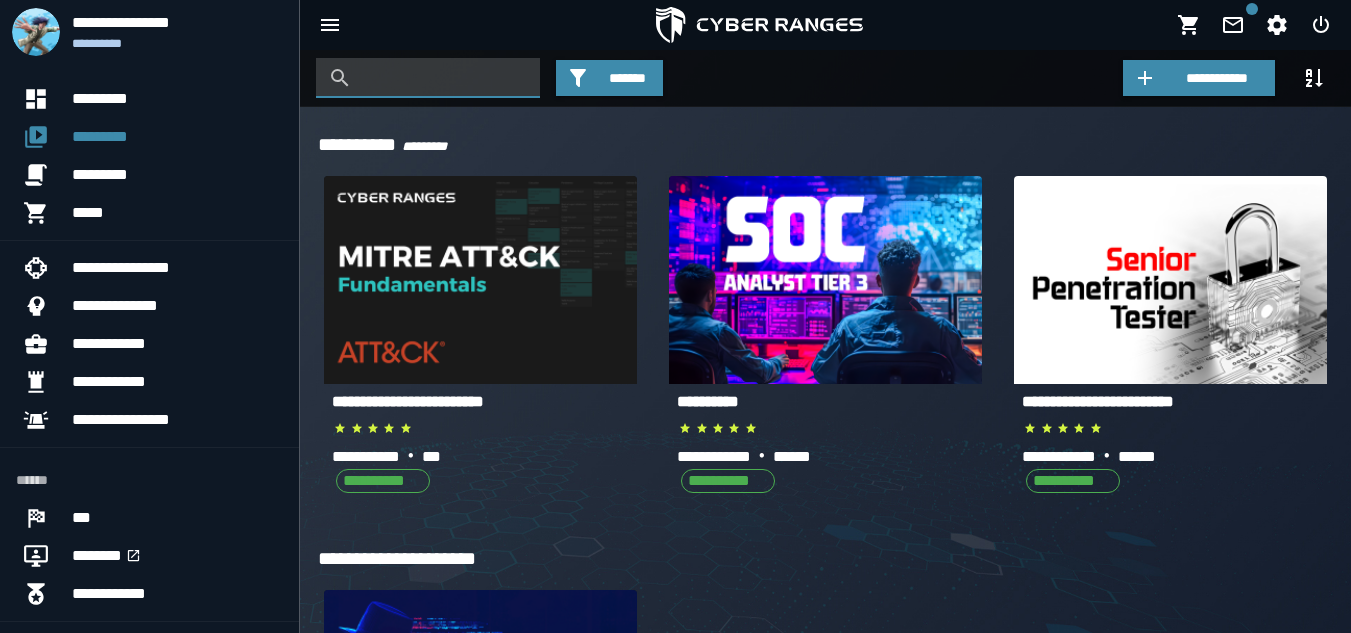 click at bounding box center [443, 78] 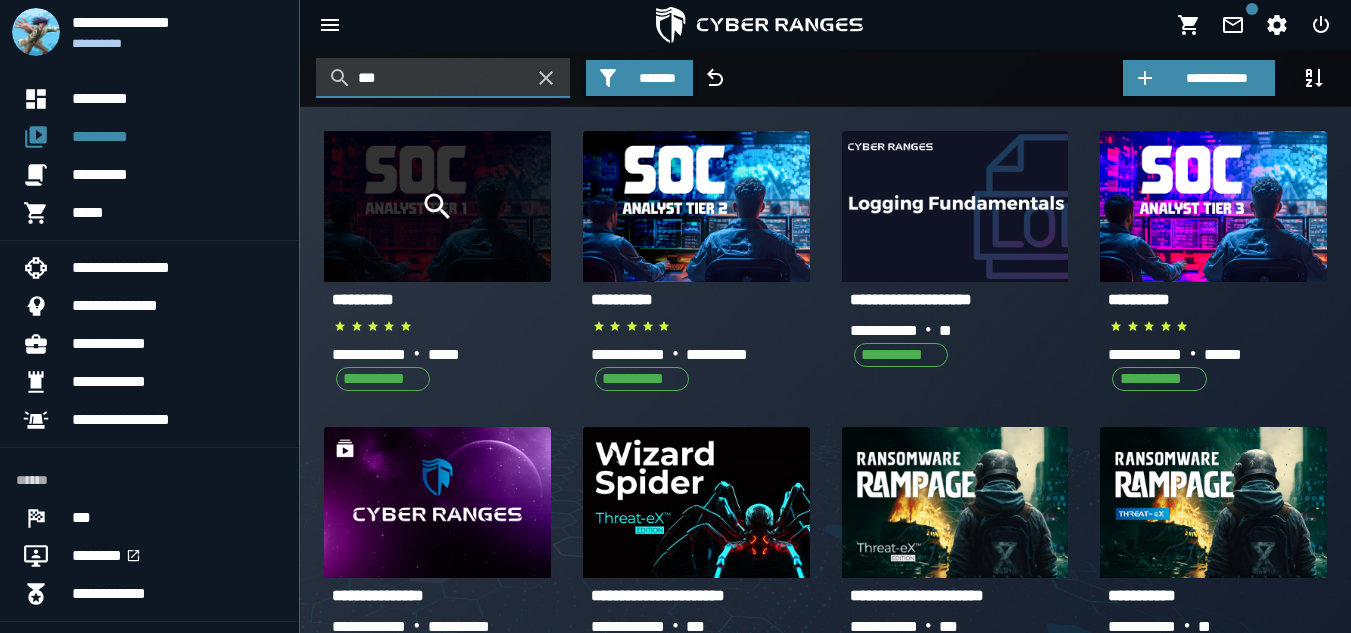 type on "***" 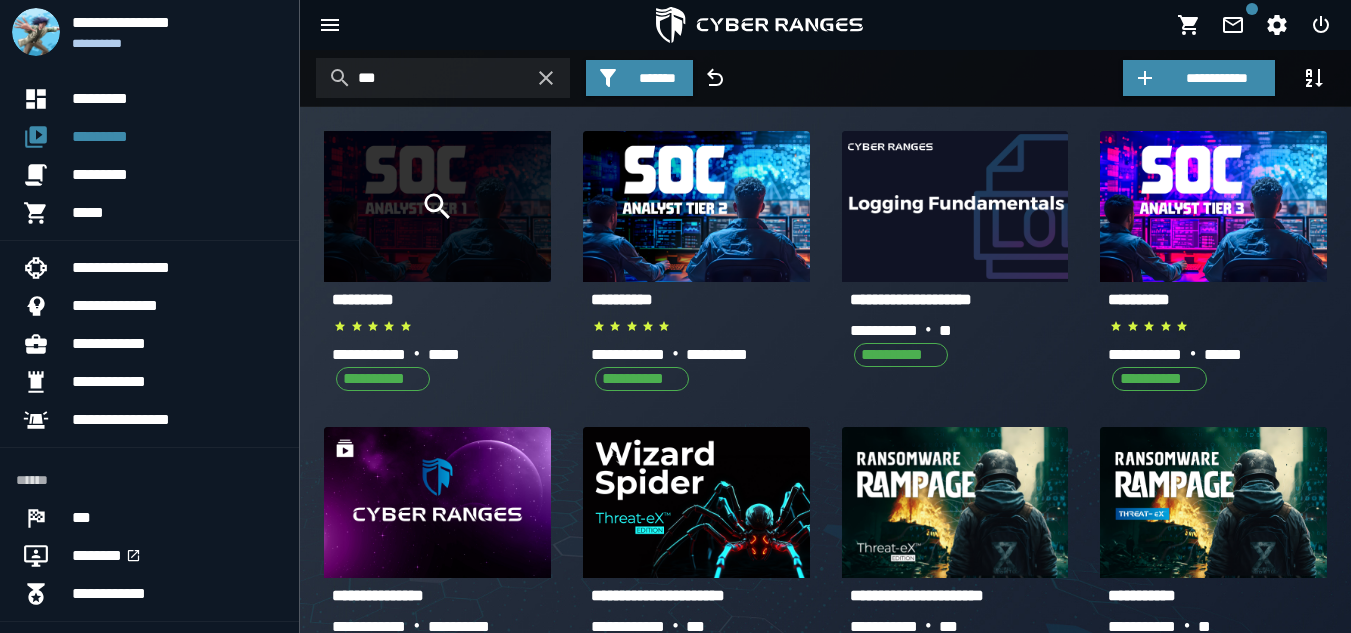 click 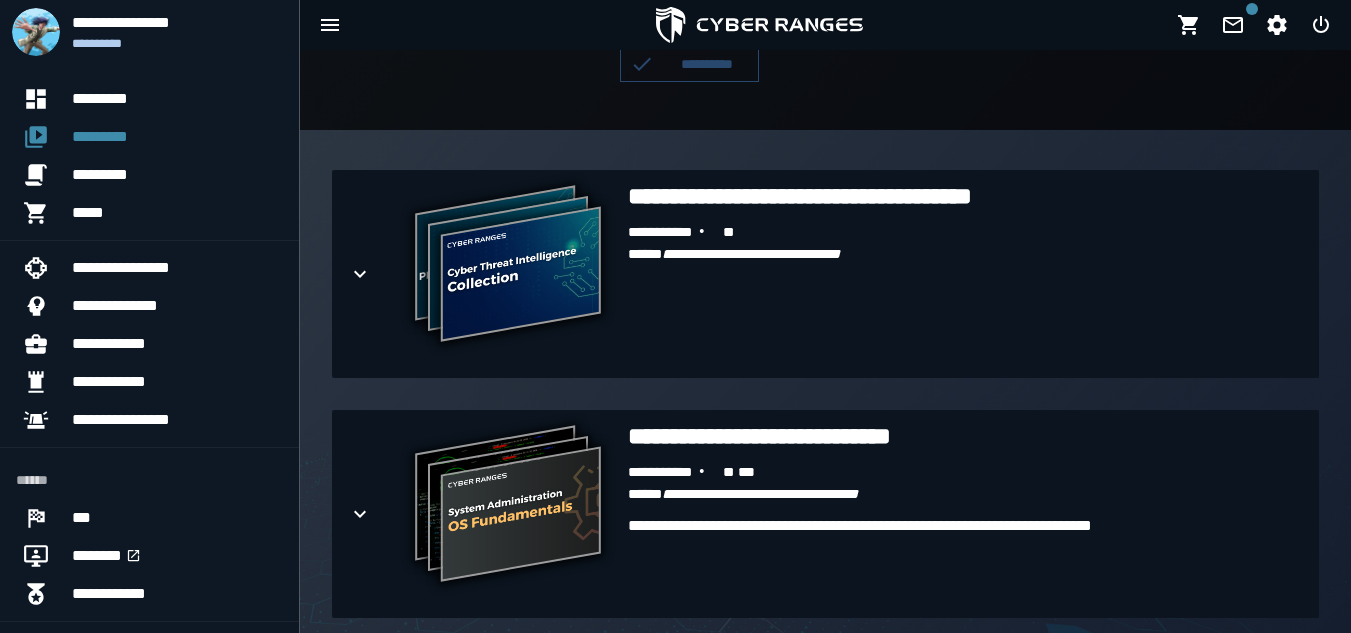 scroll, scrollTop: 407, scrollLeft: 0, axis: vertical 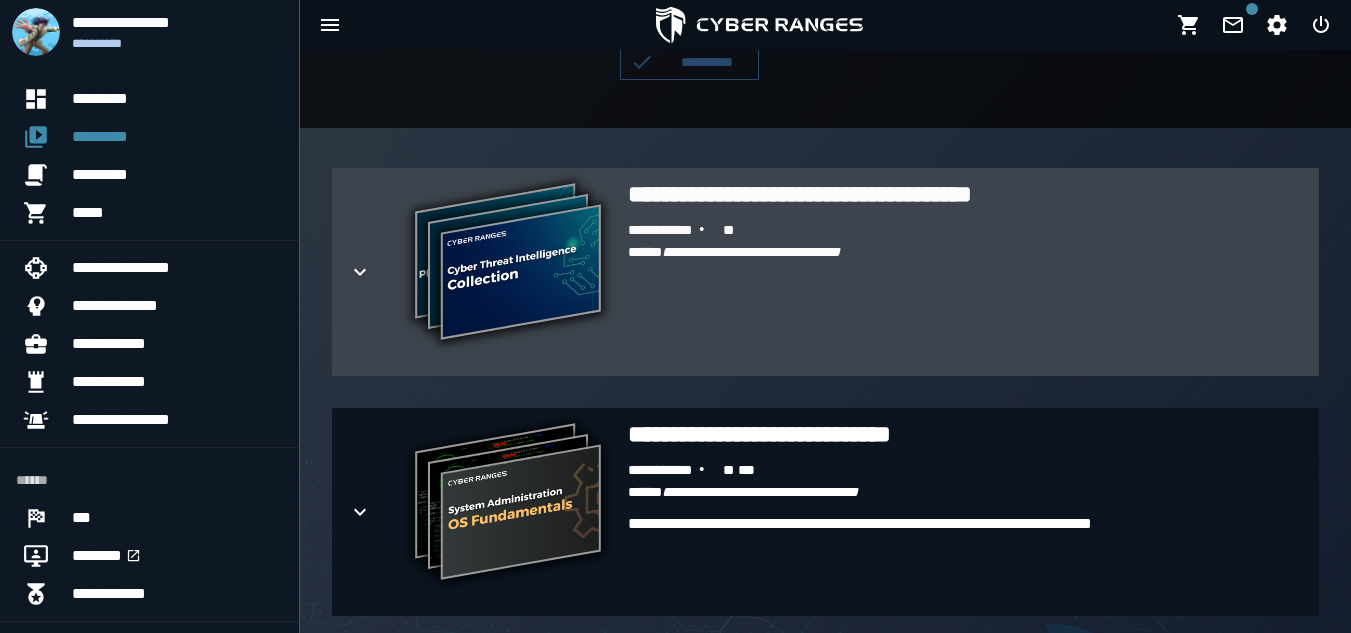 click on "**********" at bounding box center (965, 194) 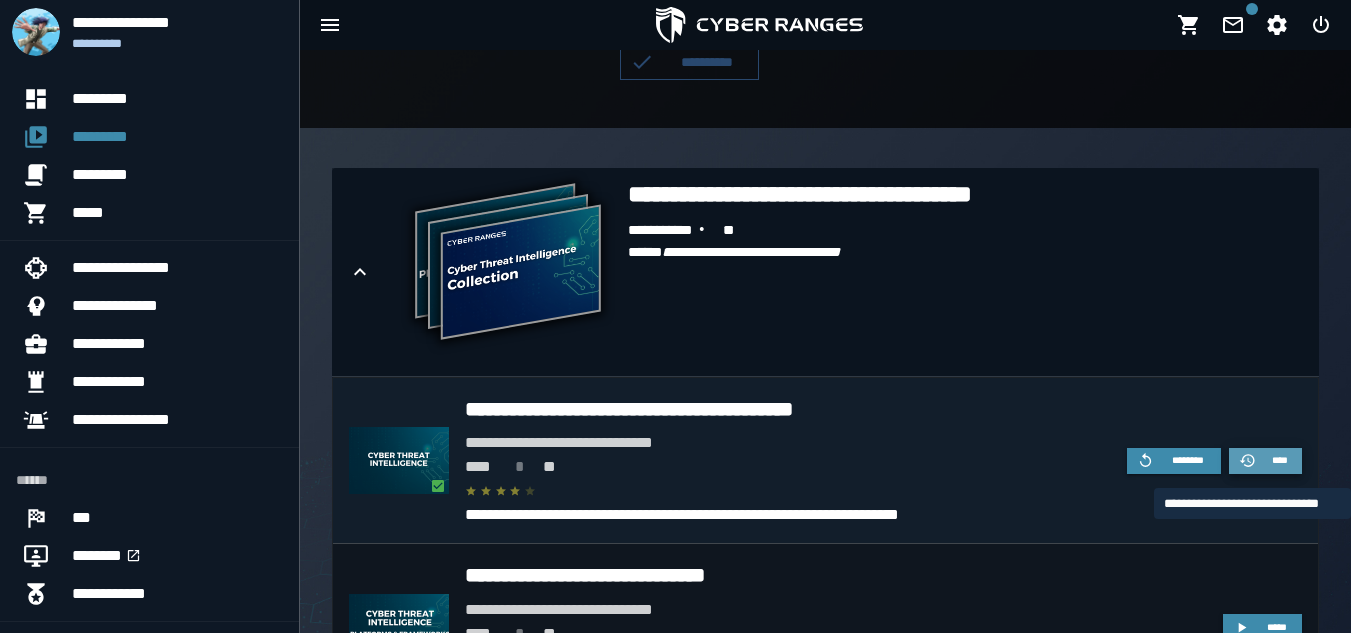 click on "****" at bounding box center [1265, 461] 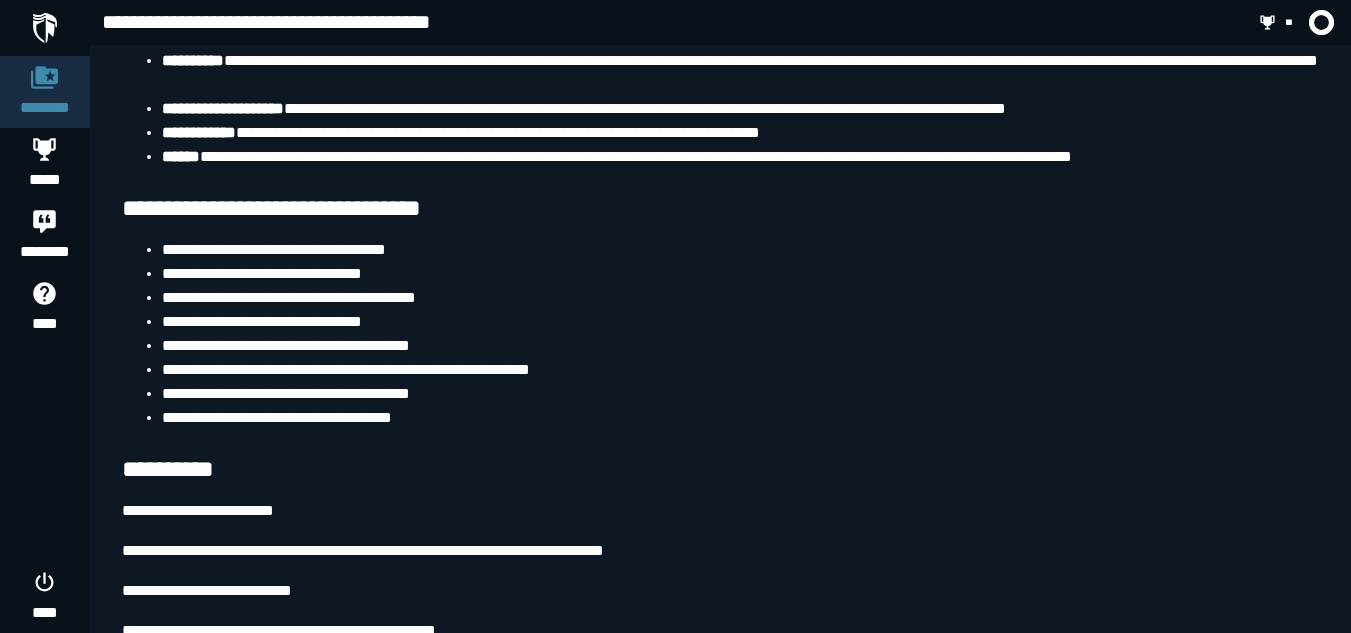 scroll, scrollTop: 6370, scrollLeft: 0, axis: vertical 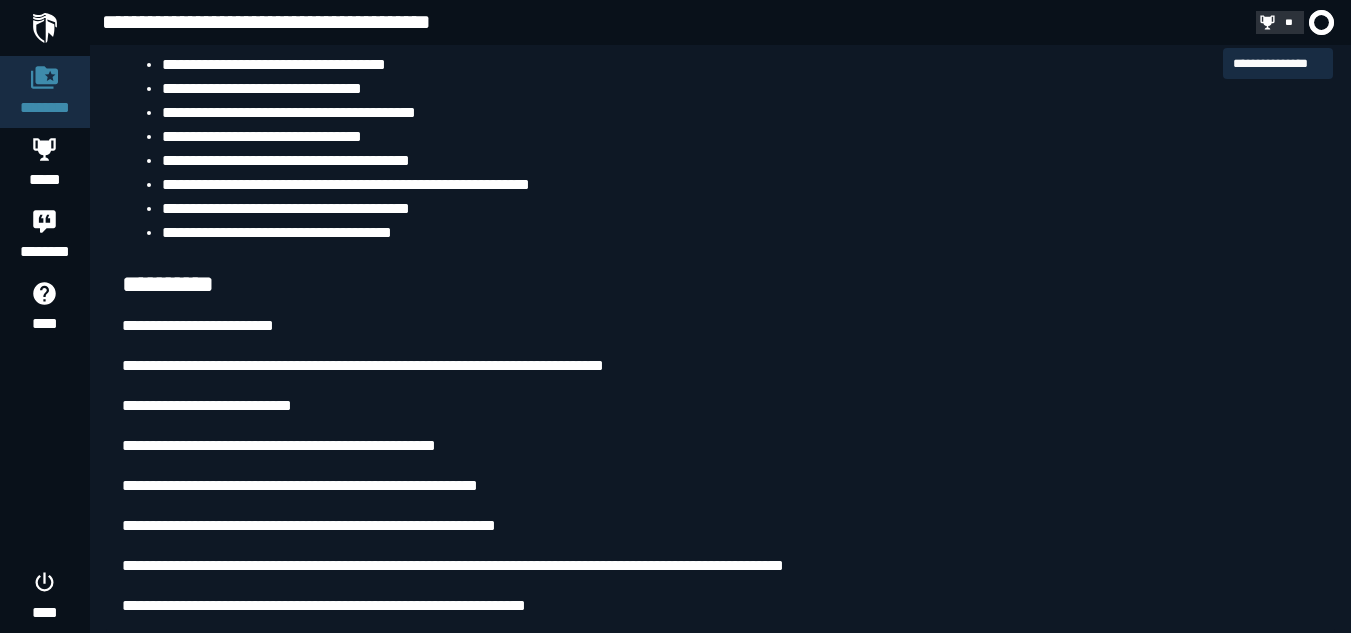 click 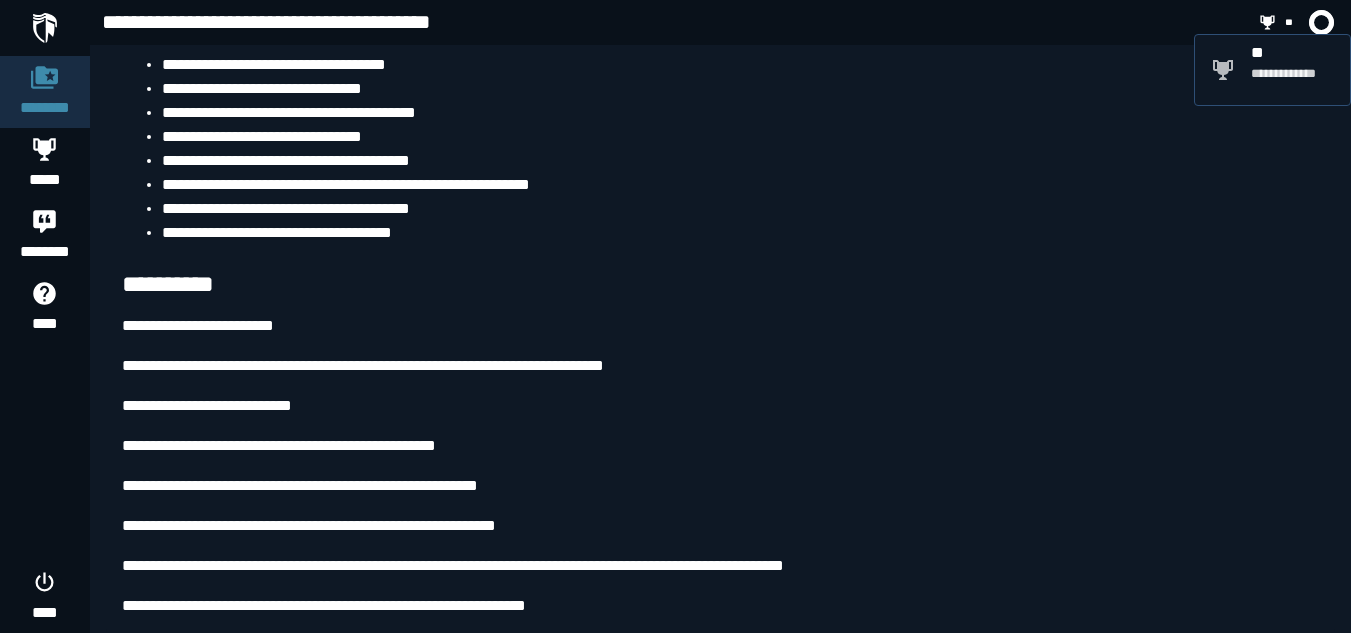click on "**" 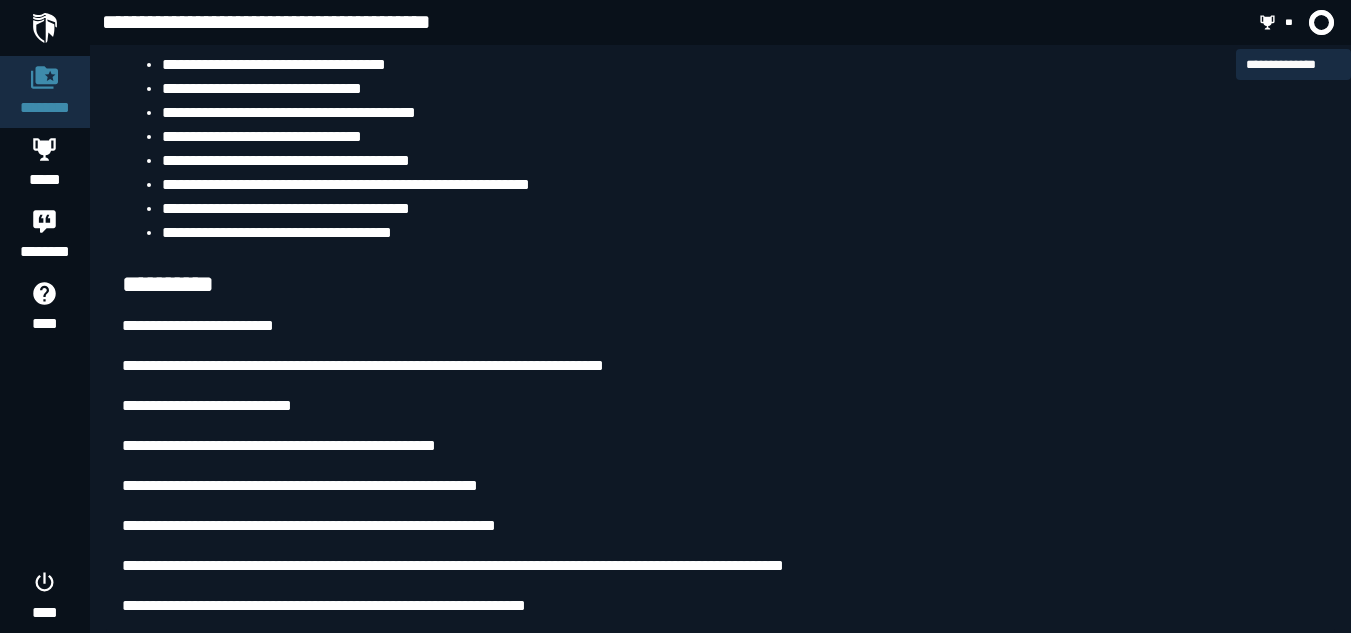 click at bounding box center [1321, 22] 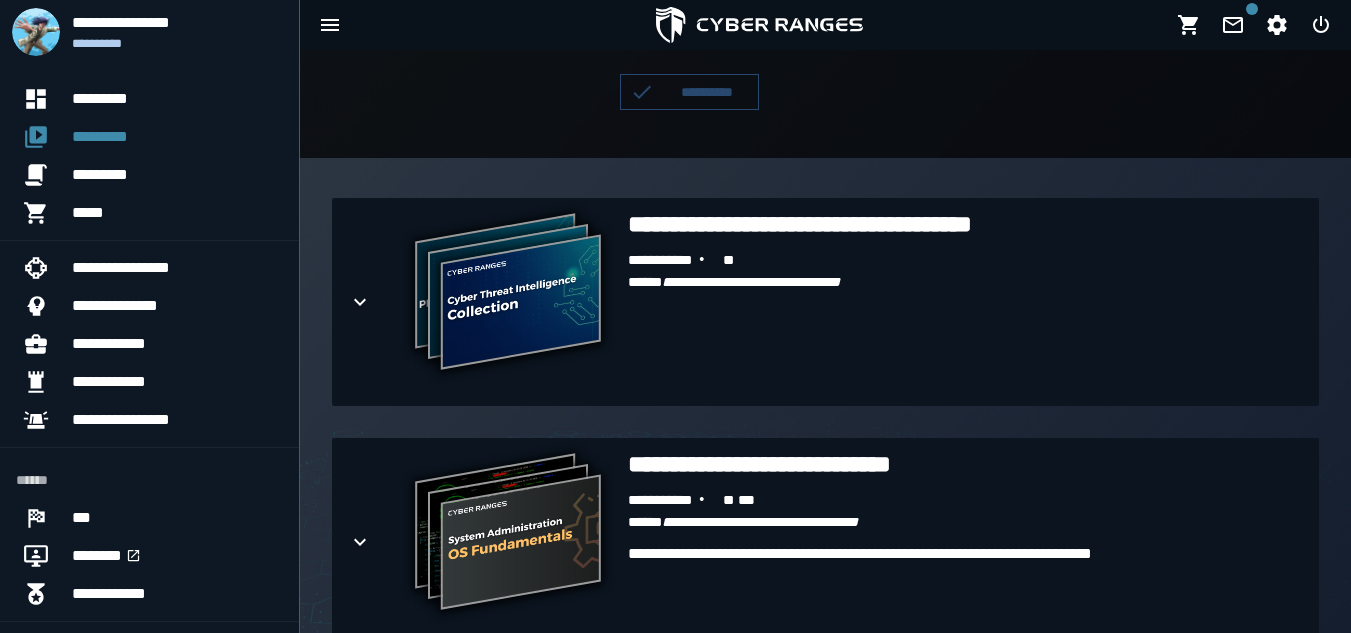 scroll, scrollTop: 582, scrollLeft: 0, axis: vertical 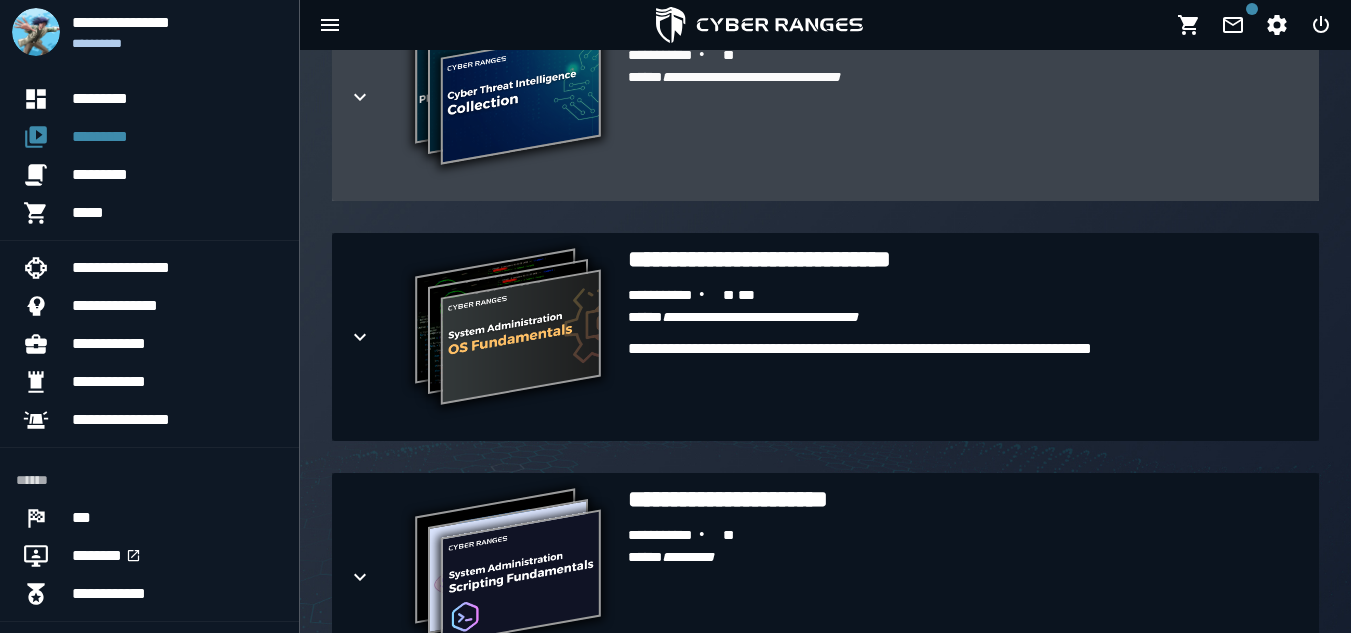 click at bounding box center (376, 97) 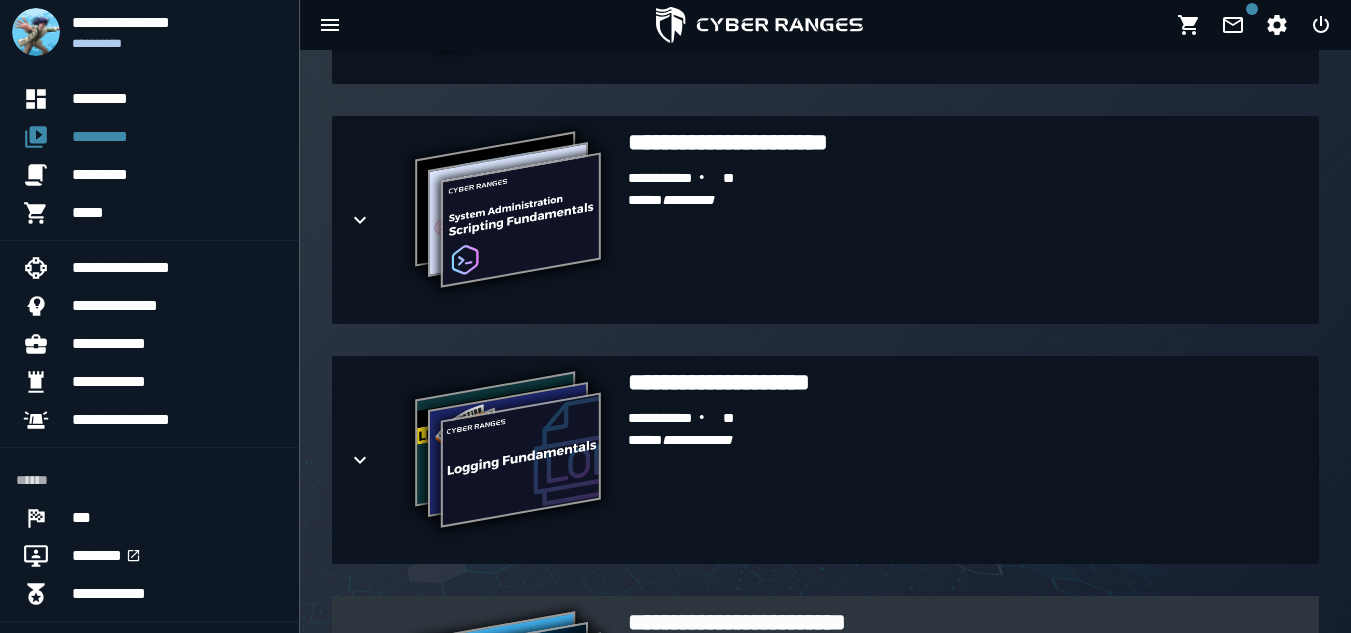 scroll, scrollTop: 1726, scrollLeft: 0, axis: vertical 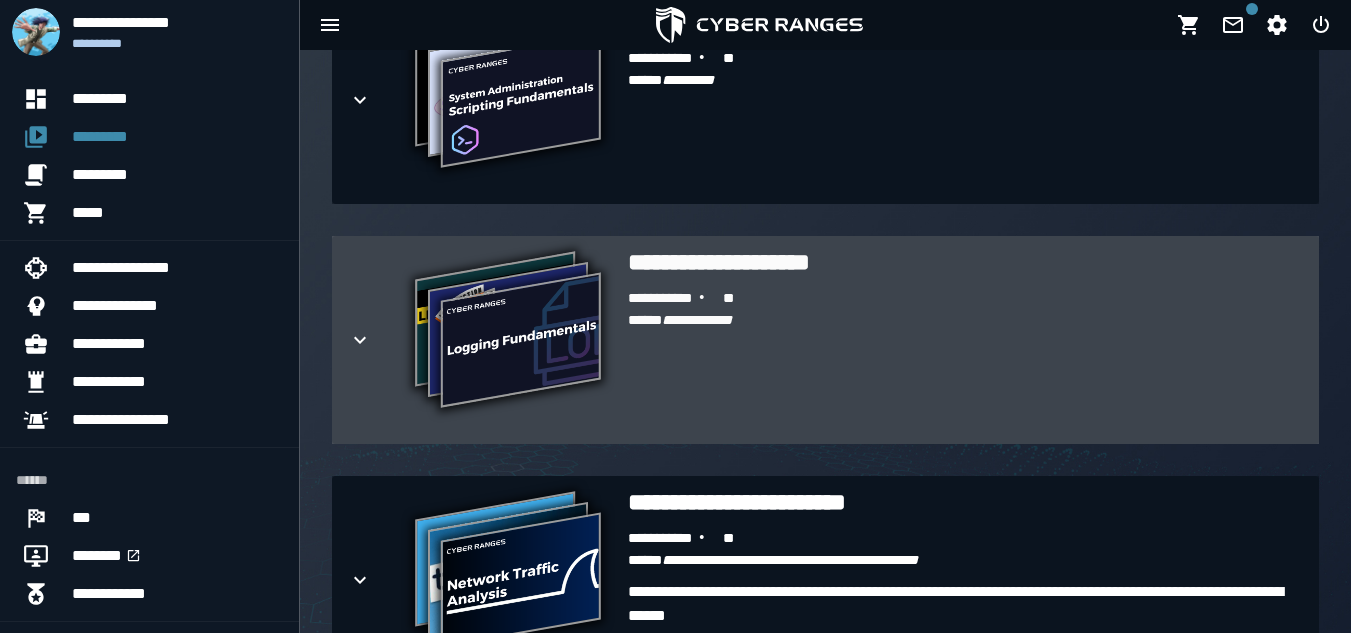 click 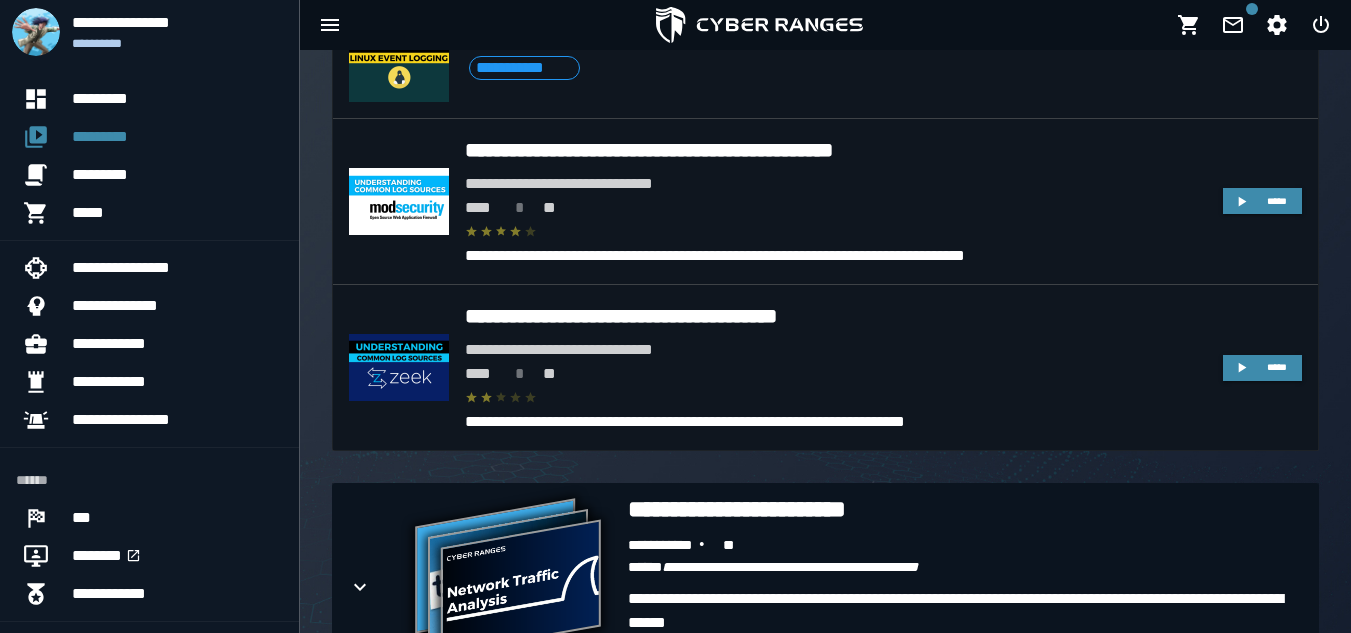 scroll, scrollTop: 2440, scrollLeft: 0, axis: vertical 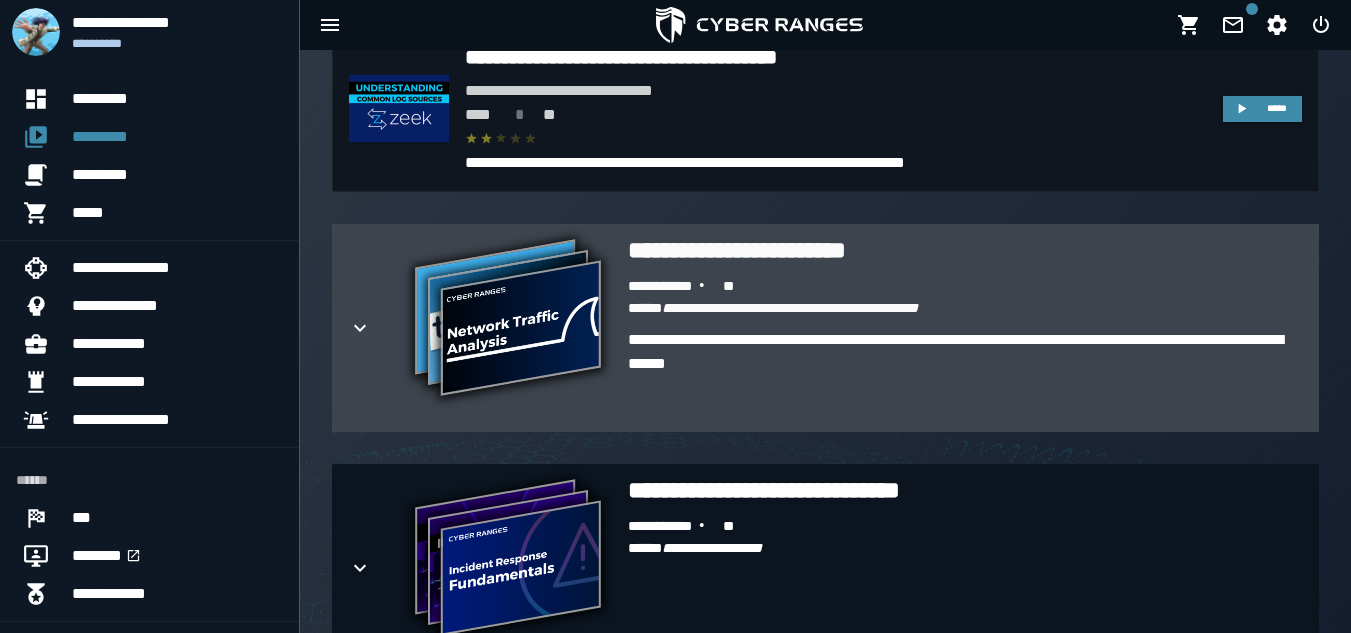 click 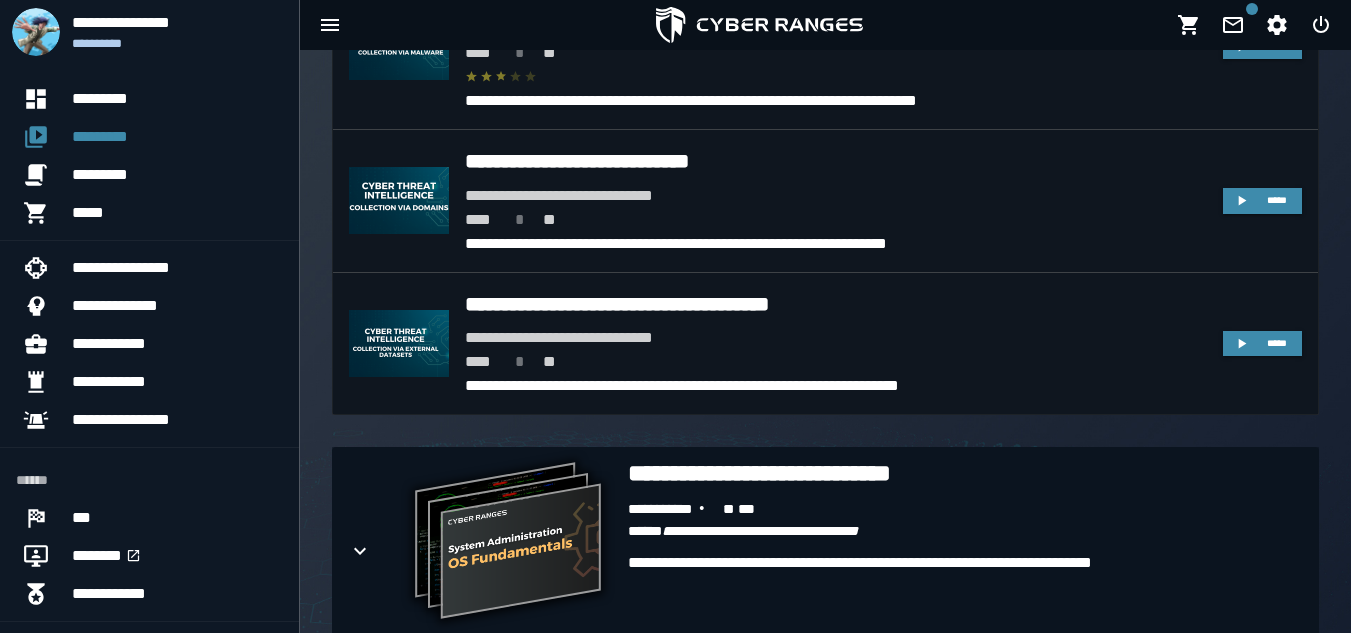 scroll, scrollTop: 1201, scrollLeft: 0, axis: vertical 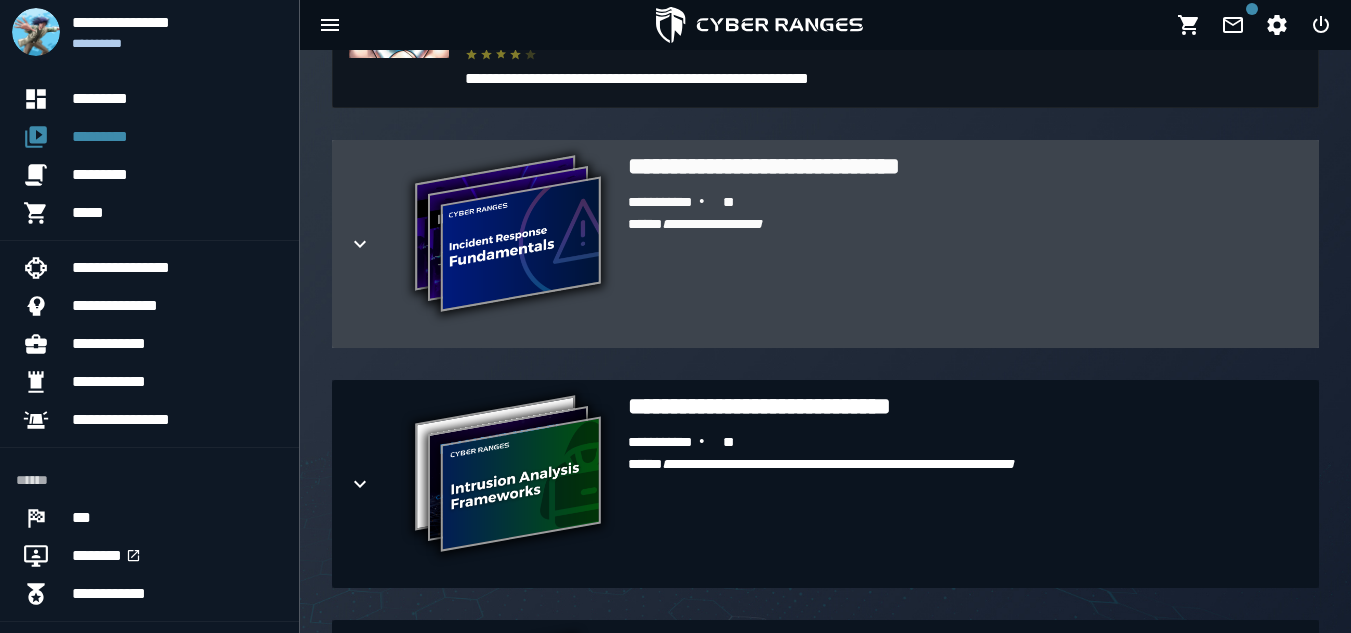 click 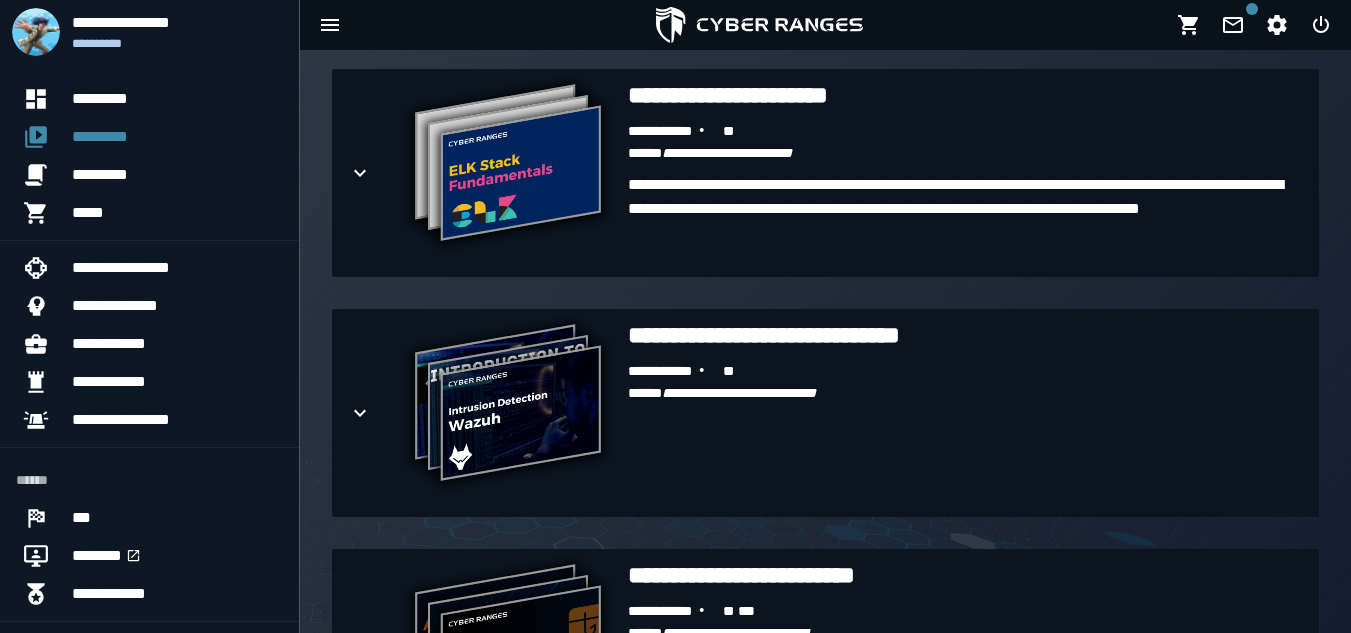 scroll, scrollTop: 6002, scrollLeft: 0, axis: vertical 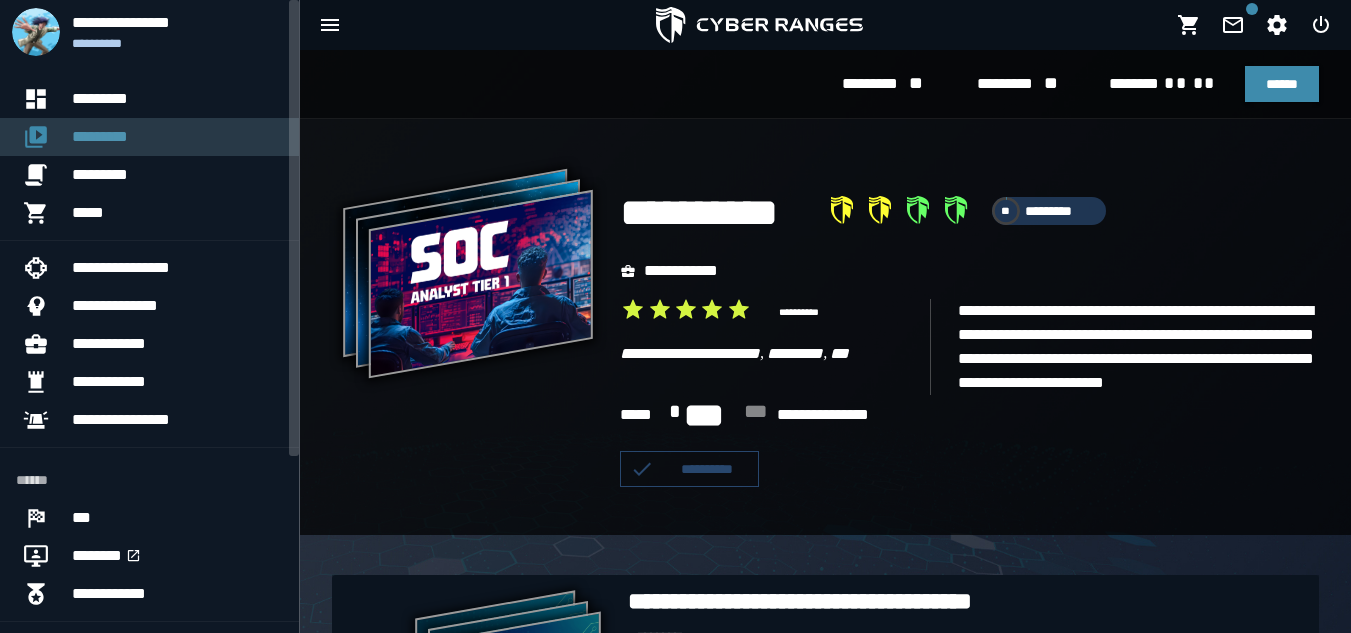 click on "*********" at bounding box center [177, 137] 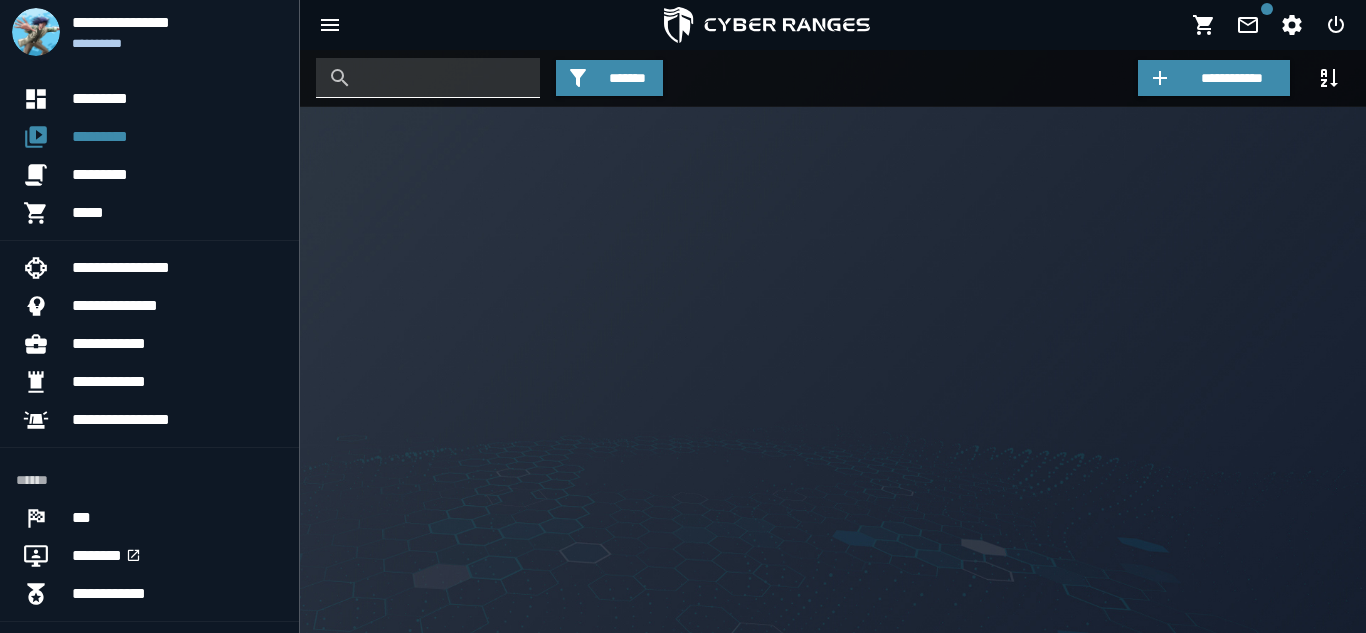 click at bounding box center (443, 78) 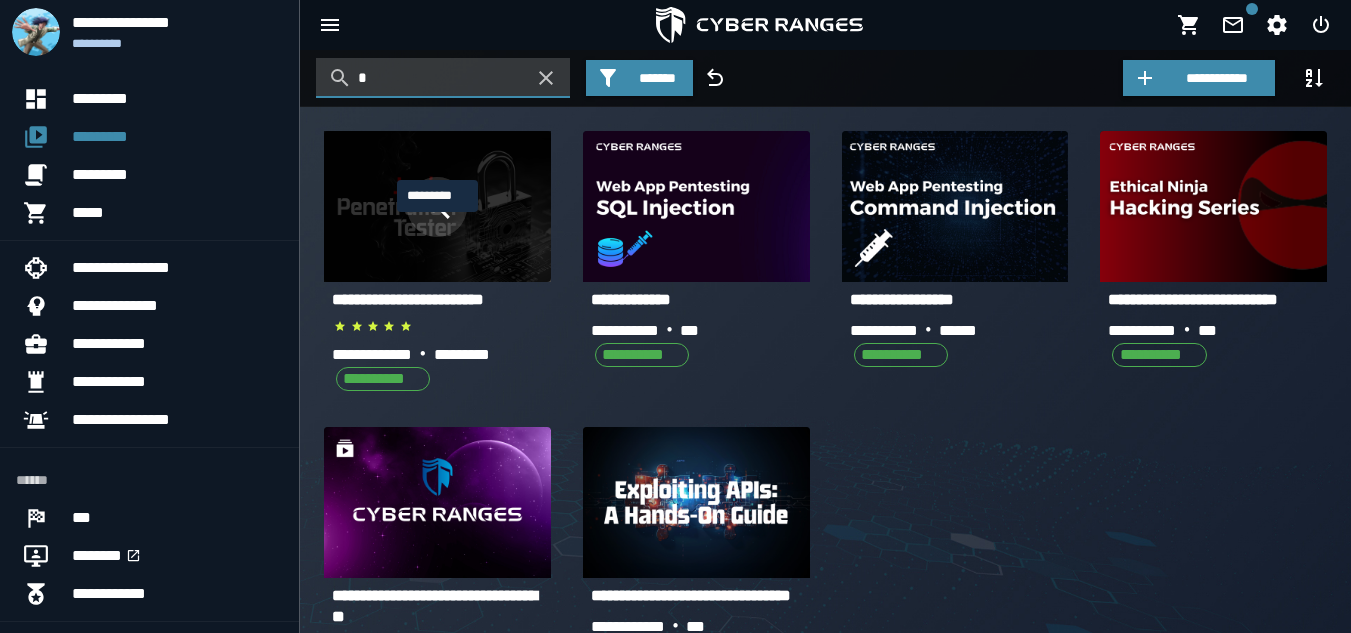 type on "*" 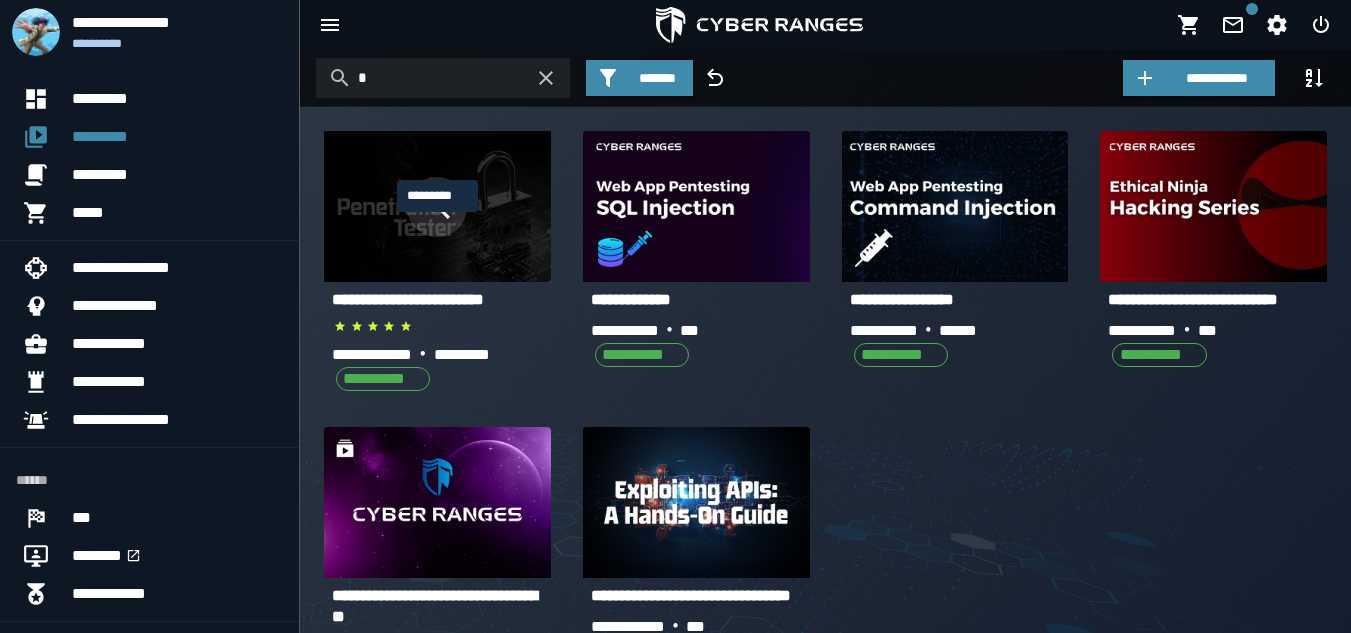 click at bounding box center [437, 207] 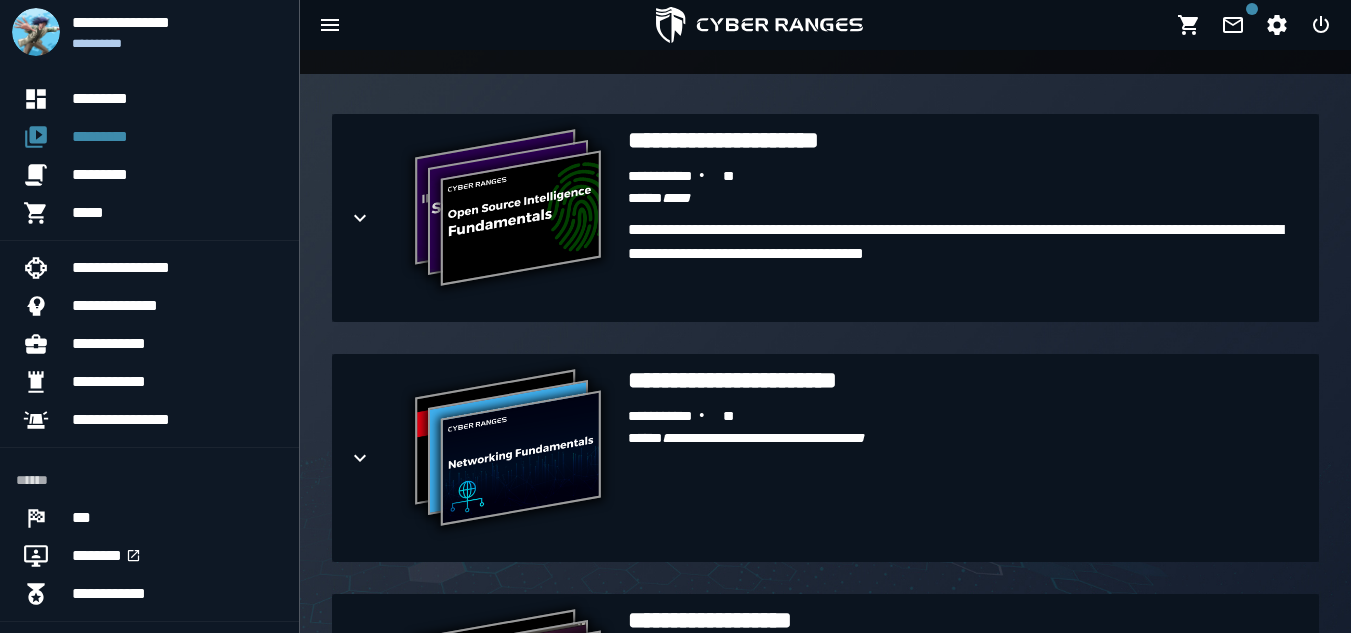 scroll, scrollTop: 509, scrollLeft: 0, axis: vertical 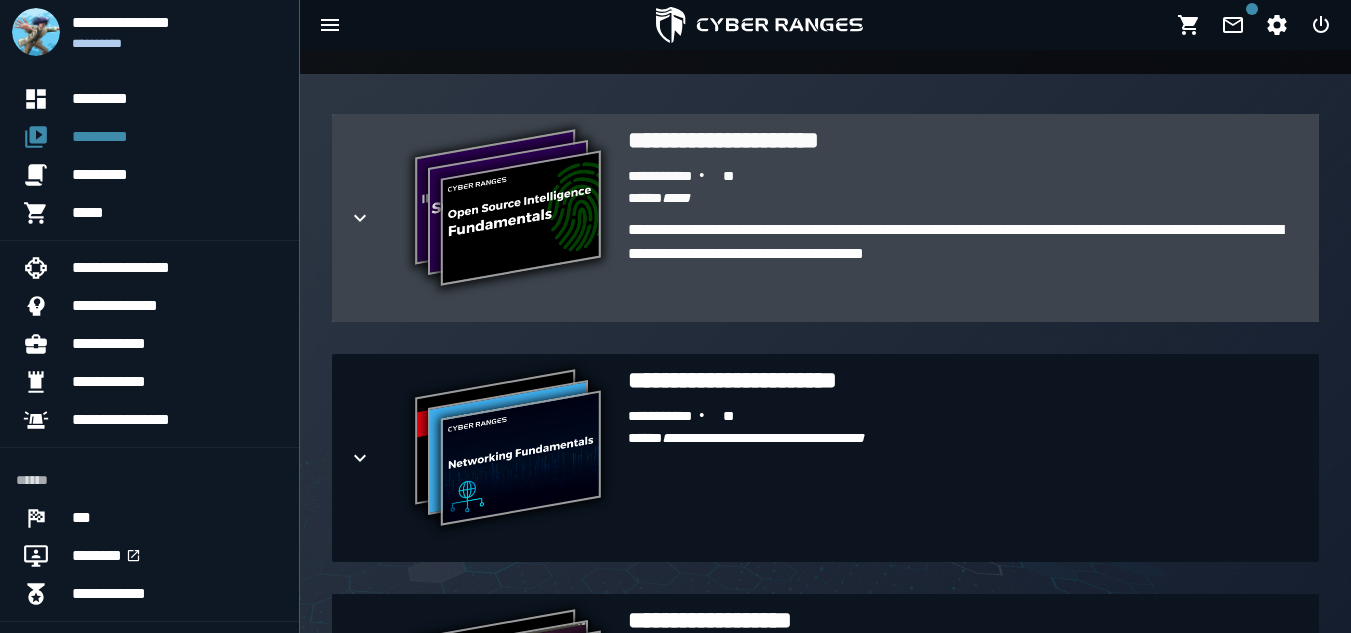 click at bounding box center (376, 218) 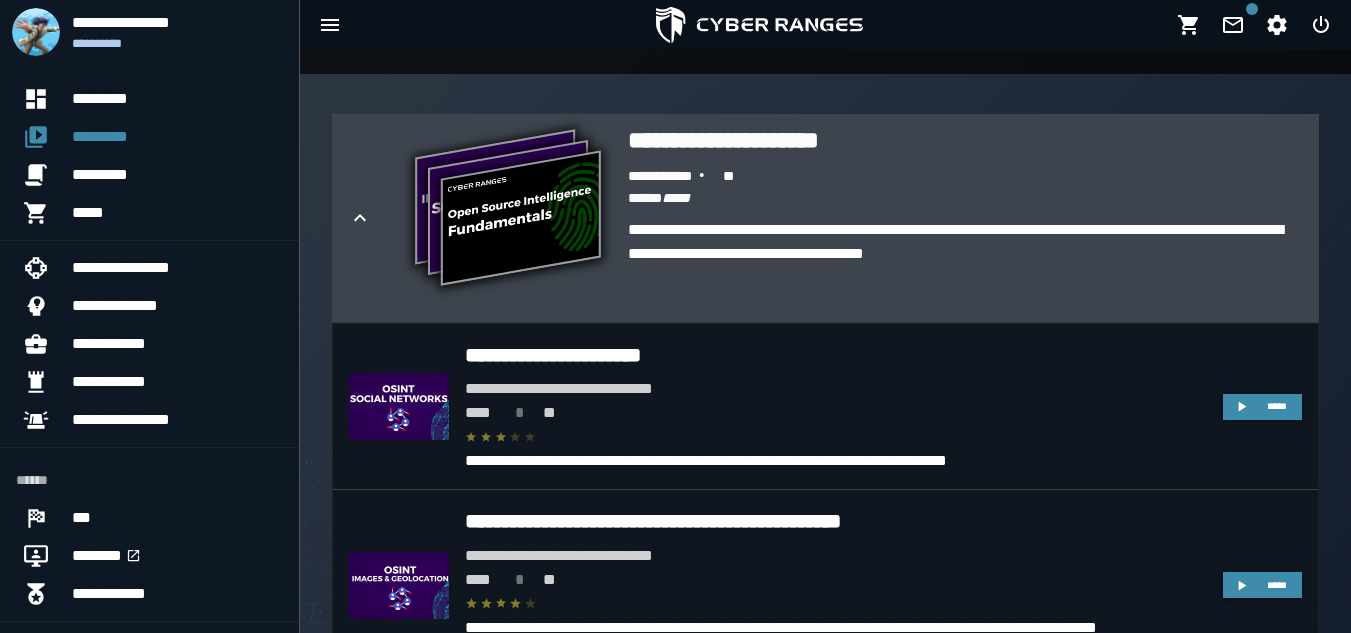 click 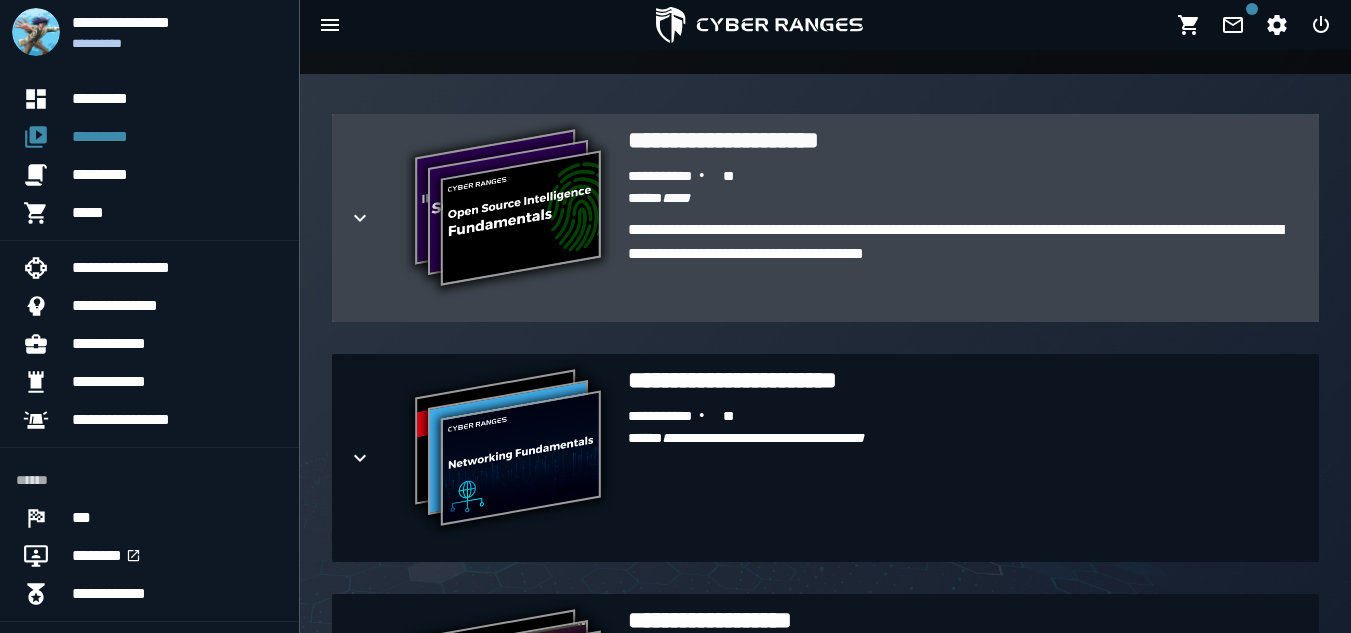 click 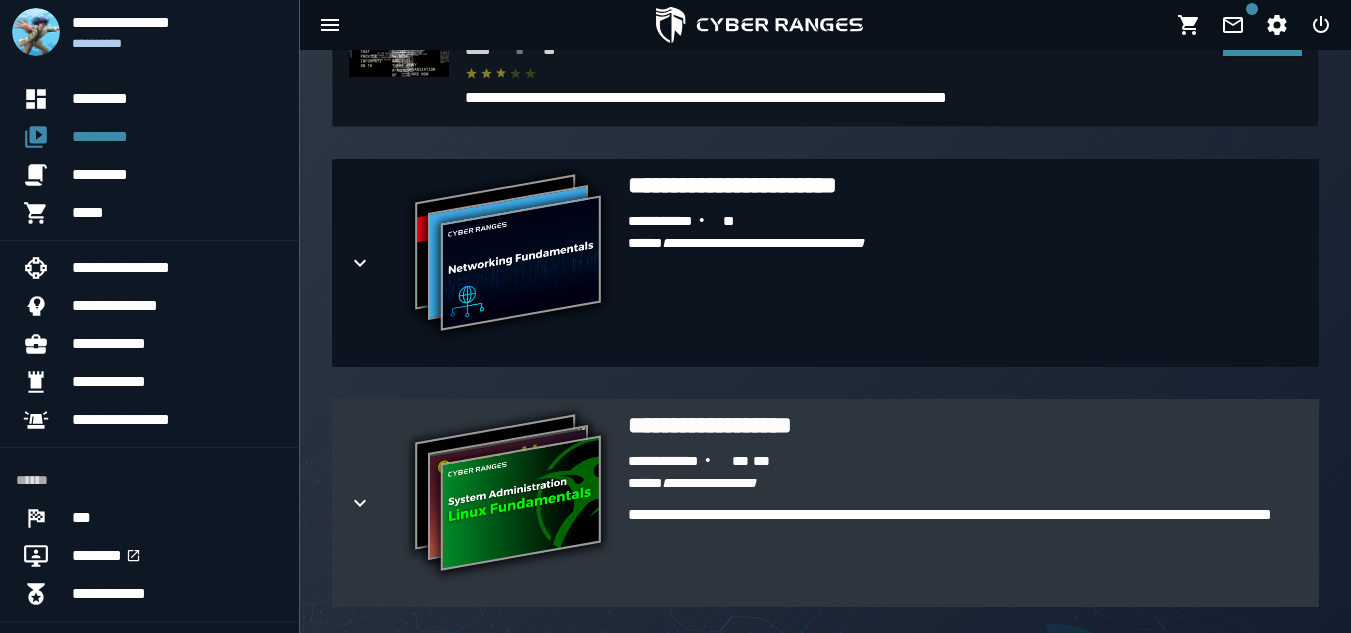 scroll, scrollTop: 1230, scrollLeft: 0, axis: vertical 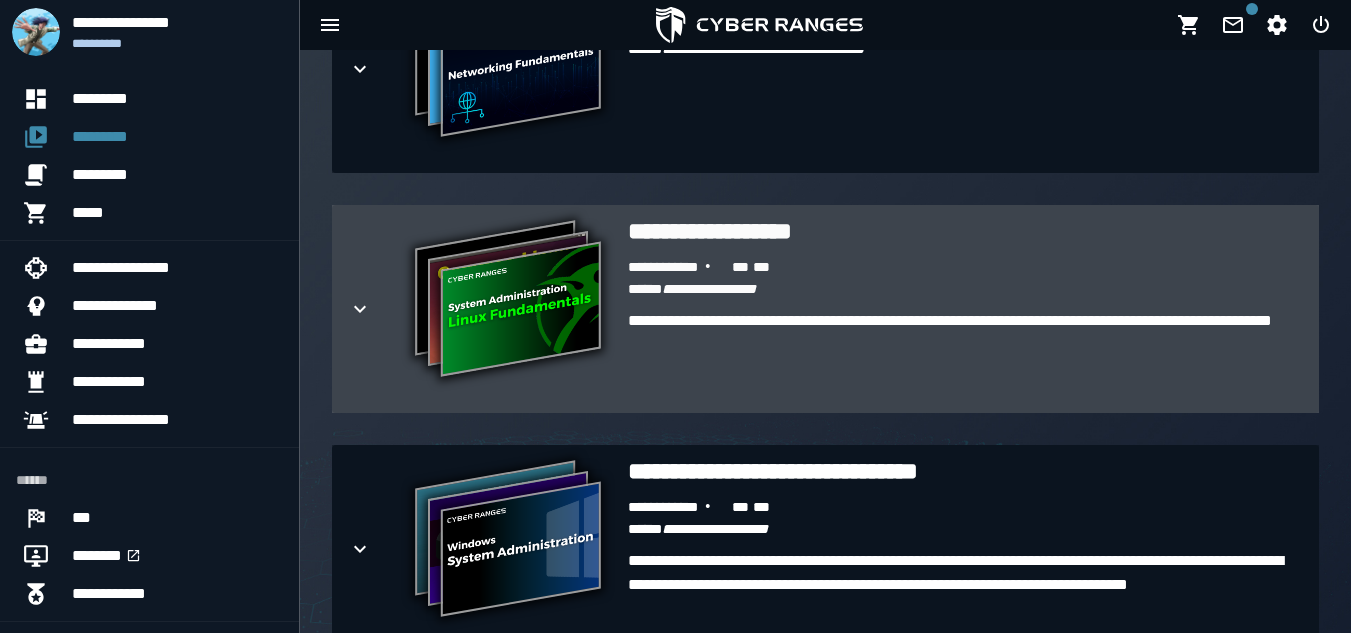 click 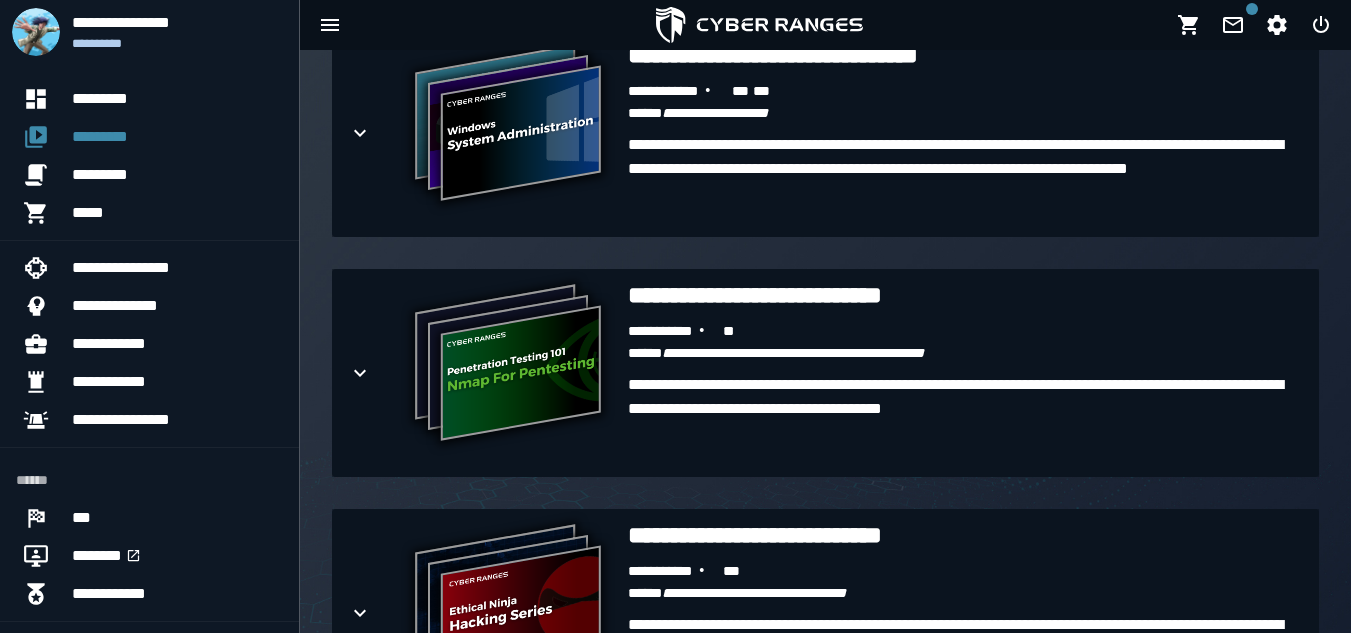 scroll, scrollTop: 3963, scrollLeft: 0, axis: vertical 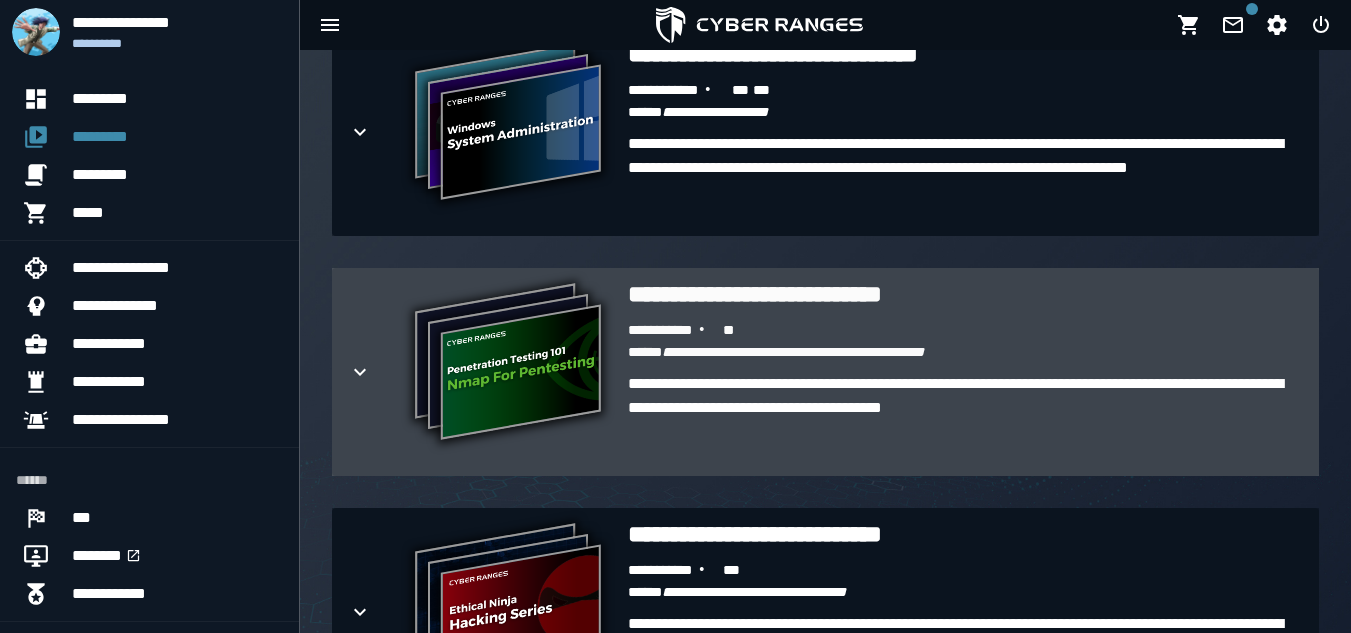 click 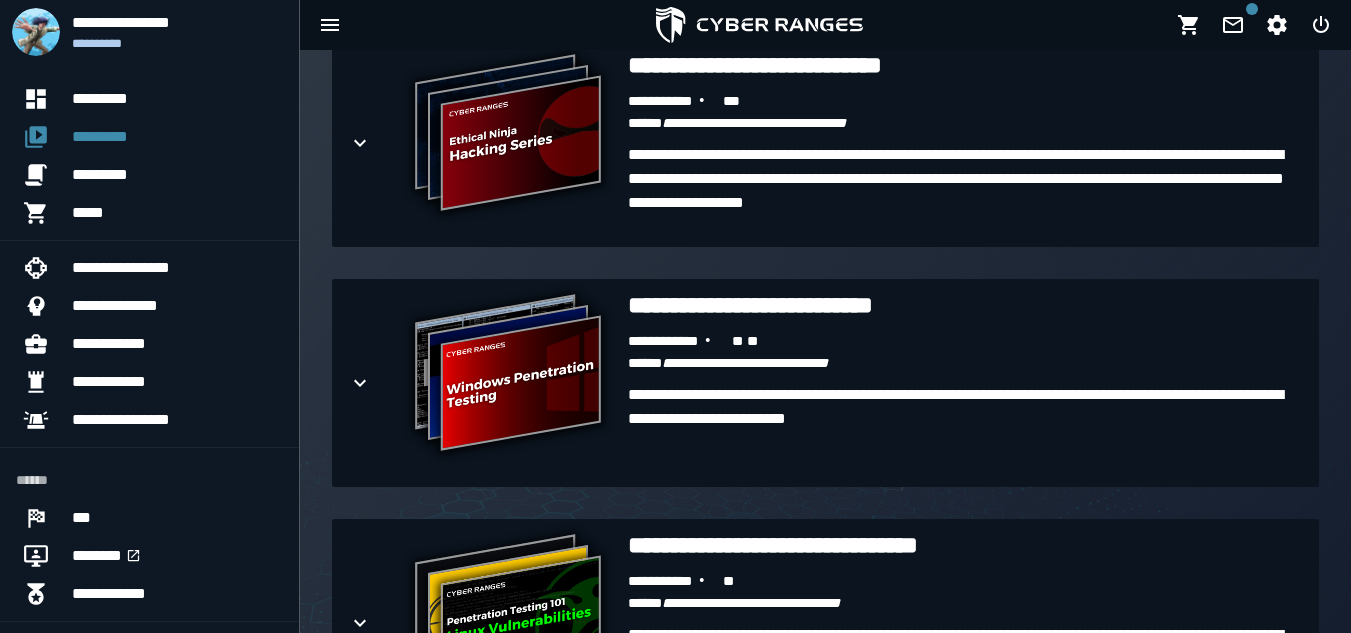 scroll, scrollTop: 5146, scrollLeft: 0, axis: vertical 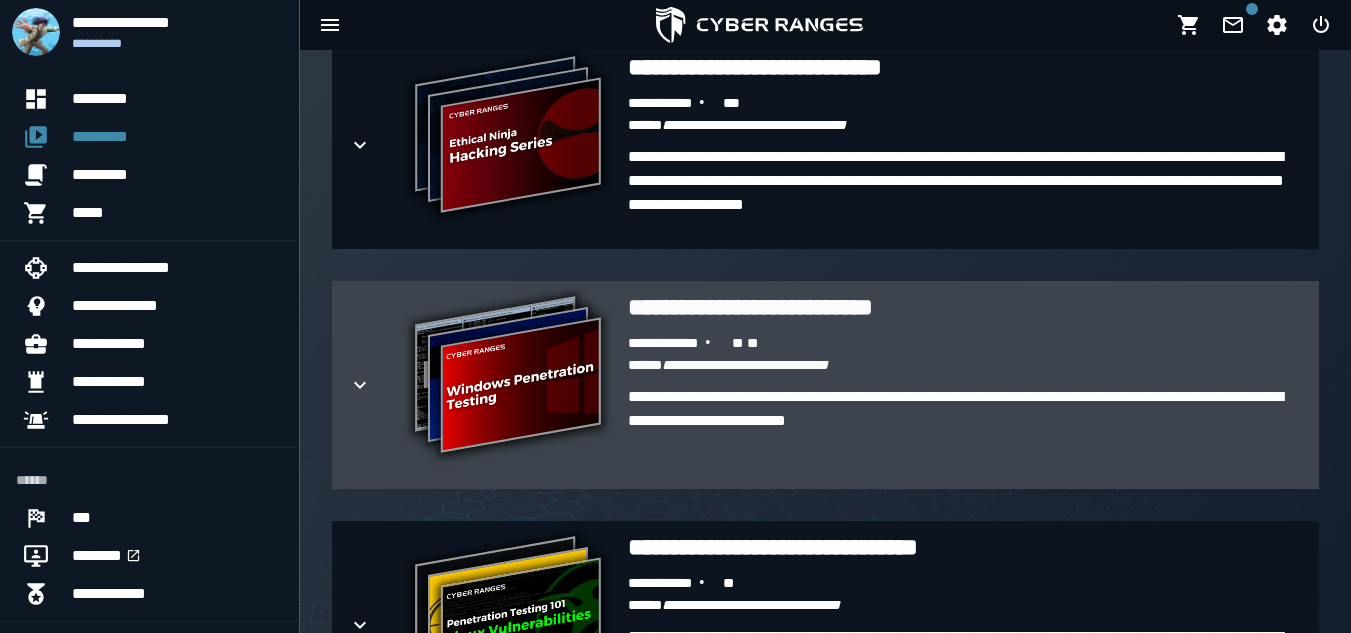 click 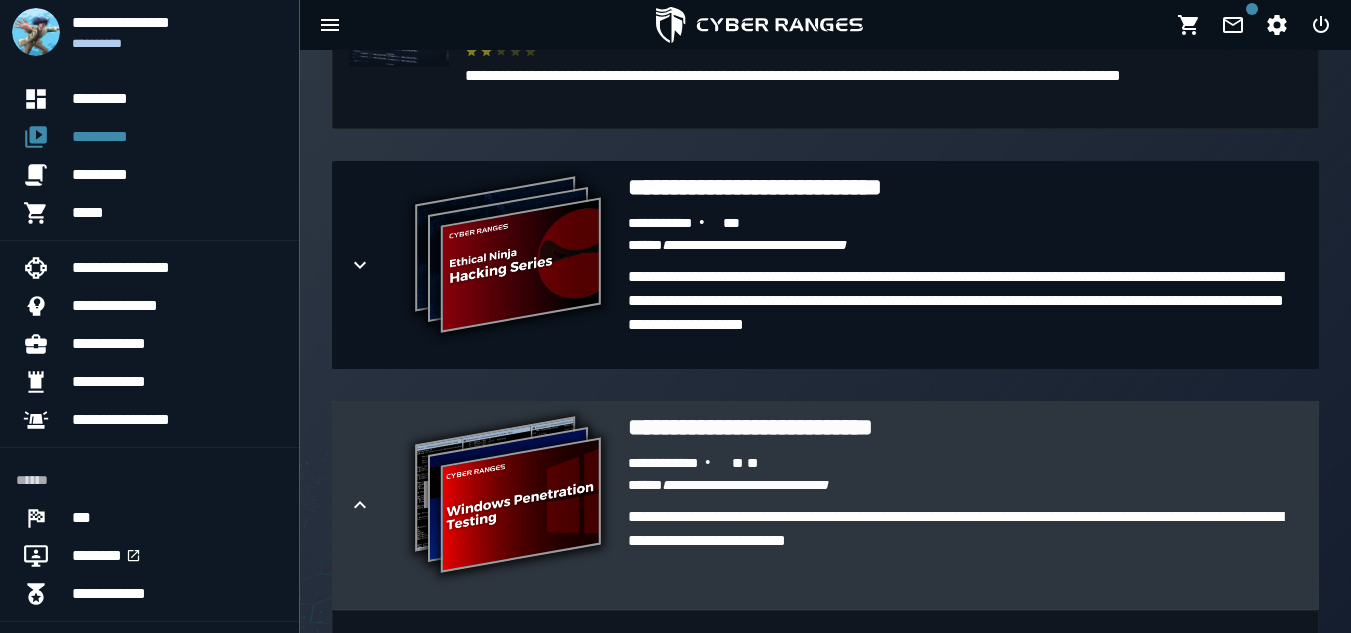 scroll, scrollTop: 5024, scrollLeft: 0, axis: vertical 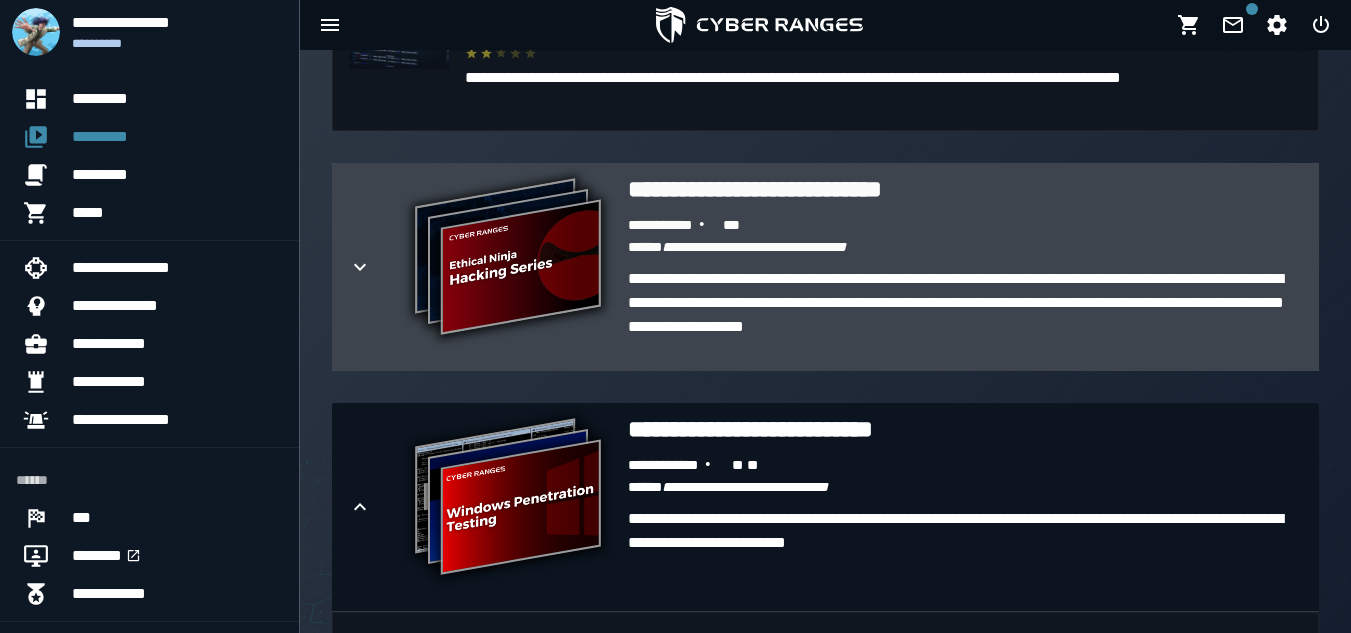 click 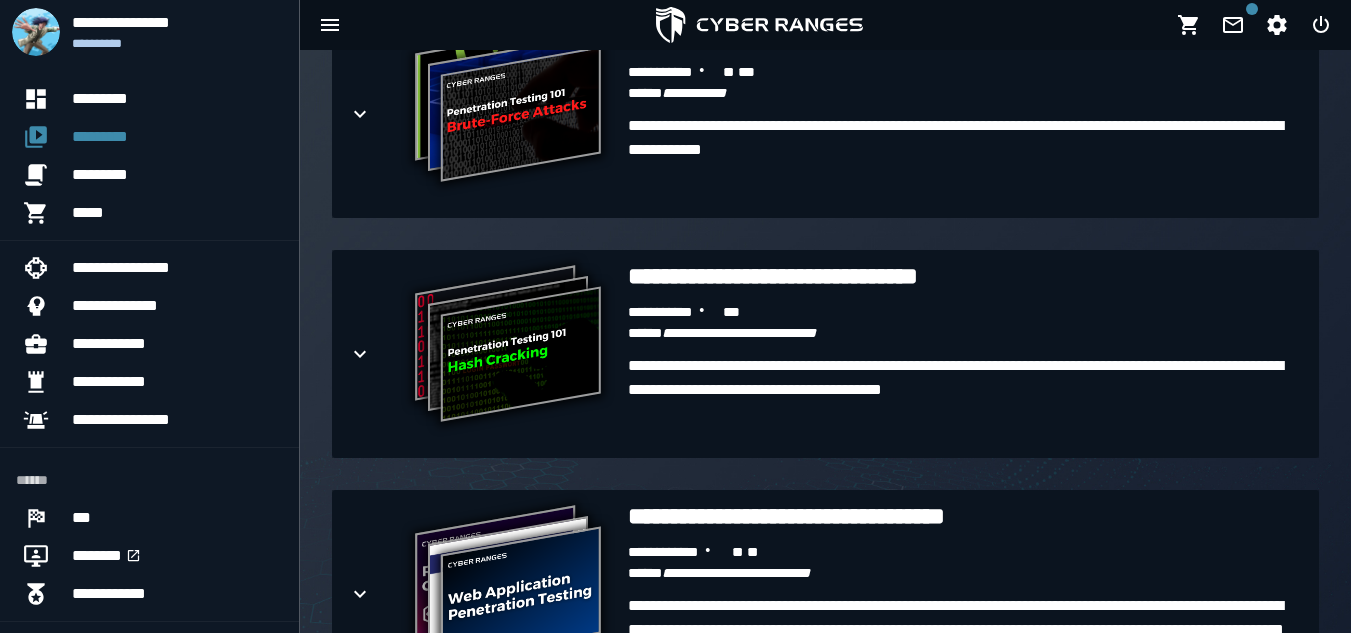 scroll, scrollTop: 8781, scrollLeft: 0, axis: vertical 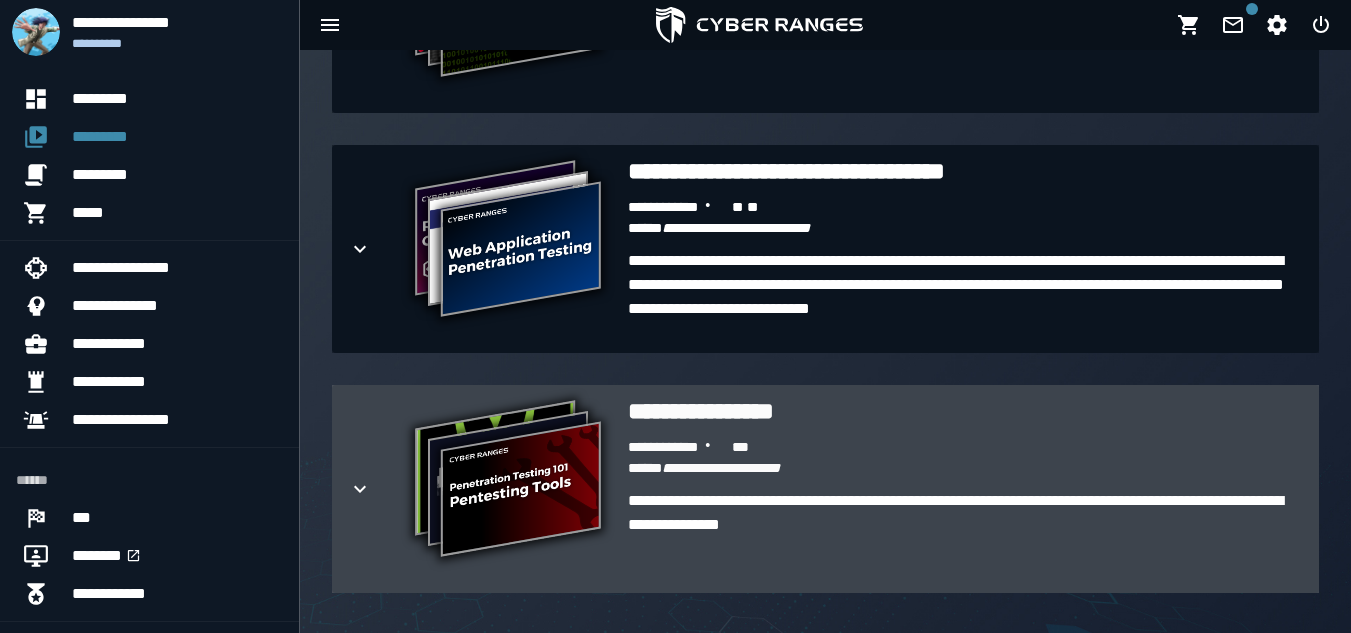 click 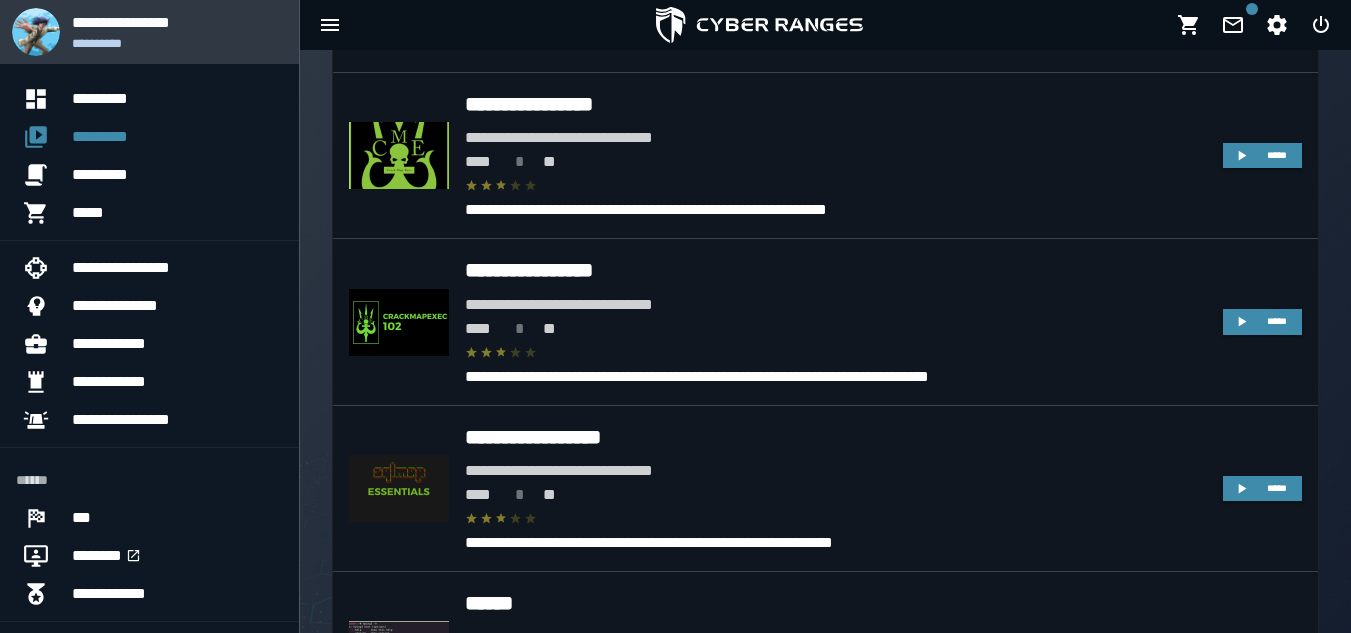 scroll, scrollTop: 9540, scrollLeft: 0, axis: vertical 